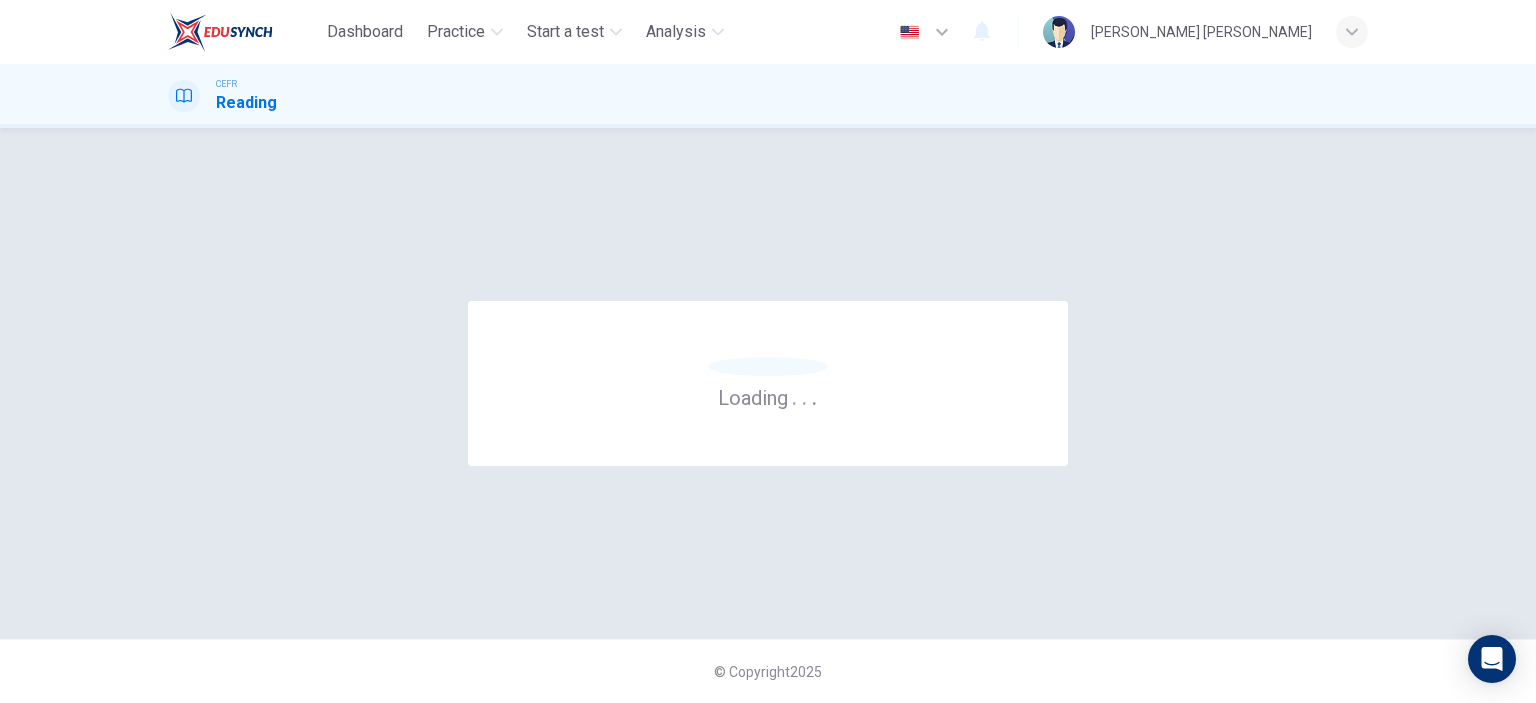 scroll, scrollTop: 0, scrollLeft: 0, axis: both 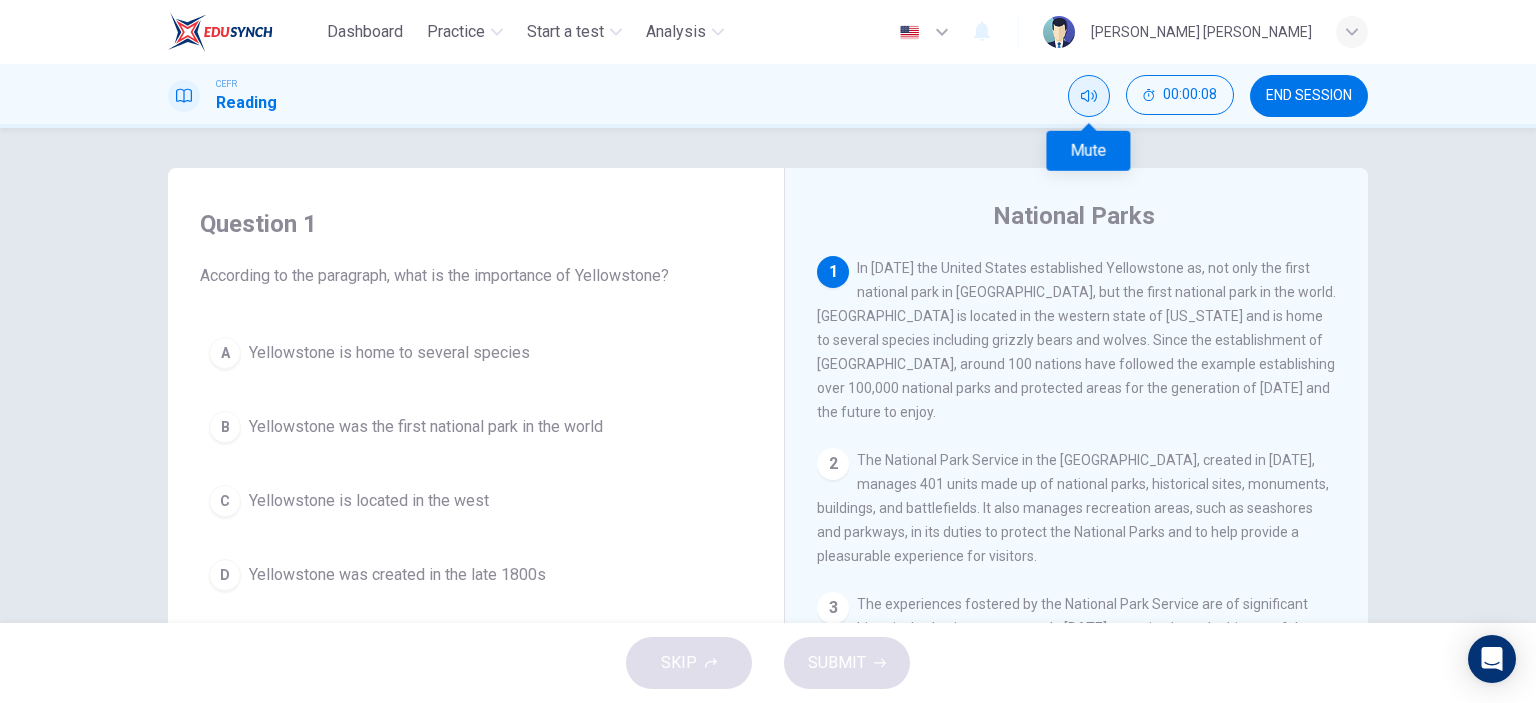 click 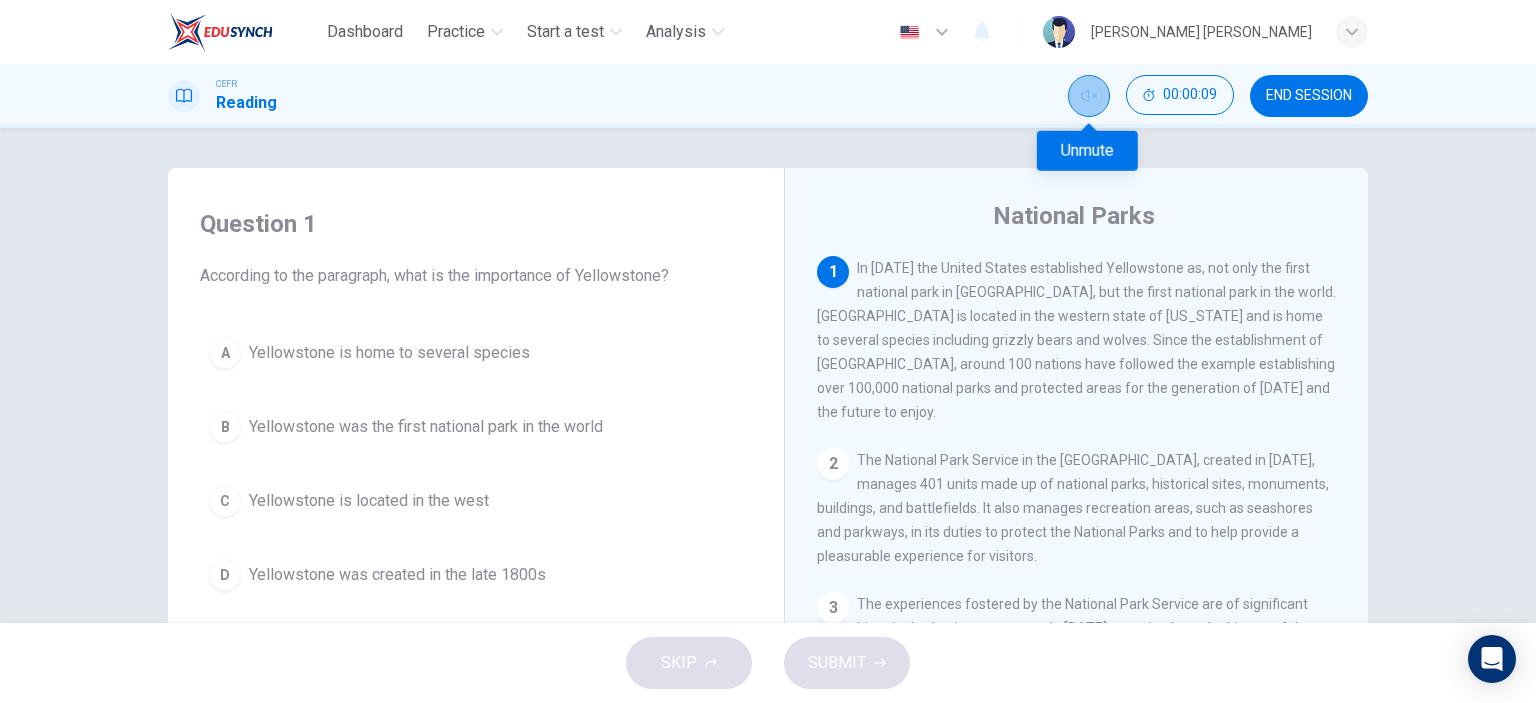 click 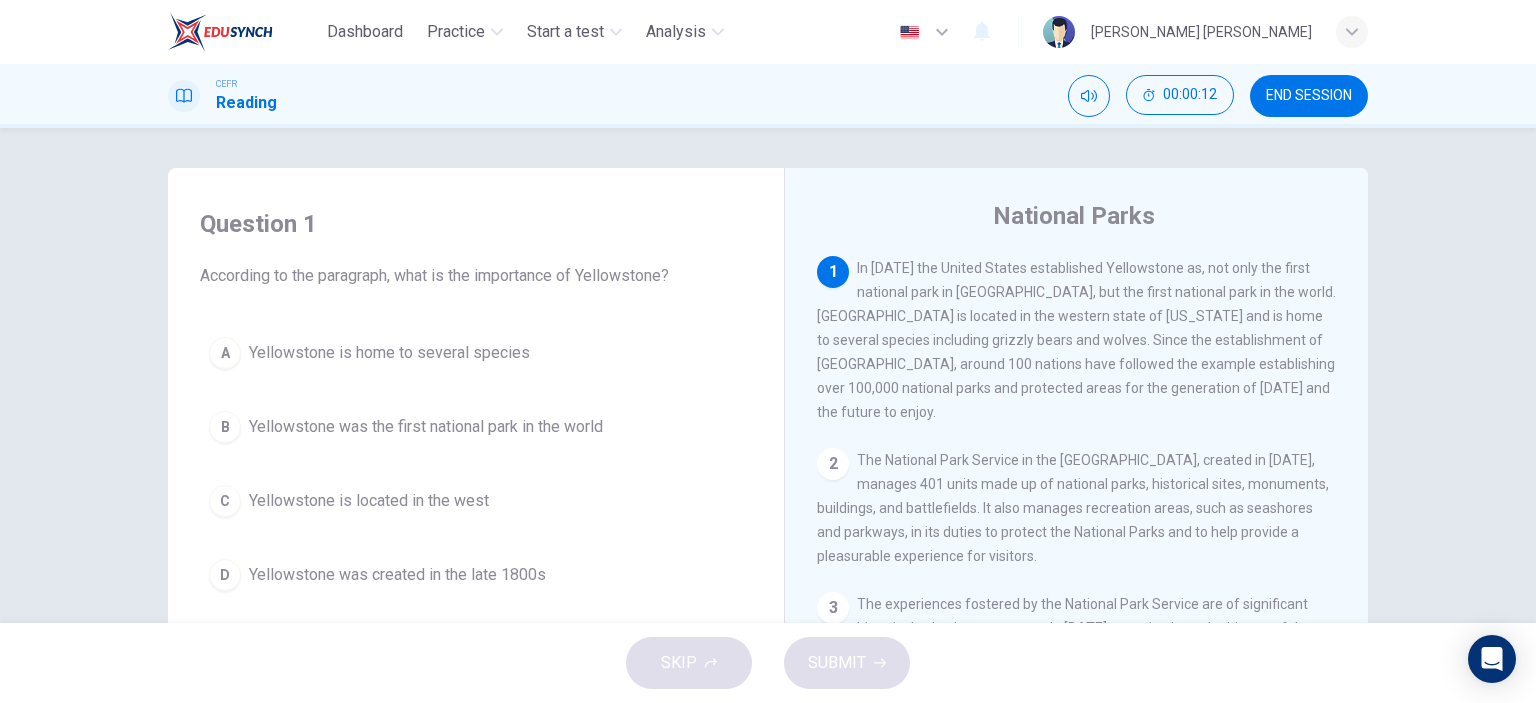 drag, startPoint x: 860, startPoint y: 260, endPoint x: 974, endPoint y: 267, distance: 114.21471 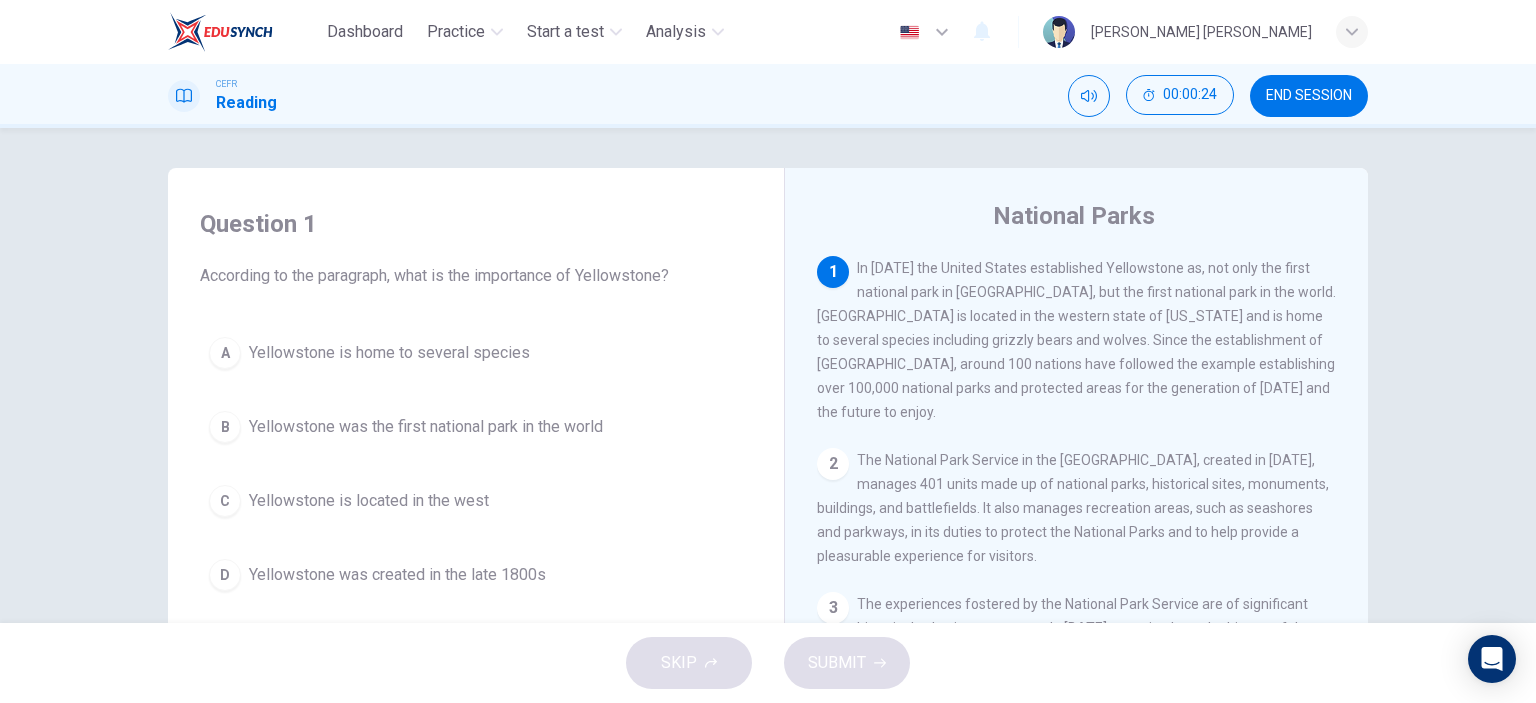 drag, startPoint x: 409, startPoint y: 270, endPoint x: 548, endPoint y: 270, distance: 139 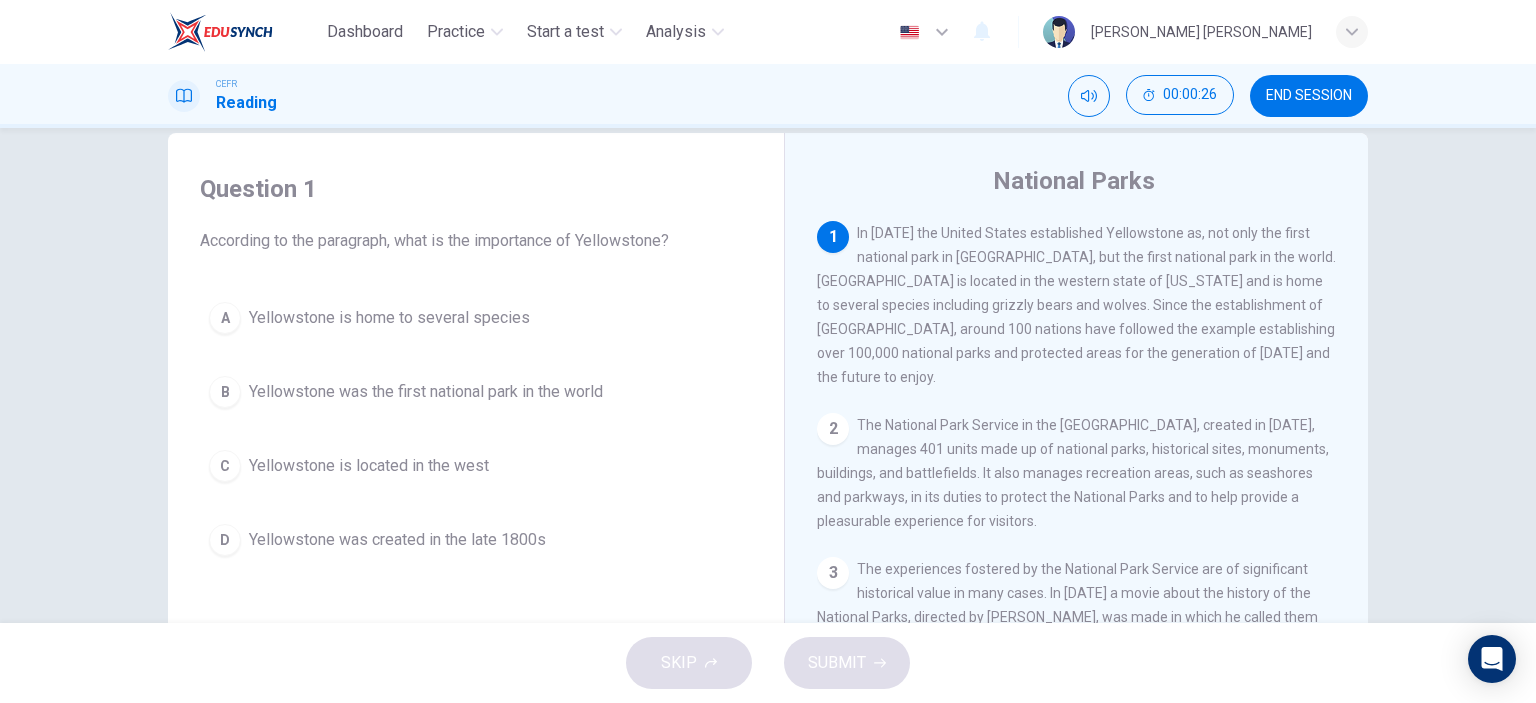 scroll, scrollTop: 0, scrollLeft: 0, axis: both 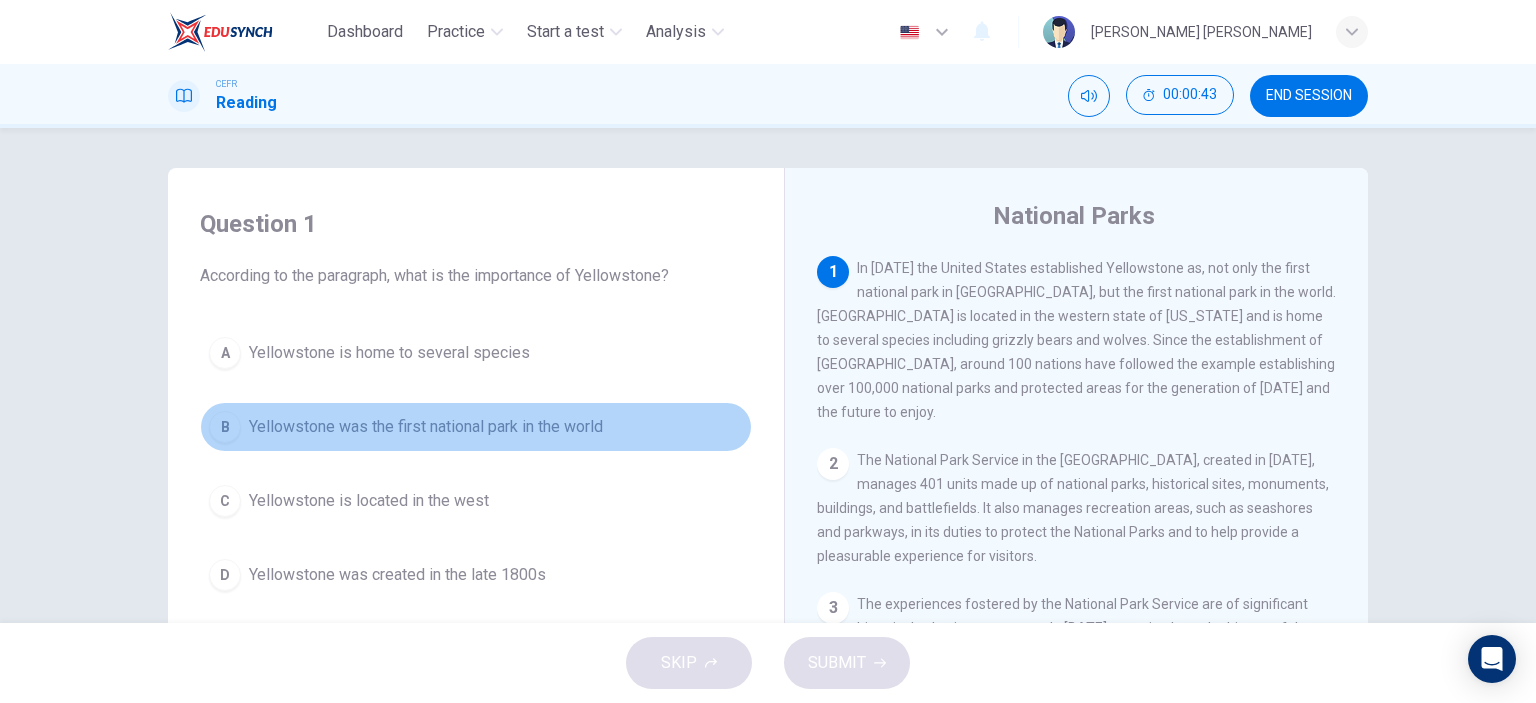 click on "Yellowstone was the first national park in the world" at bounding box center [426, 427] 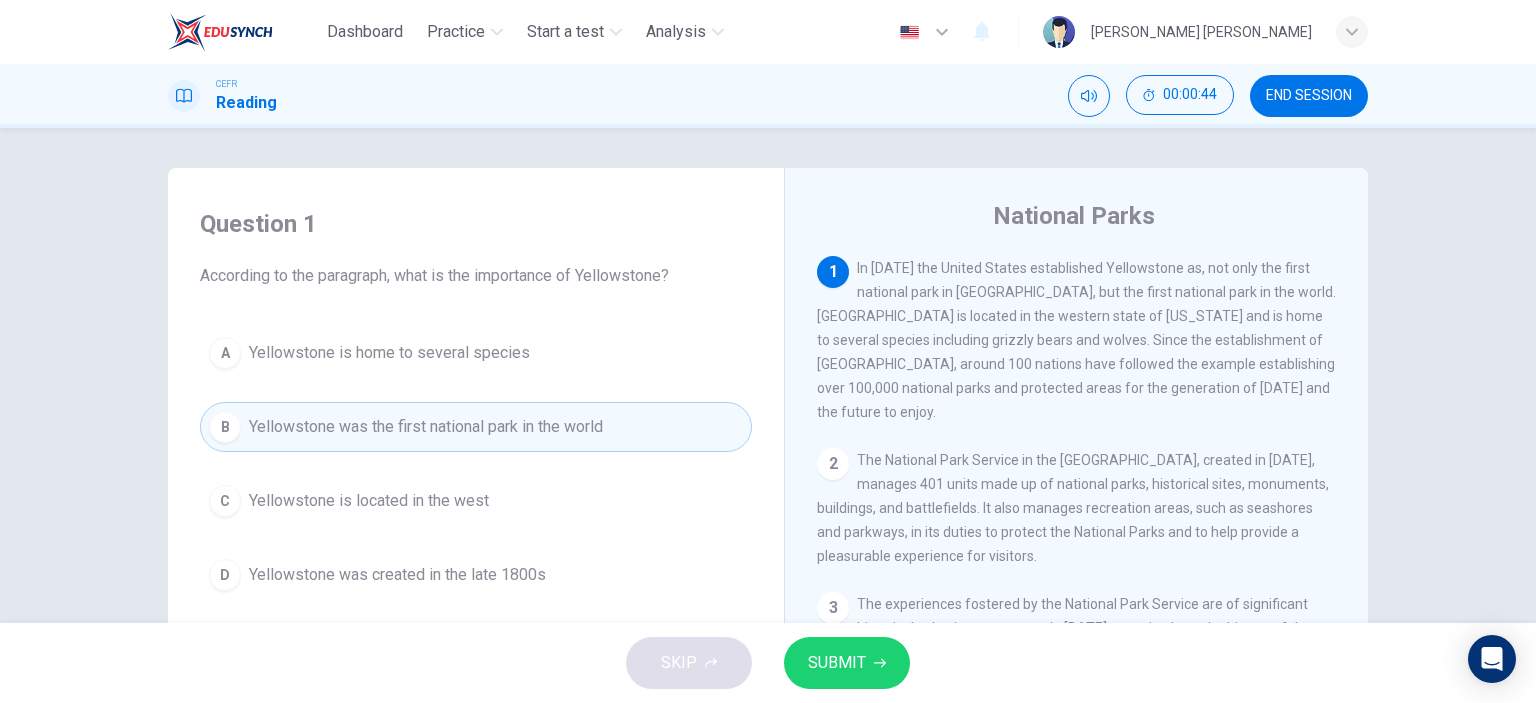 click on "SUBMIT" at bounding box center [837, 663] 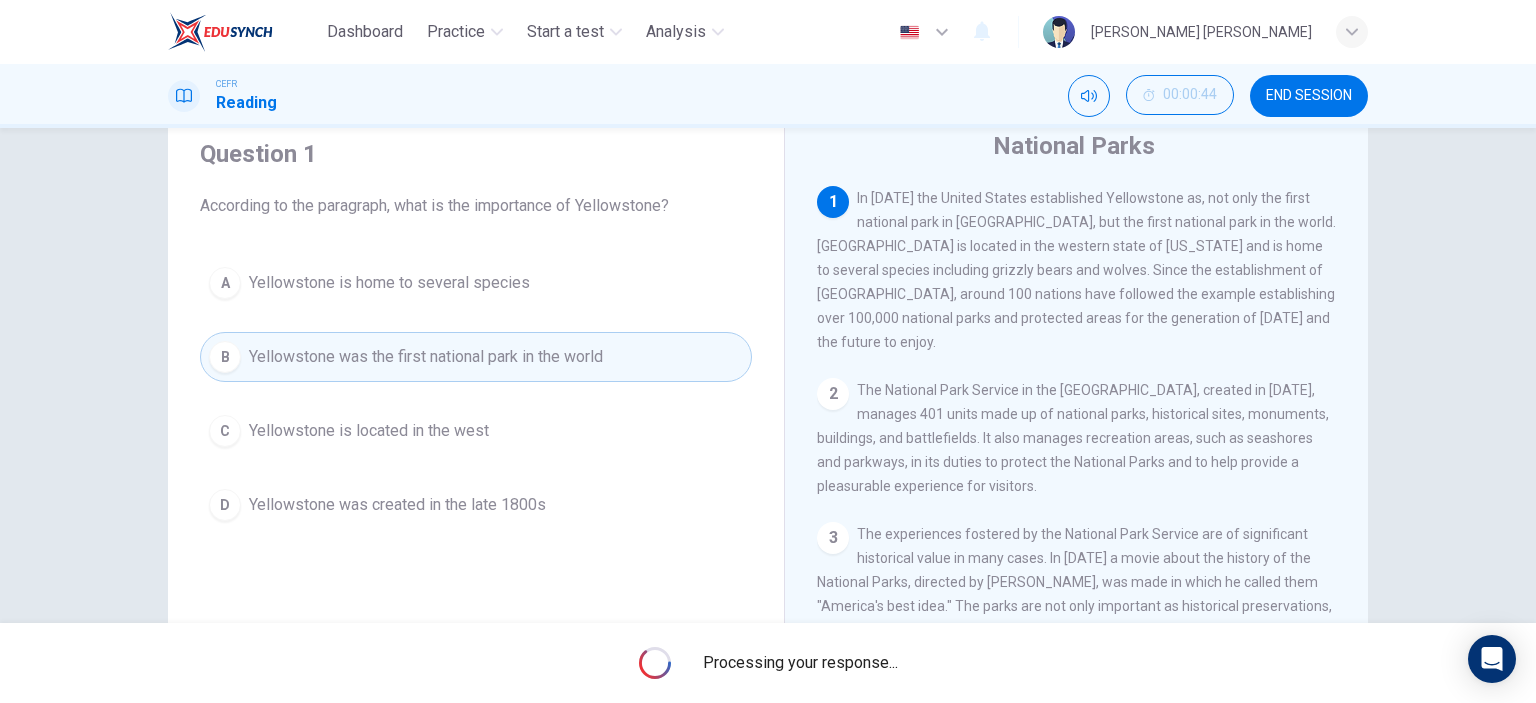 scroll, scrollTop: 100, scrollLeft: 0, axis: vertical 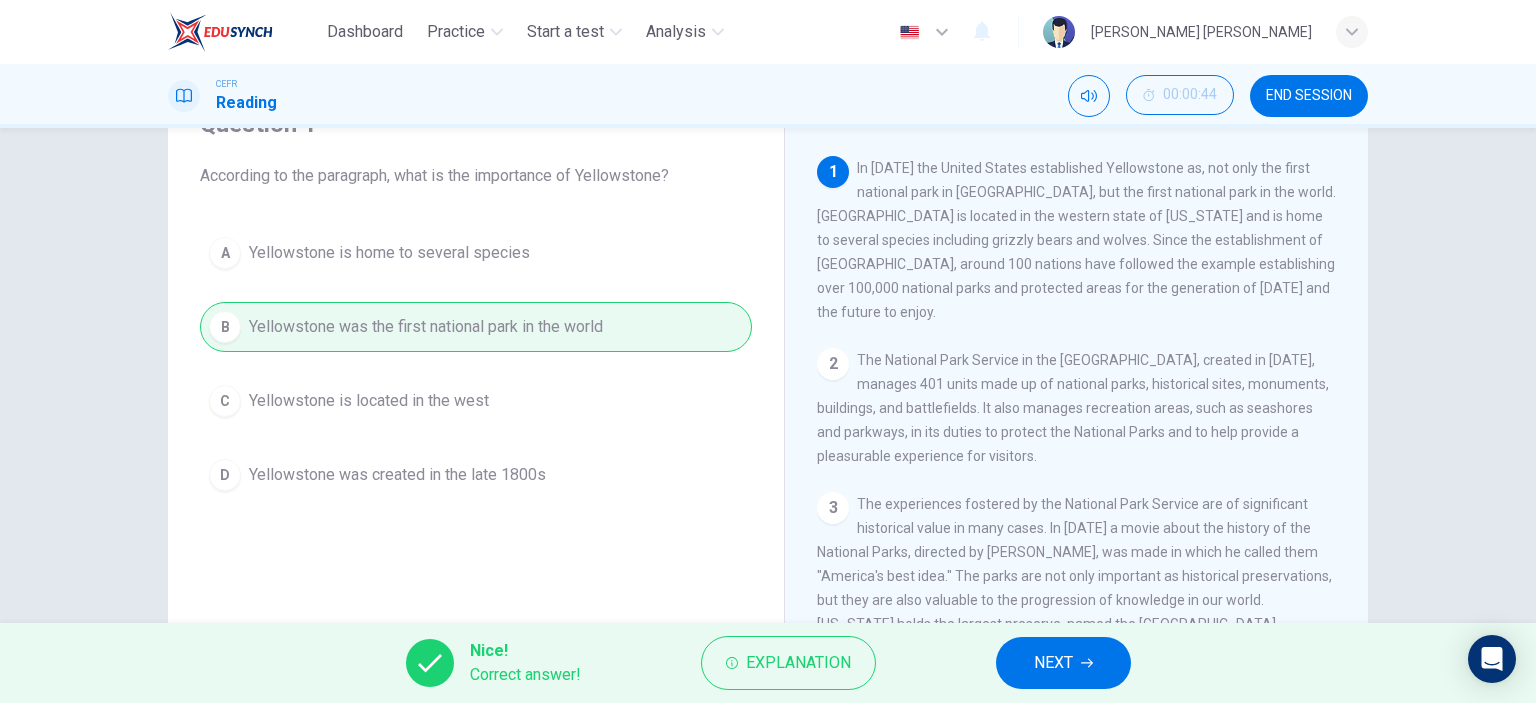 click on "NEXT" at bounding box center (1053, 663) 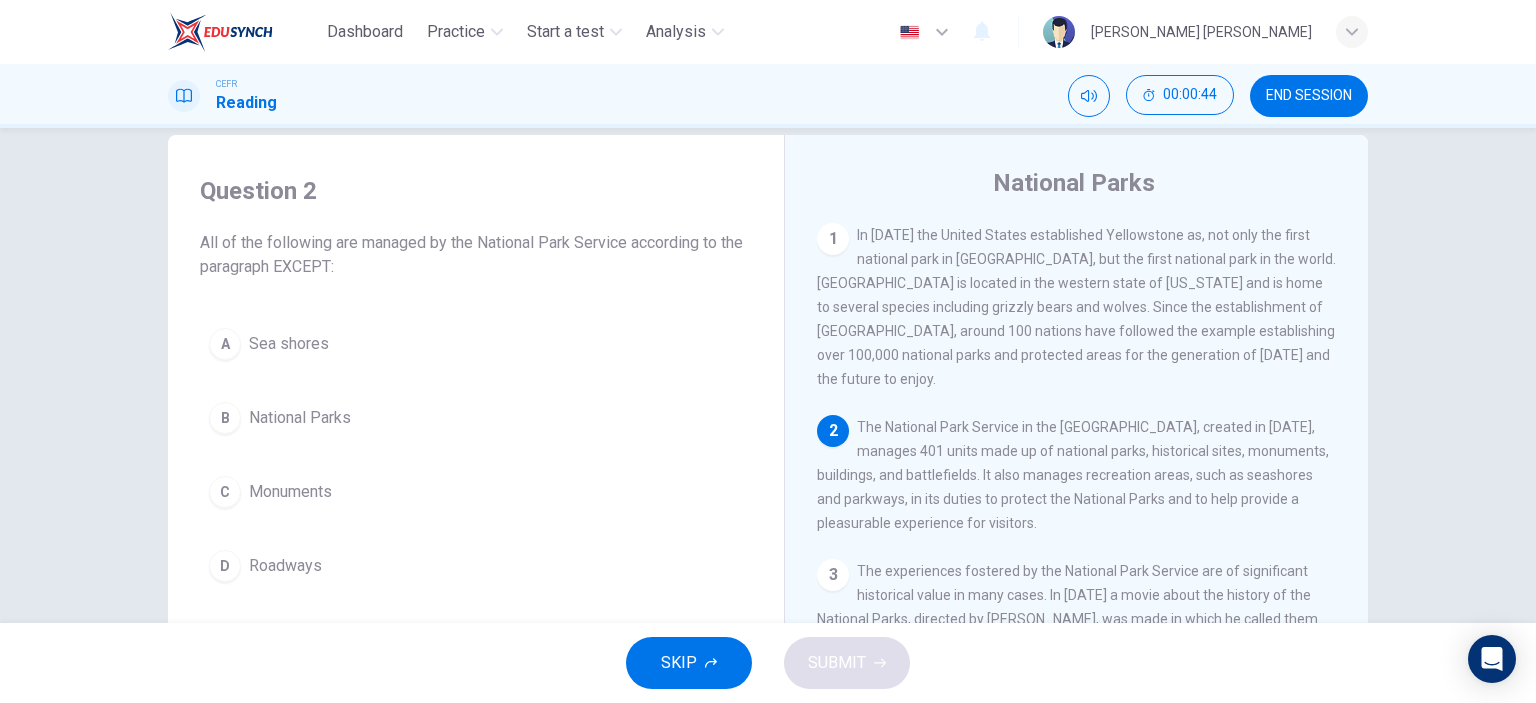 scroll, scrollTop: 0, scrollLeft: 0, axis: both 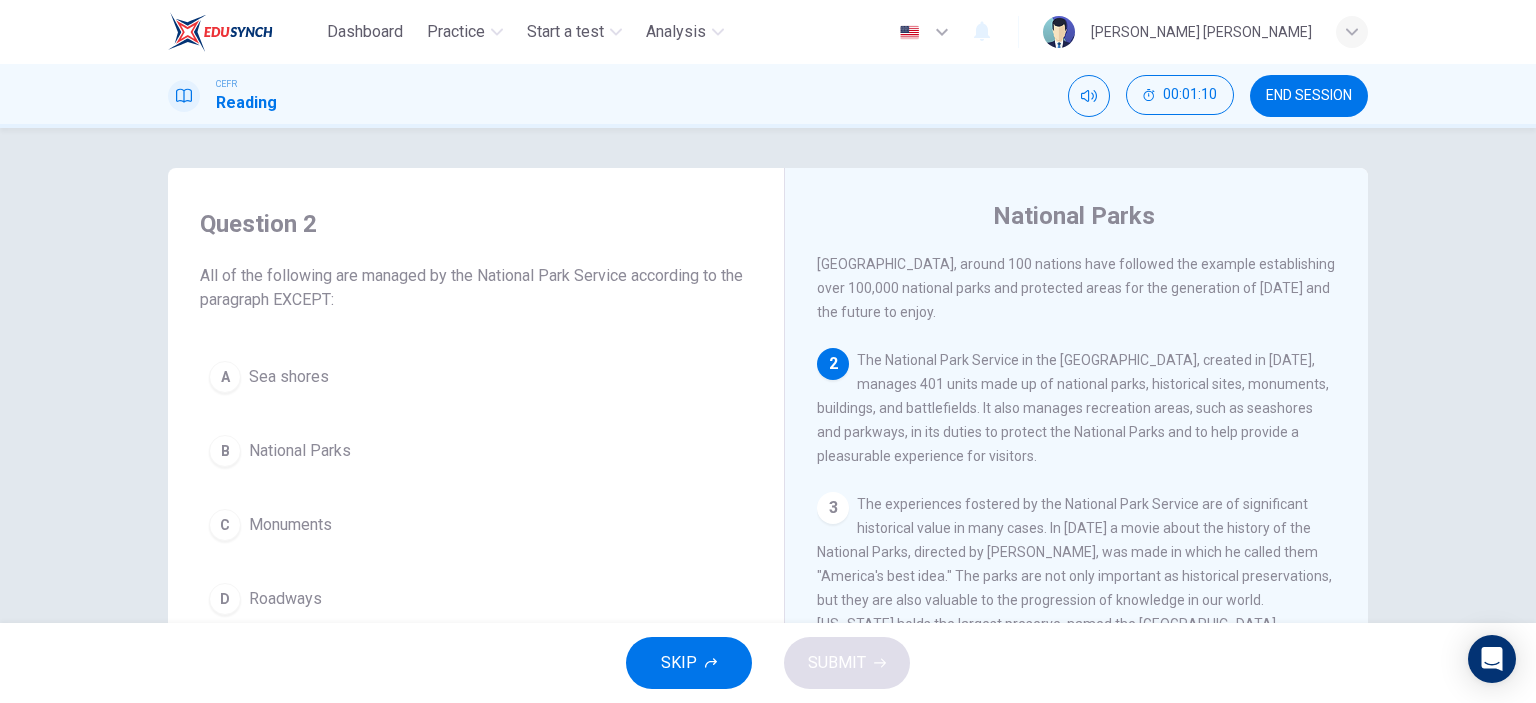 click on "Roadways" at bounding box center (285, 599) 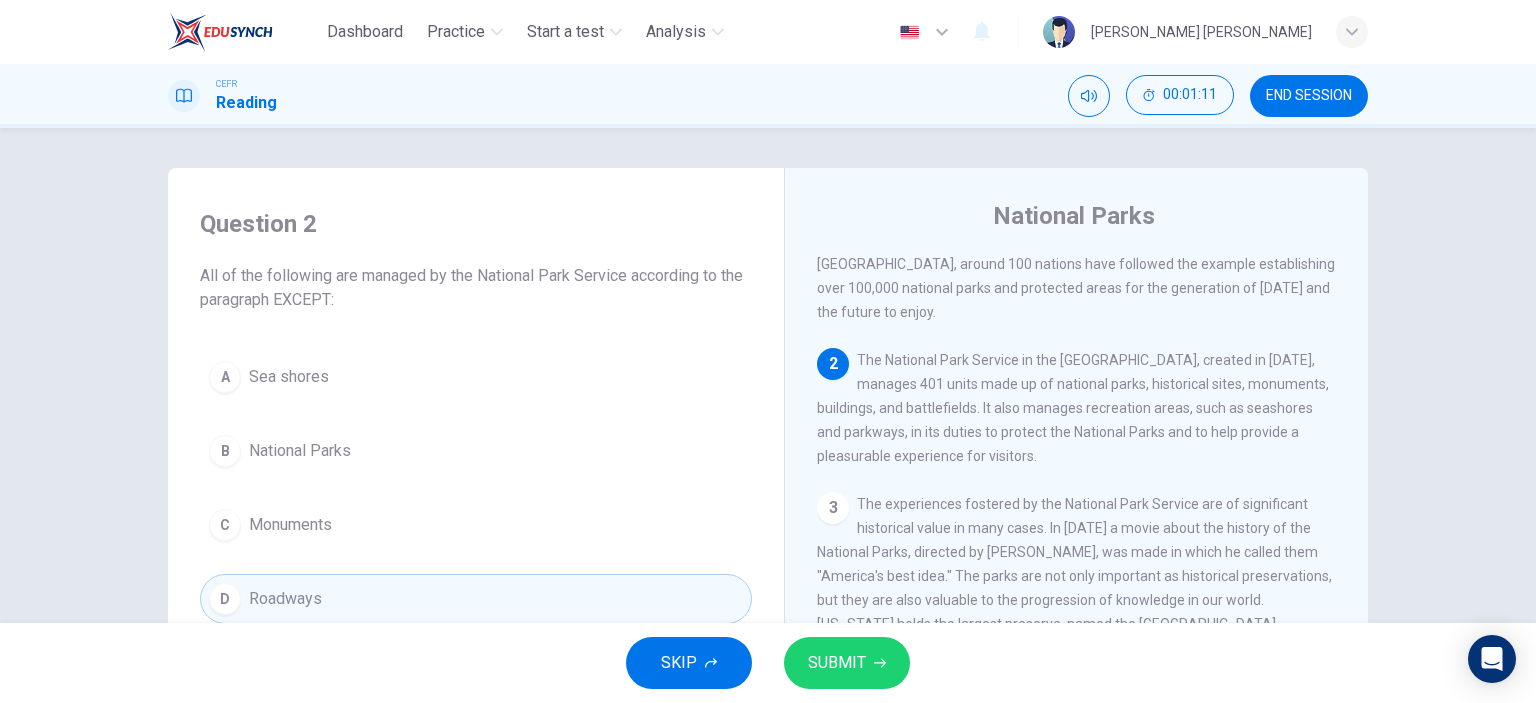 click on "SUBMIT" at bounding box center (837, 663) 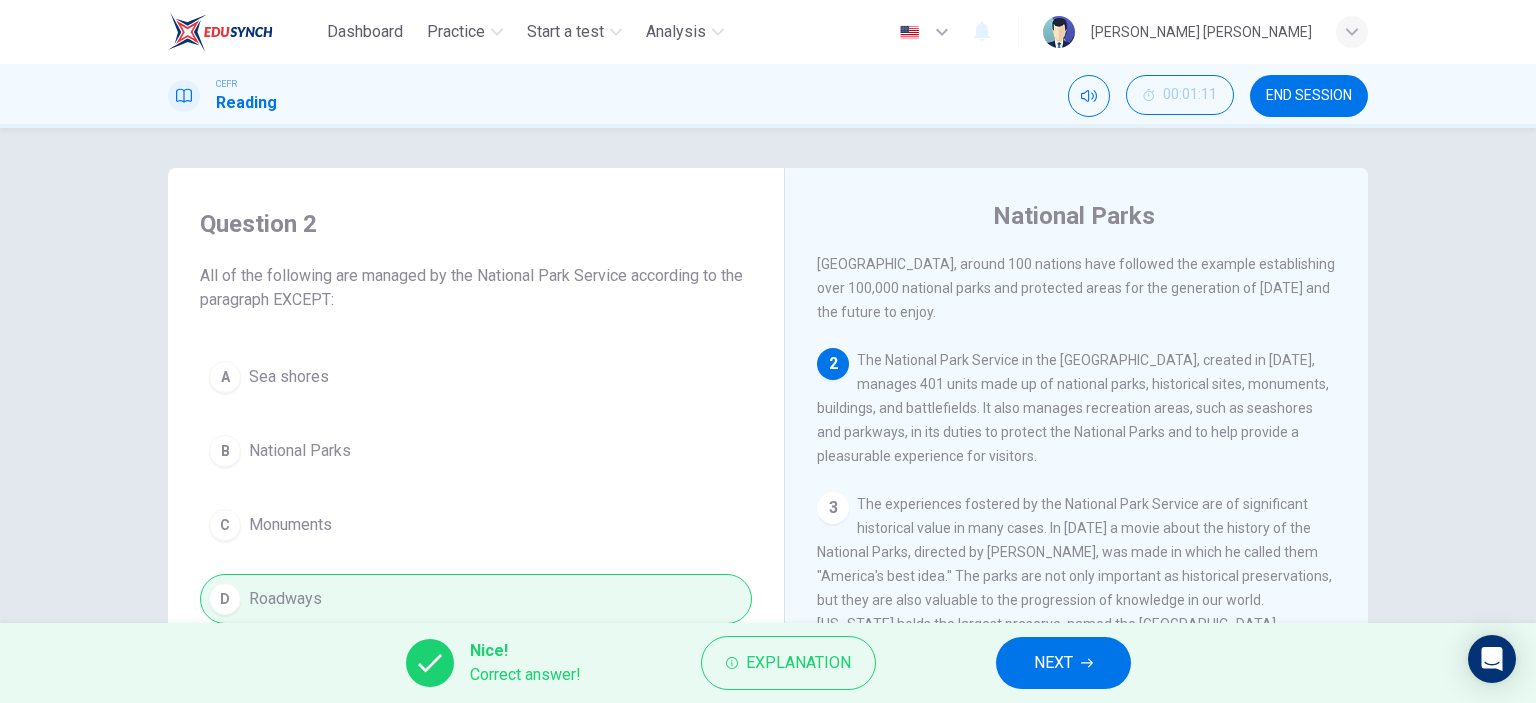 click on "NEXT" at bounding box center [1053, 663] 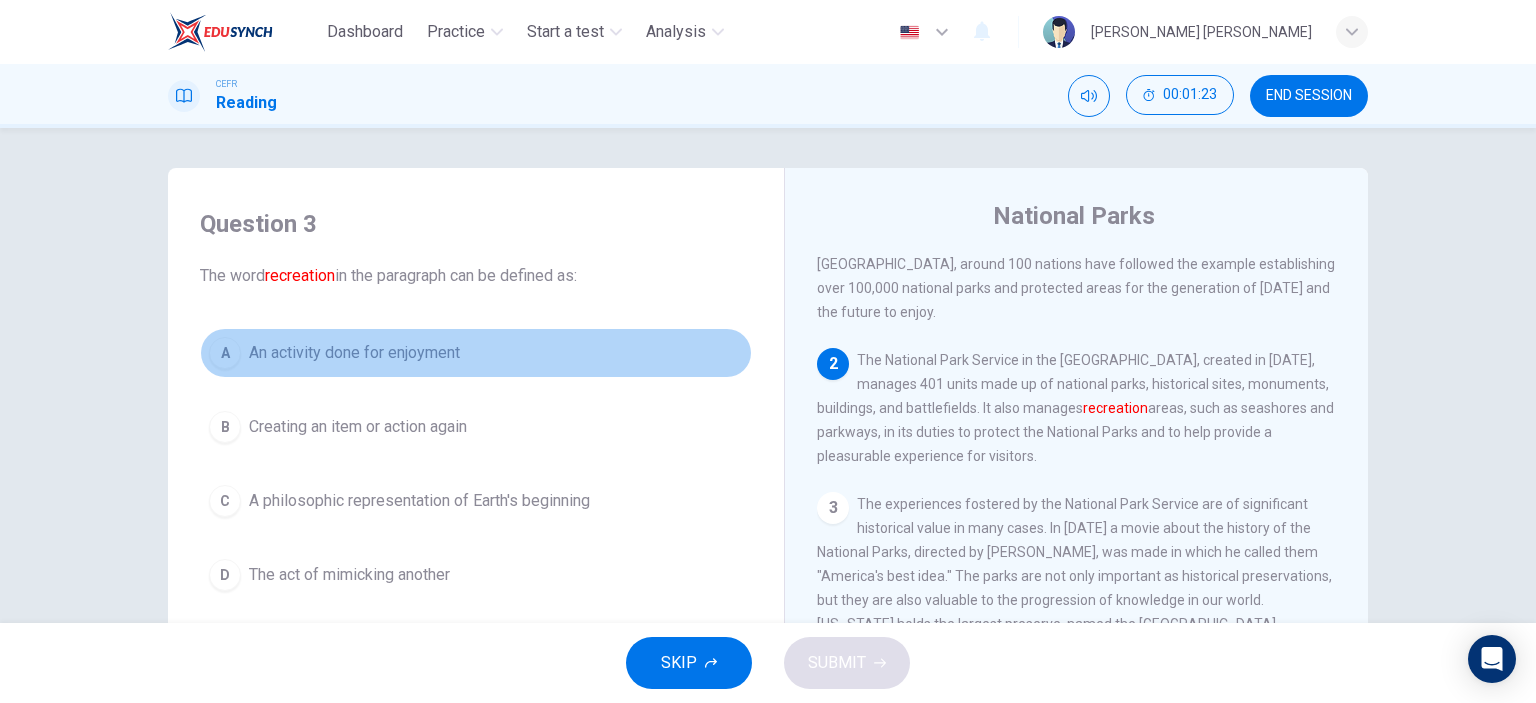click on "An activity done for enjoyment" at bounding box center (354, 353) 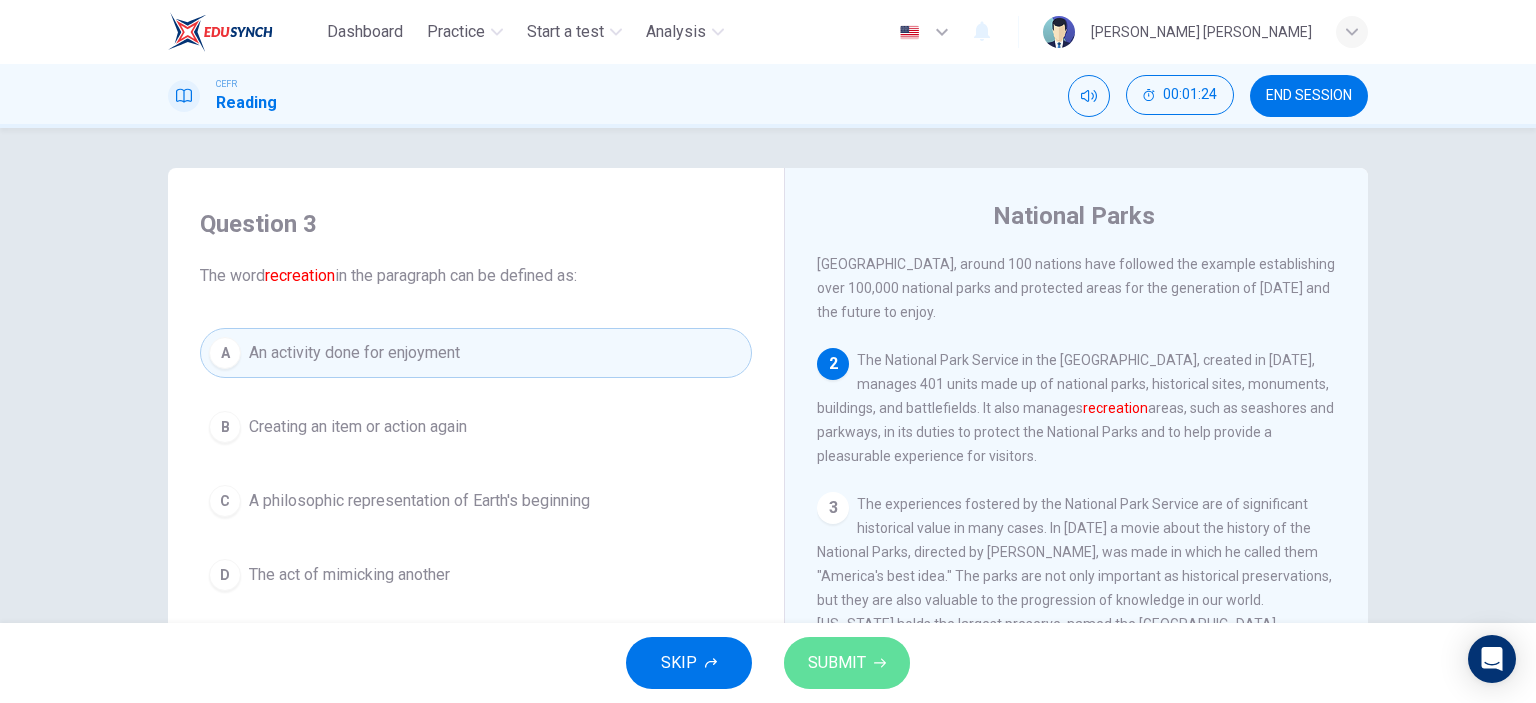 click on "SUBMIT" at bounding box center [847, 663] 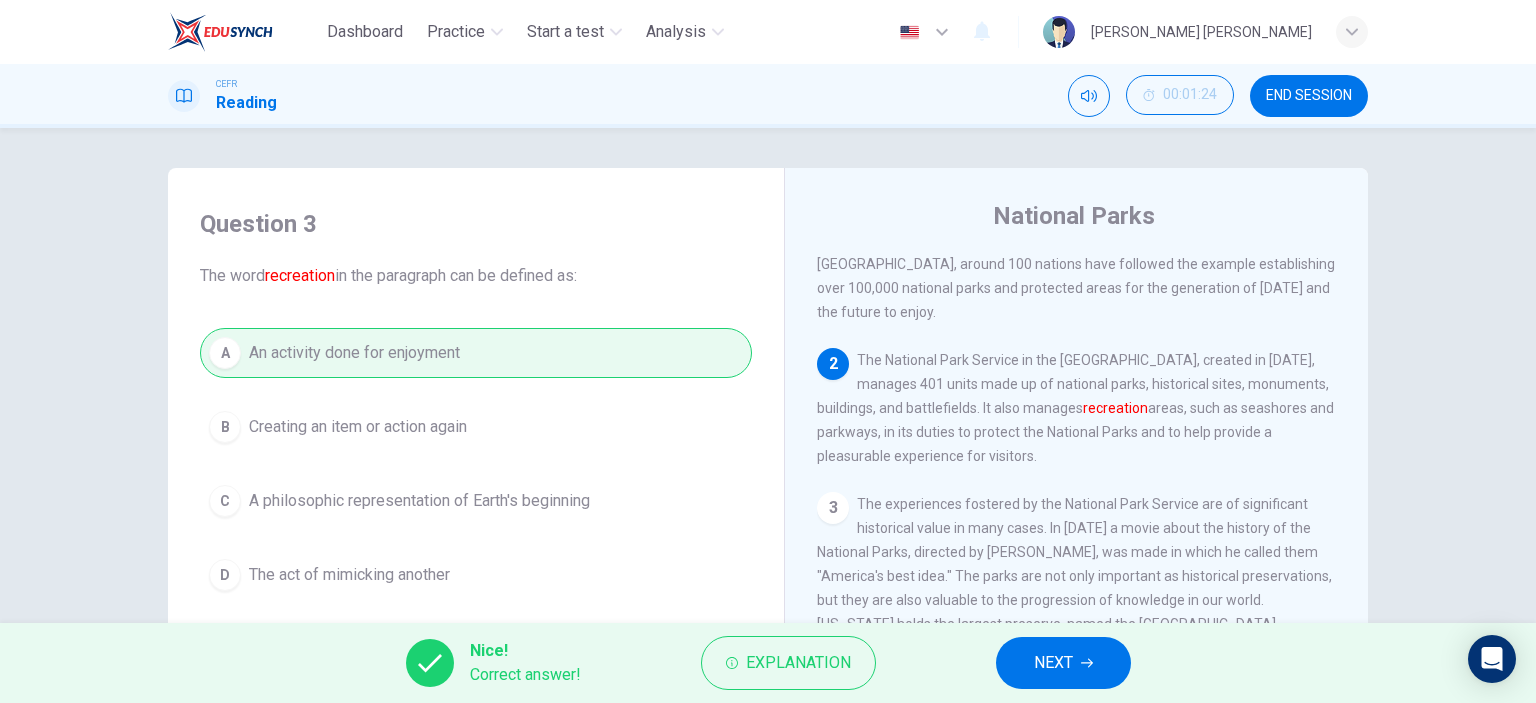 click on "NEXT" at bounding box center (1063, 663) 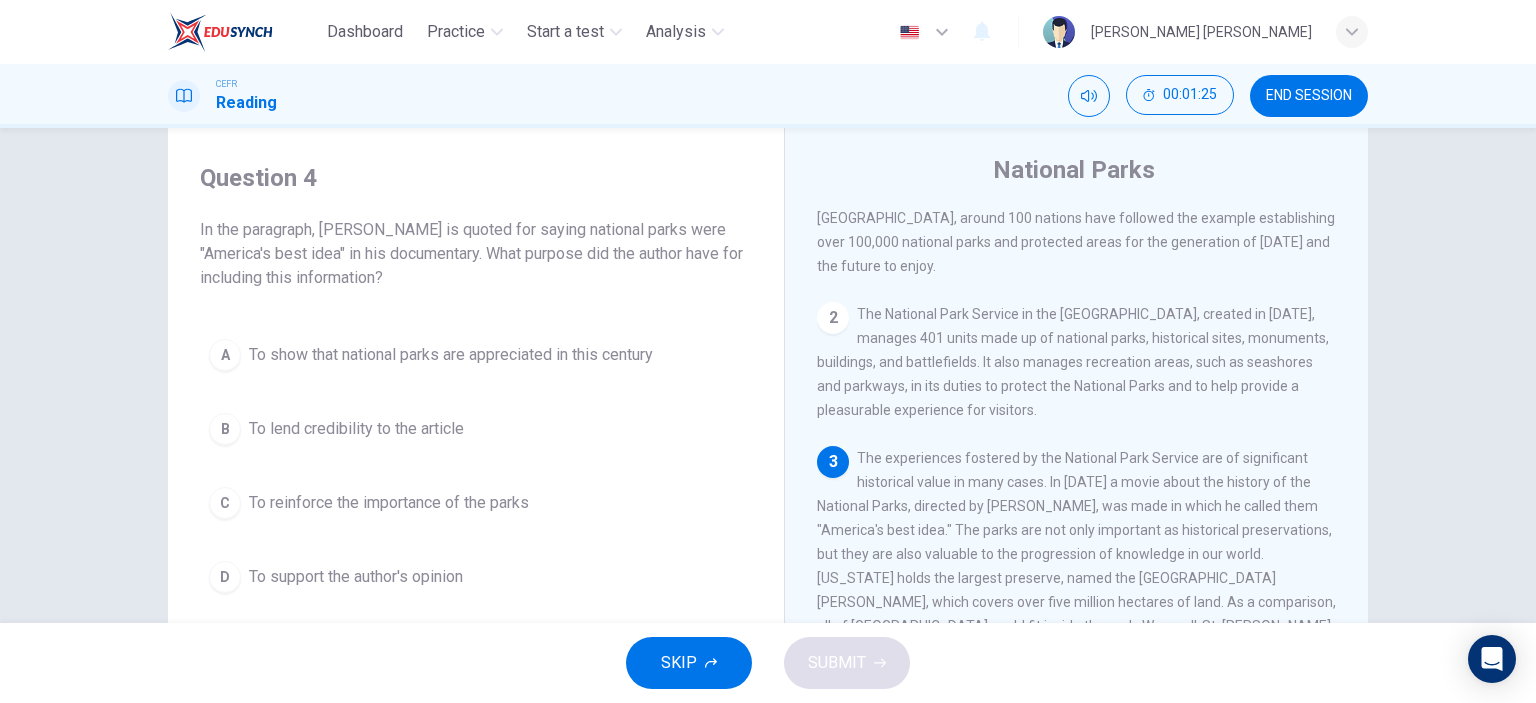 scroll, scrollTop: 0, scrollLeft: 0, axis: both 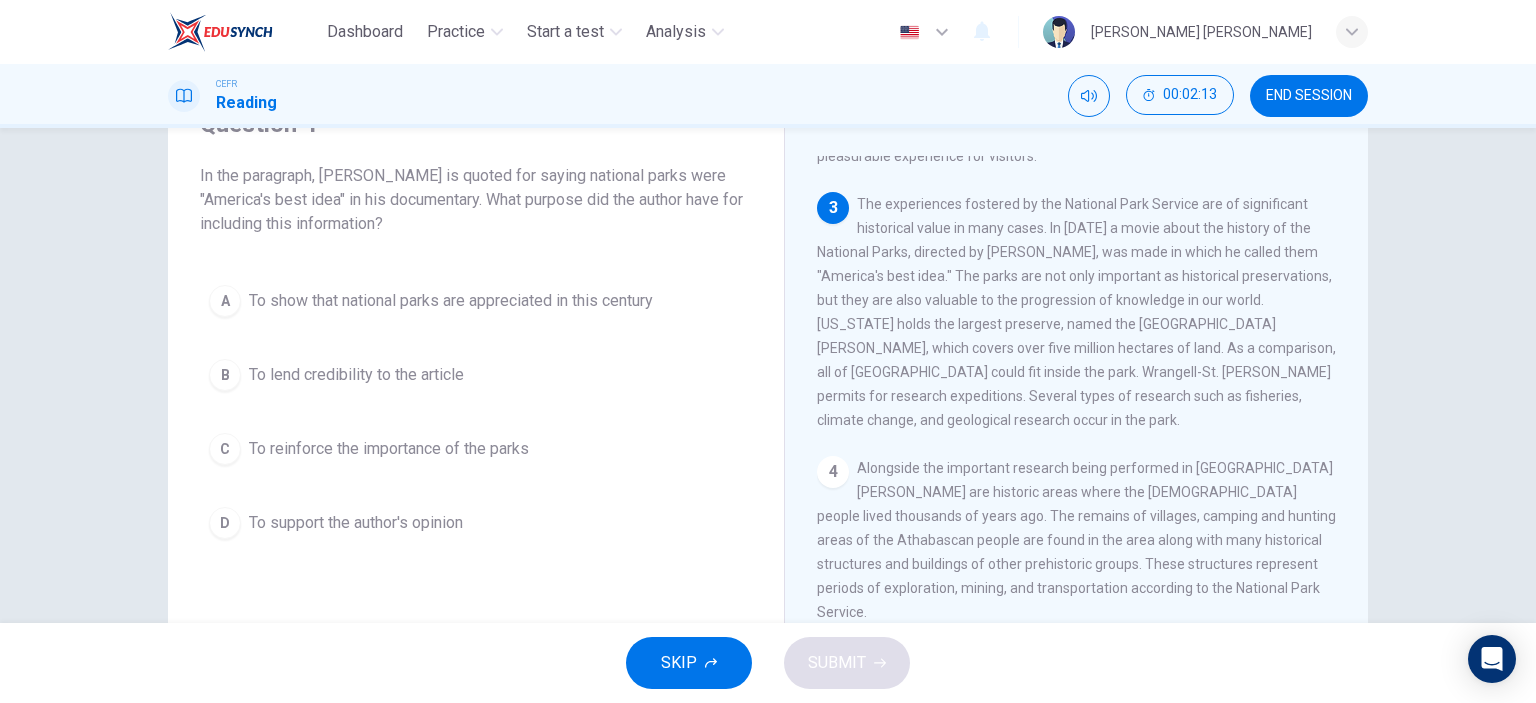 click on "To show that national parks are appreciated in this century" at bounding box center [451, 301] 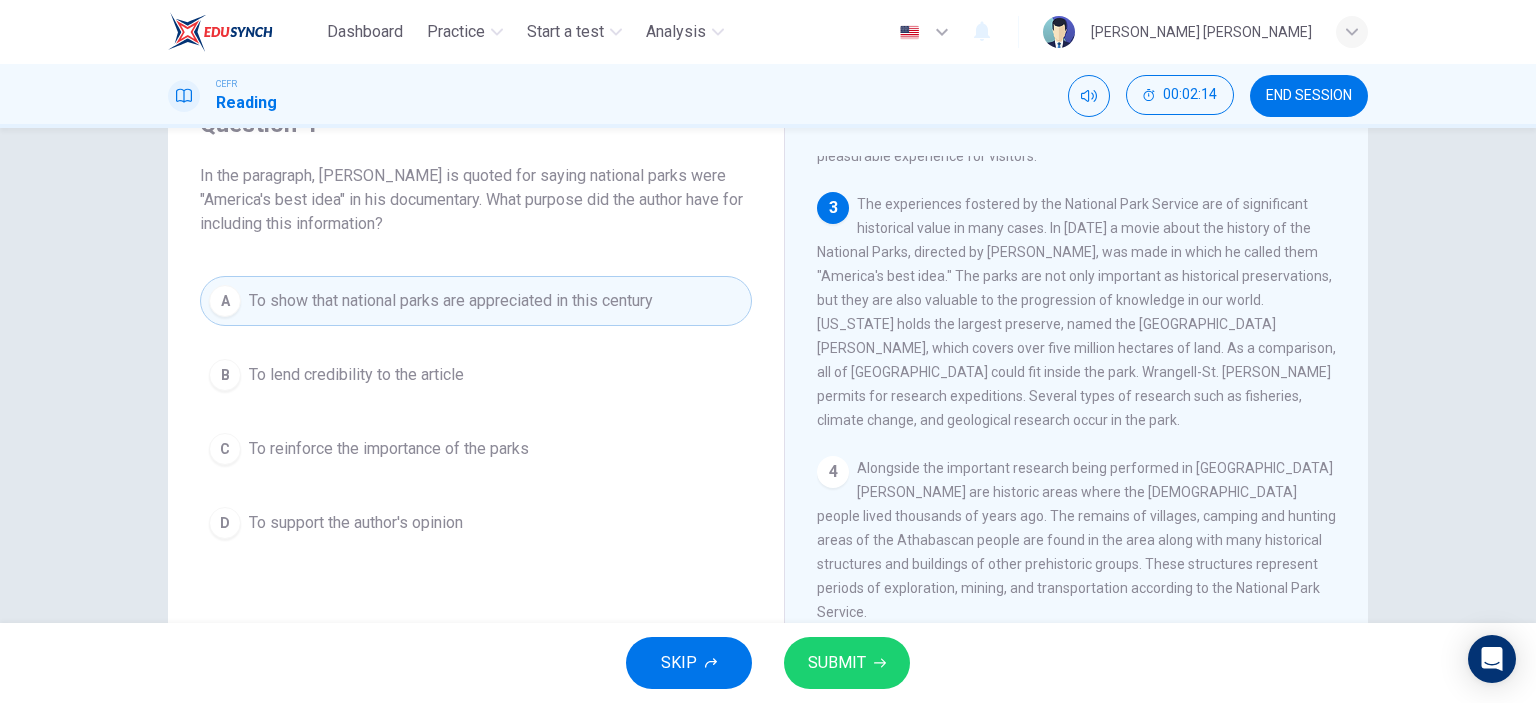 click on "SUBMIT" at bounding box center (837, 663) 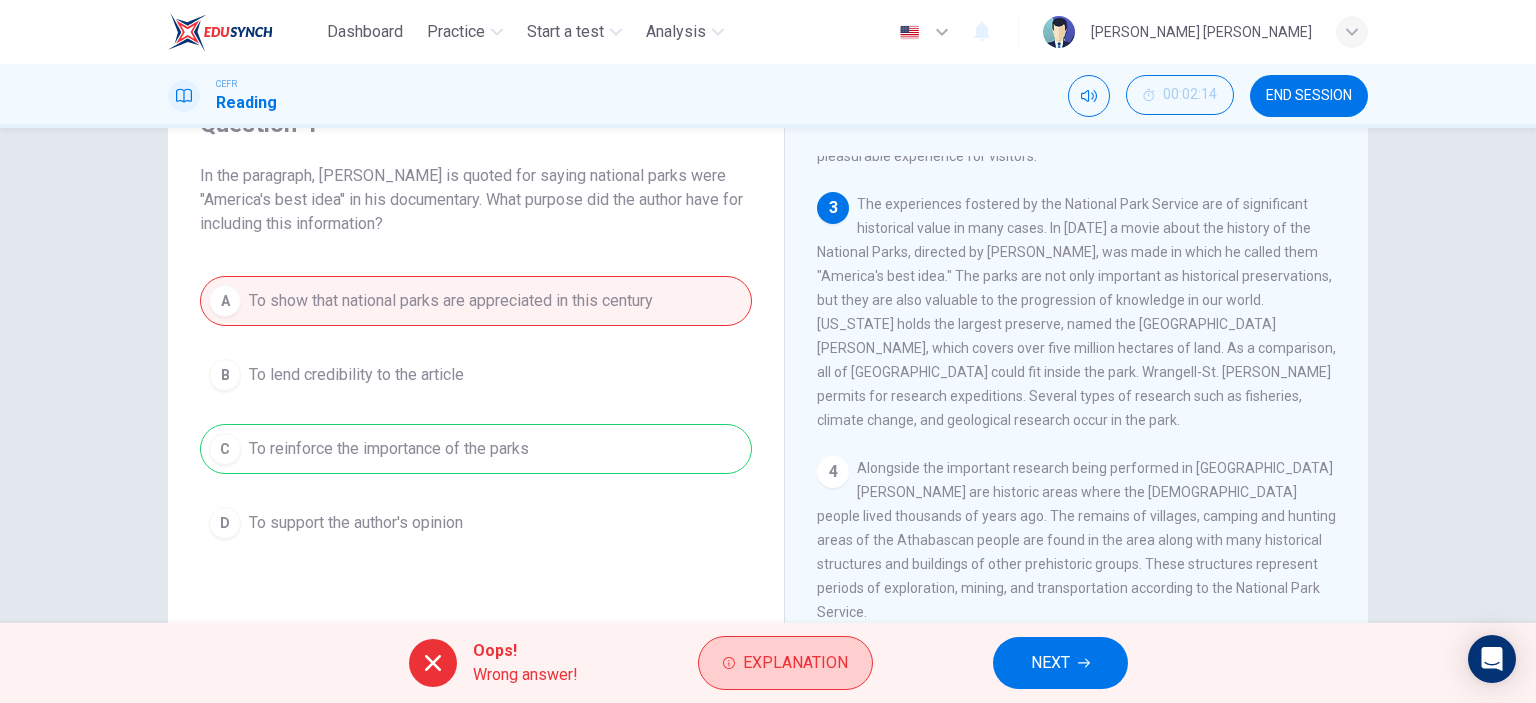 click on "Explanation" at bounding box center (785, 663) 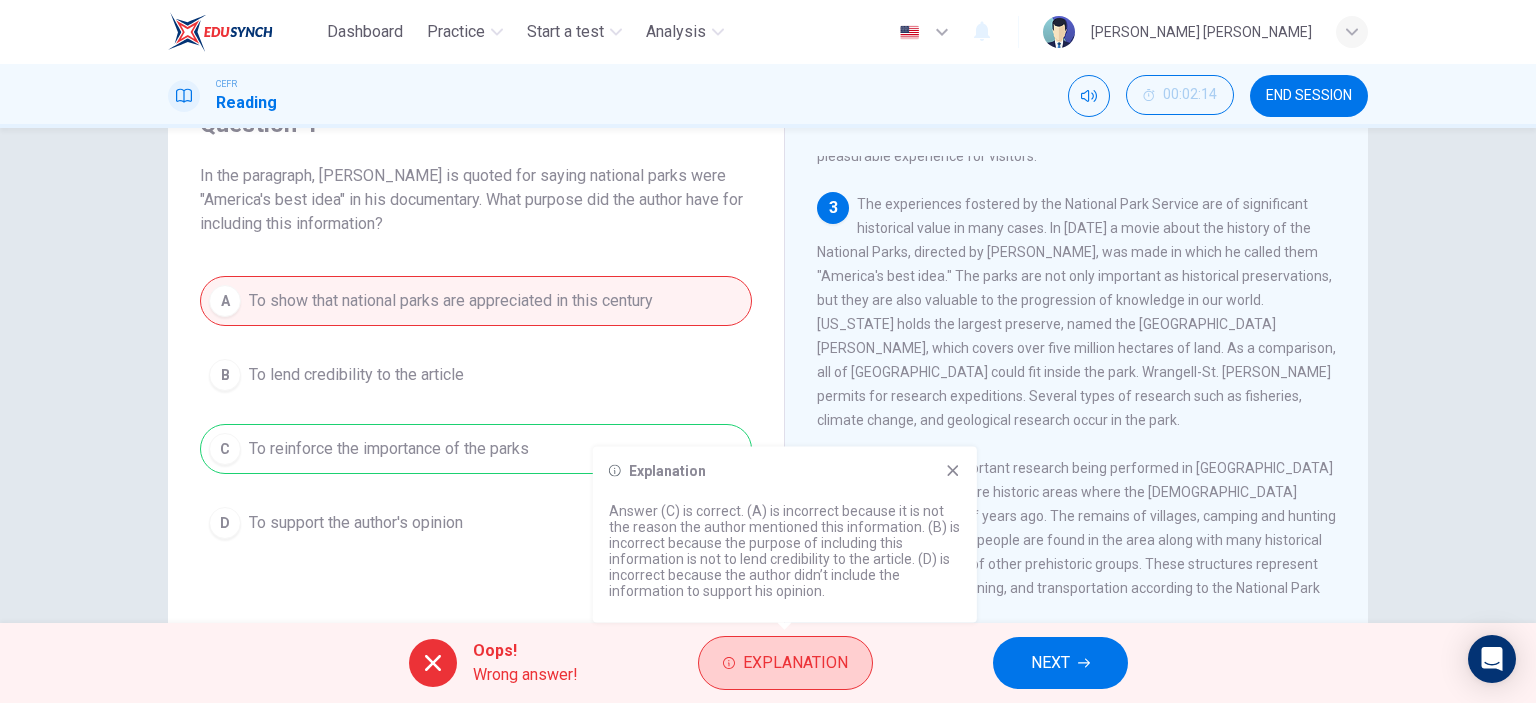 click on "Explanation" at bounding box center (795, 663) 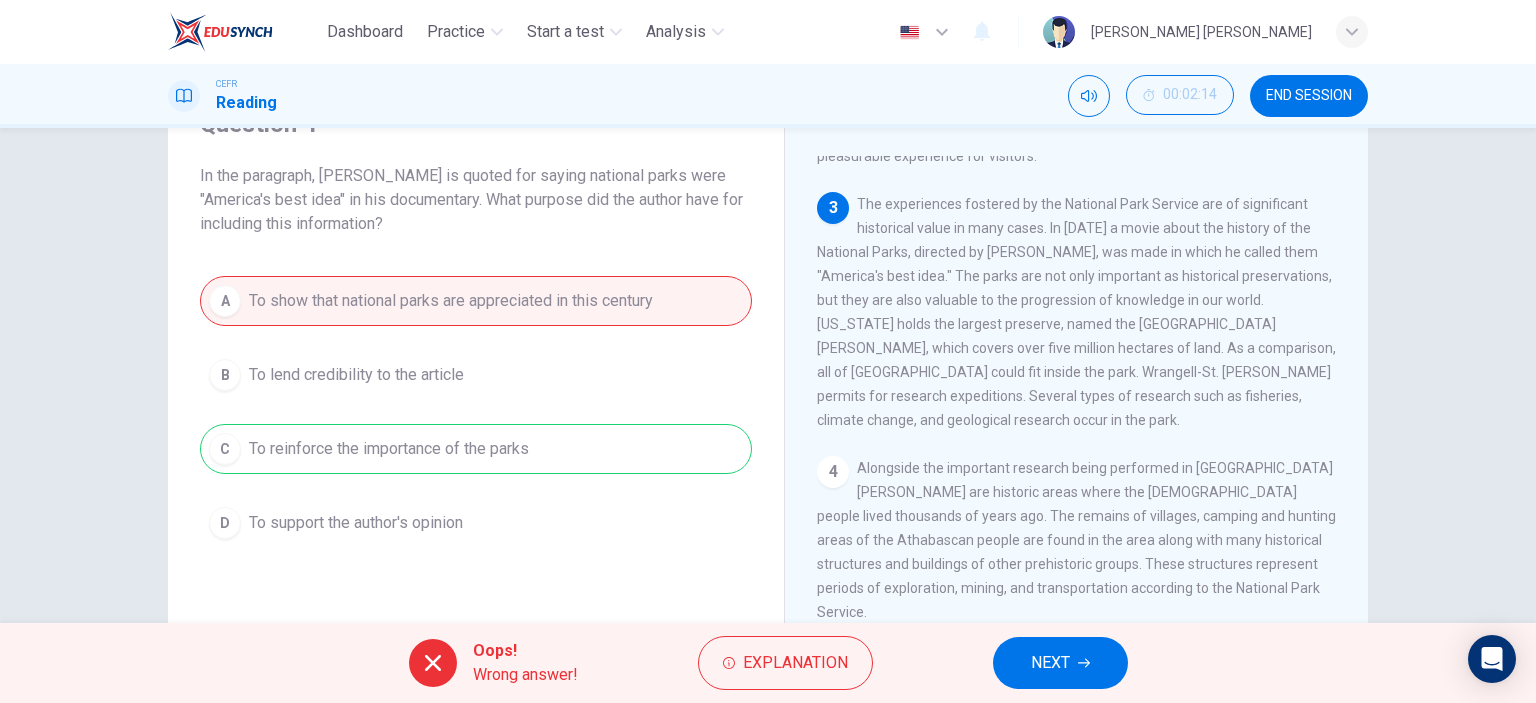 click on "NEXT" at bounding box center (1050, 663) 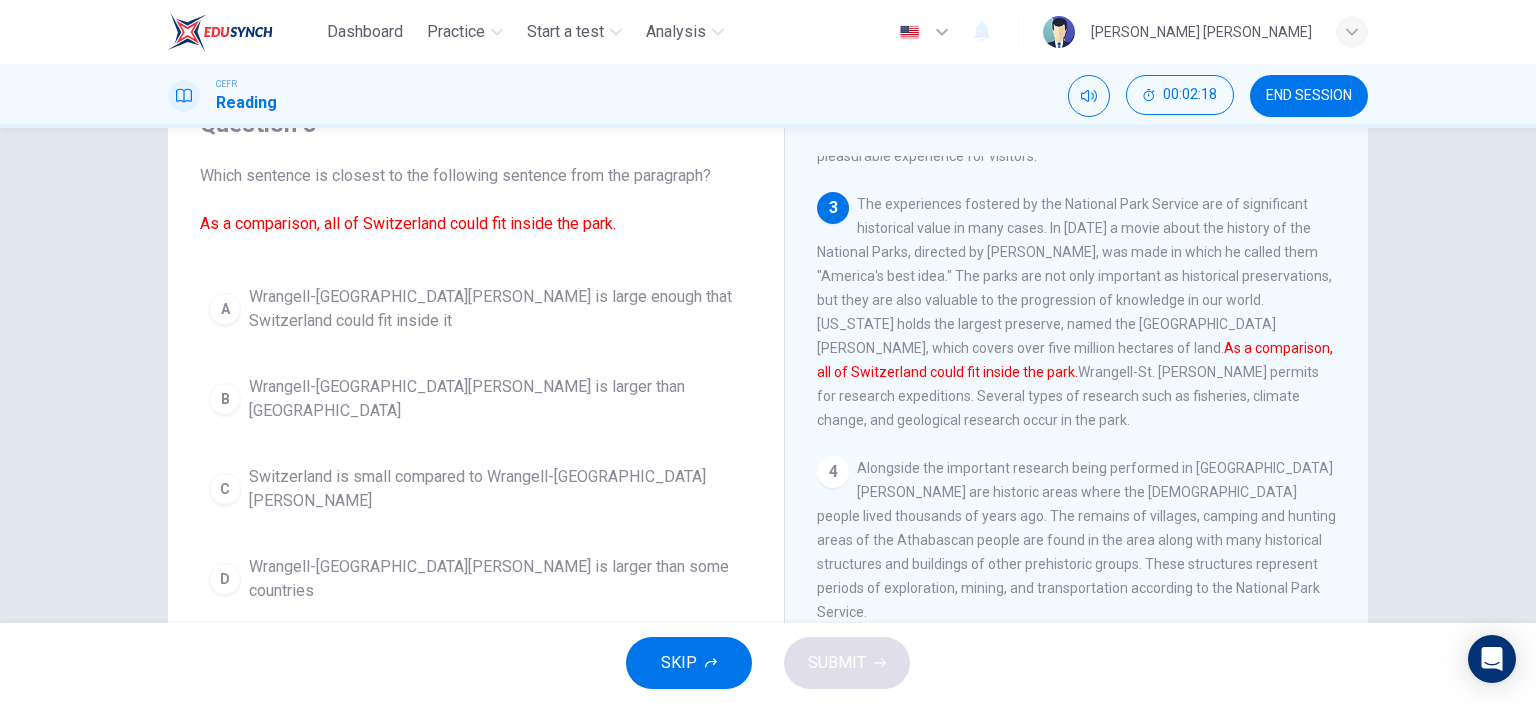 drag, startPoint x: 216, startPoint y: 174, endPoint x: 505, endPoint y: 187, distance: 289.29224 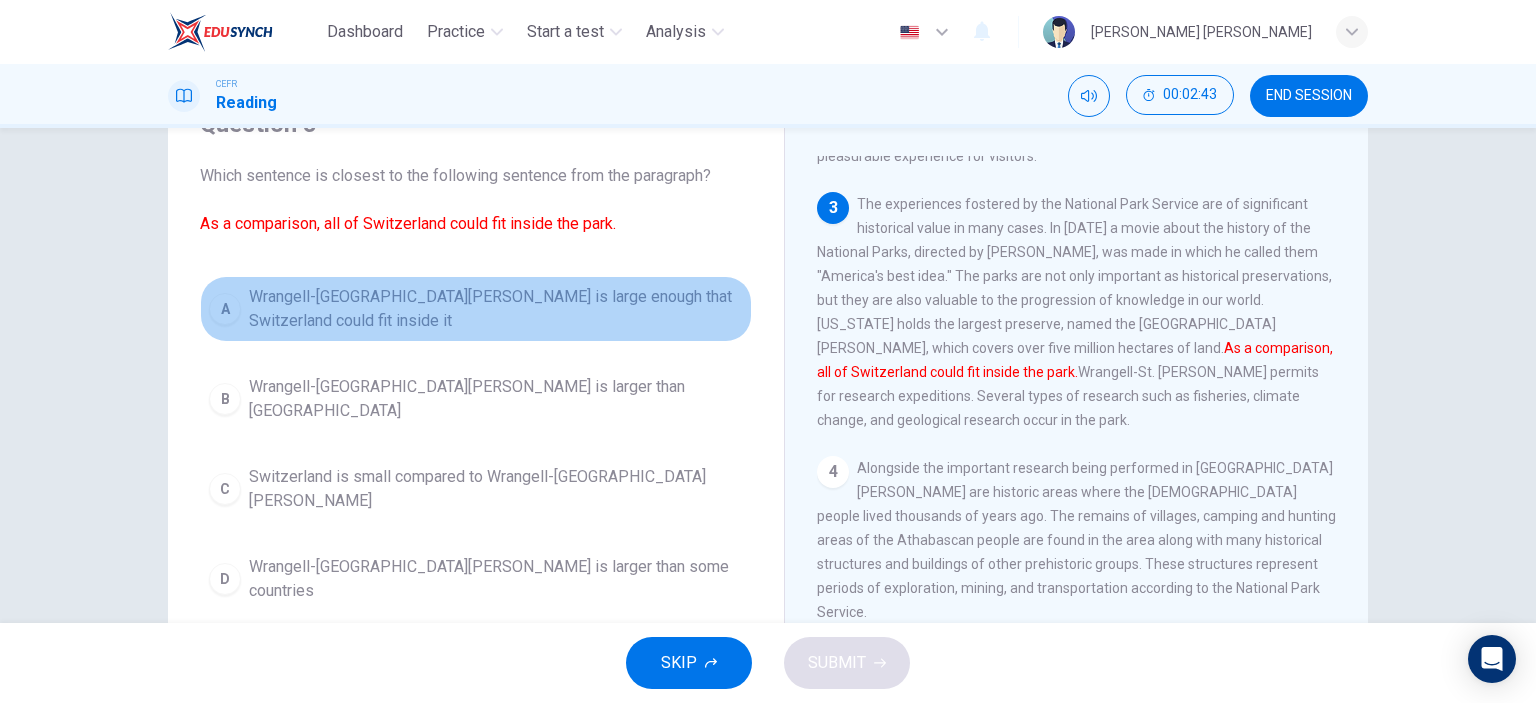 click on "Wrangell-[GEOGRAPHIC_DATA][PERSON_NAME] is large enough that Switzerland could fit inside it" at bounding box center (496, 309) 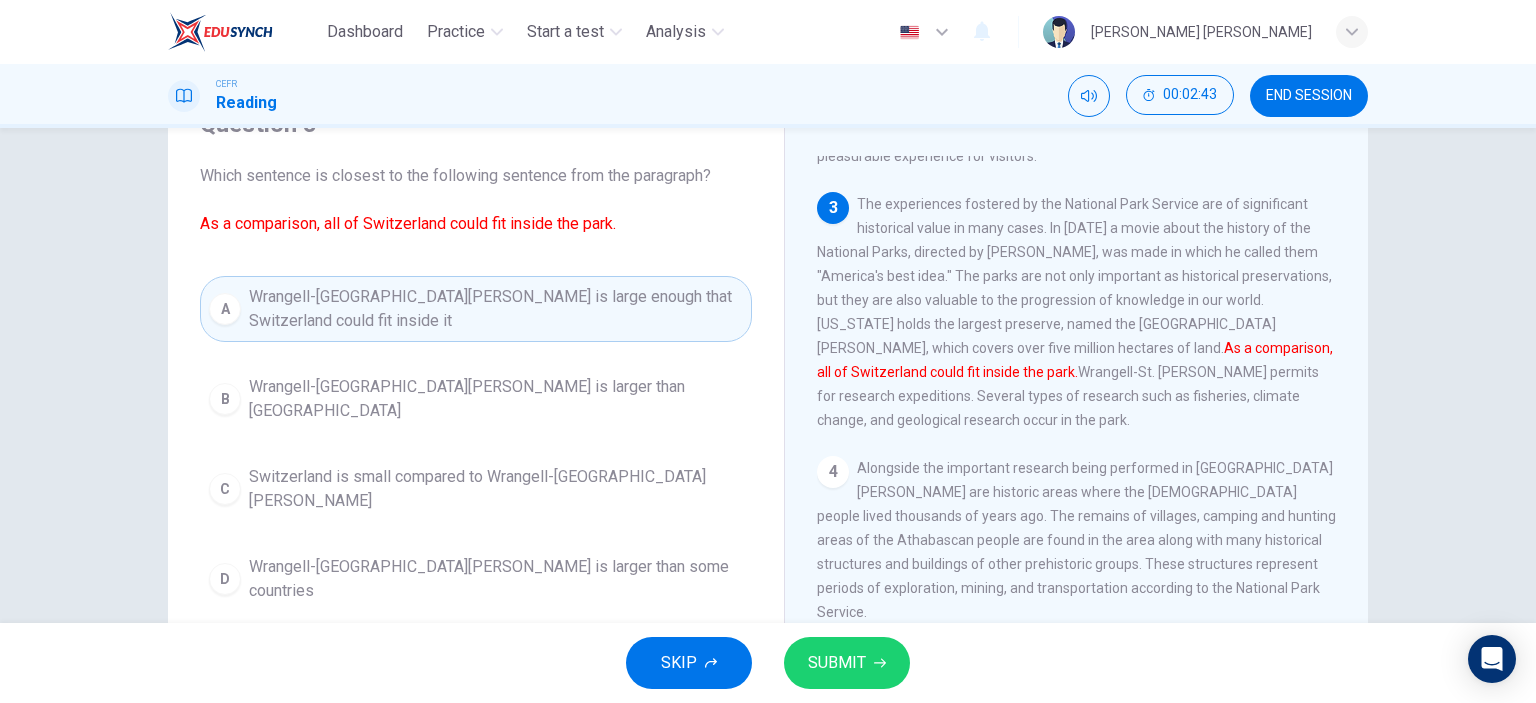 click on "SUBMIT" at bounding box center [837, 663] 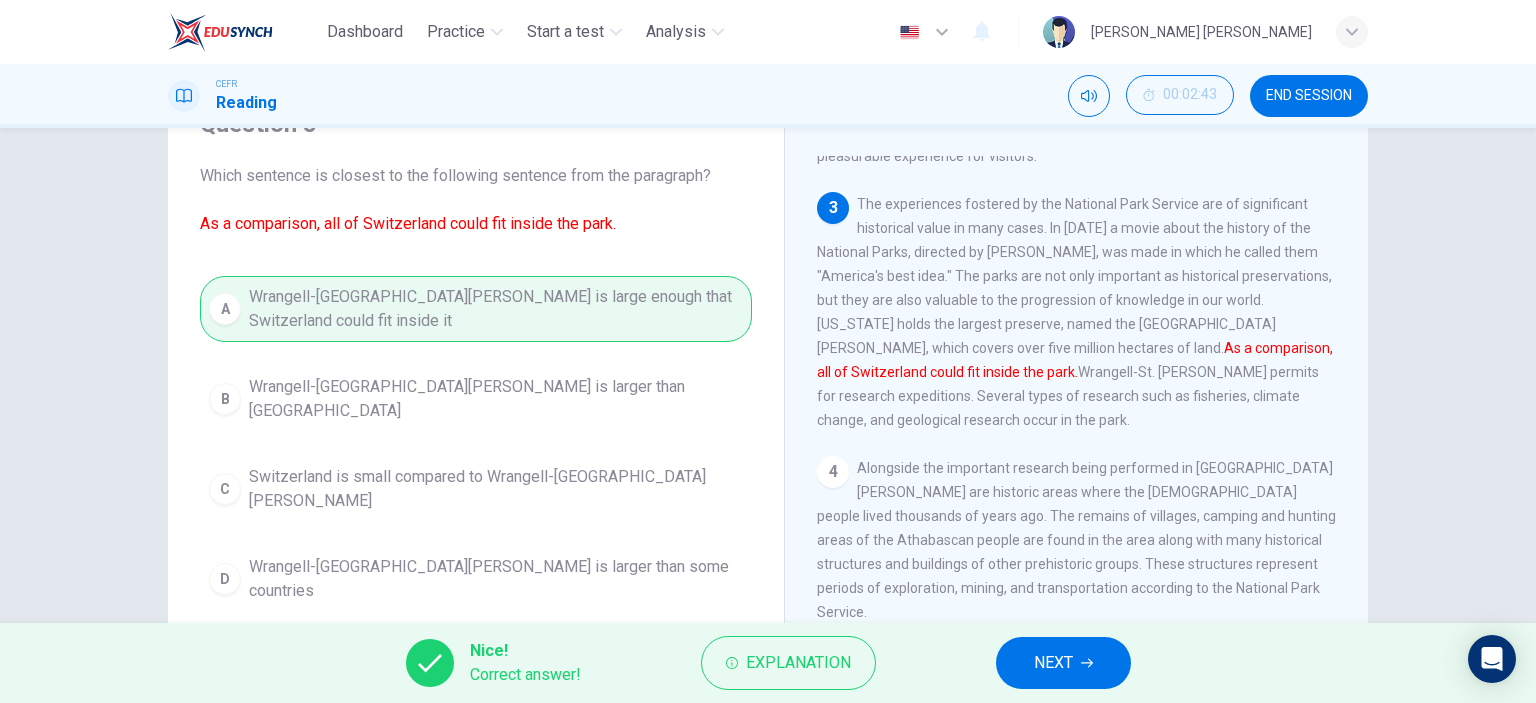 click on "Nice! Correct answer! Explanation NEXT" at bounding box center [768, 663] 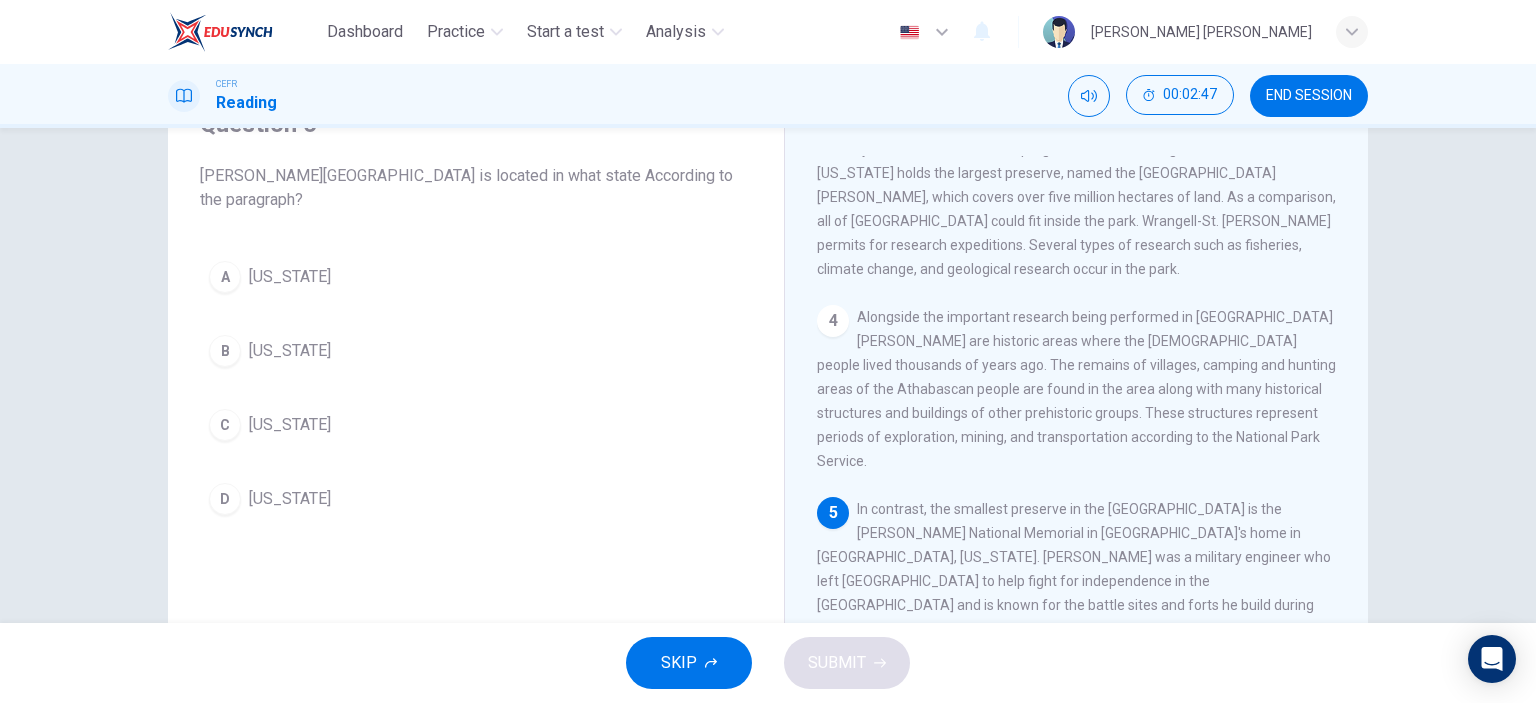 scroll, scrollTop: 500, scrollLeft: 0, axis: vertical 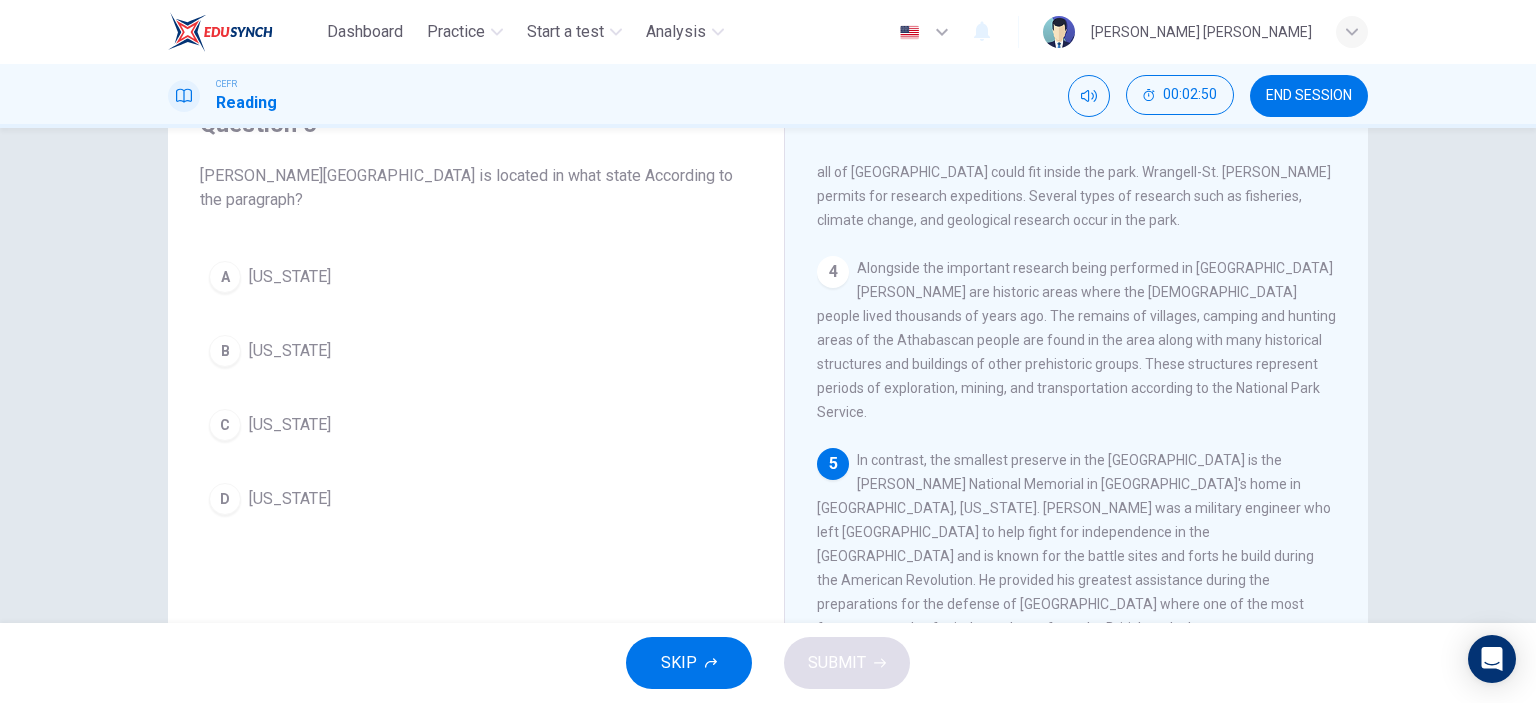 drag, startPoint x: 992, startPoint y: 459, endPoint x: 1151, endPoint y: 463, distance: 159.05031 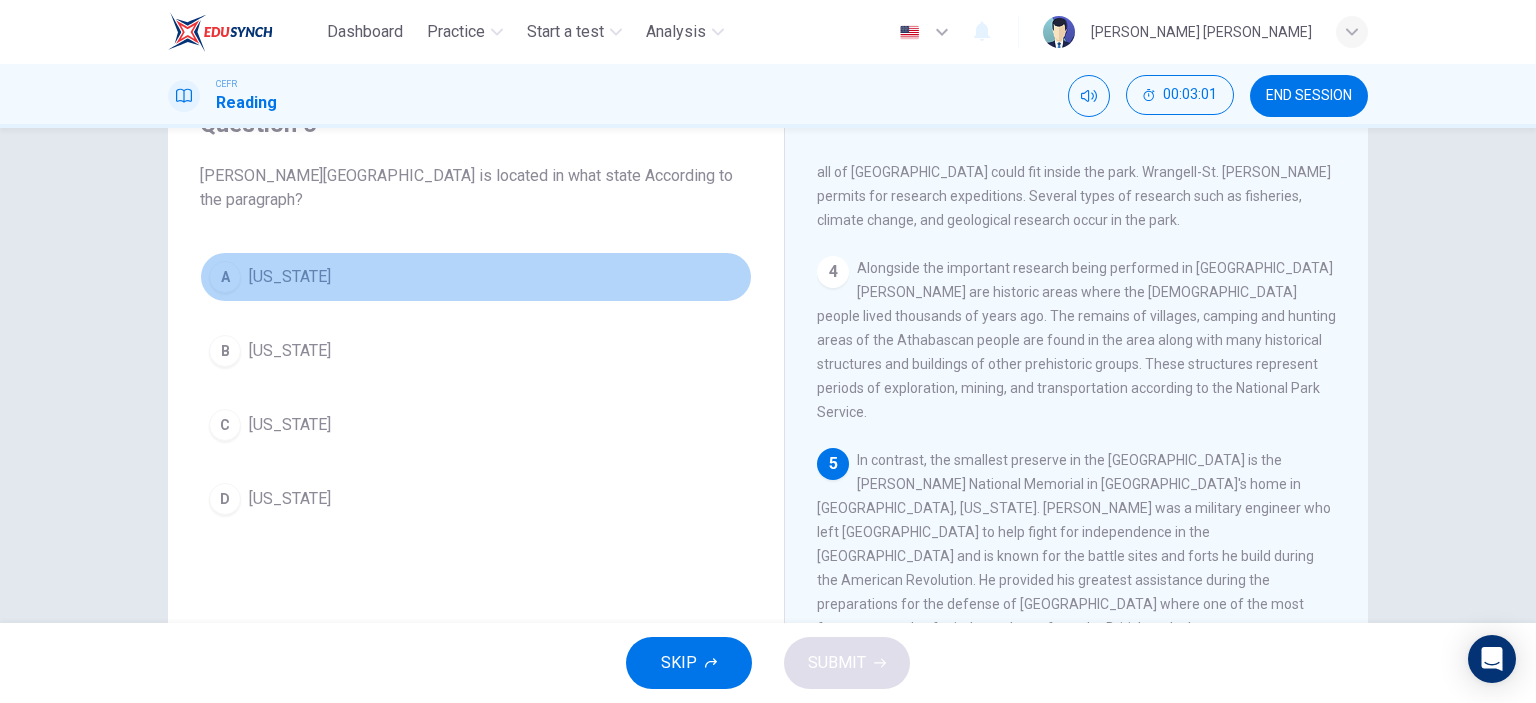 click on "[US_STATE]" at bounding box center (290, 277) 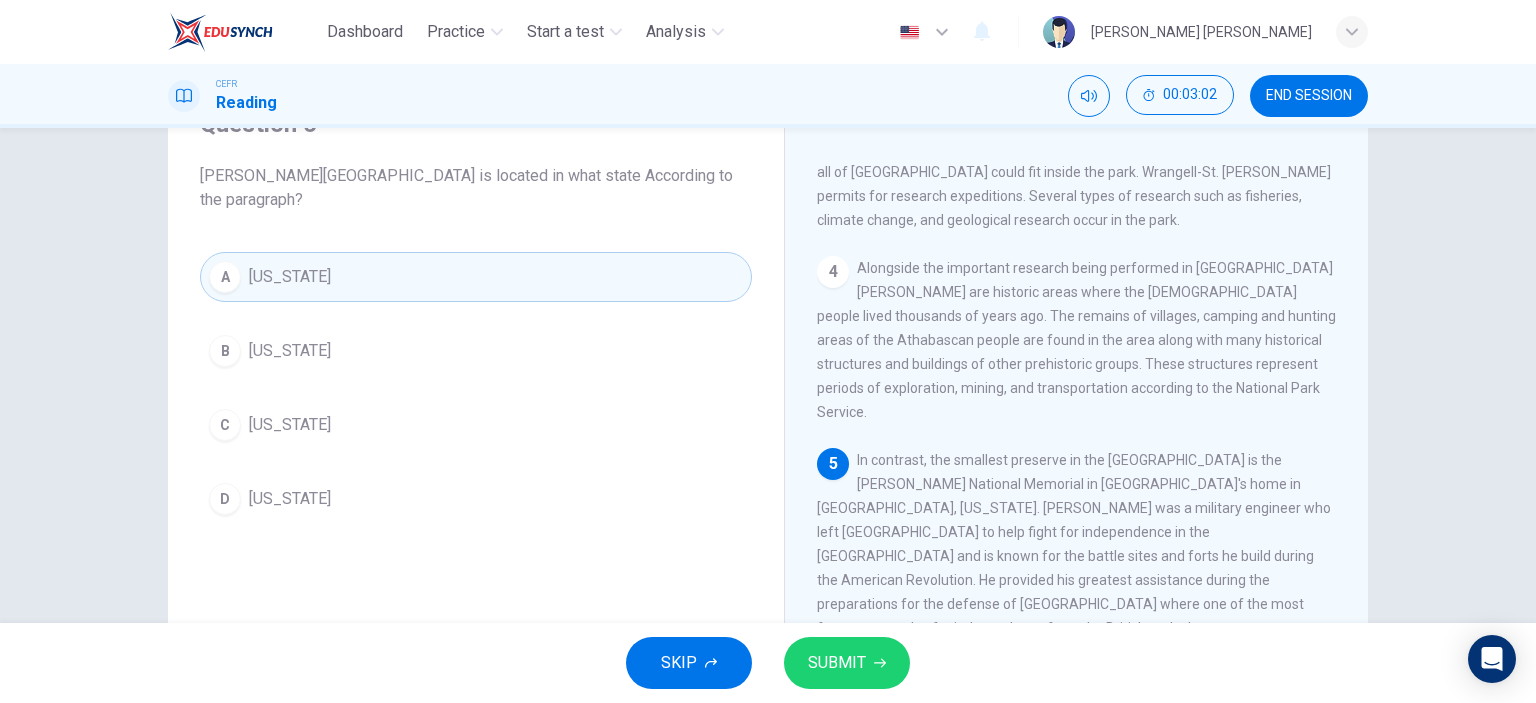 click 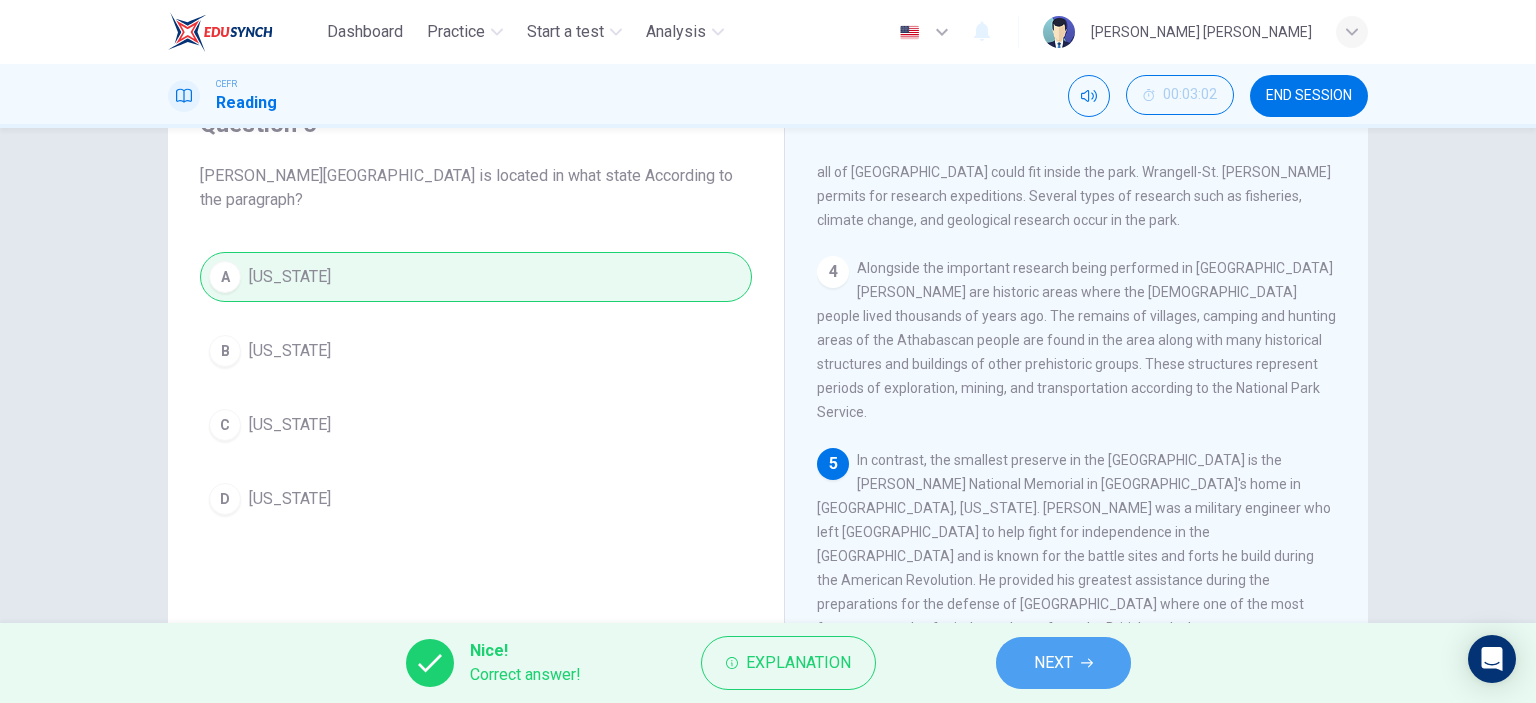 click on "NEXT" at bounding box center (1063, 663) 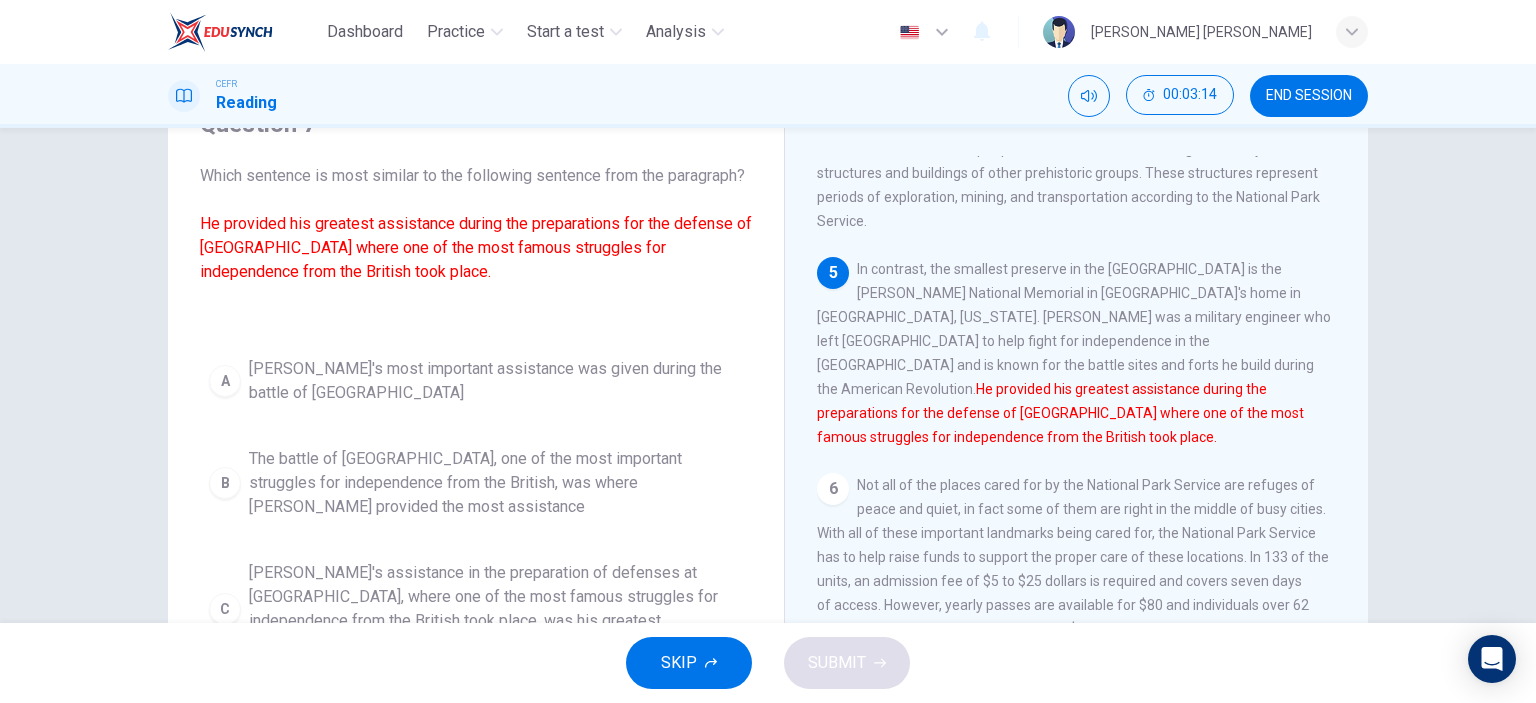 scroll, scrollTop: 700, scrollLeft: 0, axis: vertical 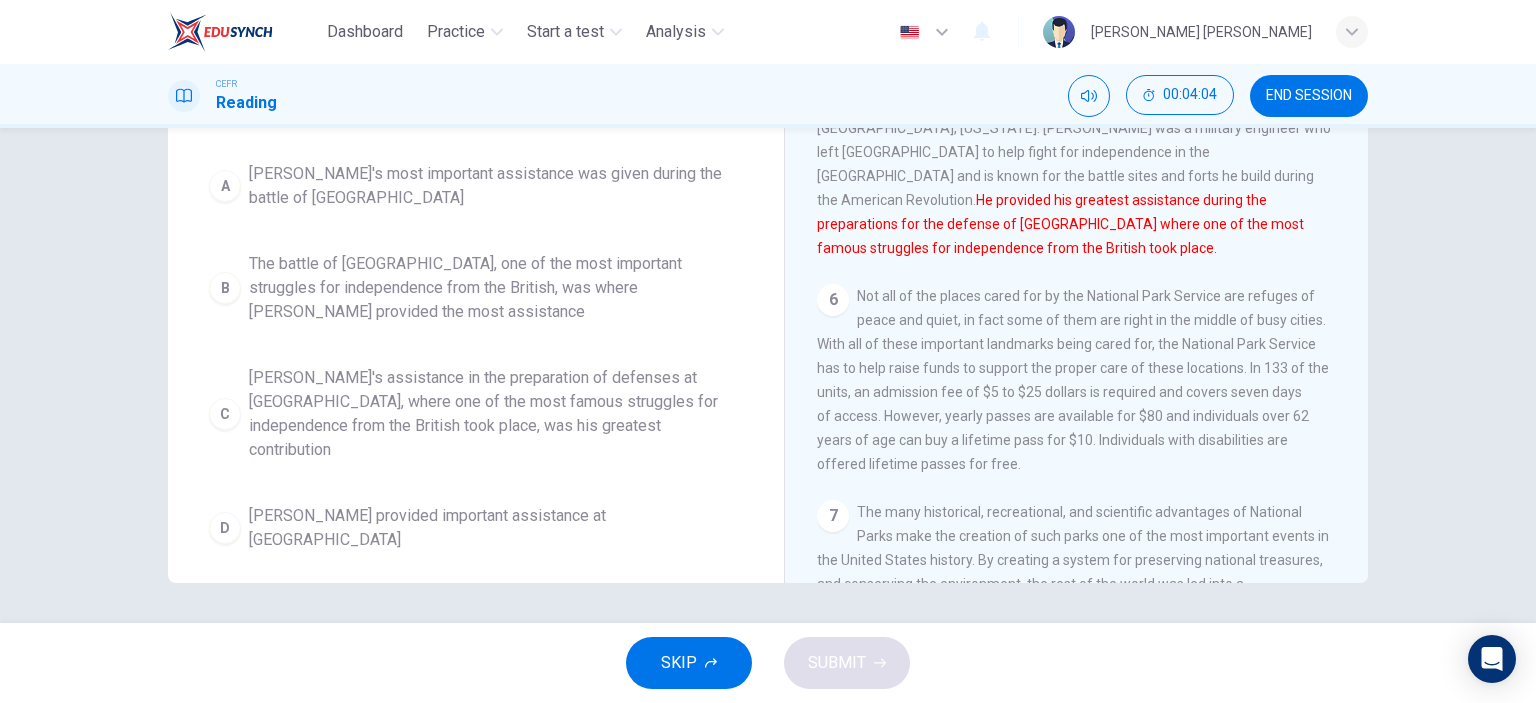 click on "[PERSON_NAME]'s assistance in the preparation of defenses at [GEOGRAPHIC_DATA], where one of the most famous struggles for independence from the British took place, was his greatest contribution" at bounding box center [496, 414] 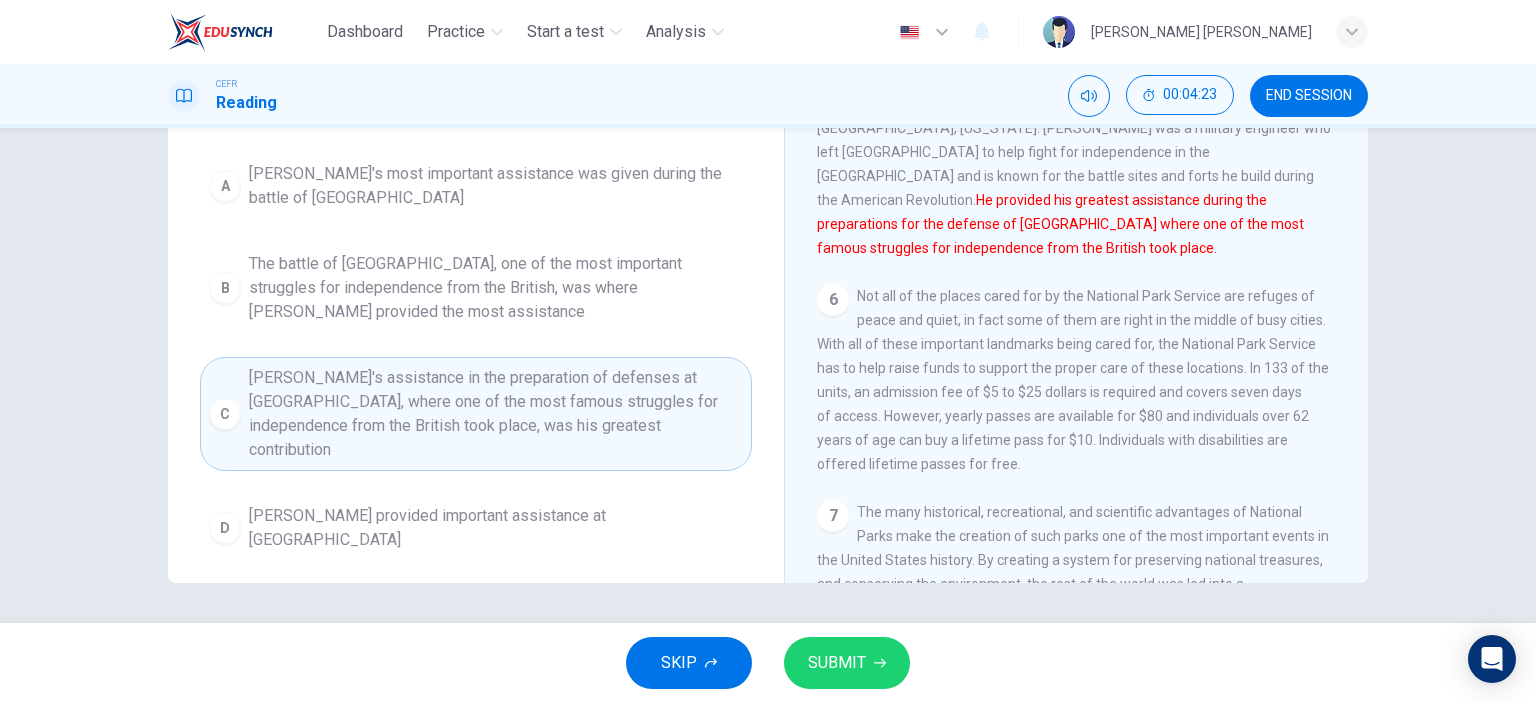 click on "The battle of [GEOGRAPHIC_DATA], one of the most important struggles for independence from the British, was where [PERSON_NAME] provided the most assistance" at bounding box center (496, 288) 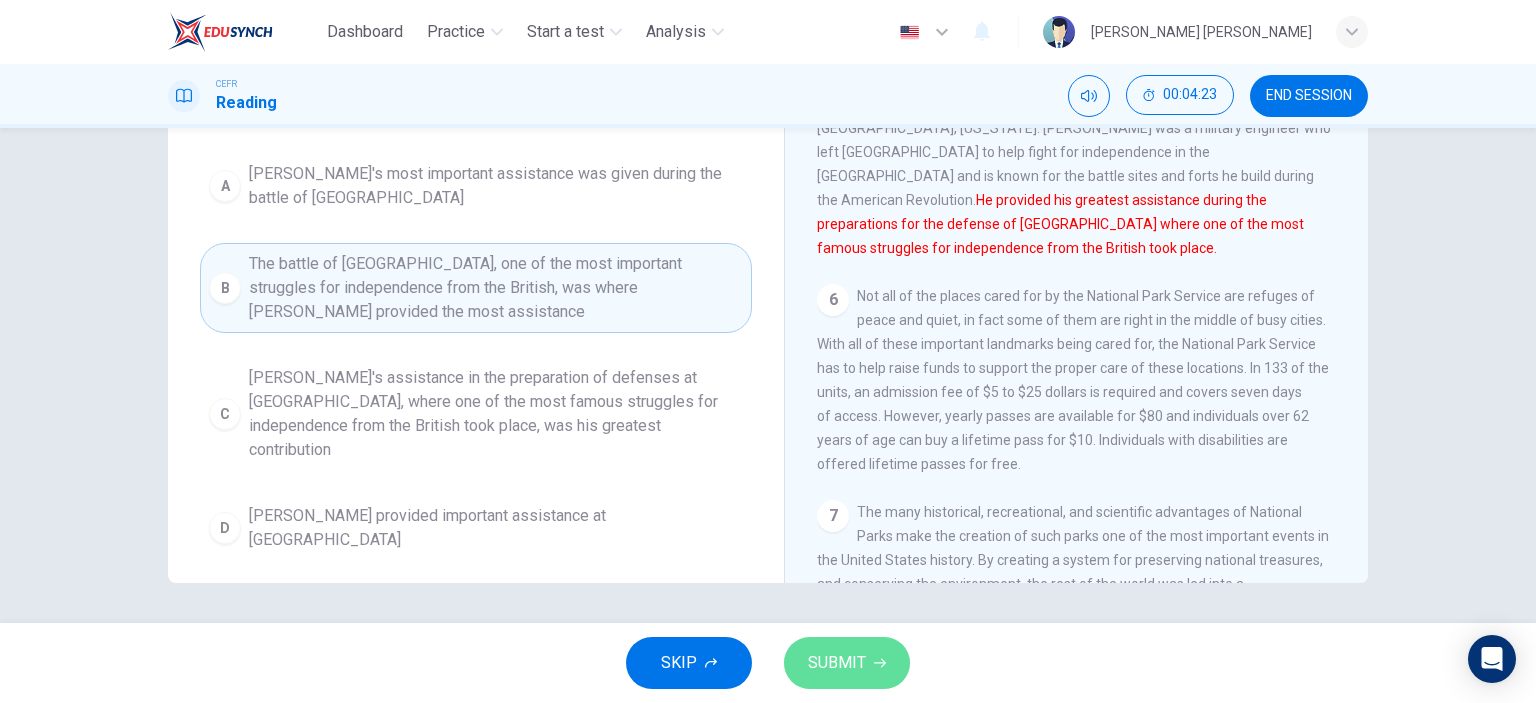 click on "SUBMIT" at bounding box center (847, 663) 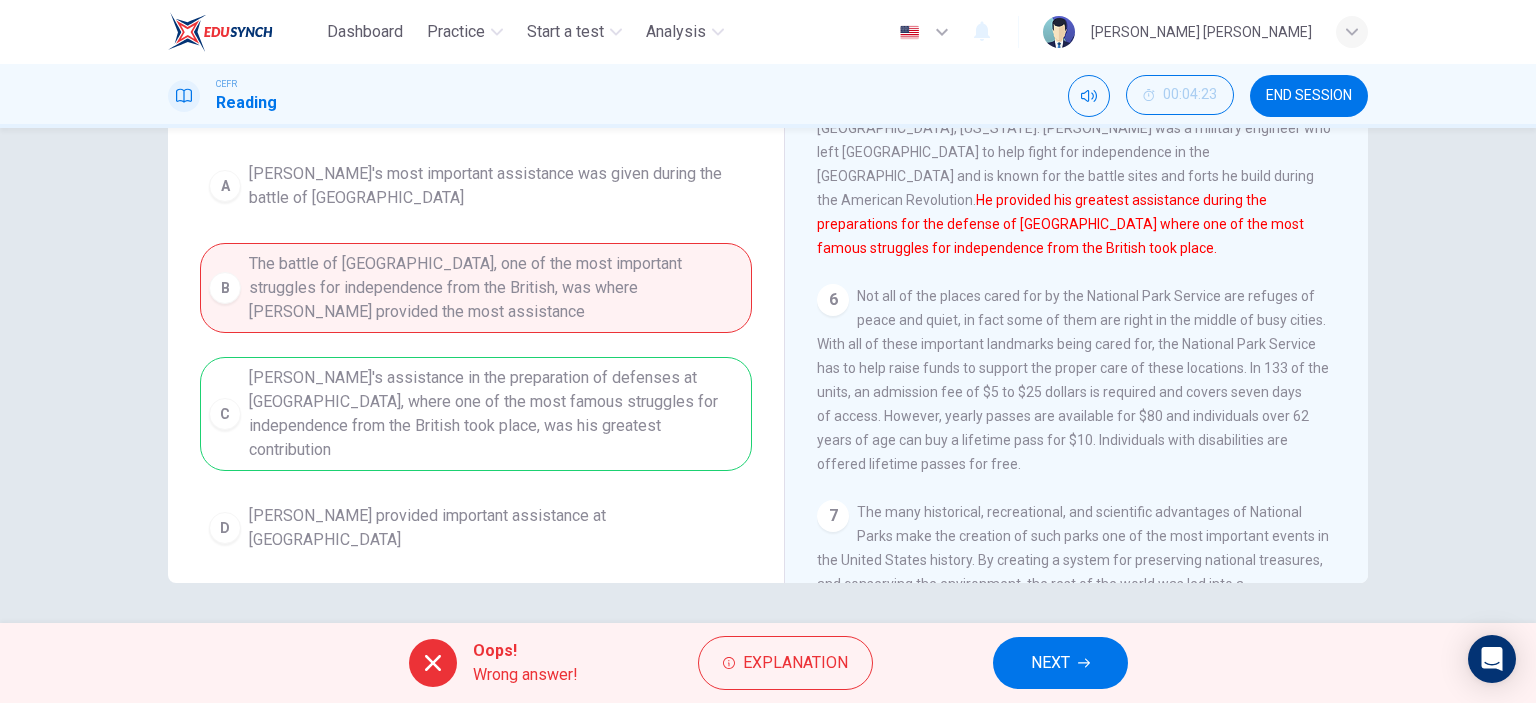 click on "NEXT" at bounding box center (1050, 663) 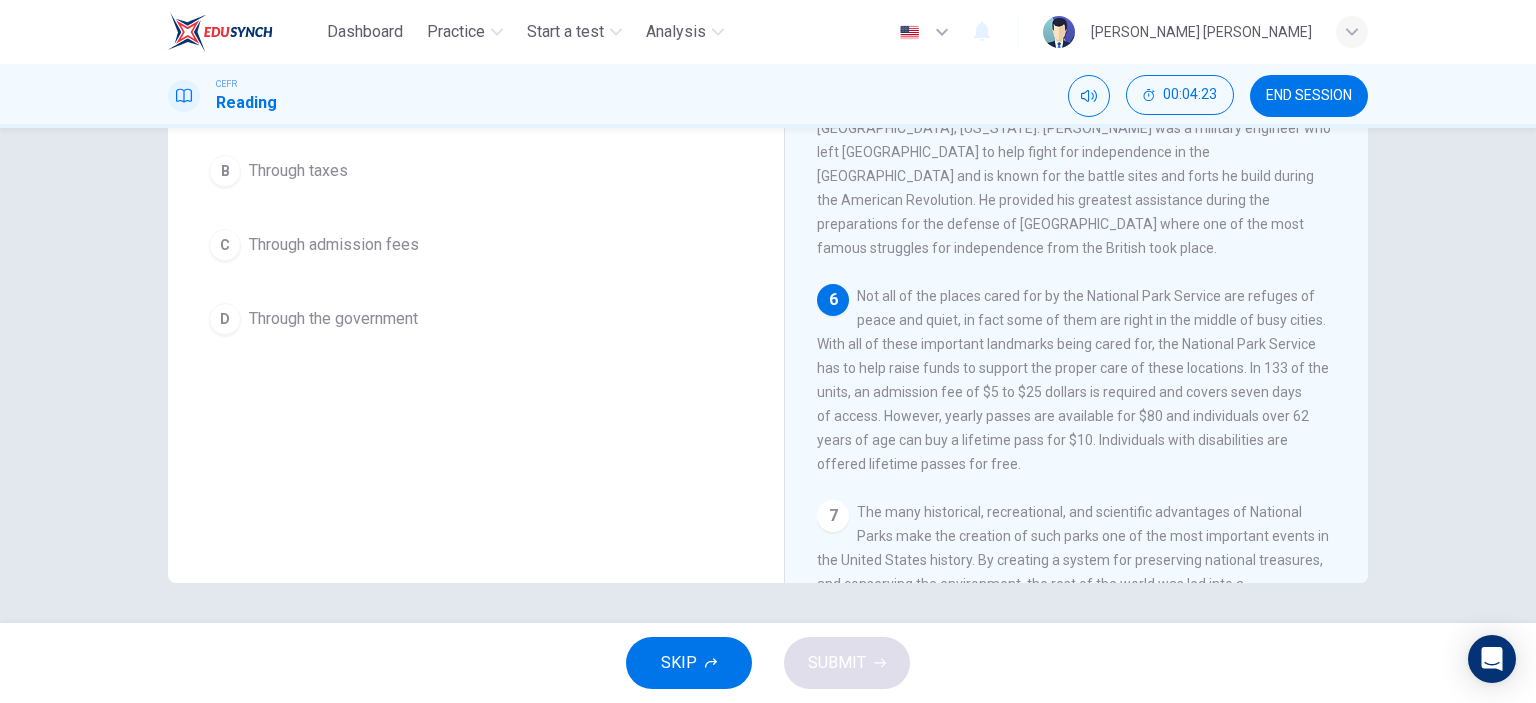 scroll, scrollTop: 0, scrollLeft: 0, axis: both 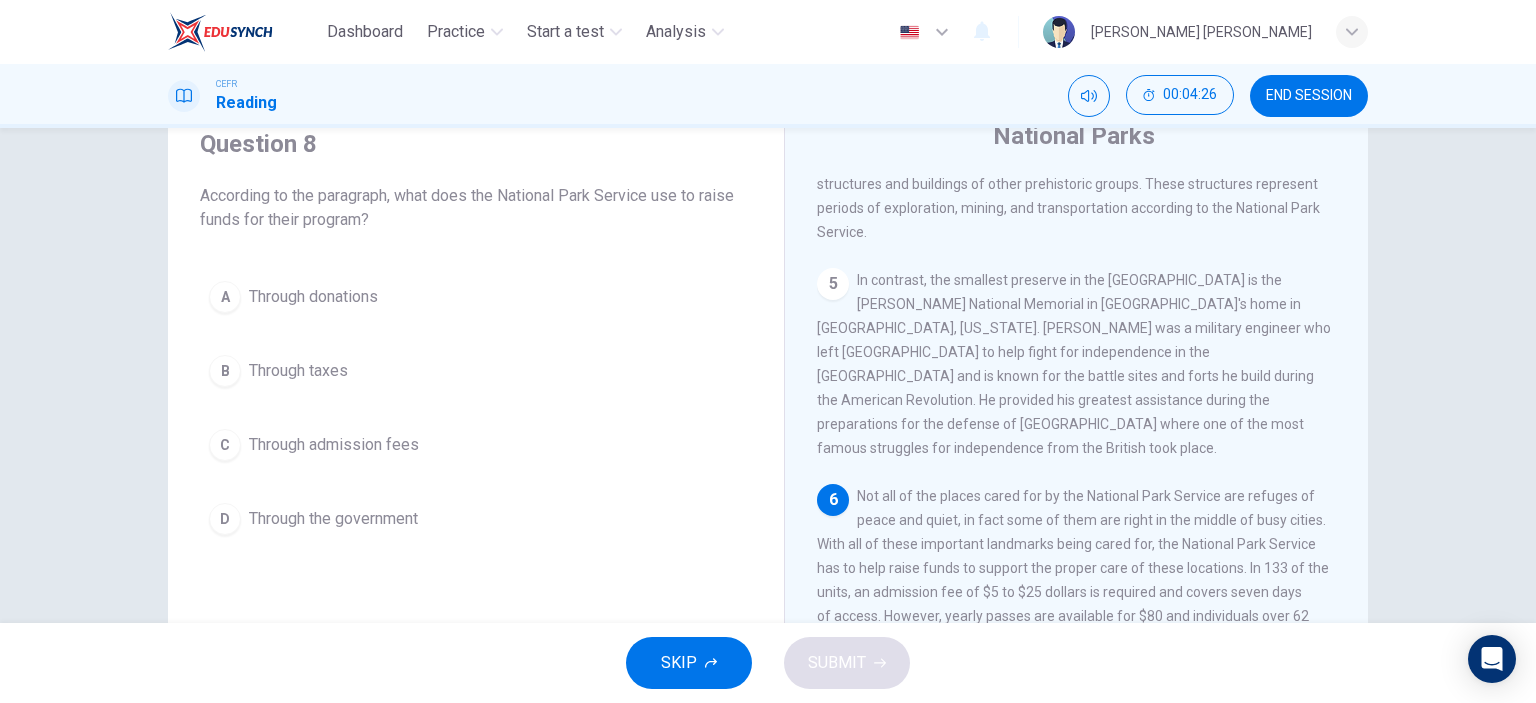 drag, startPoint x: 422, startPoint y: 203, endPoint x: 640, endPoint y: 203, distance: 218 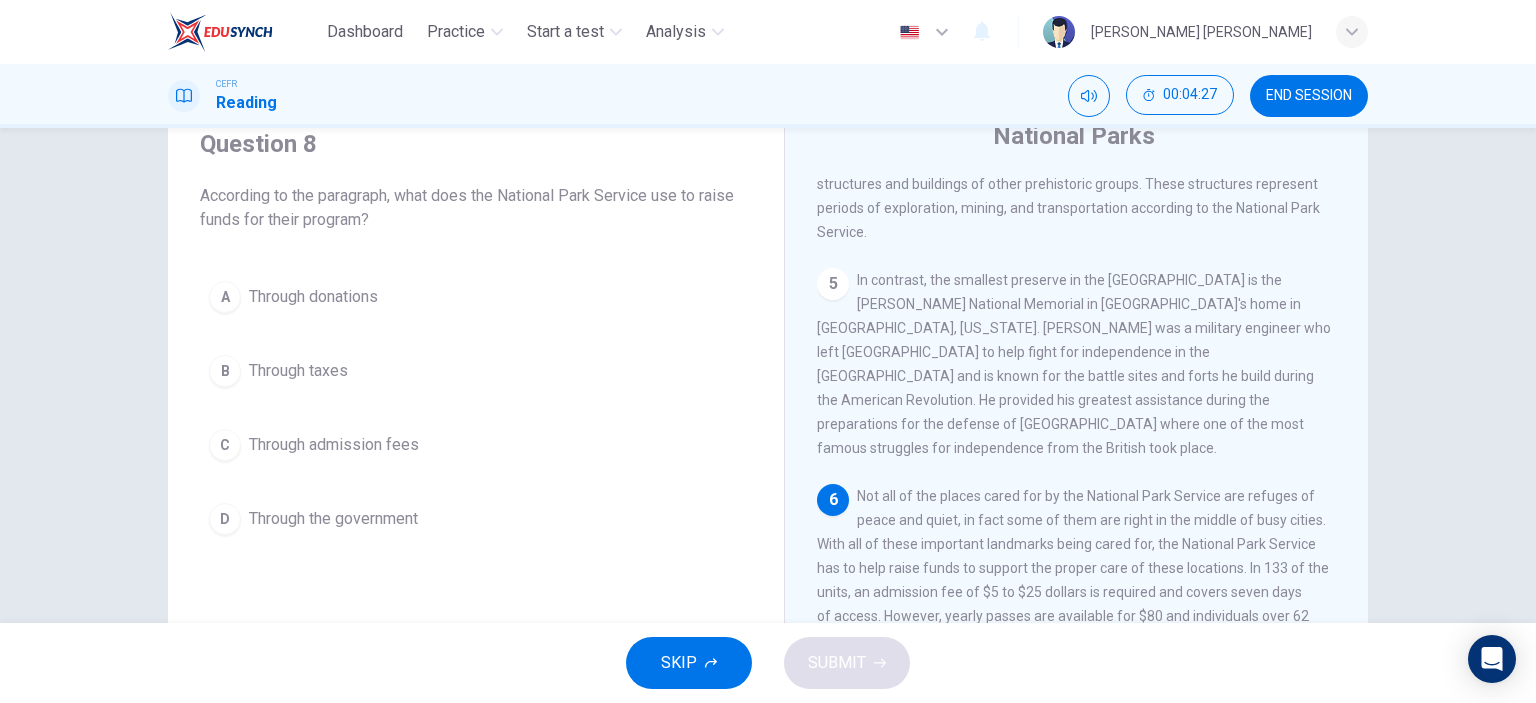 scroll, scrollTop: 776, scrollLeft: 0, axis: vertical 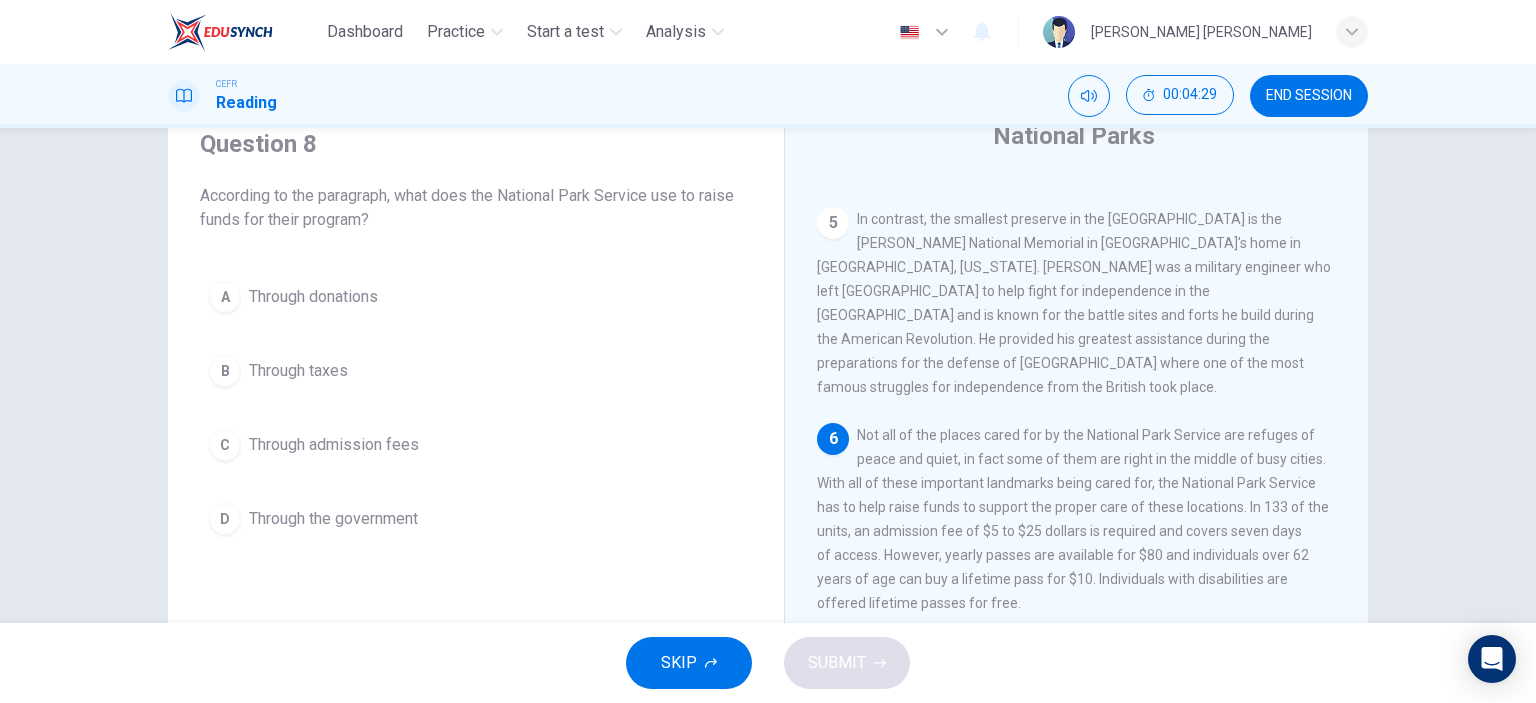 drag, startPoint x: 992, startPoint y: 403, endPoint x: 1123, endPoint y: 406, distance: 131.03435 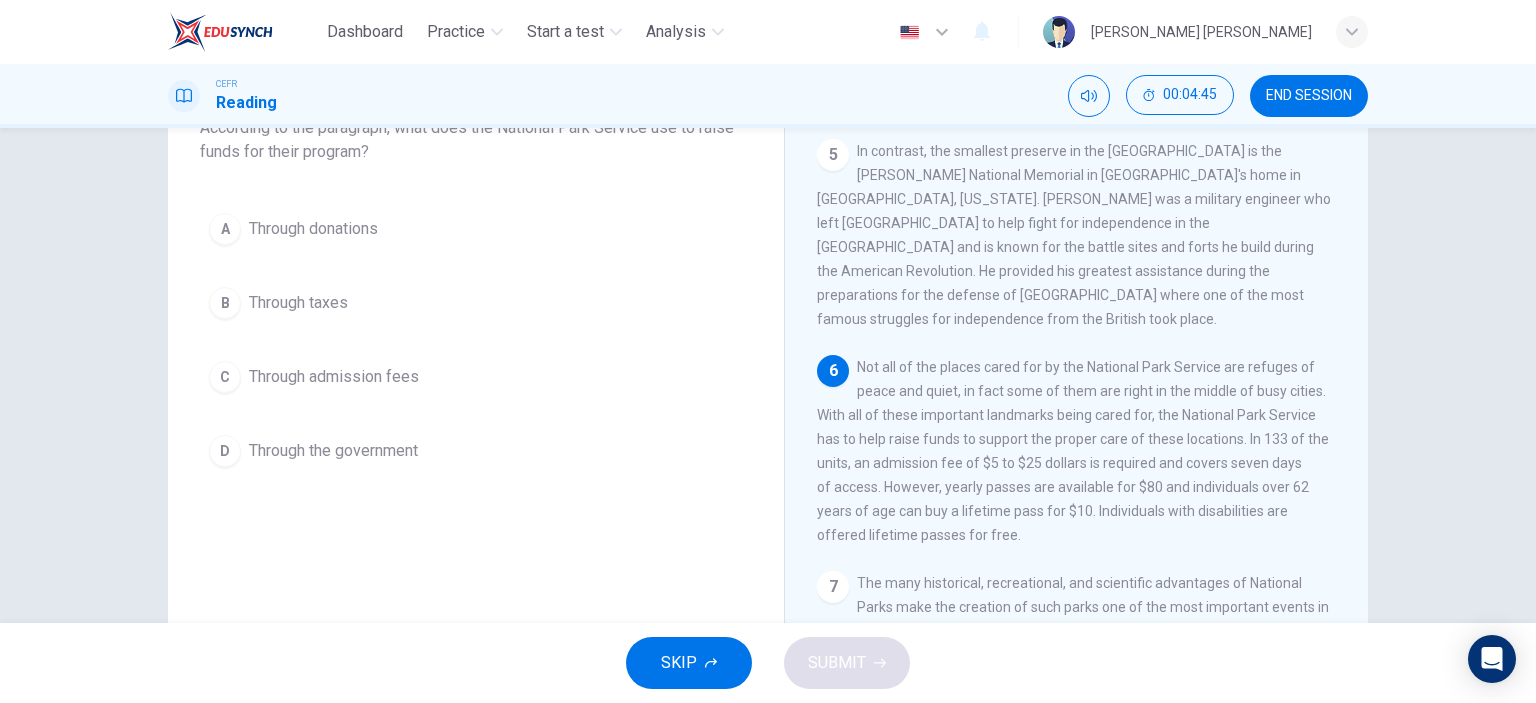 scroll, scrollTop: 180, scrollLeft: 0, axis: vertical 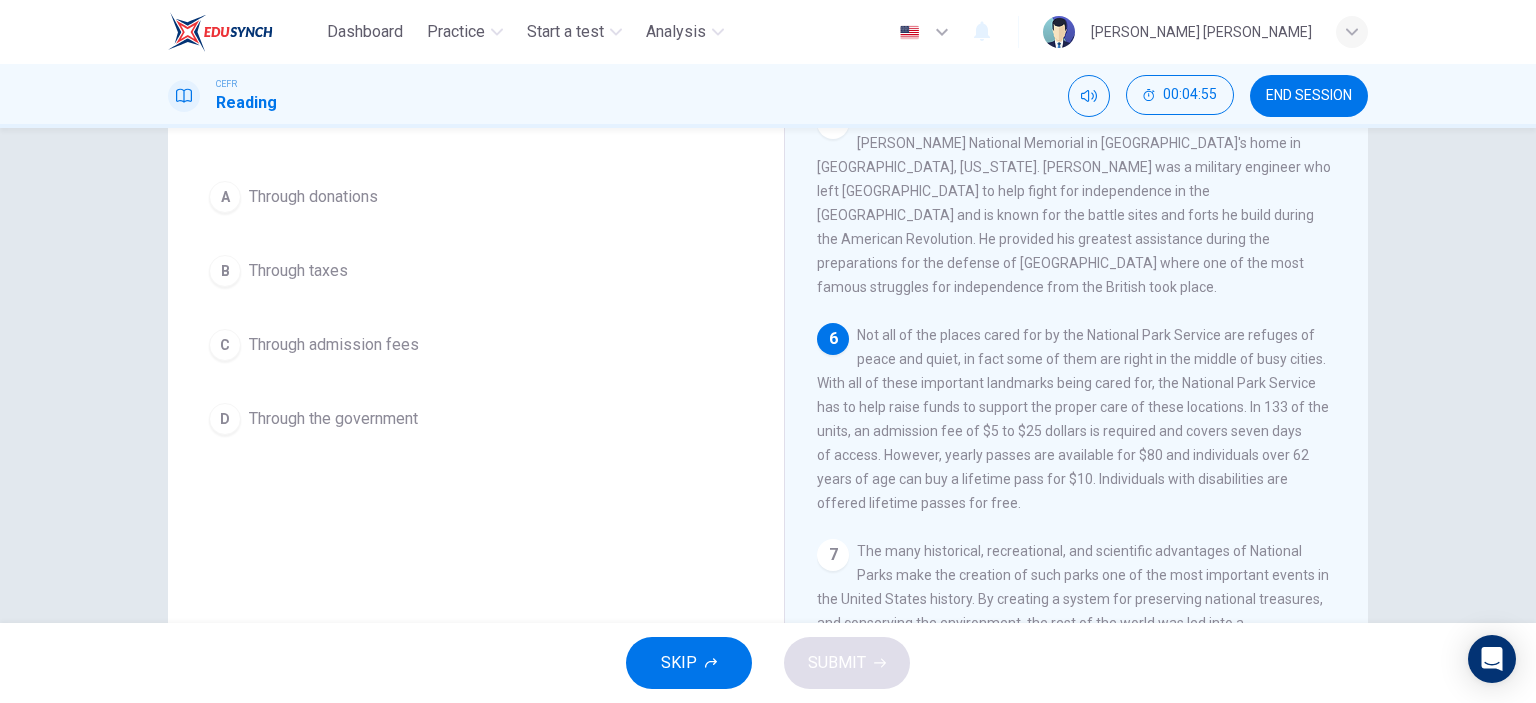 click on "Through donations" at bounding box center (313, 197) 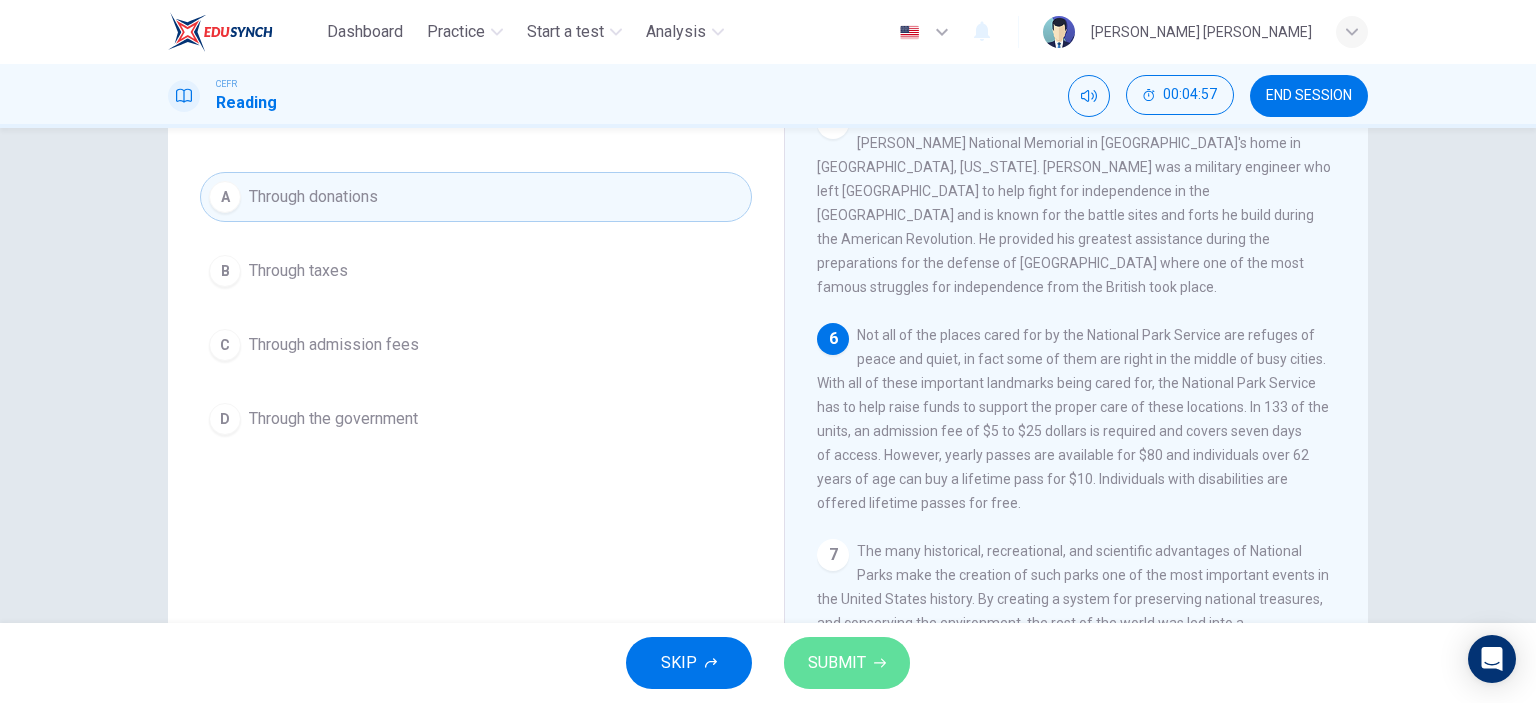 click on "SUBMIT" at bounding box center [837, 663] 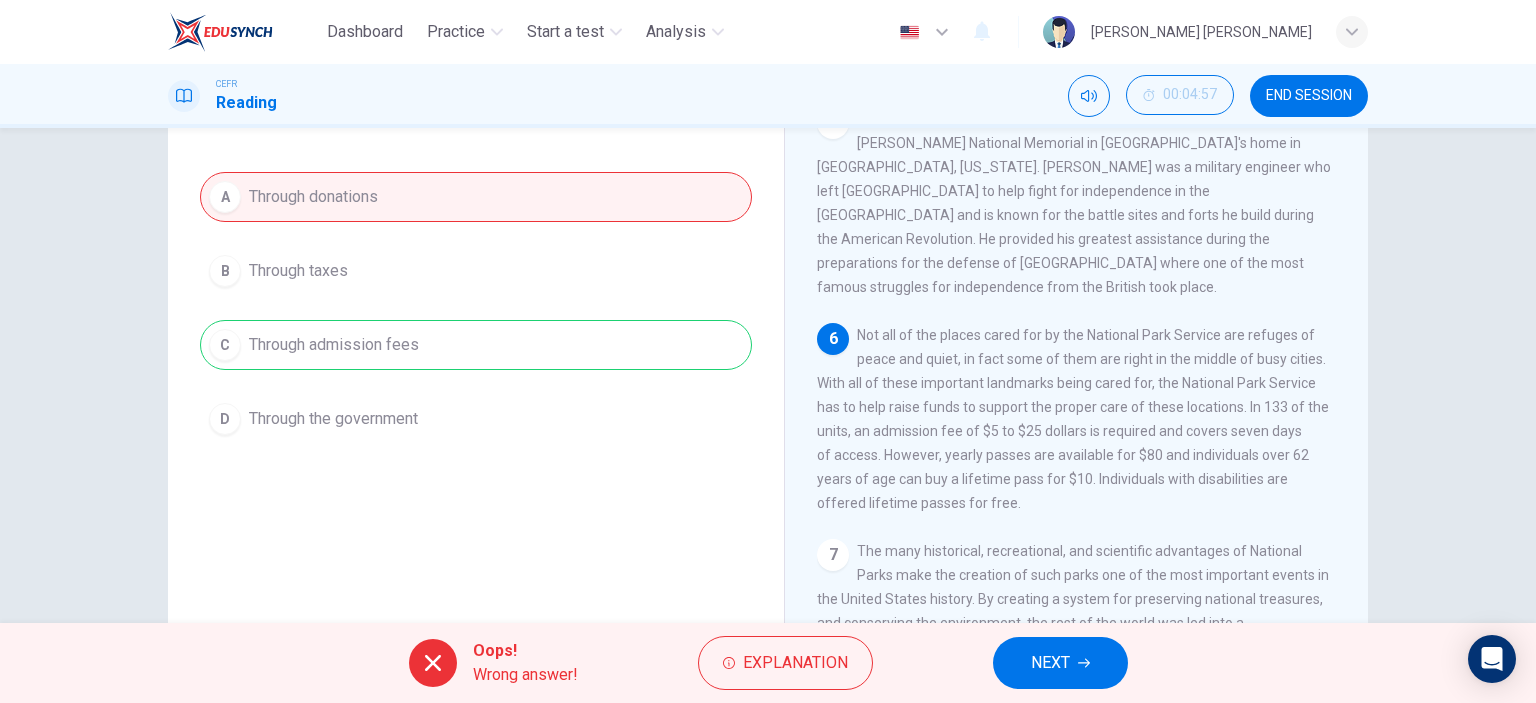 click on "NEXT" at bounding box center [1050, 663] 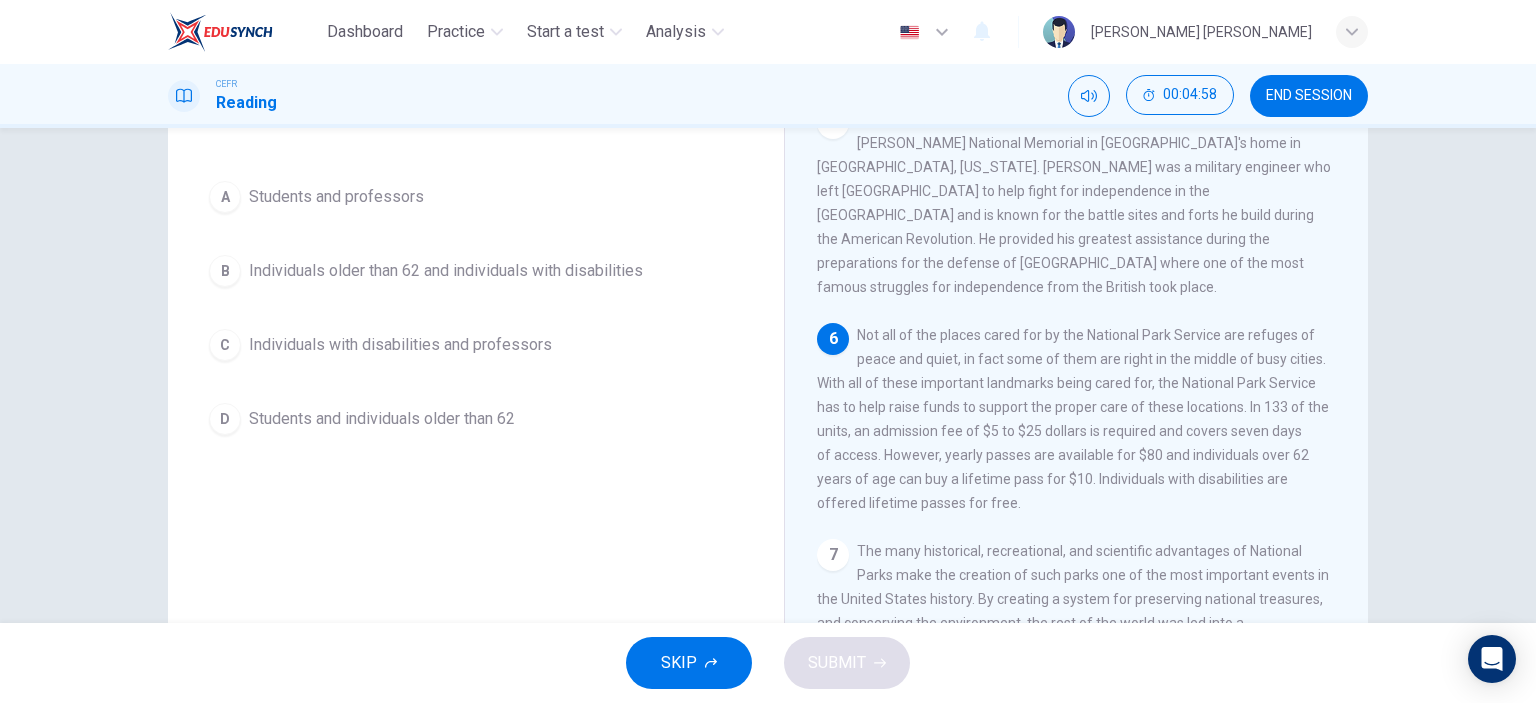 scroll, scrollTop: 80, scrollLeft: 0, axis: vertical 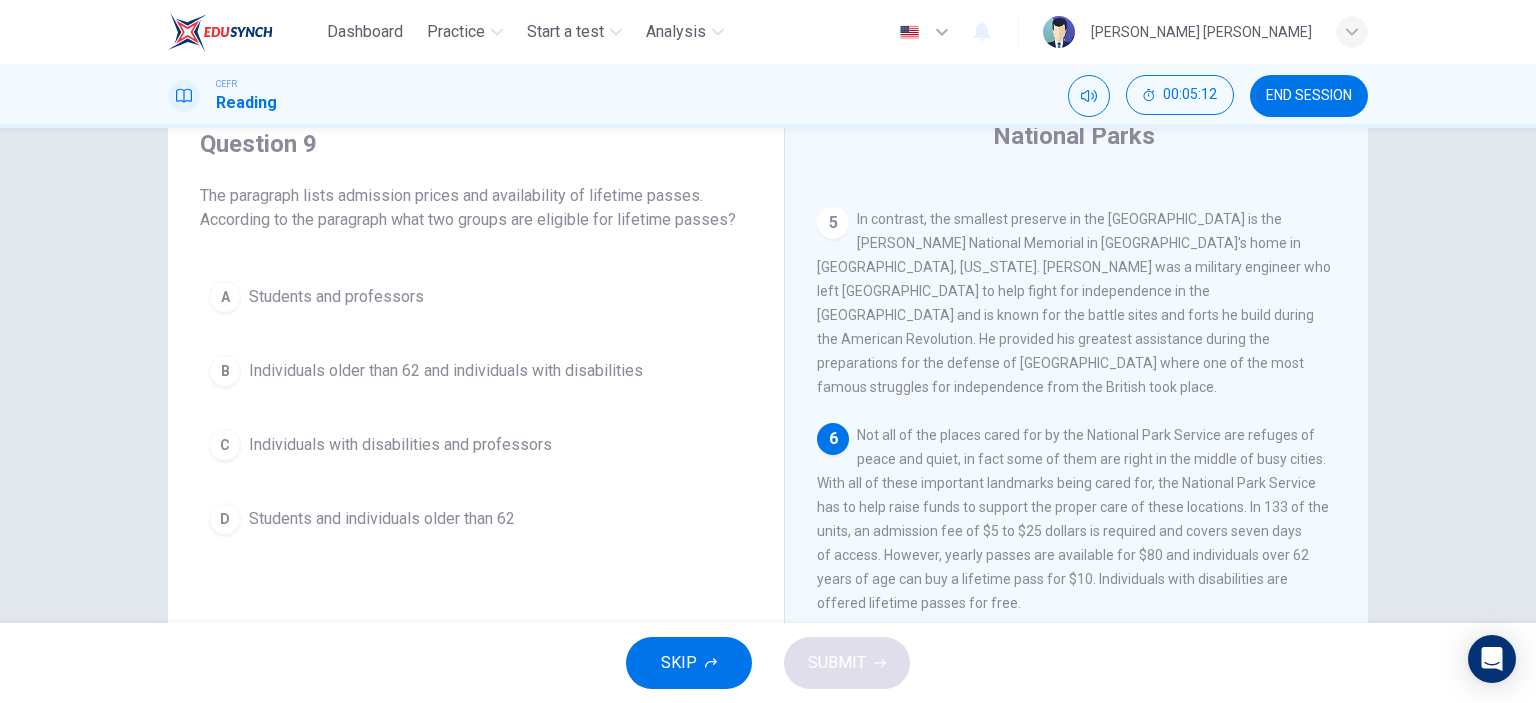drag, startPoint x: 345, startPoint y: 195, endPoint x: 480, endPoint y: 194, distance: 135.00371 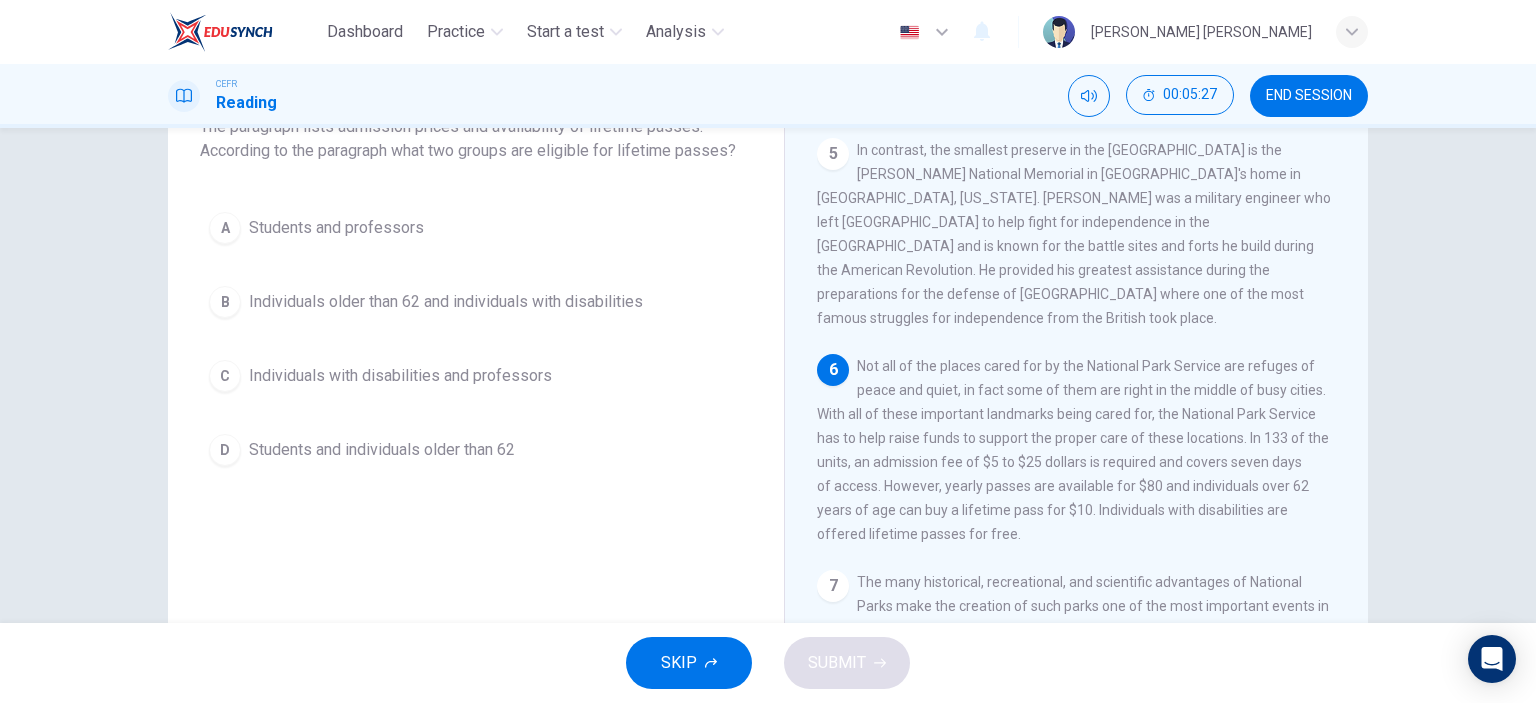 scroll, scrollTop: 180, scrollLeft: 0, axis: vertical 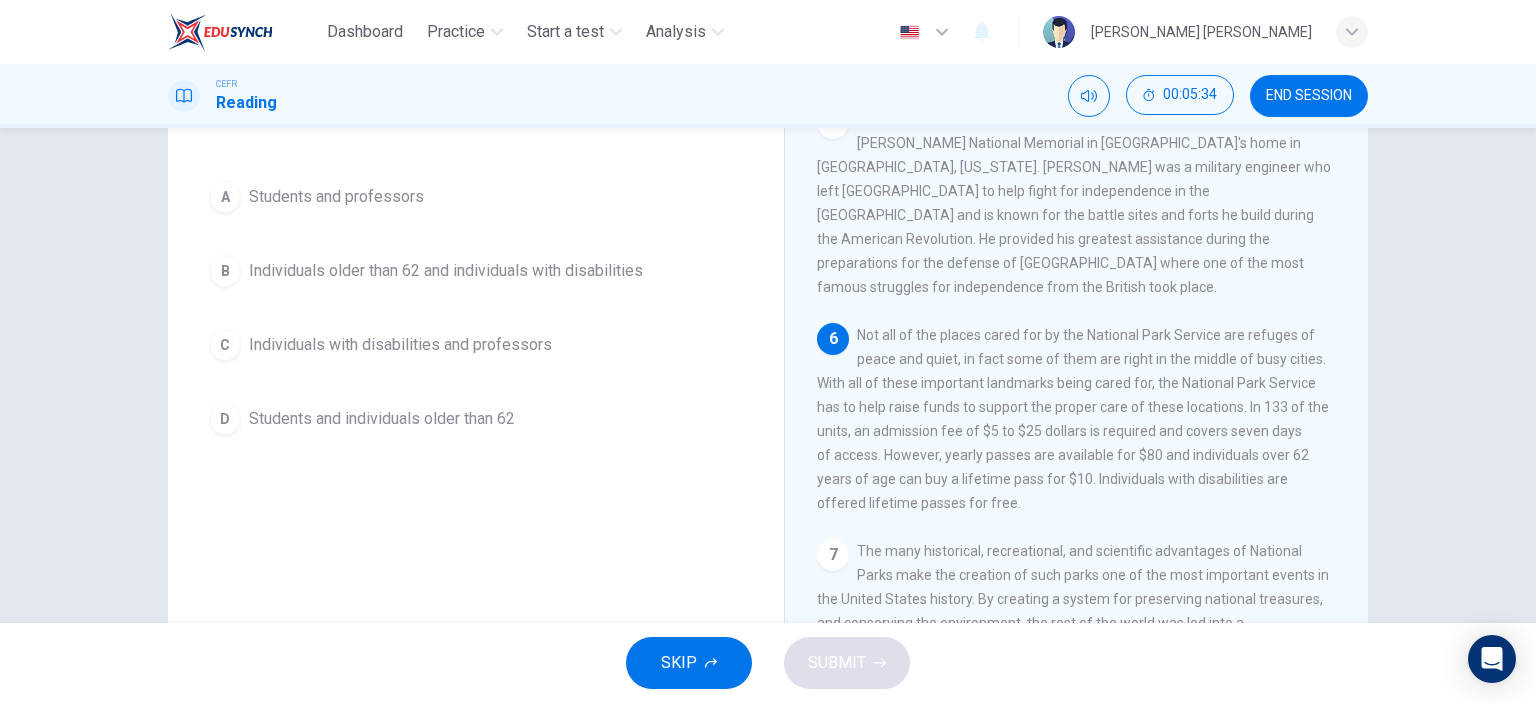 click on "Individuals older than 62 and individuals with disabilities" at bounding box center [446, 271] 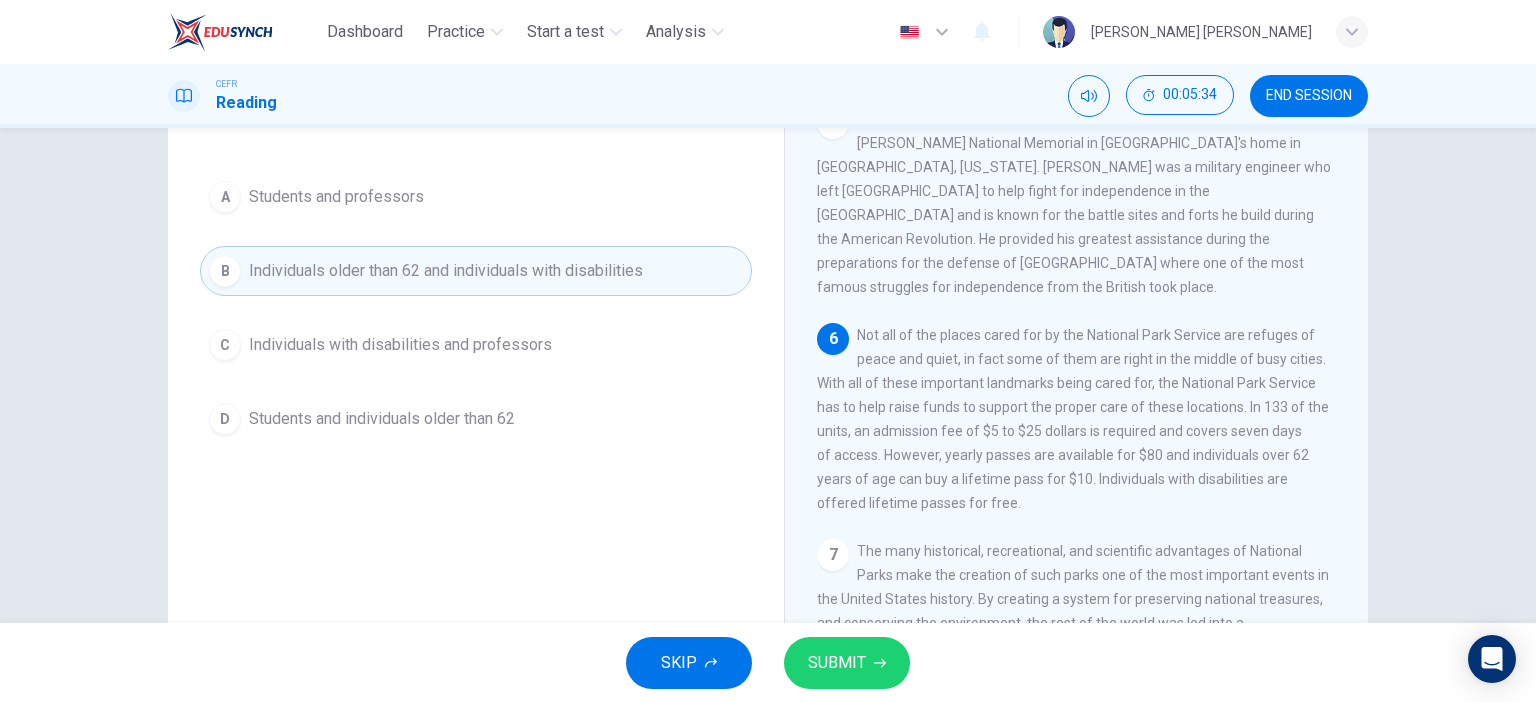 click on "SUBMIT" at bounding box center (847, 663) 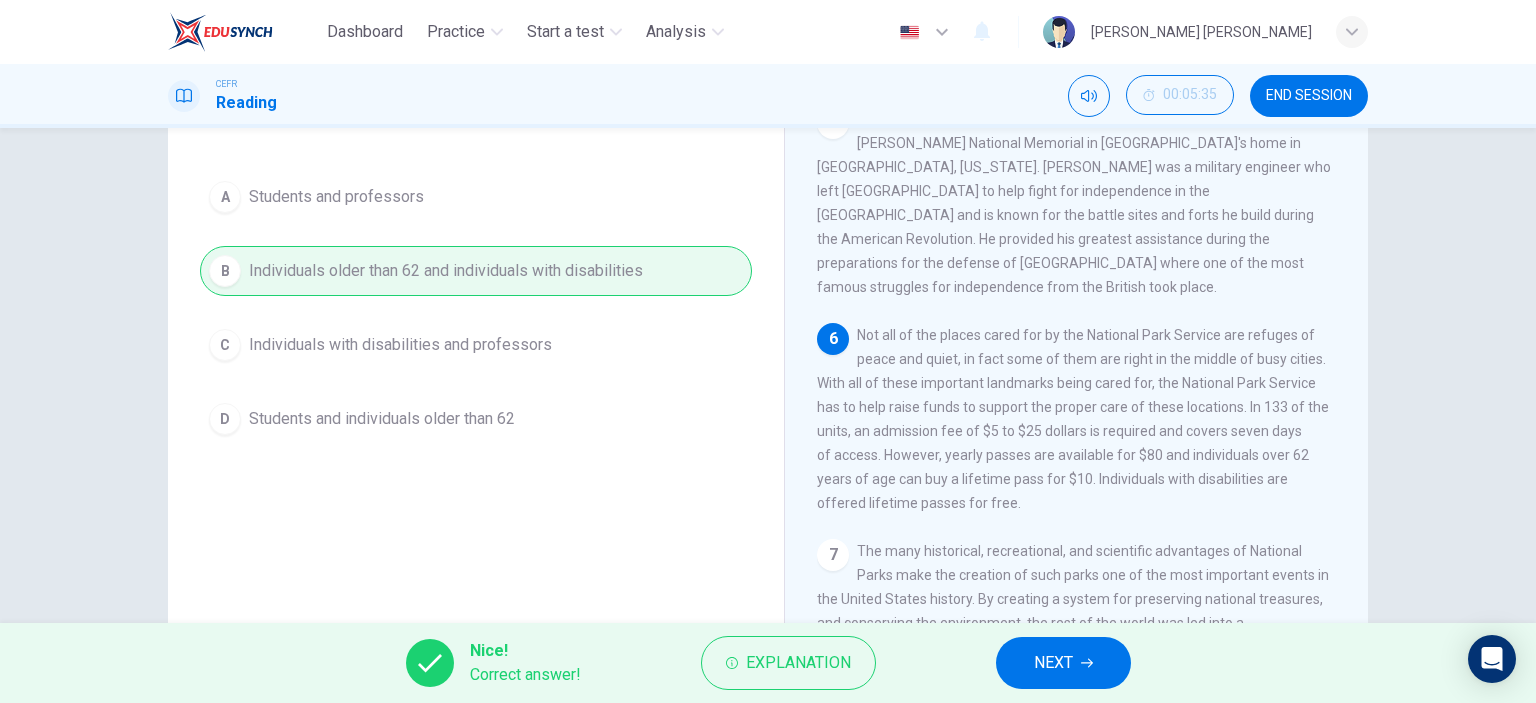 click on "NEXT" at bounding box center [1063, 663] 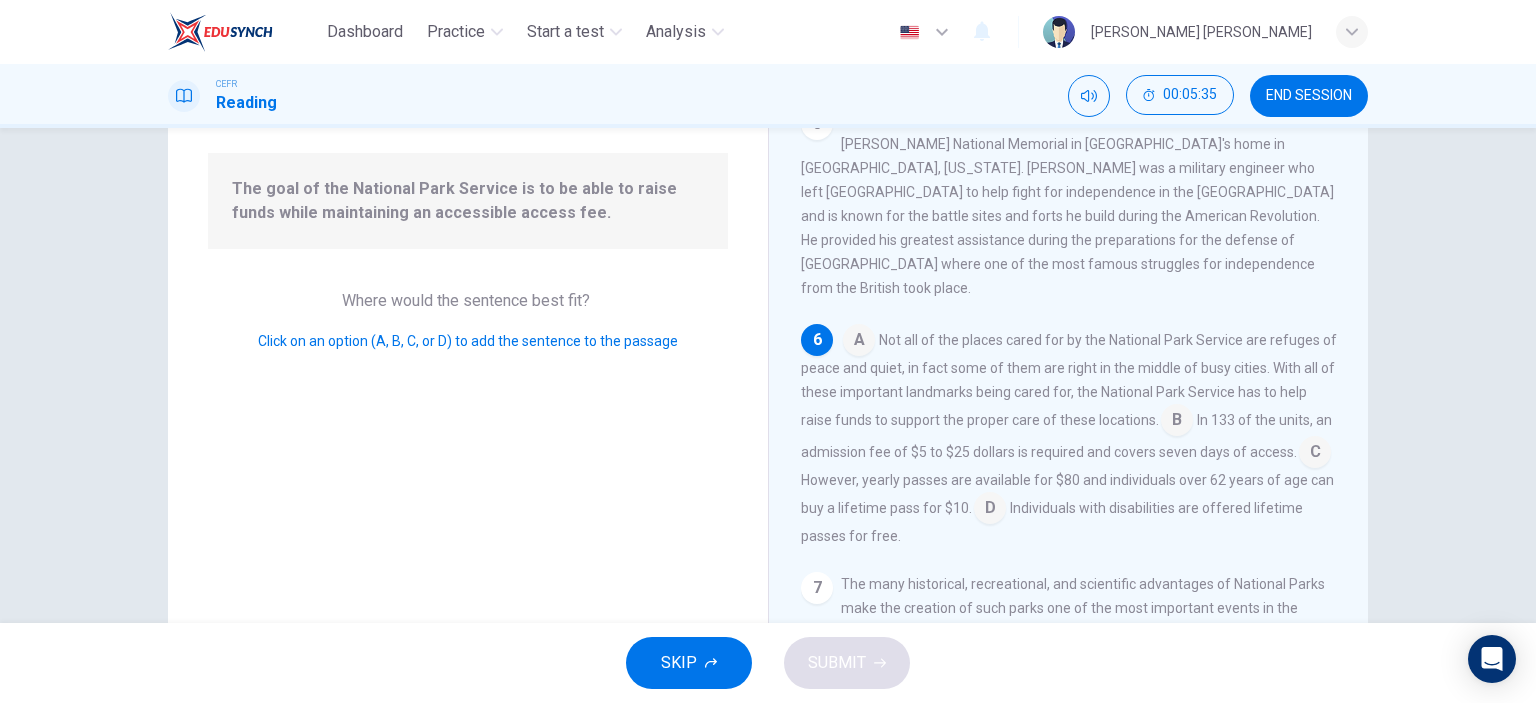 scroll, scrollTop: 784, scrollLeft: 0, axis: vertical 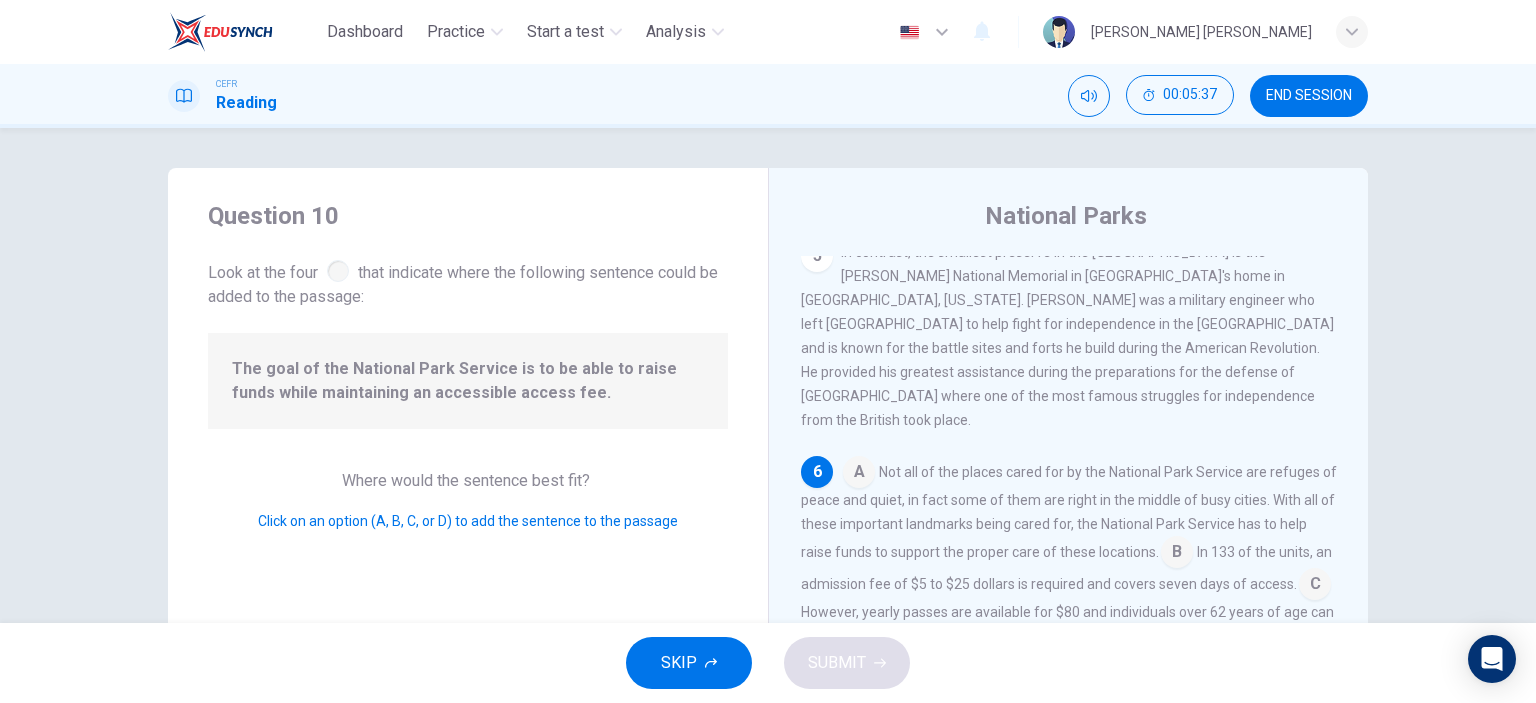 drag, startPoint x: 223, startPoint y: 275, endPoint x: 365, endPoint y: 275, distance: 142 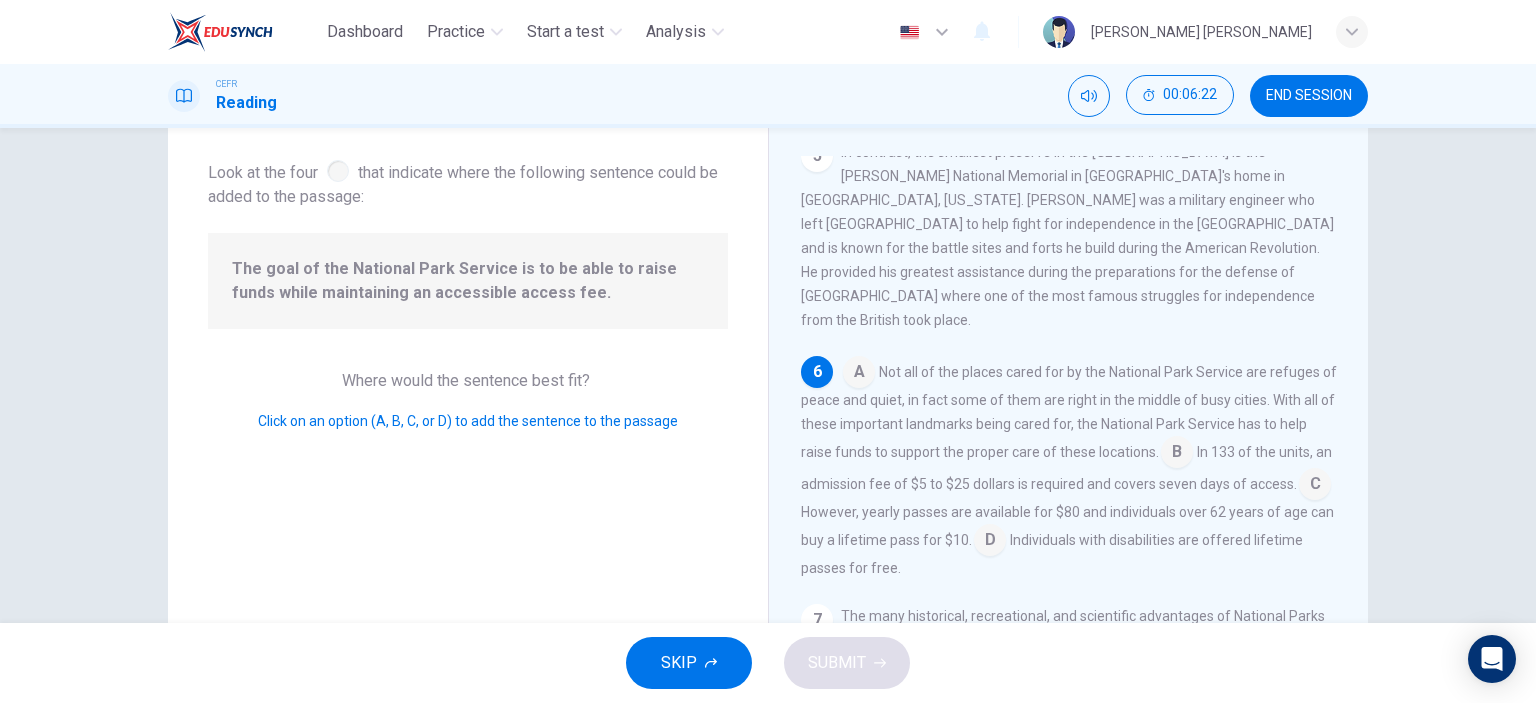 scroll, scrollTop: 200, scrollLeft: 0, axis: vertical 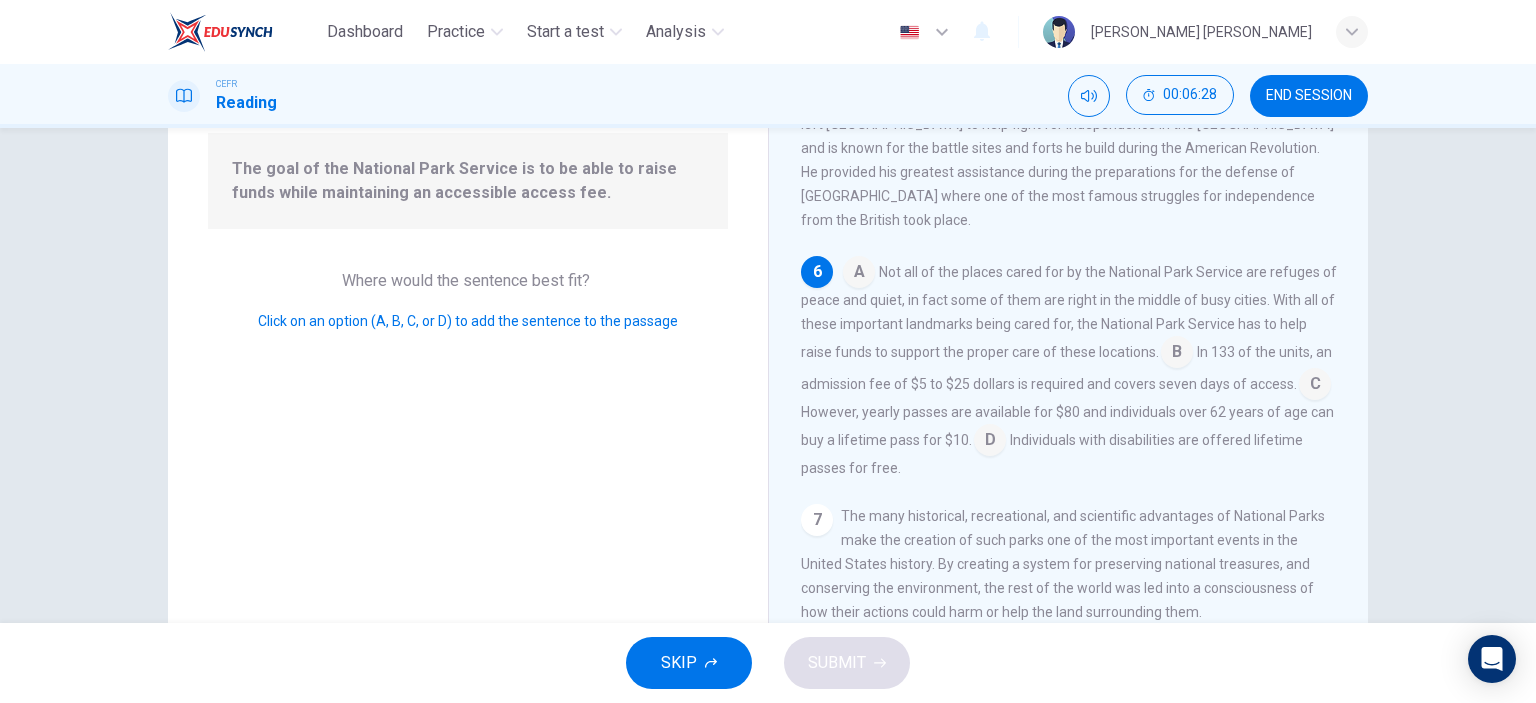 drag, startPoint x: 869, startPoint y: 298, endPoint x: 1072, endPoint y: 308, distance: 203.24615 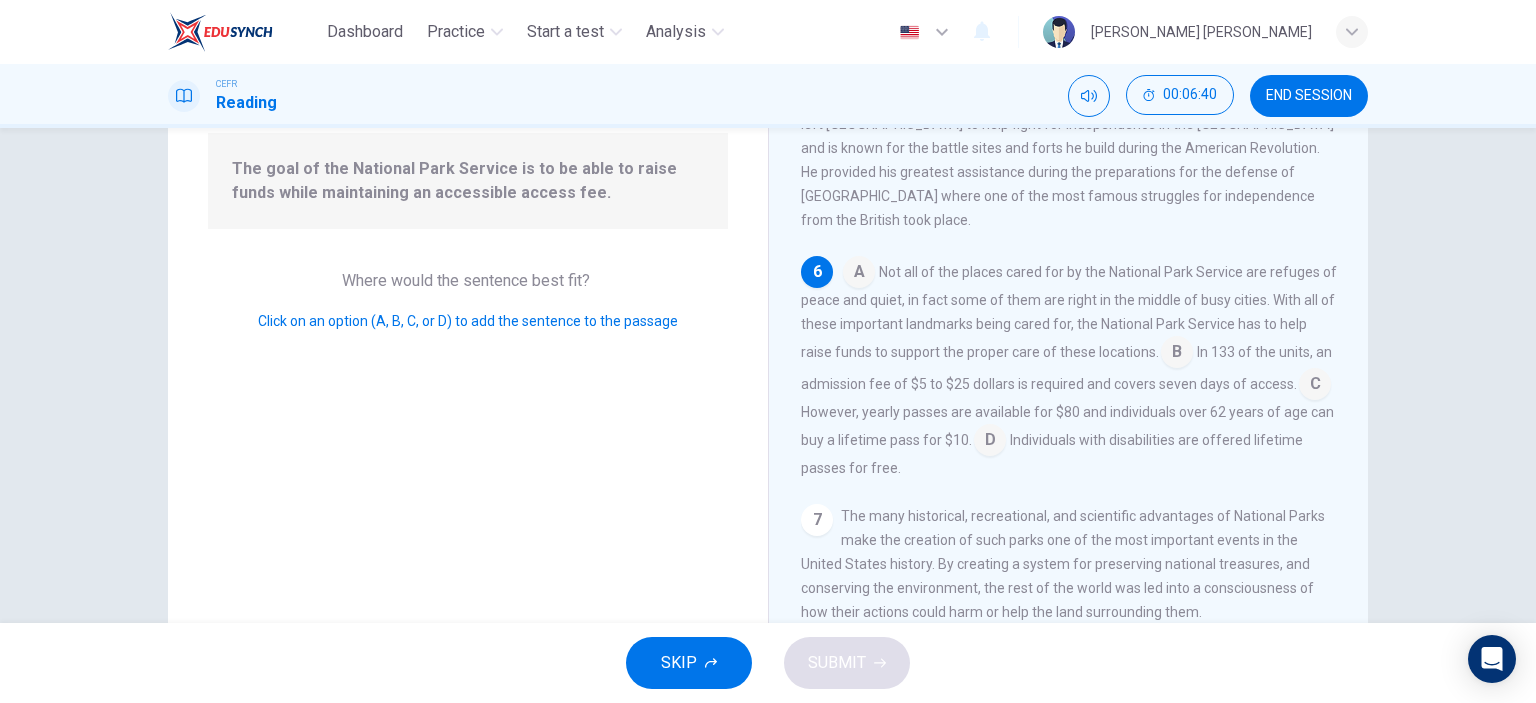 click at bounding box center (1177, 354) 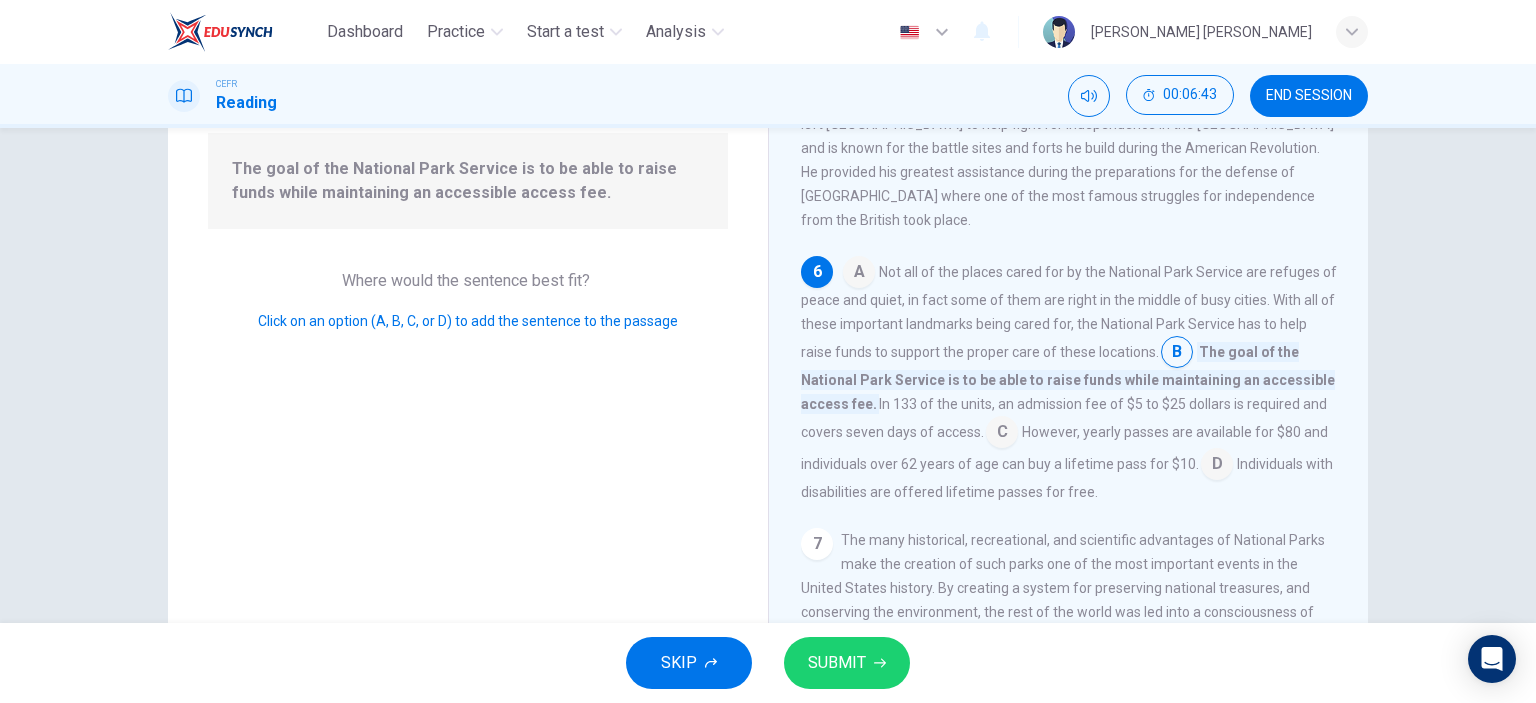 click at bounding box center (1002, 434) 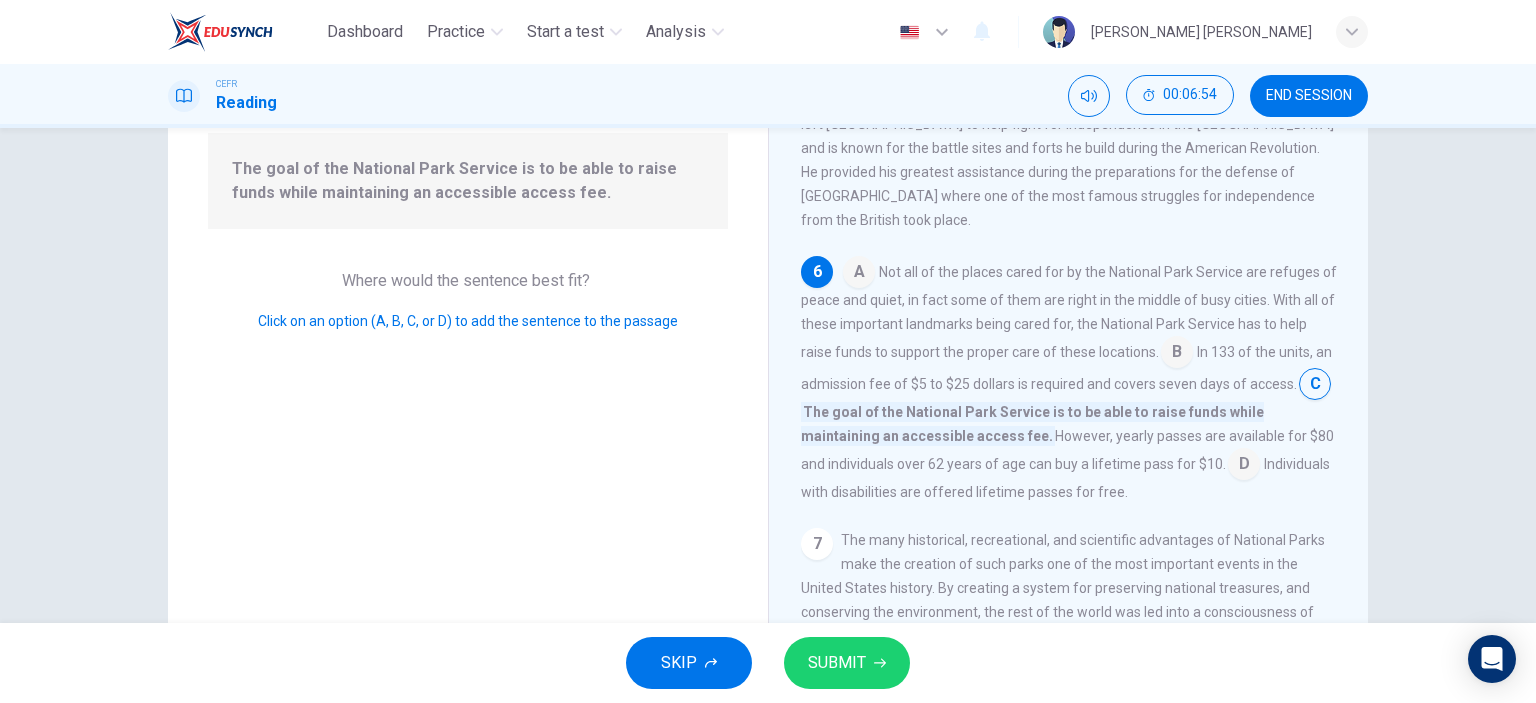 click at bounding box center [1177, 354] 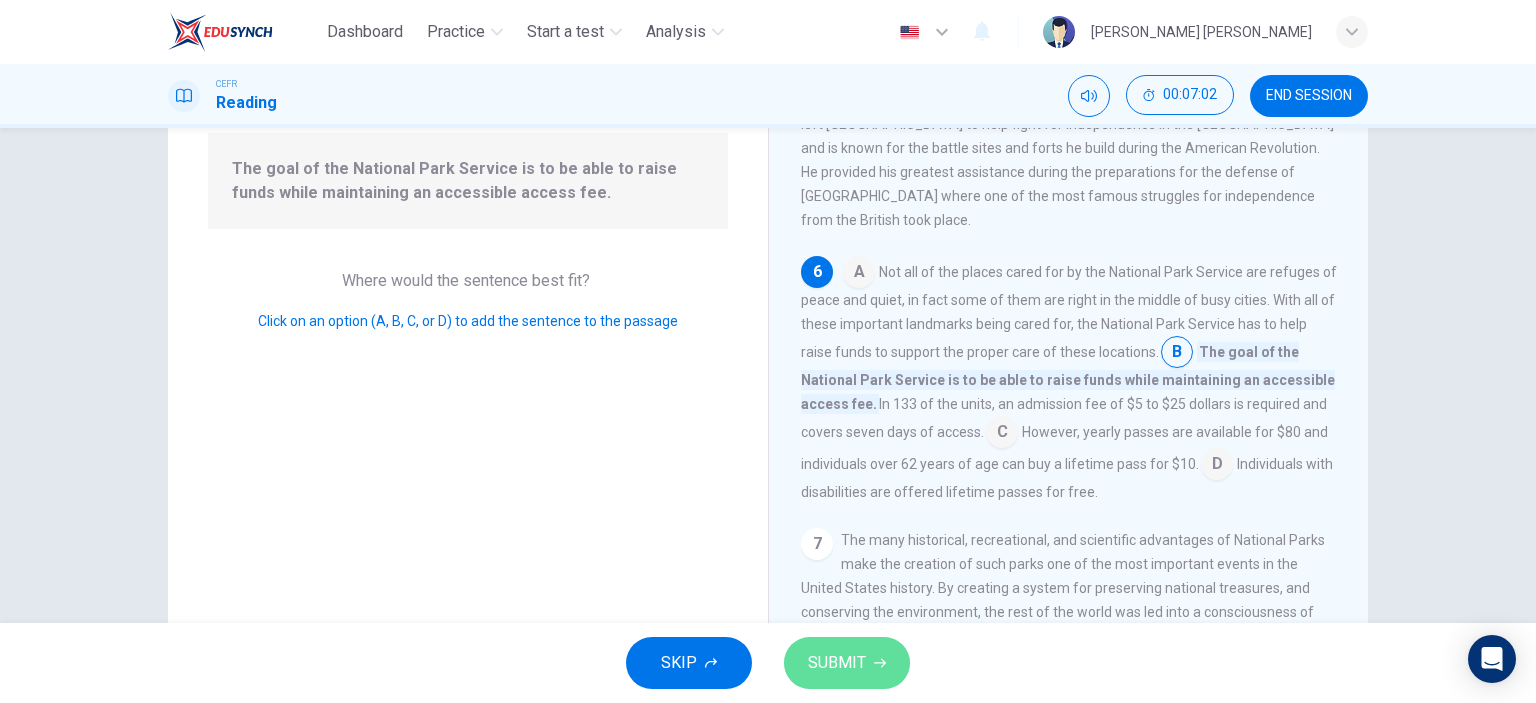 click on "SUBMIT" at bounding box center [847, 663] 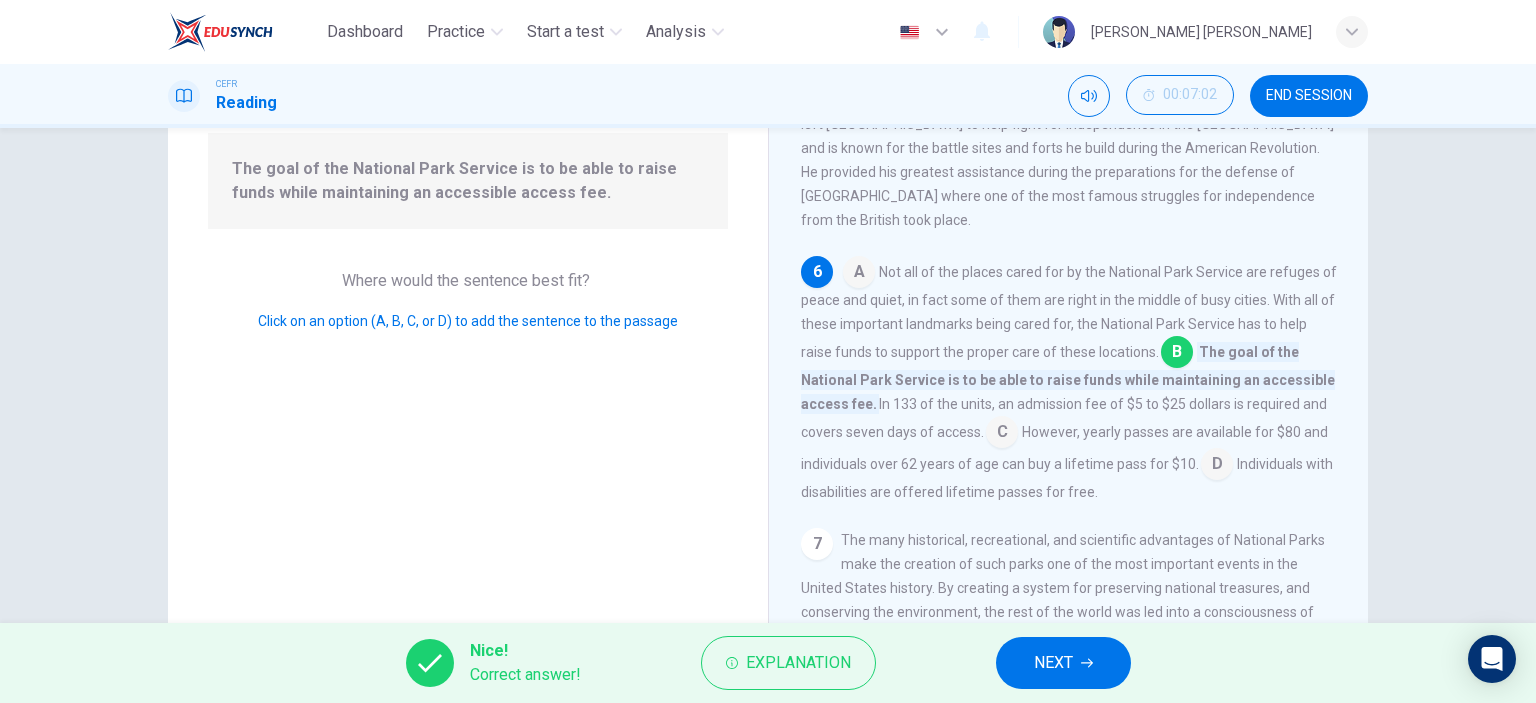 click on "NEXT" at bounding box center [1063, 663] 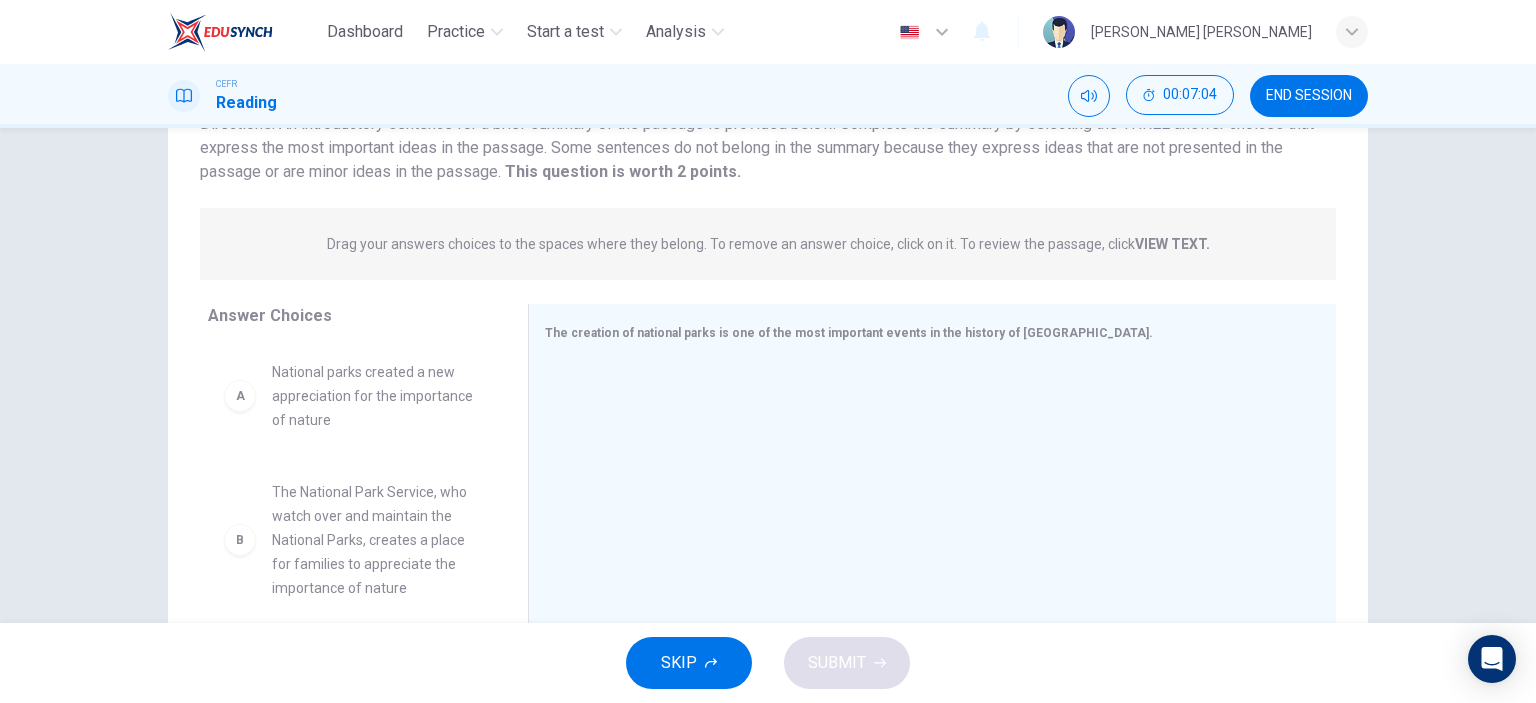 scroll, scrollTop: 0, scrollLeft: 0, axis: both 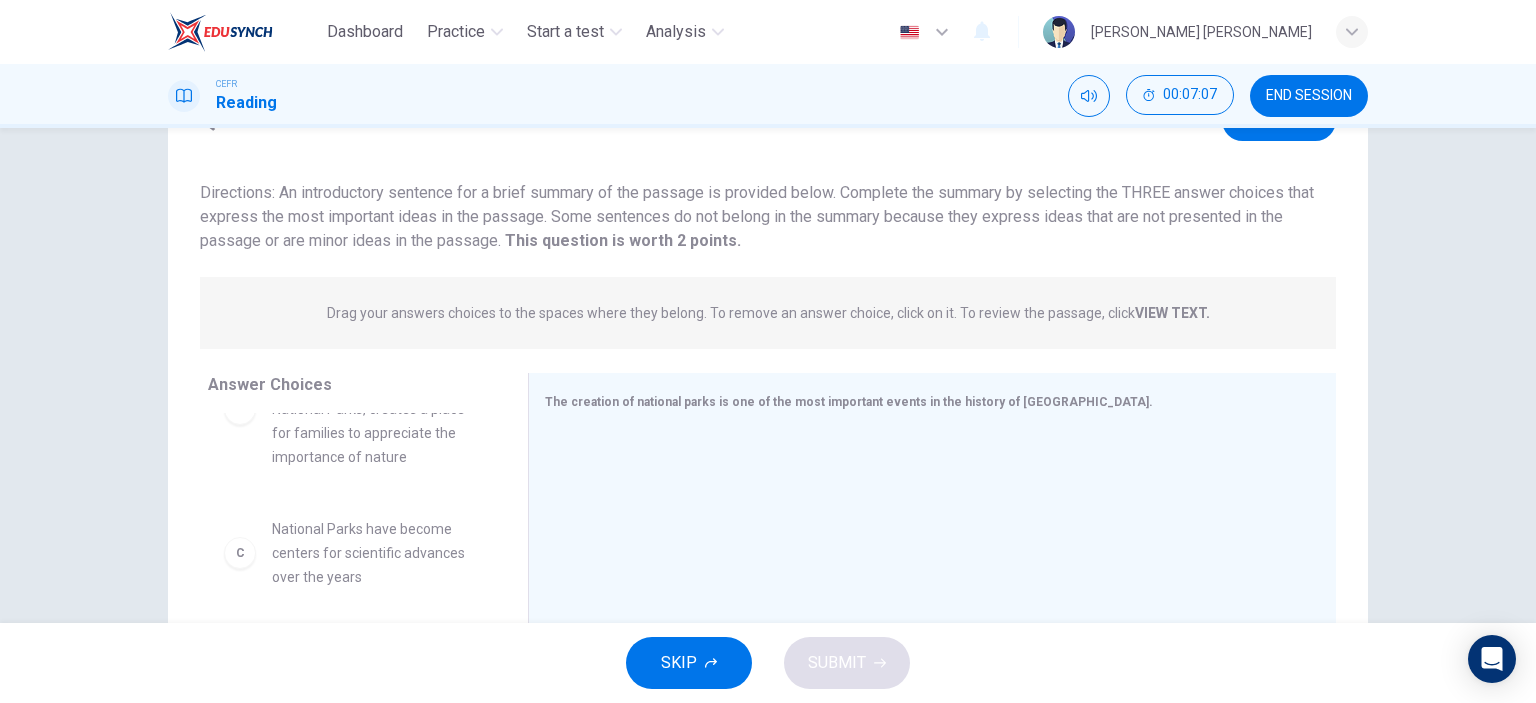 drag, startPoint x: 316, startPoint y: 192, endPoint x: 453, endPoint y: 191, distance: 137.00365 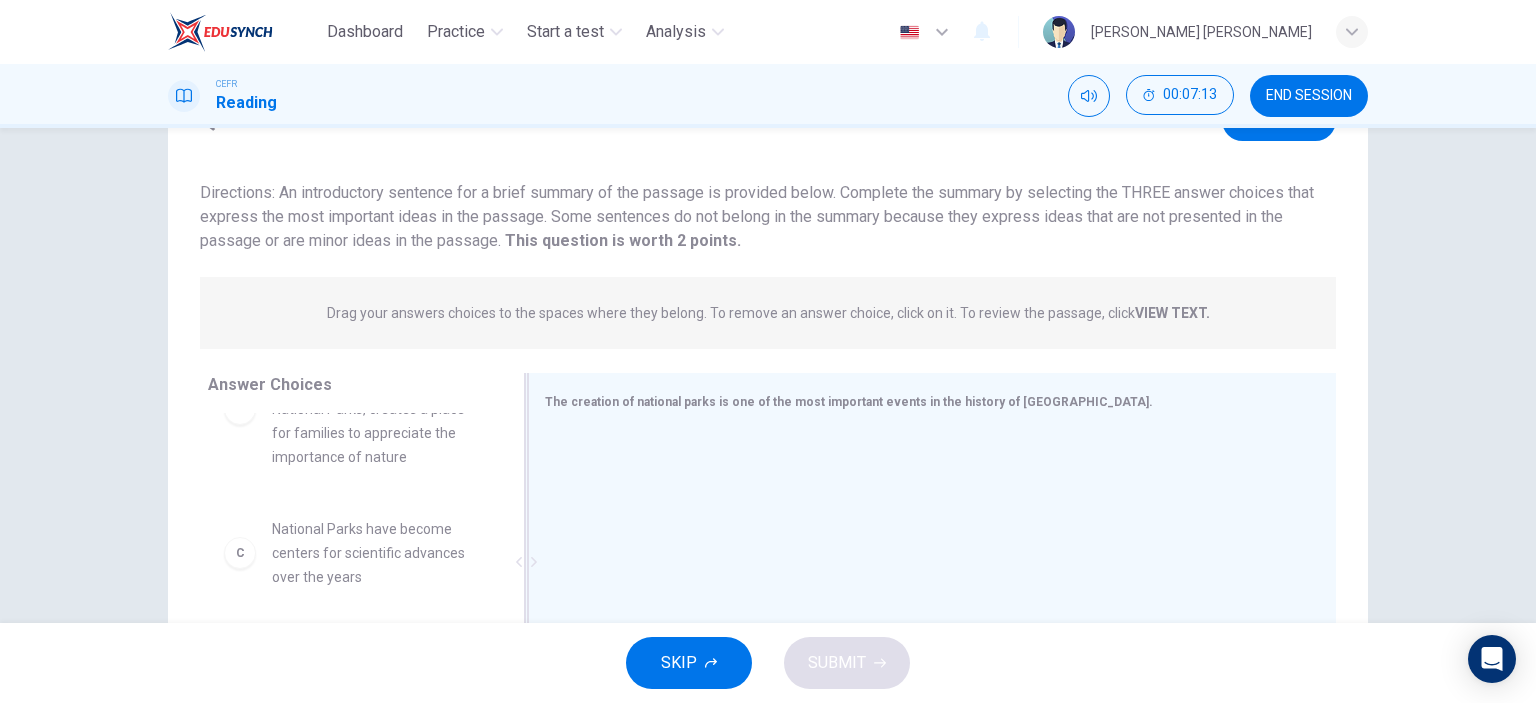 scroll, scrollTop: 0, scrollLeft: 0, axis: both 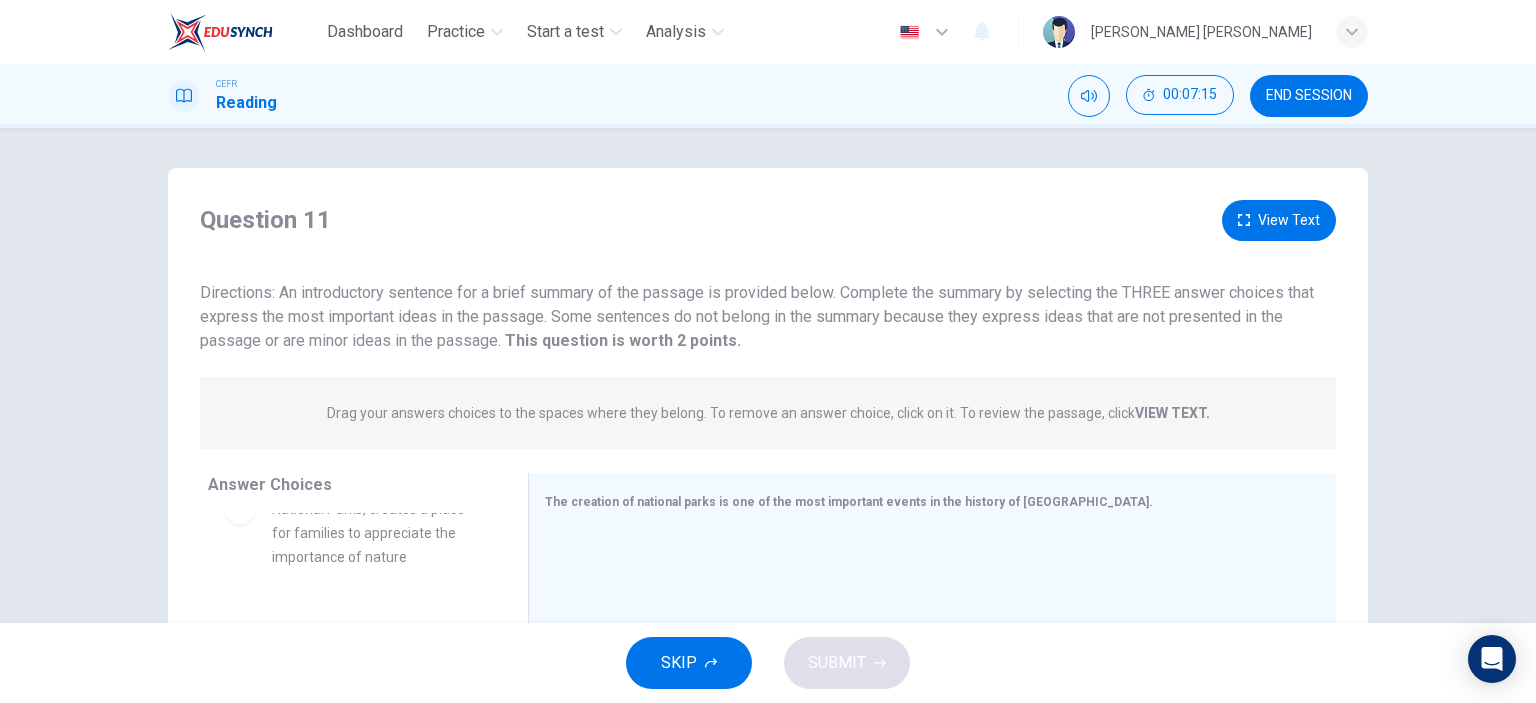 click on "VIEW TEXT." at bounding box center (1172, 413) 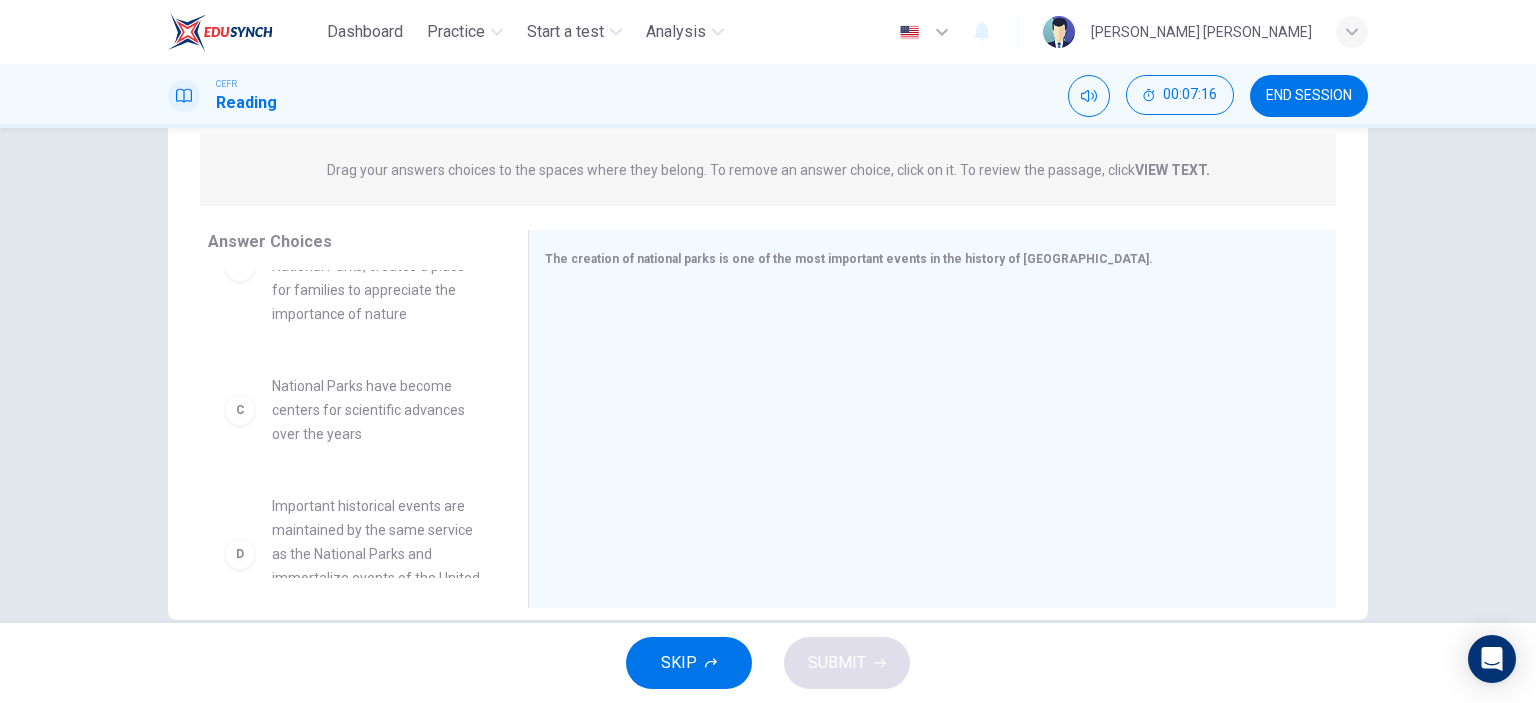 scroll, scrollTop: 280, scrollLeft: 0, axis: vertical 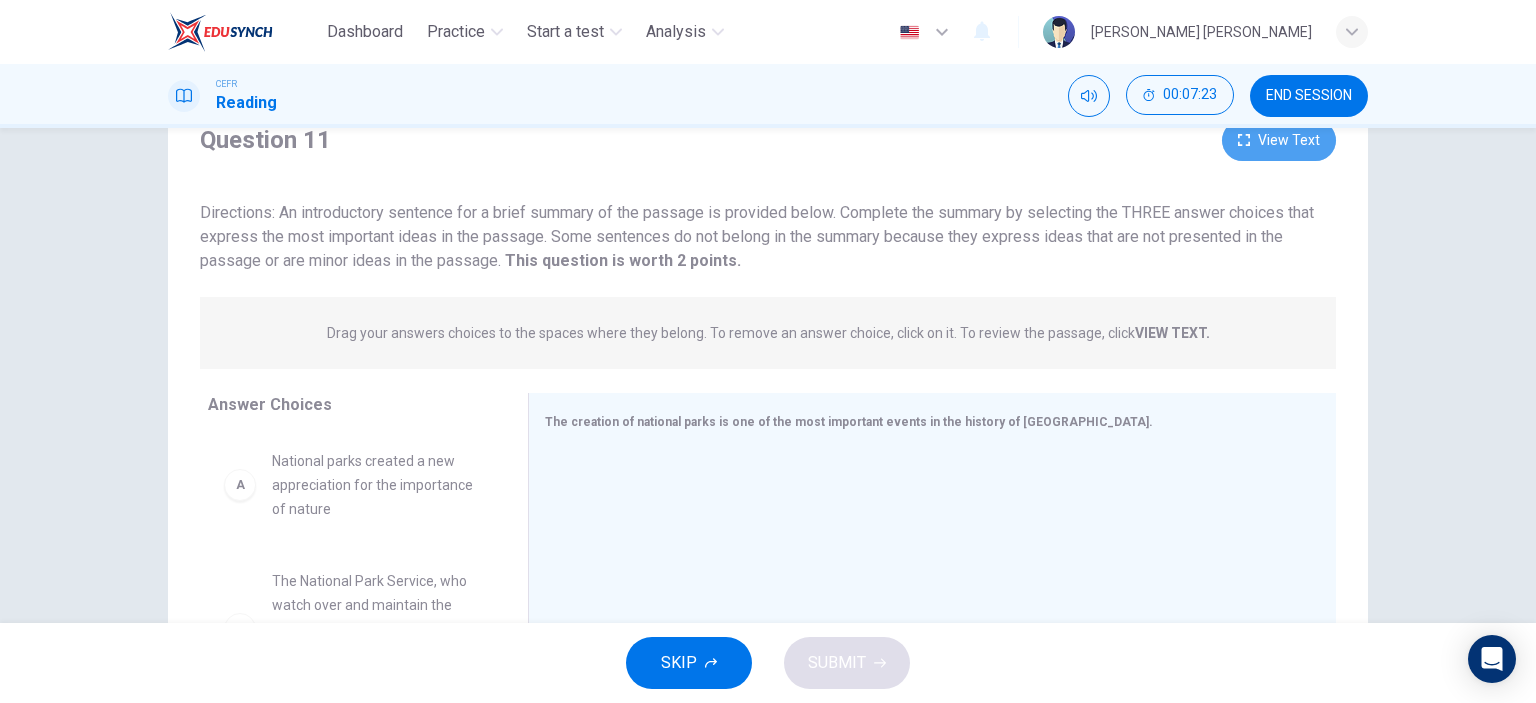 click on "View Text" at bounding box center (1279, 140) 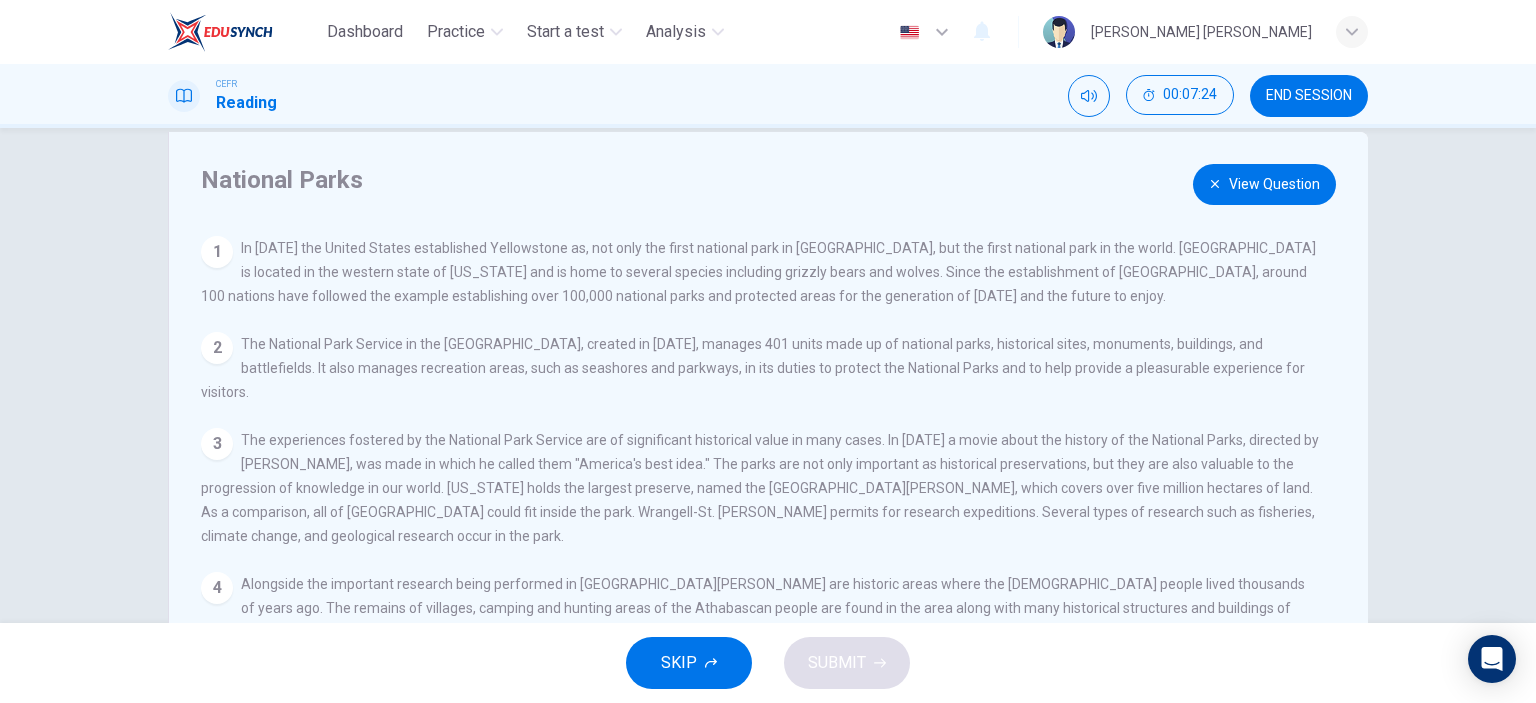 scroll, scrollTop: 0, scrollLeft: 0, axis: both 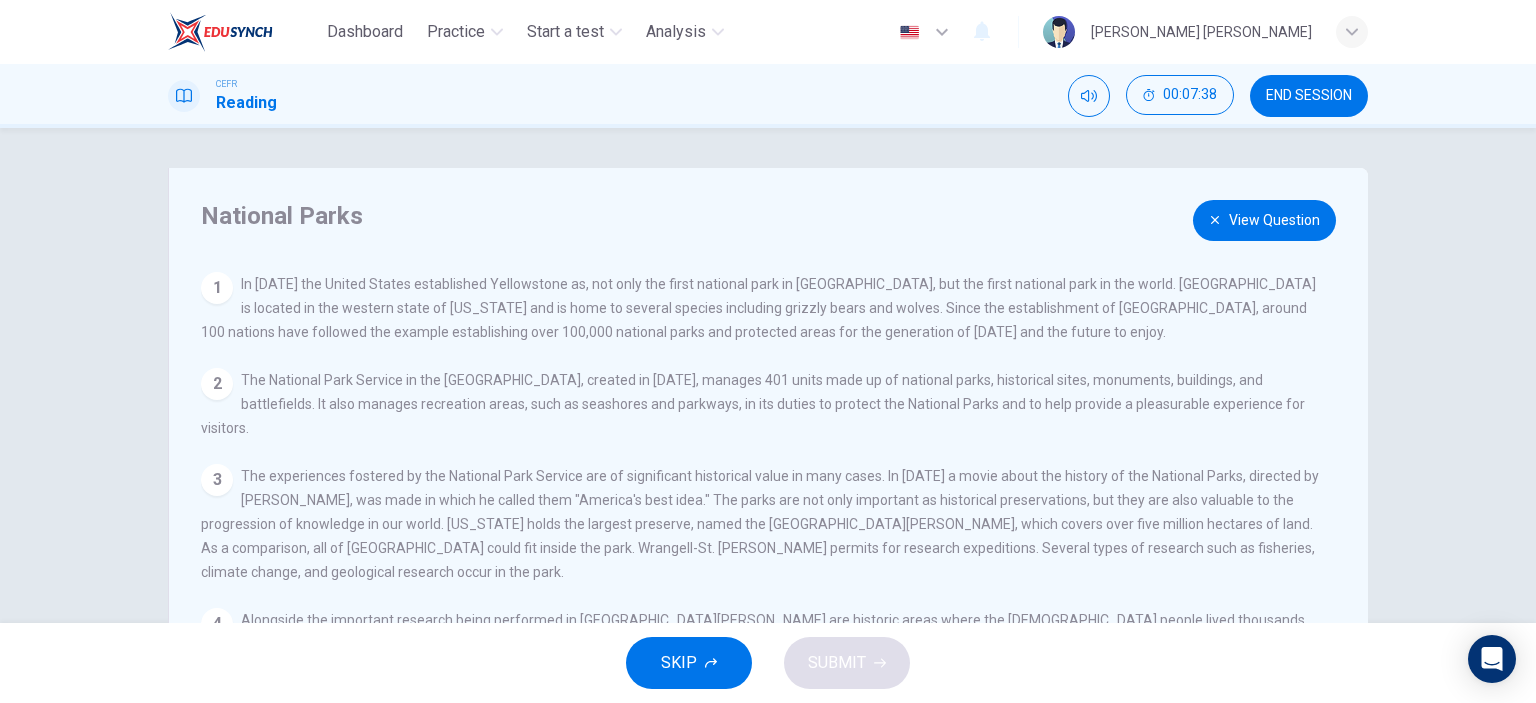 click on "View Question" at bounding box center [1264, 220] 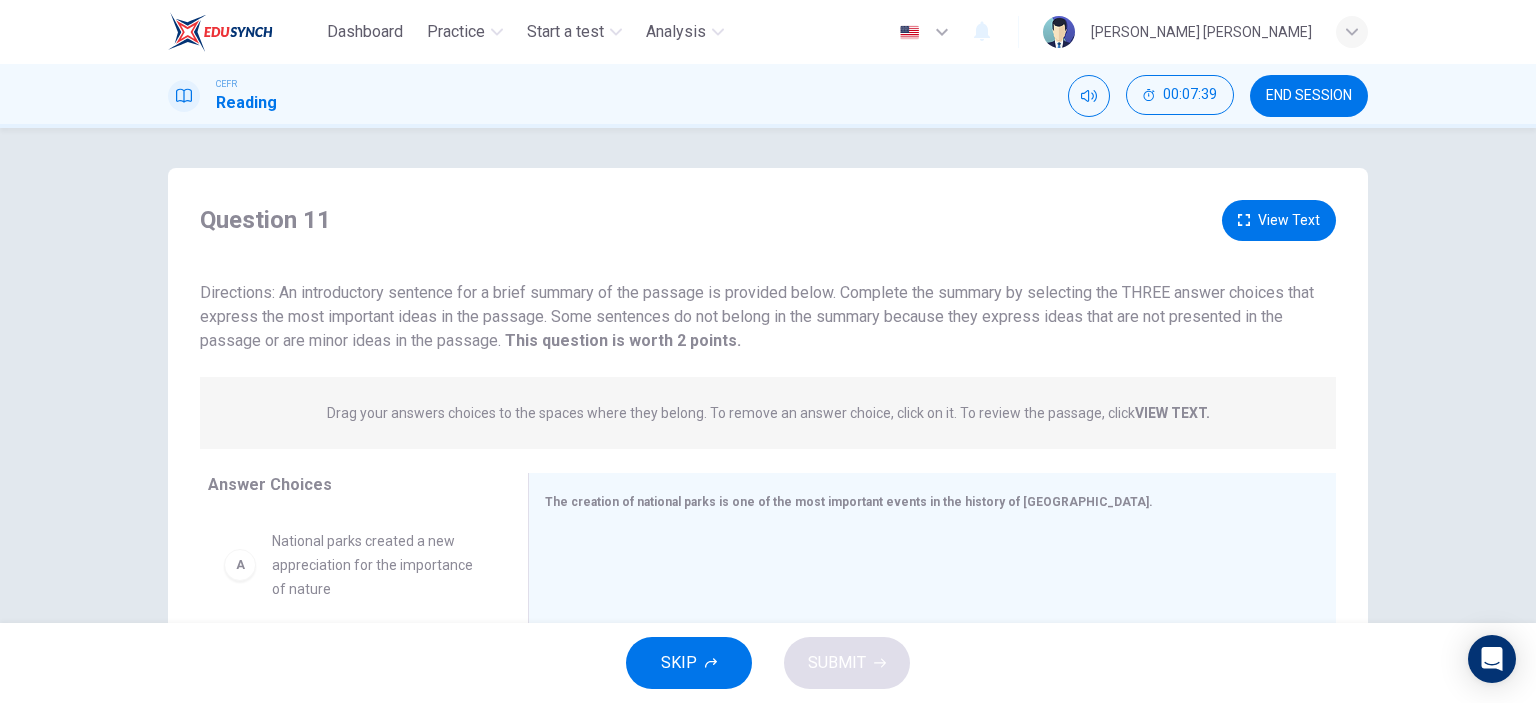 drag, startPoint x: 290, startPoint y: 290, endPoint x: 460, endPoint y: 315, distance: 171.8284 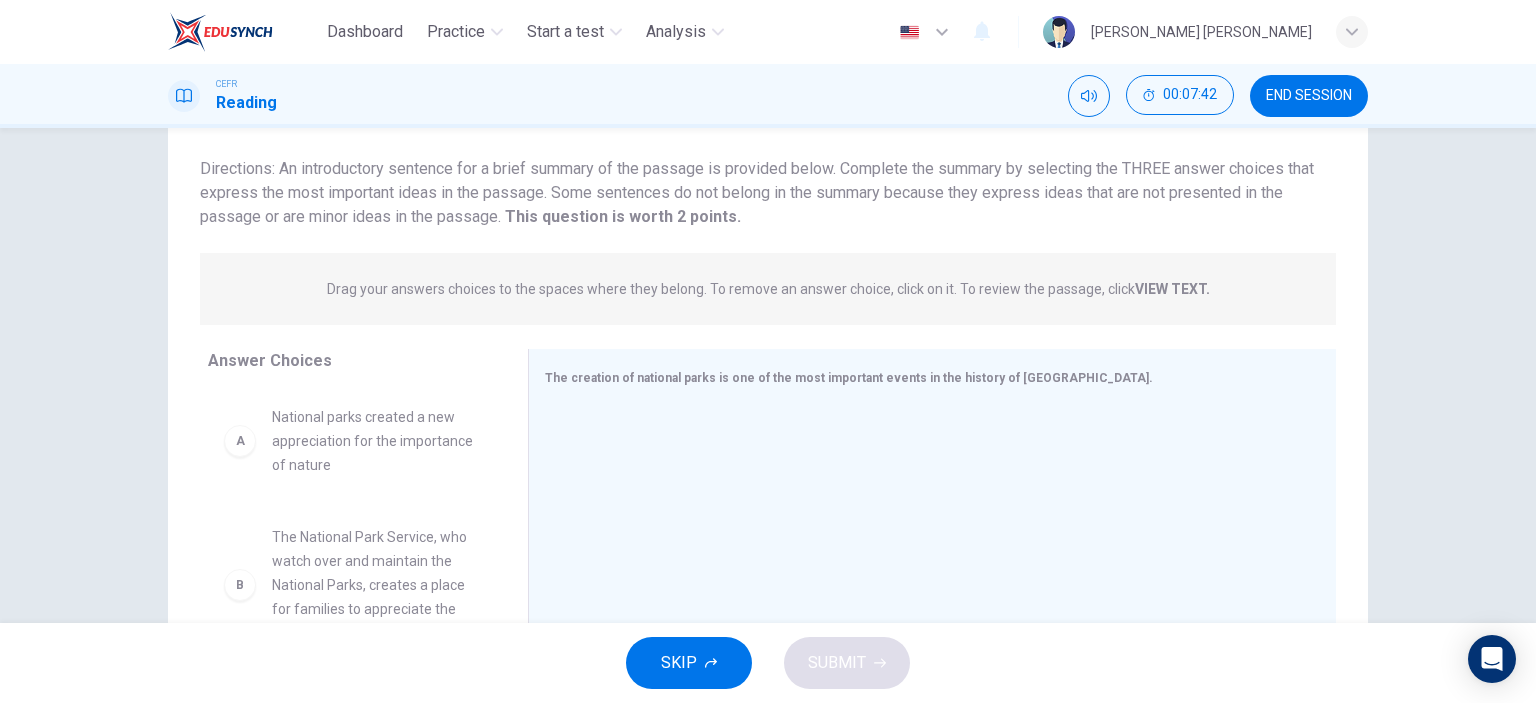 scroll, scrollTop: 200, scrollLeft: 0, axis: vertical 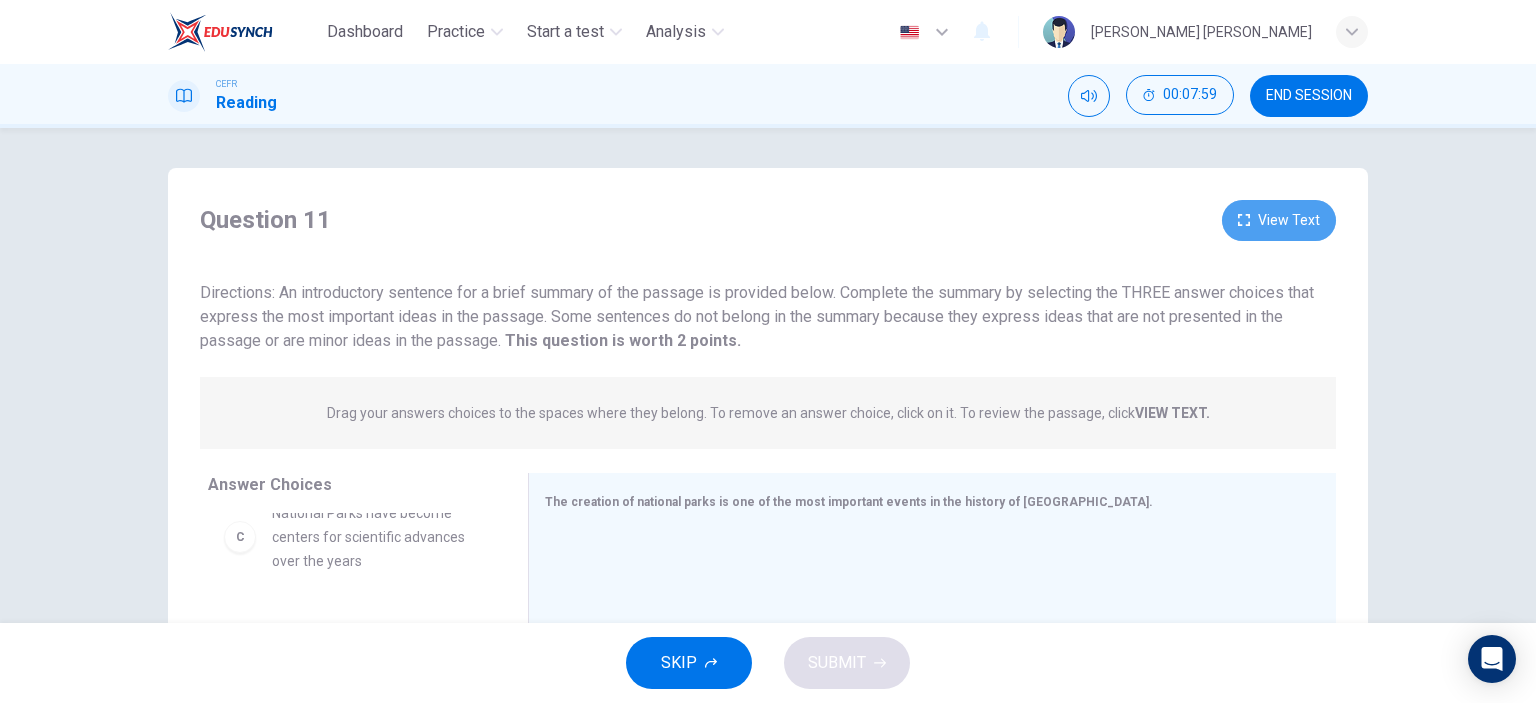 click on "View Text" at bounding box center (1279, 220) 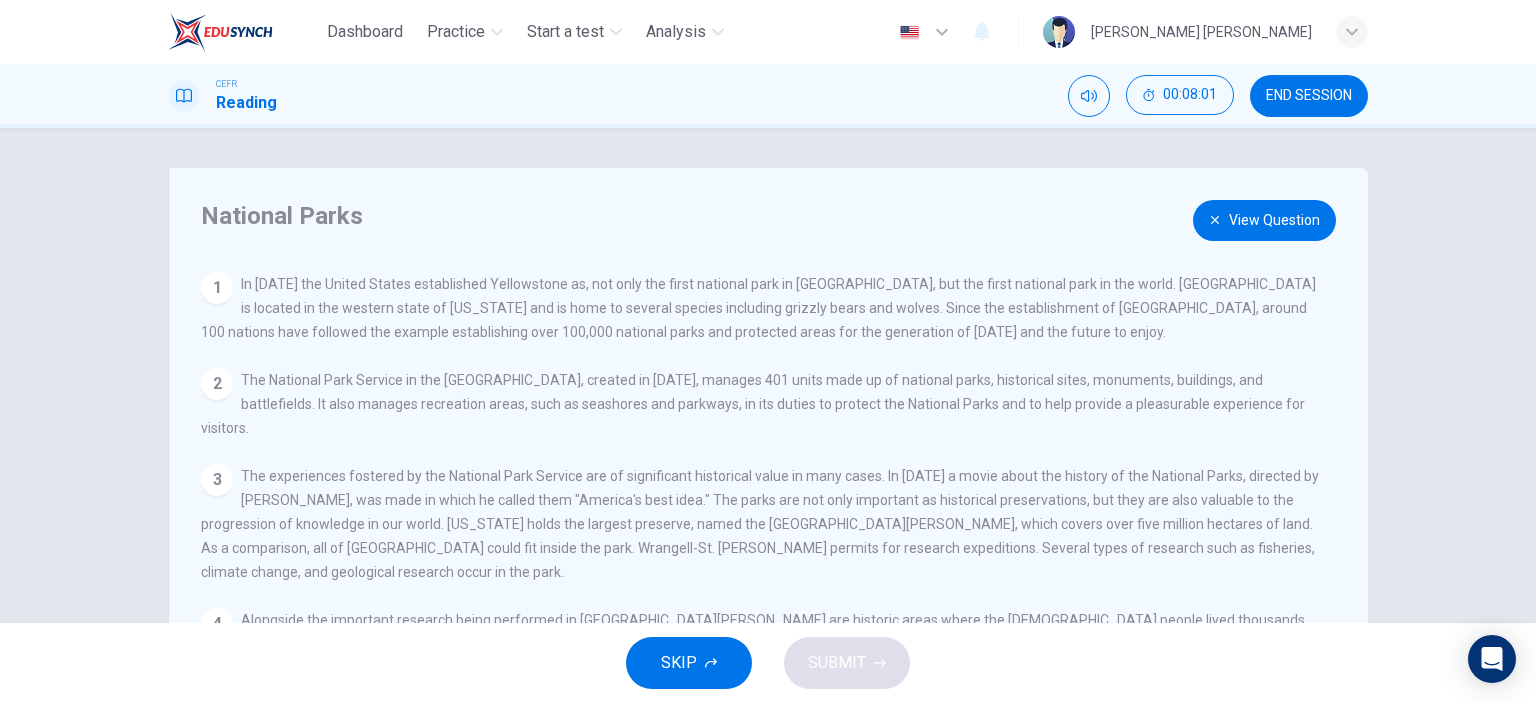 drag, startPoint x: 428, startPoint y: 289, endPoint x: 960, endPoint y: 283, distance: 532.0338 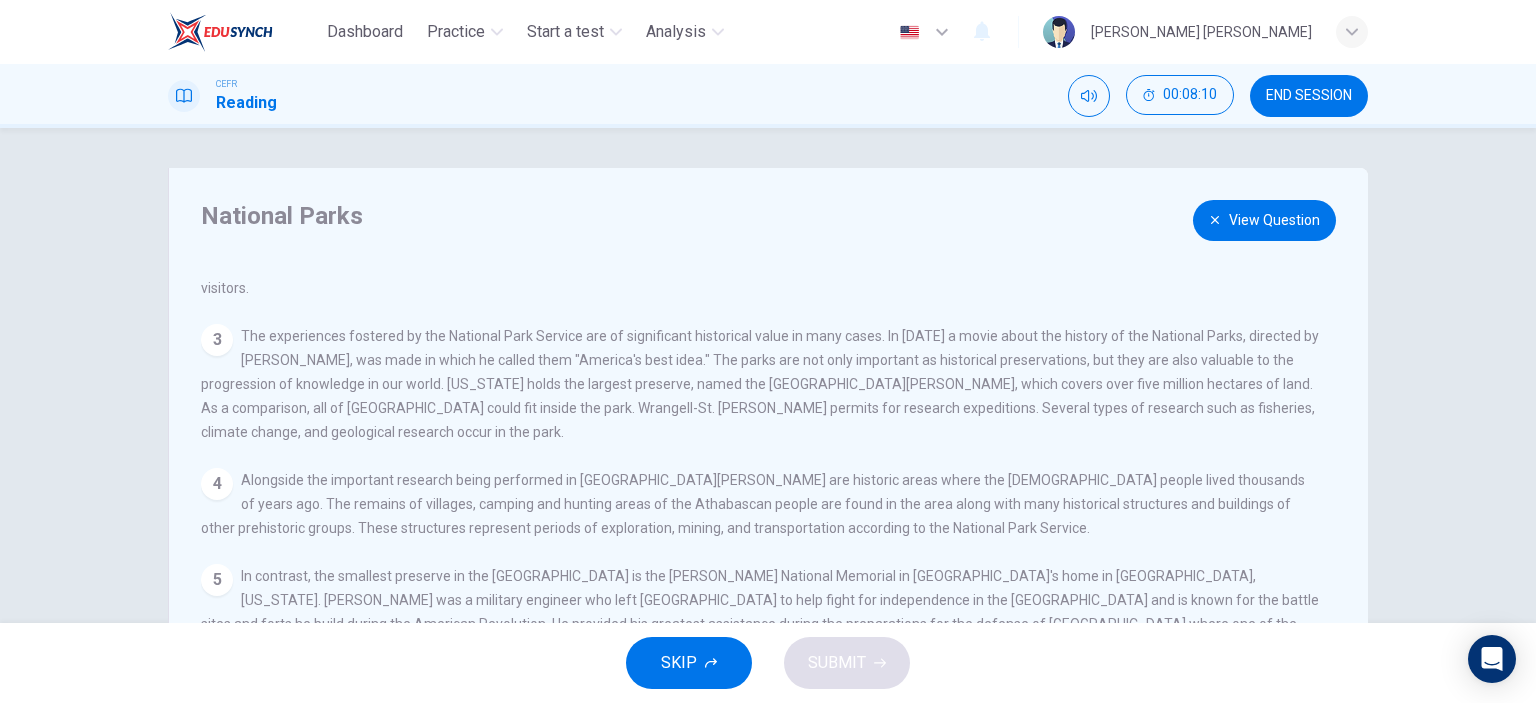 scroll, scrollTop: 163, scrollLeft: 0, axis: vertical 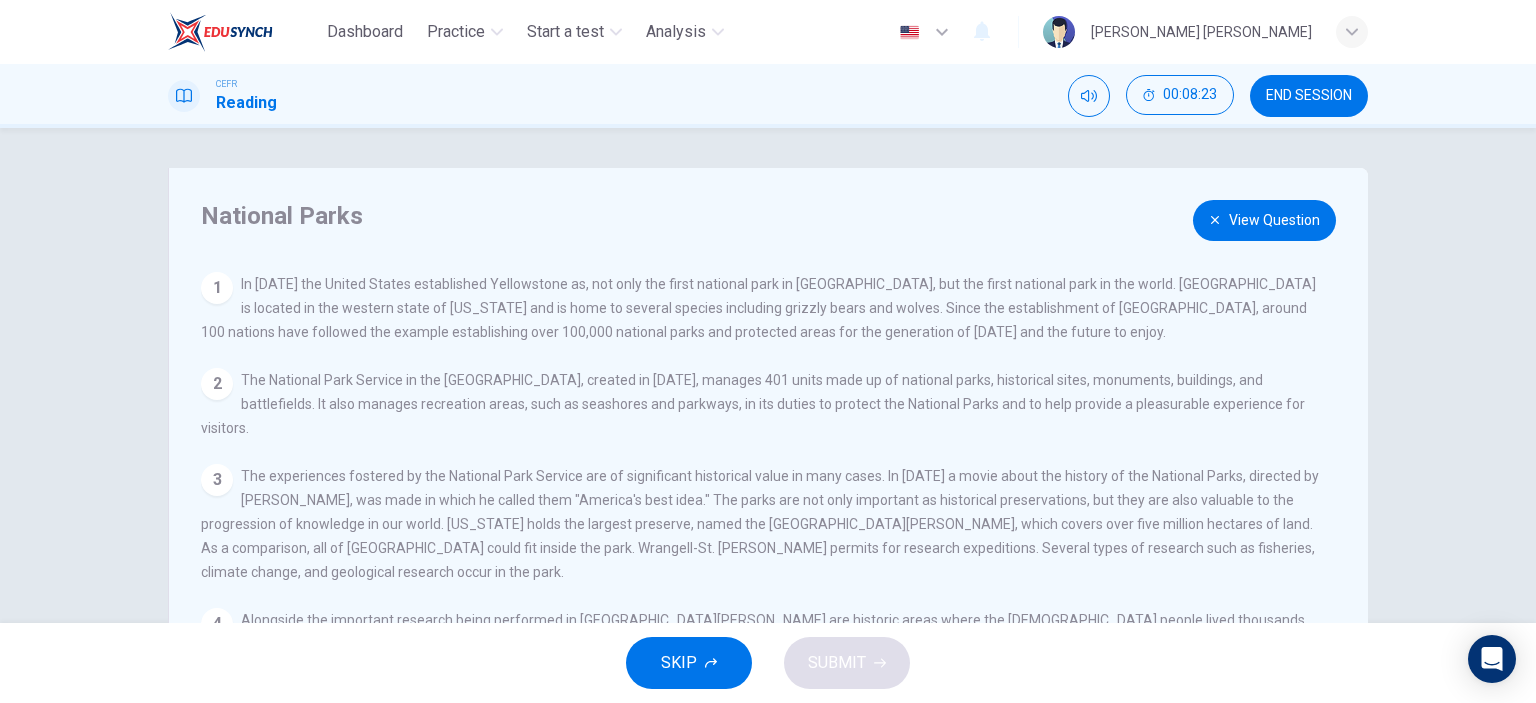 click on "View Question" at bounding box center (1264, 220) 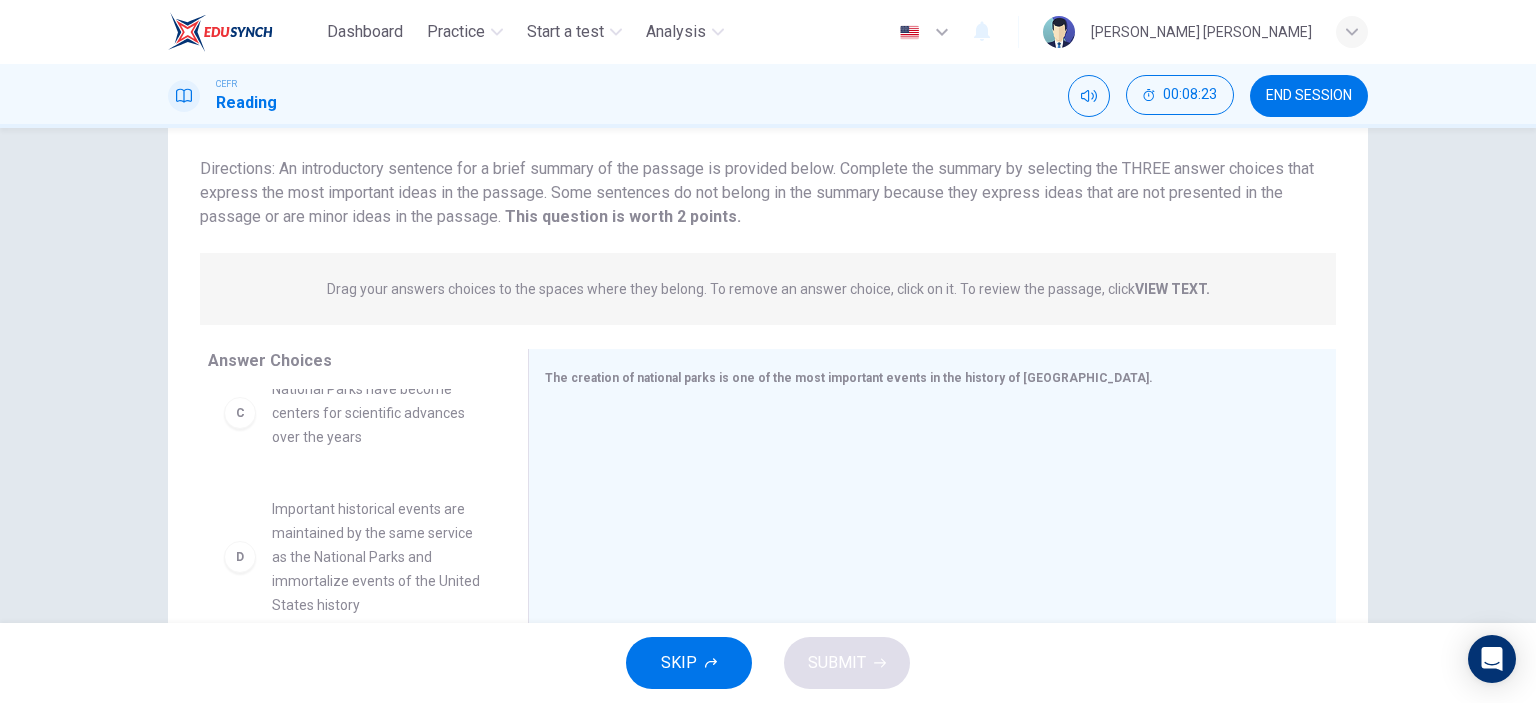 scroll, scrollTop: 280, scrollLeft: 0, axis: vertical 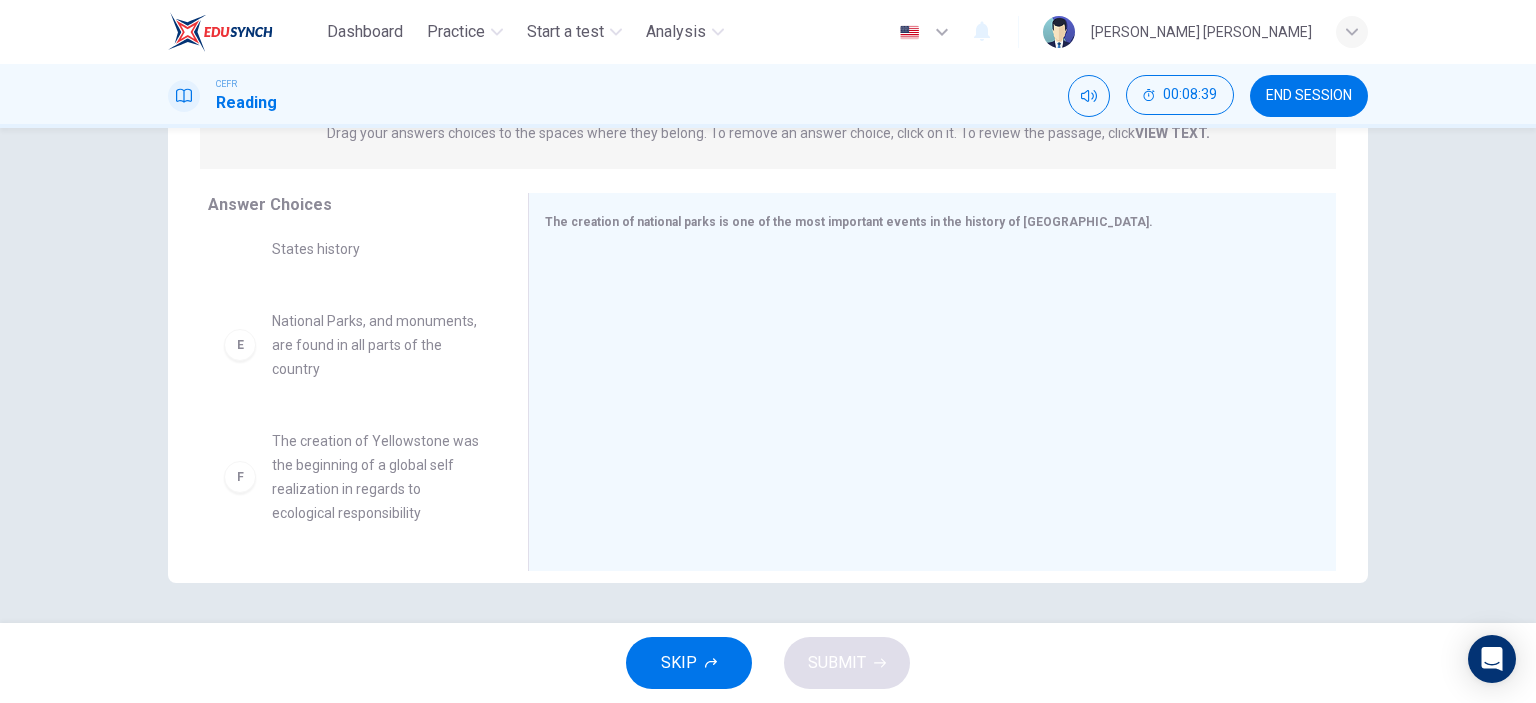 click on "The creation of Yellowstone was the beginning of a global self realization in regards to ecological responsibility" at bounding box center (376, 477) 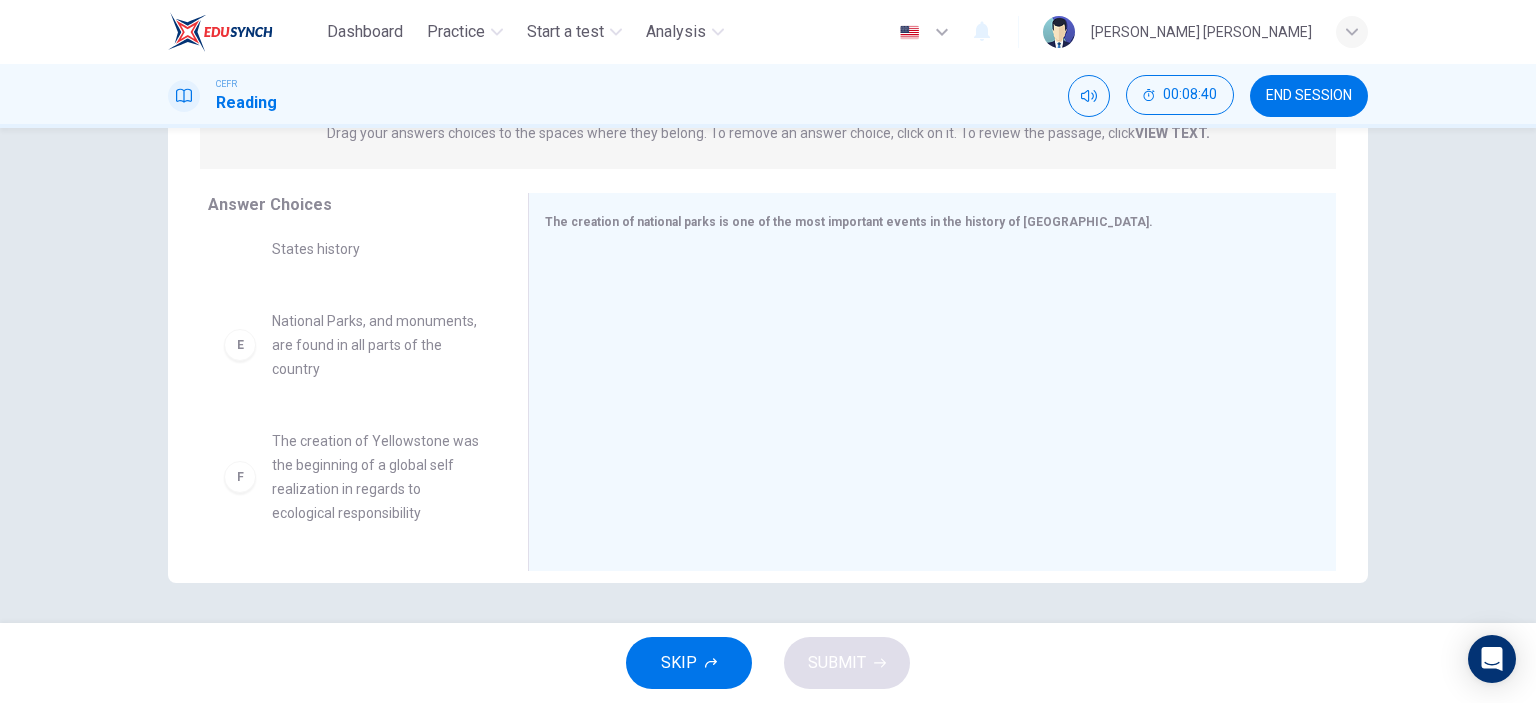 click on "F The creation of Yellowstone was the beginning of a global self realization in regards to ecological responsibility" at bounding box center (352, 477) 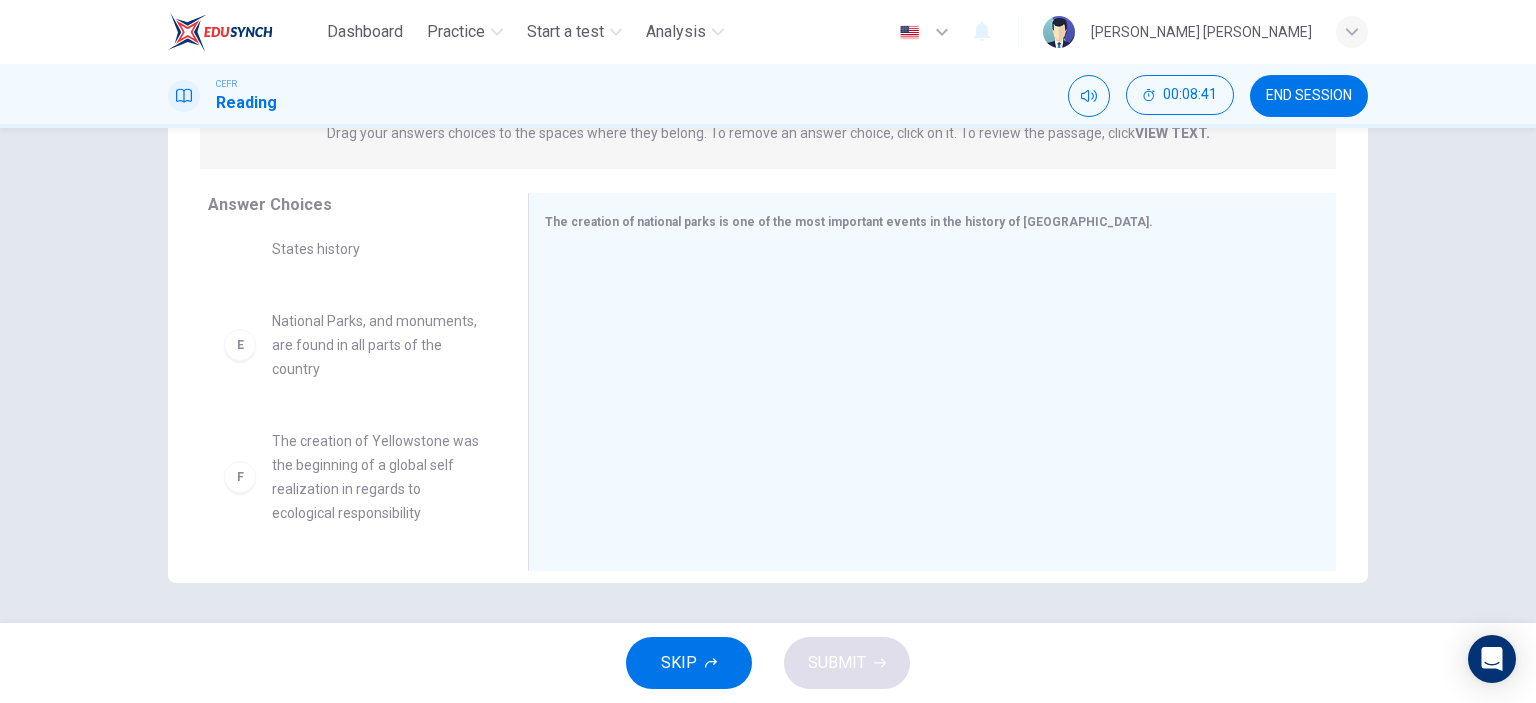 click on "The creation of Yellowstone was the beginning of a global self realization in regards to ecological responsibility" at bounding box center [376, 477] 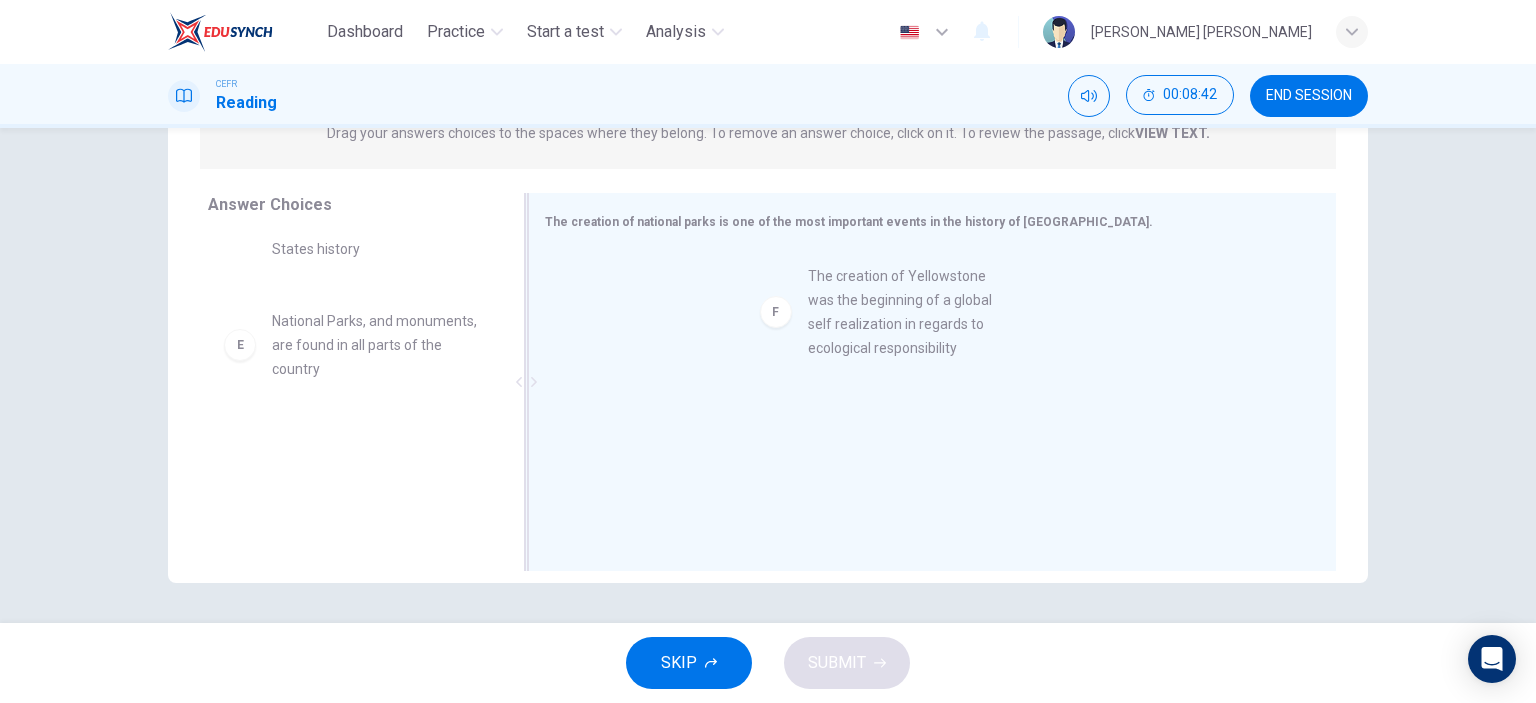 drag, startPoint x: 296, startPoint y: 466, endPoint x: 849, endPoint y: 298, distance: 577.9559 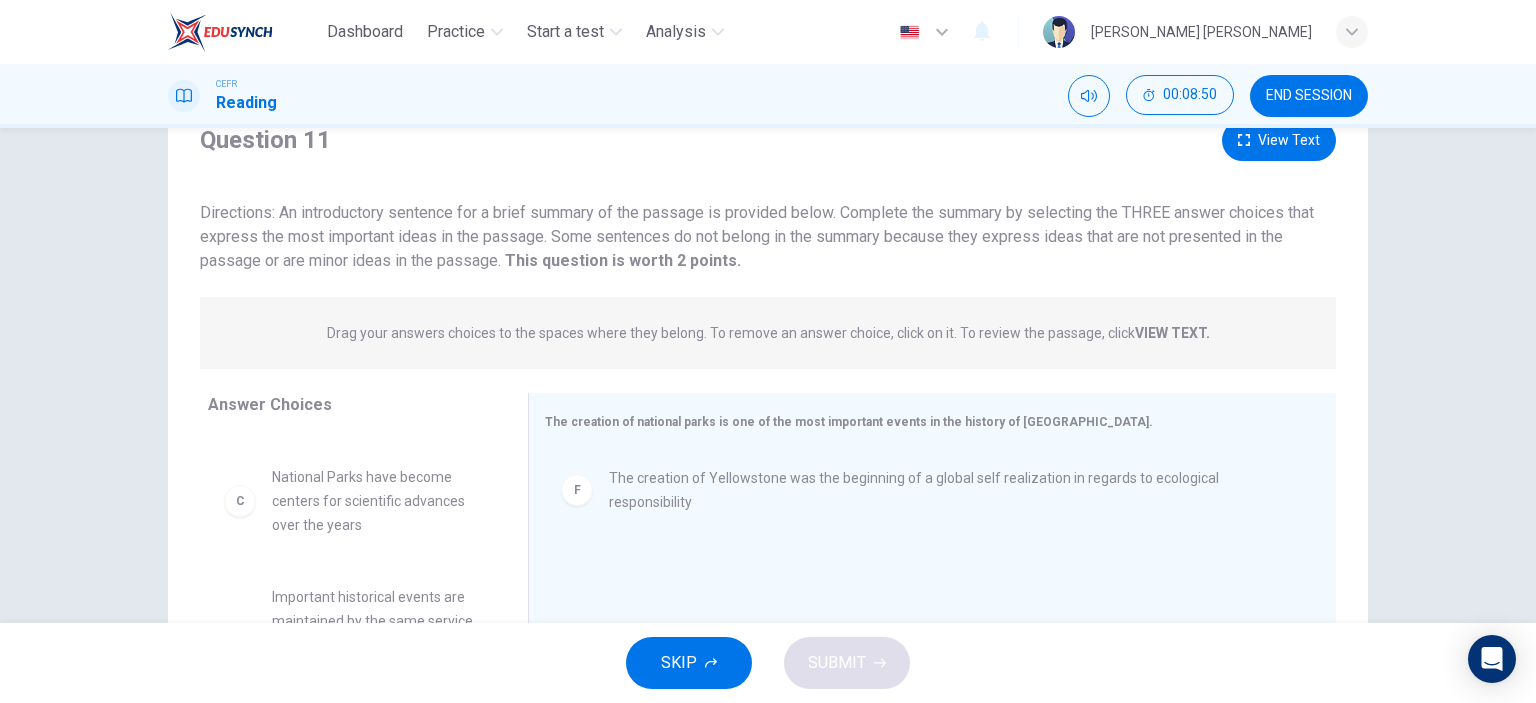 drag, startPoint x: 306, startPoint y: 214, endPoint x: 1184, endPoint y: 214, distance: 878 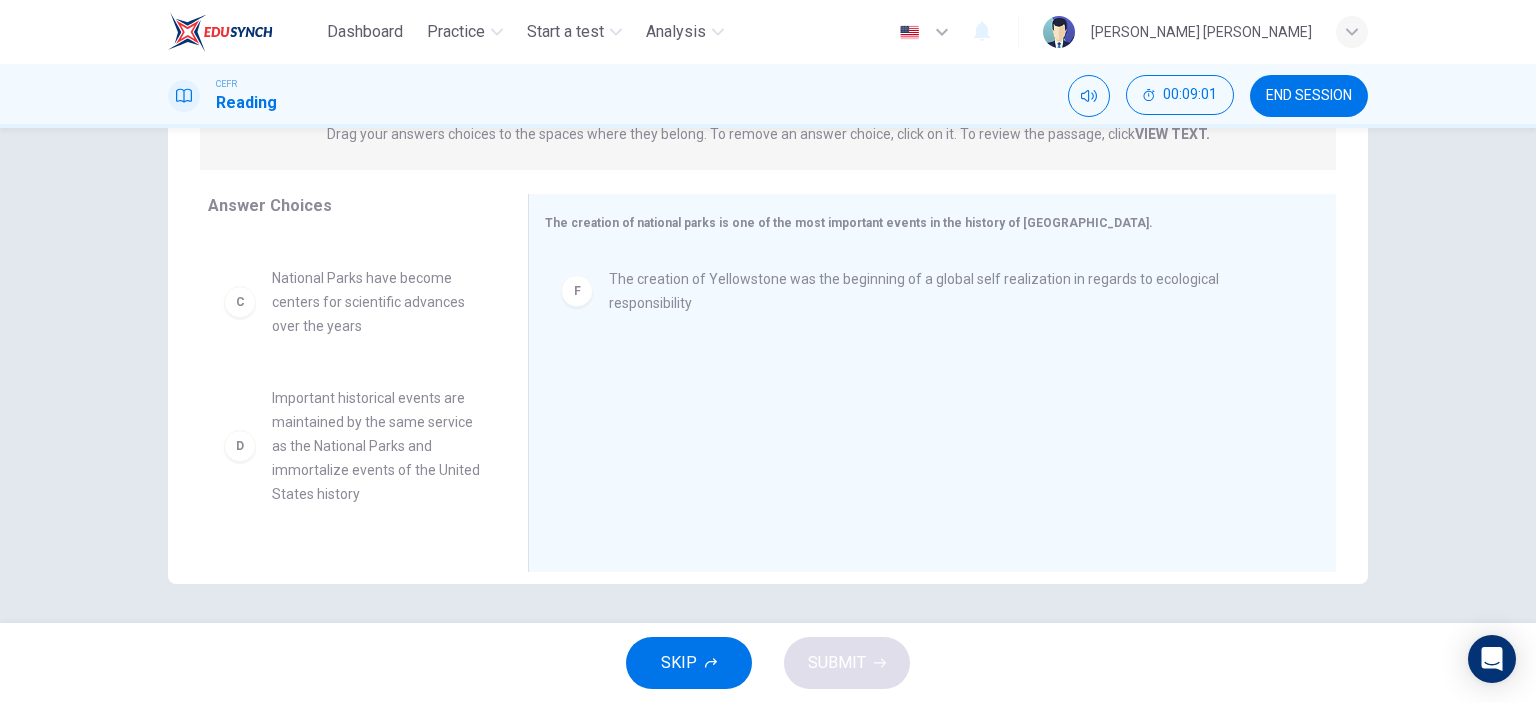scroll, scrollTop: 280, scrollLeft: 0, axis: vertical 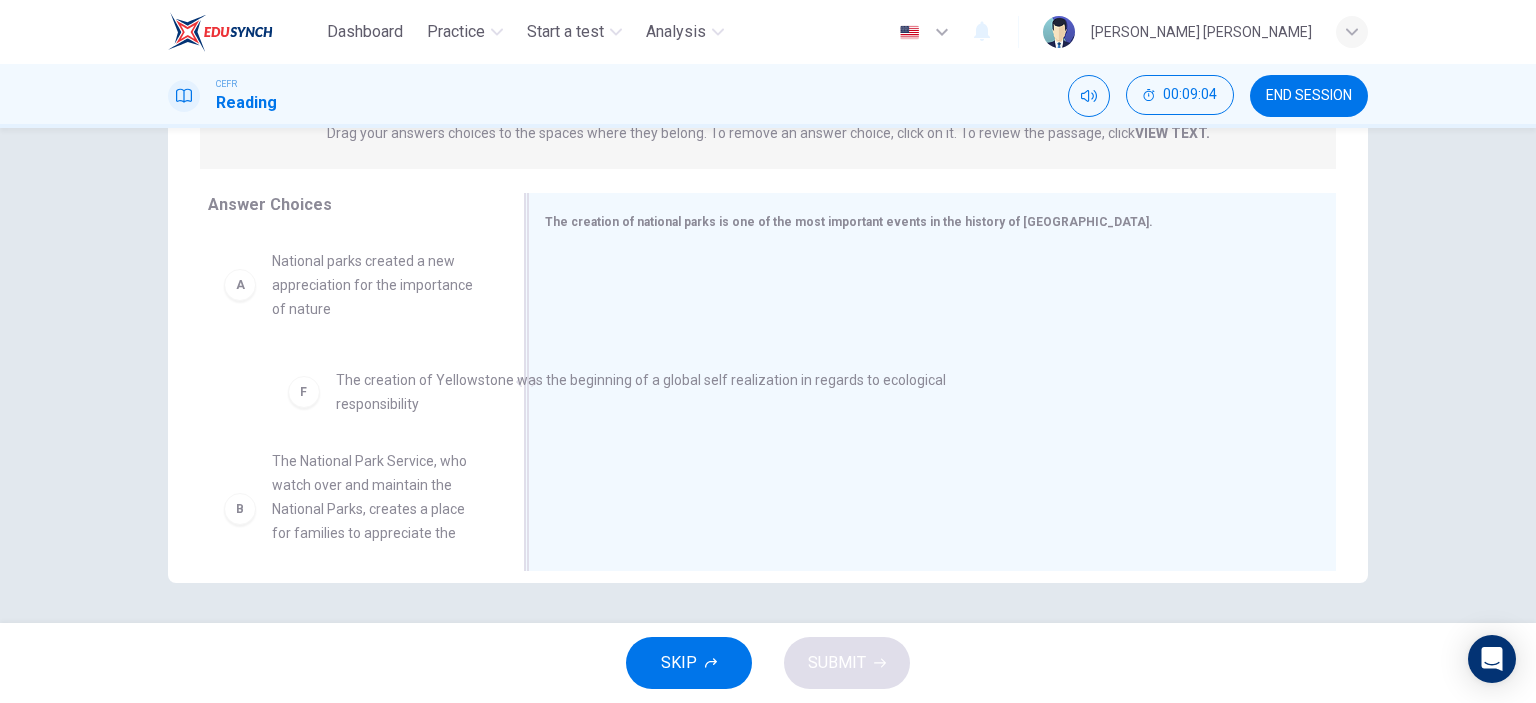 drag, startPoint x: 698, startPoint y: 301, endPoint x: 323, endPoint y: 401, distance: 388.10437 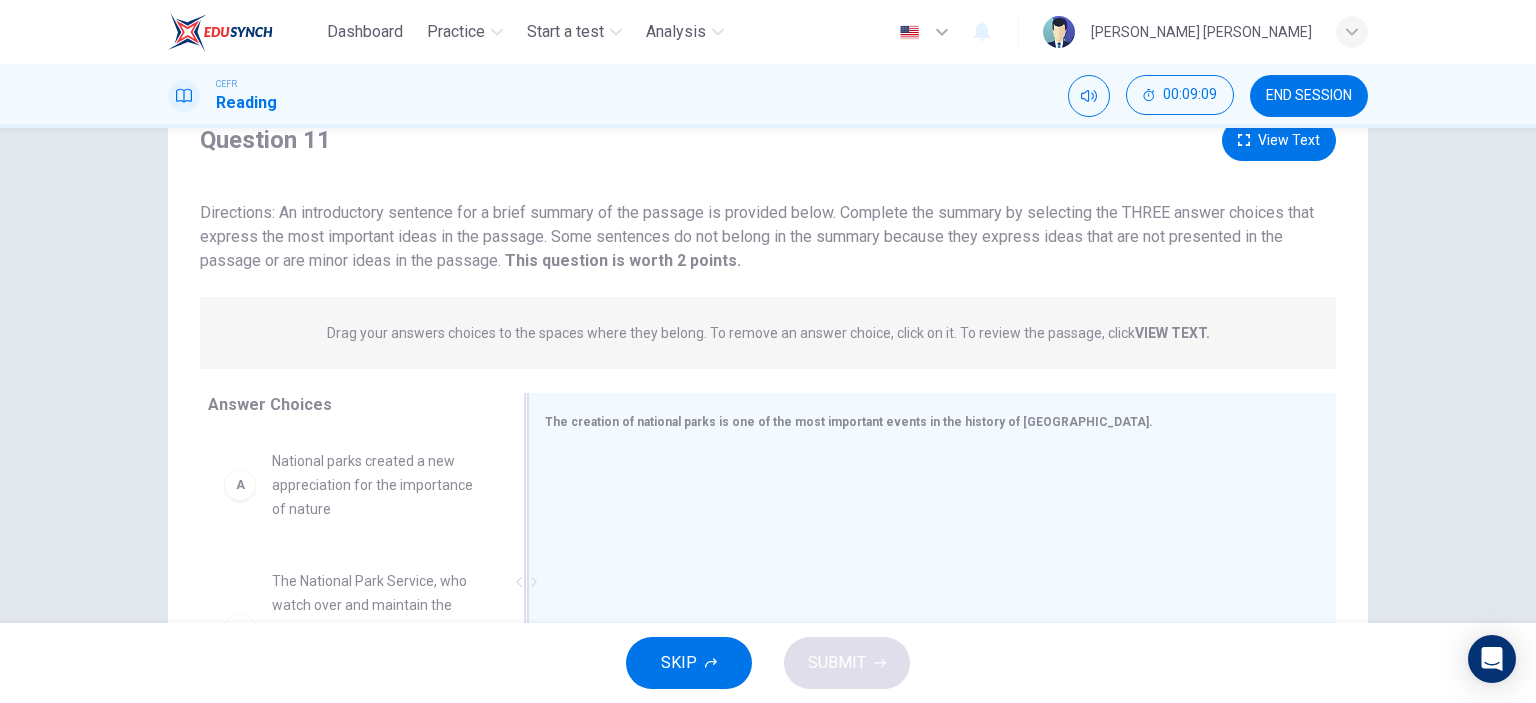 scroll, scrollTop: 38, scrollLeft: 0, axis: vertical 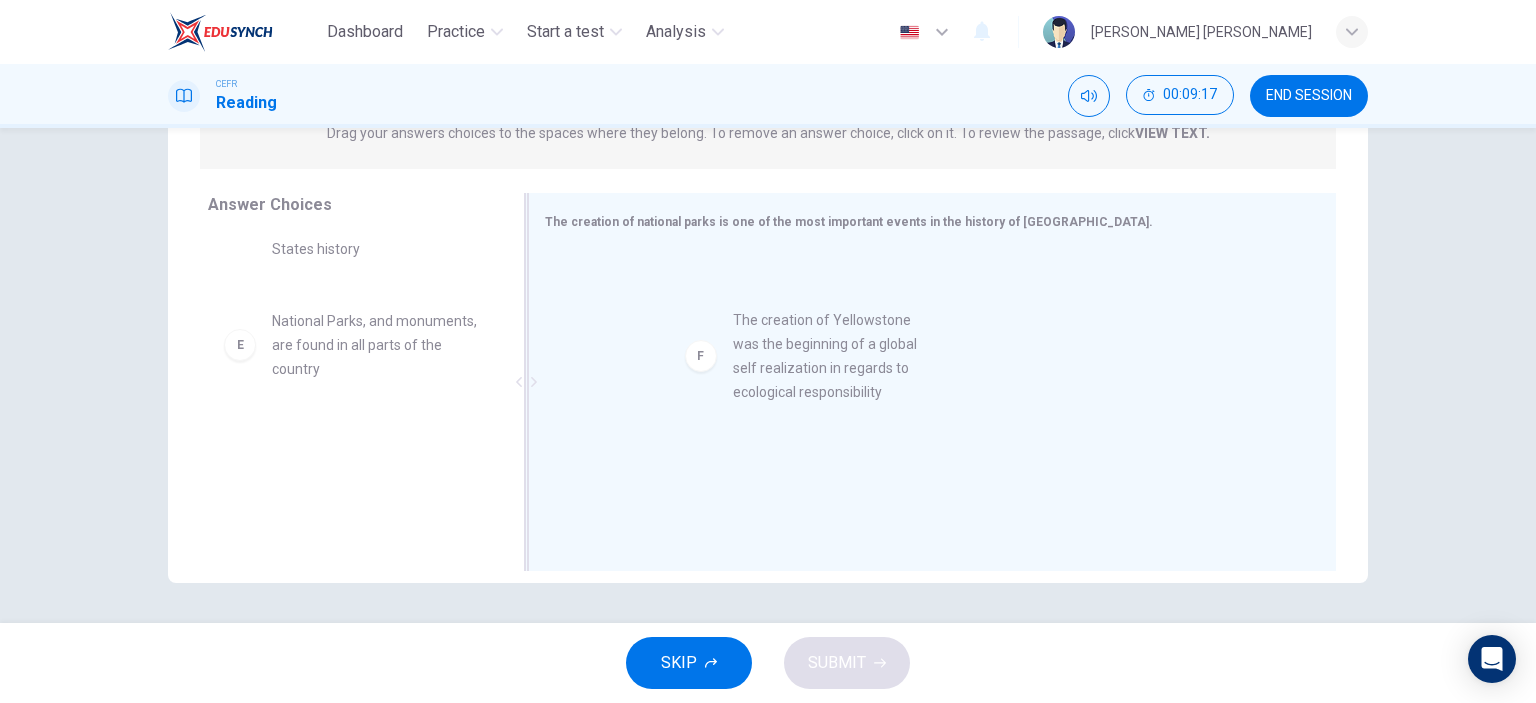 drag, startPoint x: 384, startPoint y: 495, endPoint x: 832, endPoint y: 365, distance: 466.48044 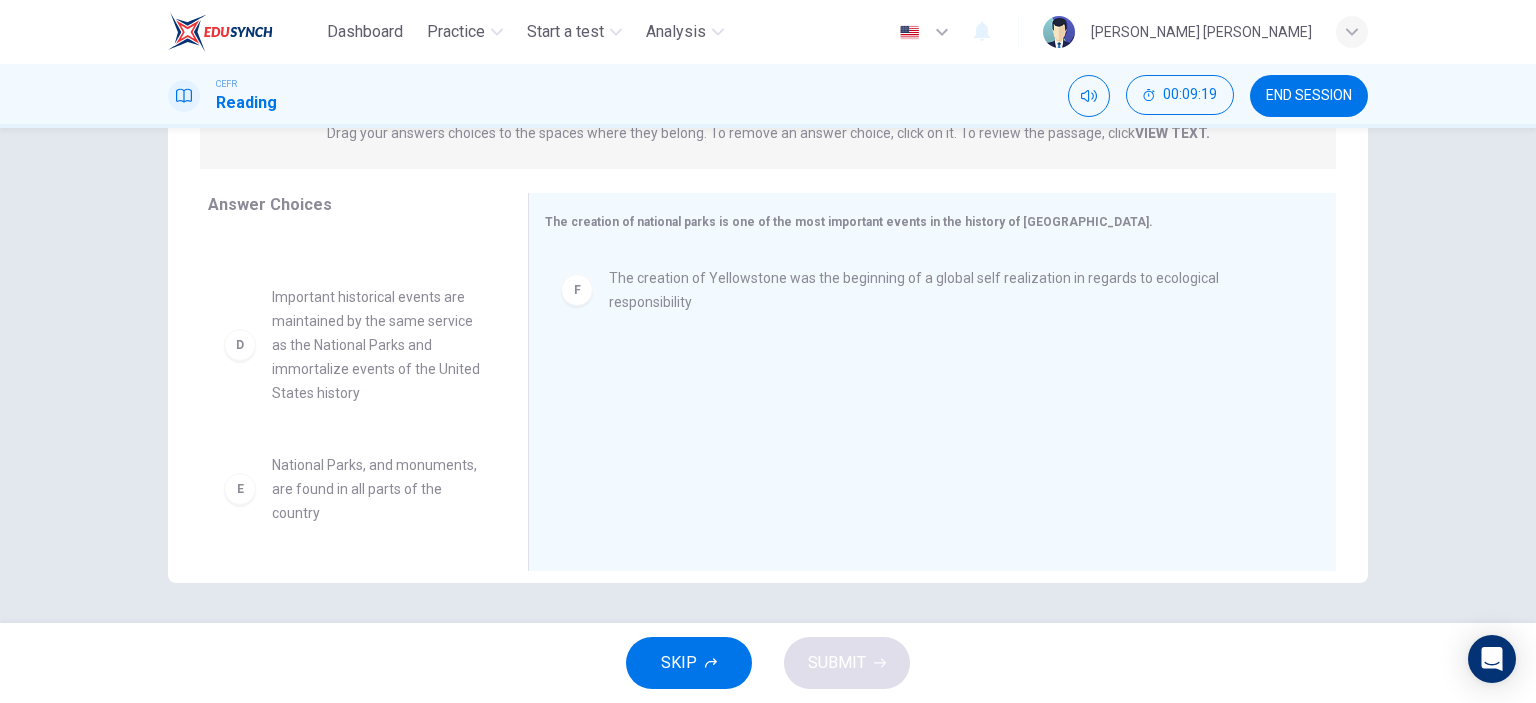 scroll, scrollTop: 272, scrollLeft: 0, axis: vertical 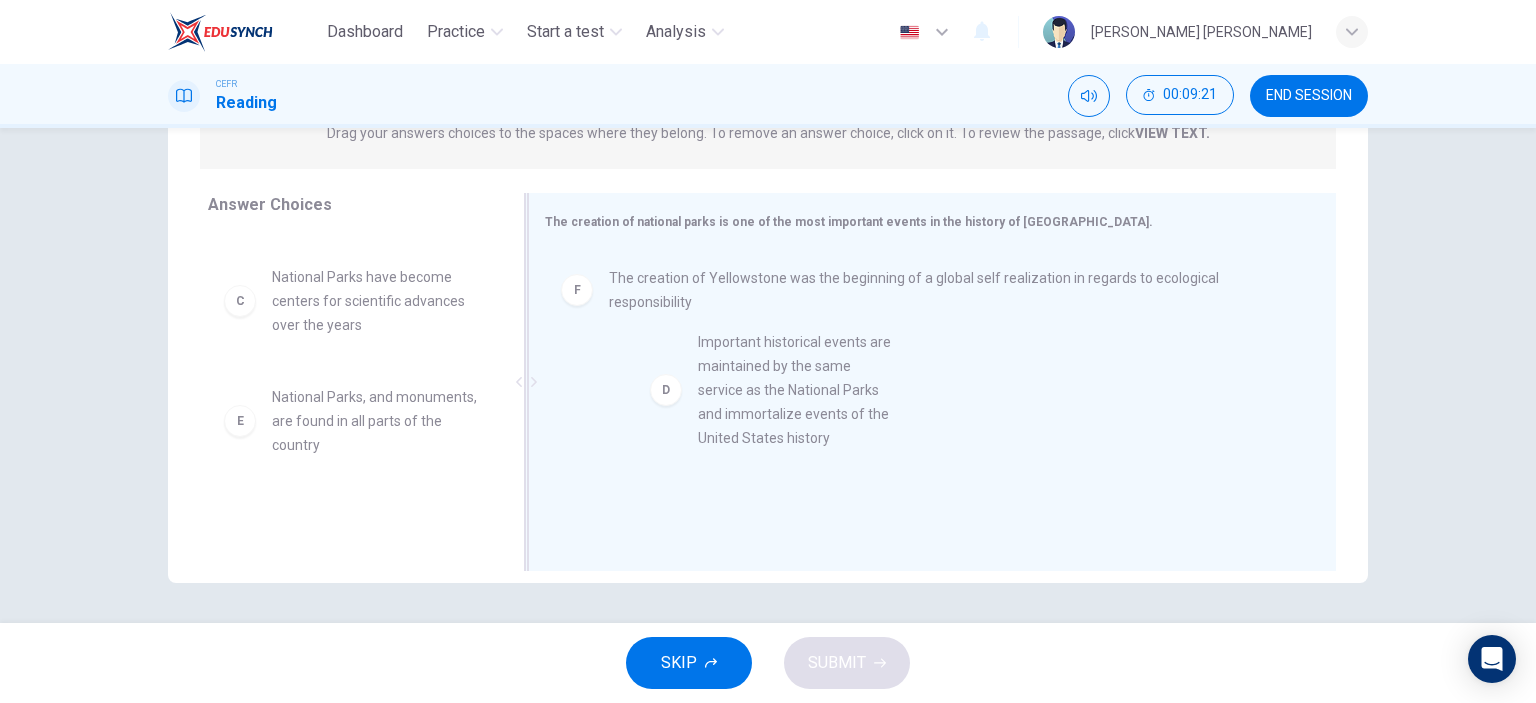 drag, startPoint x: 318, startPoint y: 443, endPoint x: 756, endPoint y: 388, distance: 441.4397 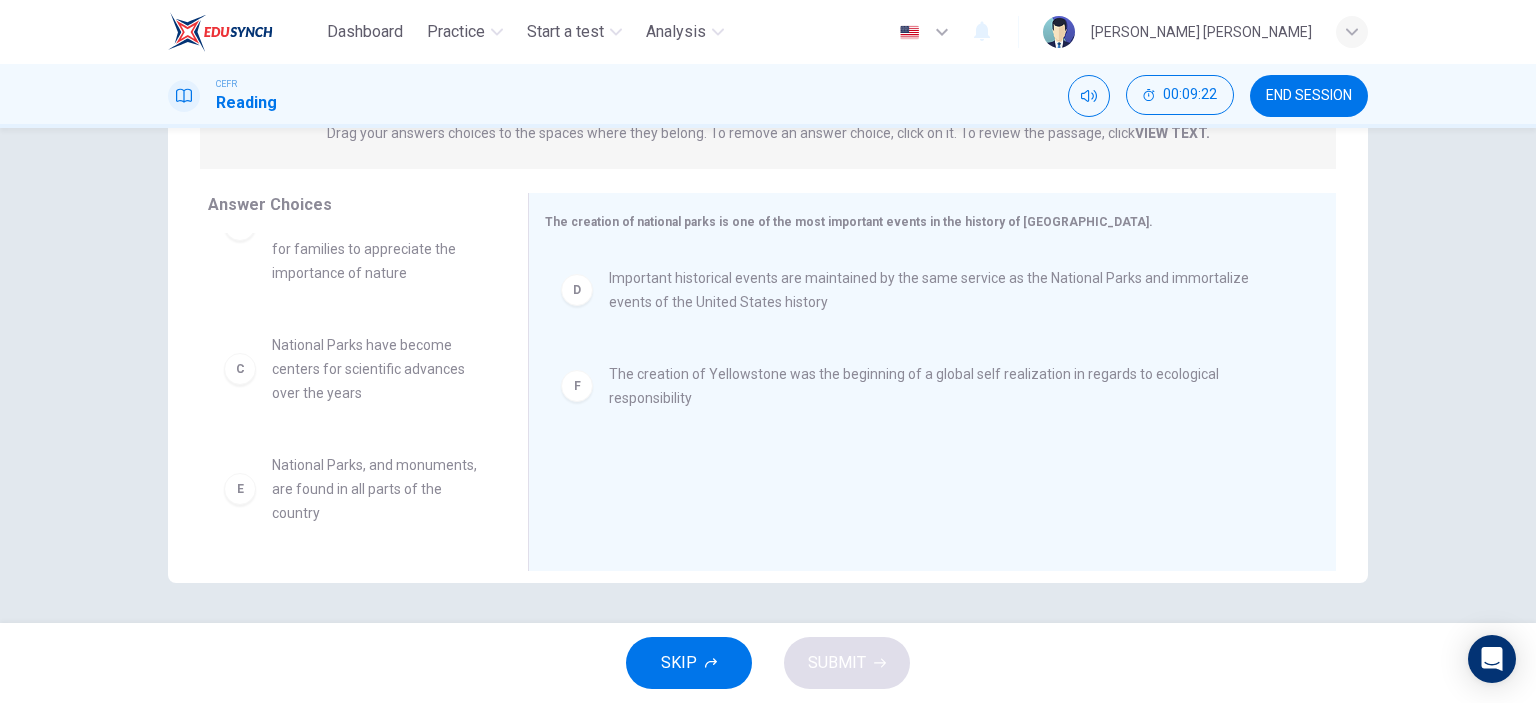scroll, scrollTop: 4, scrollLeft: 0, axis: vertical 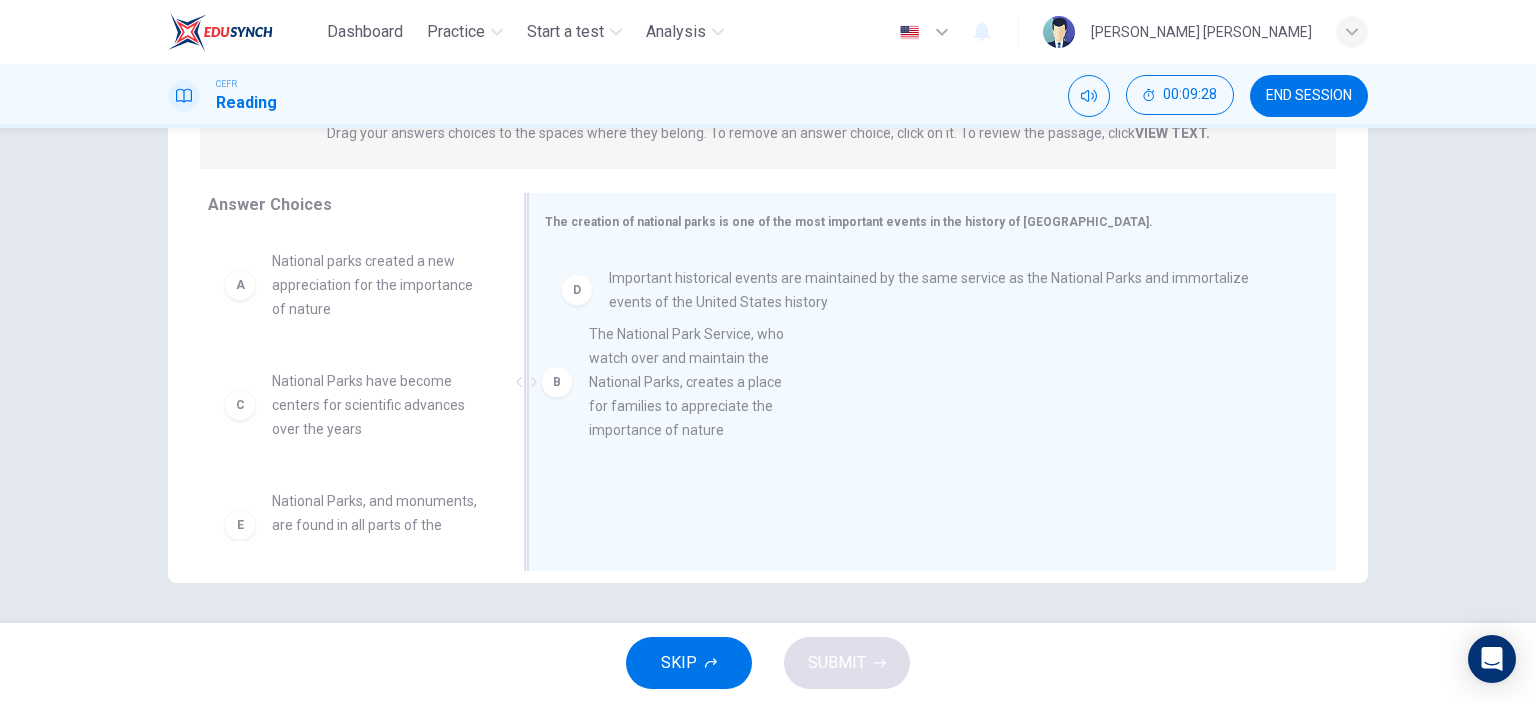 drag, startPoint x: 375, startPoint y: 470, endPoint x: 762, endPoint y: 545, distance: 394.20047 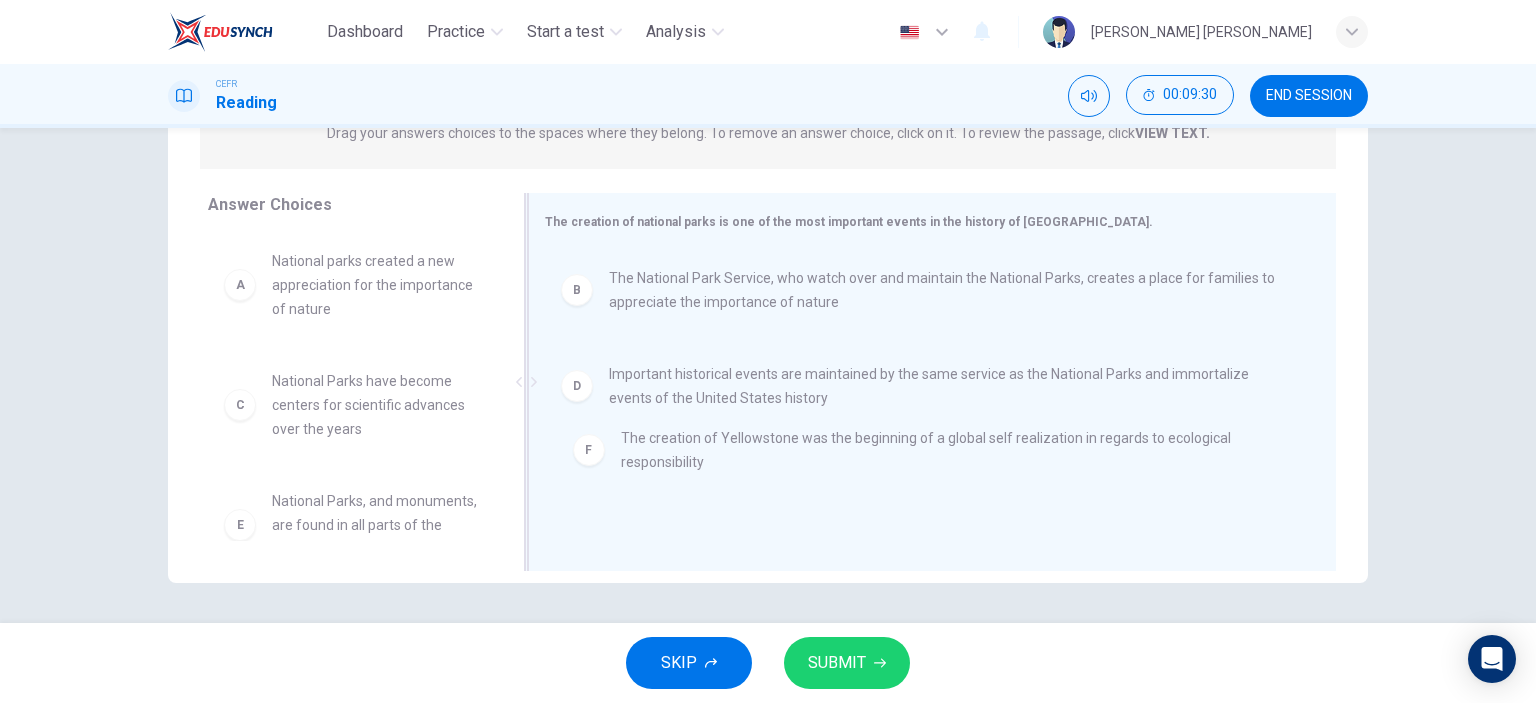 scroll, scrollTop: 0, scrollLeft: 0, axis: both 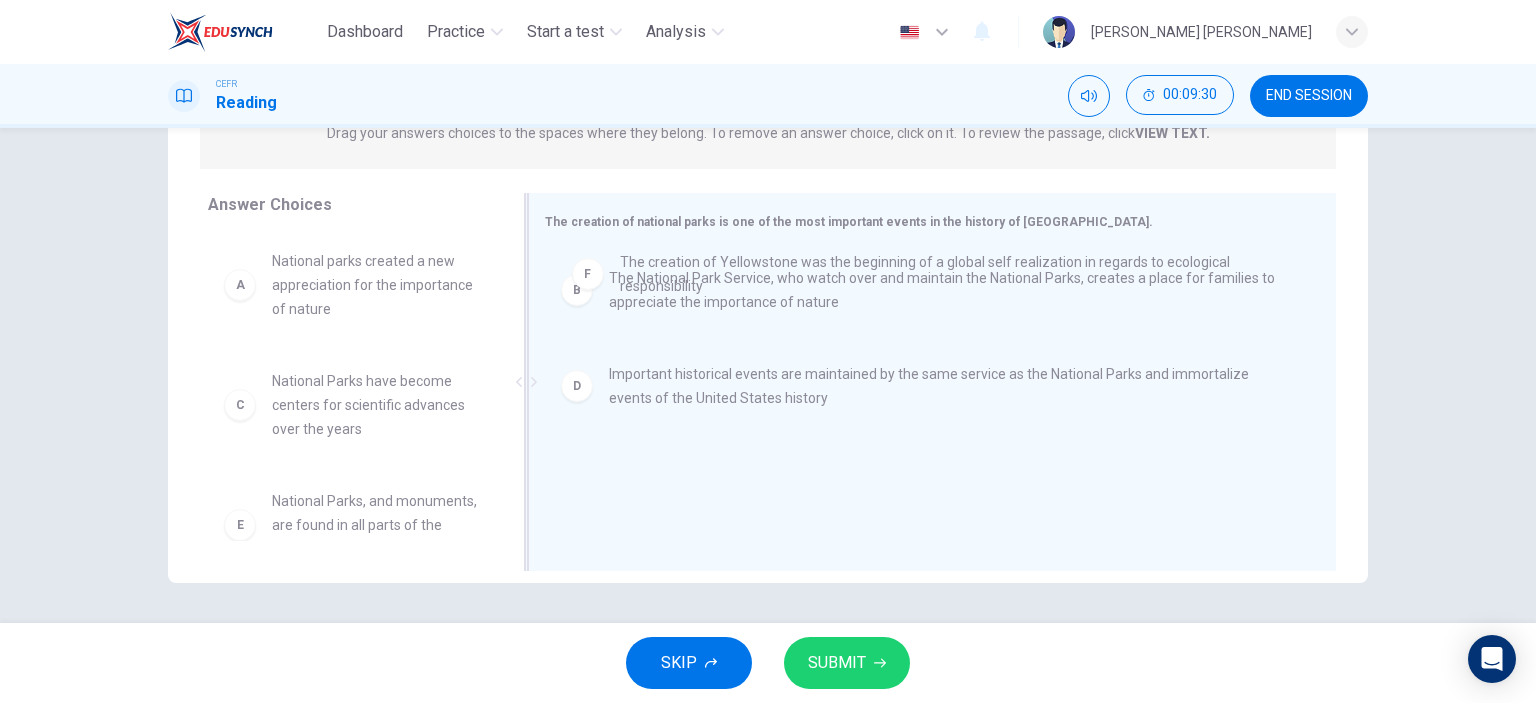 drag, startPoint x: 655, startPoint y: 488, endPoint x: 676, endPoint y: 275, distance: 214.03271 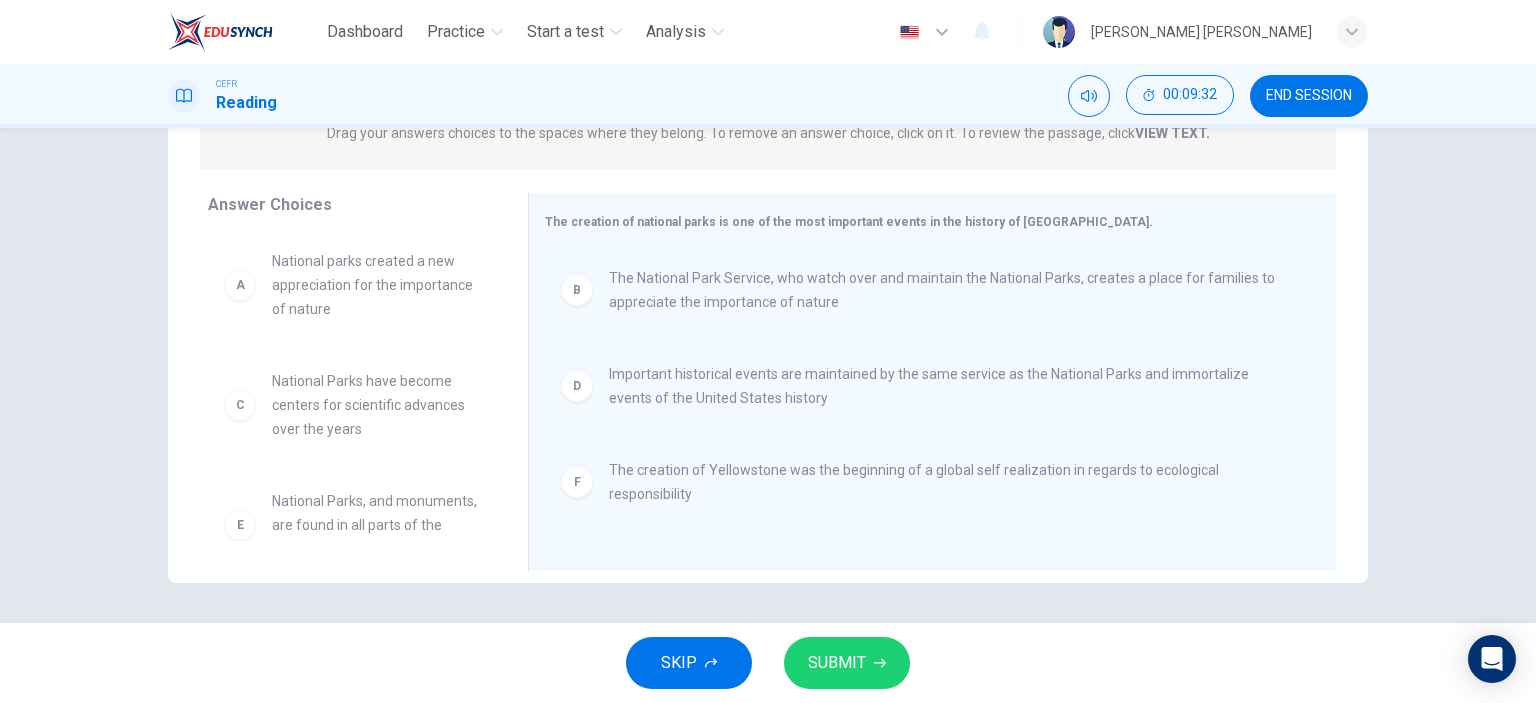 scroll, scrollTop: 1, scrollLeft: 0, axis: vertical 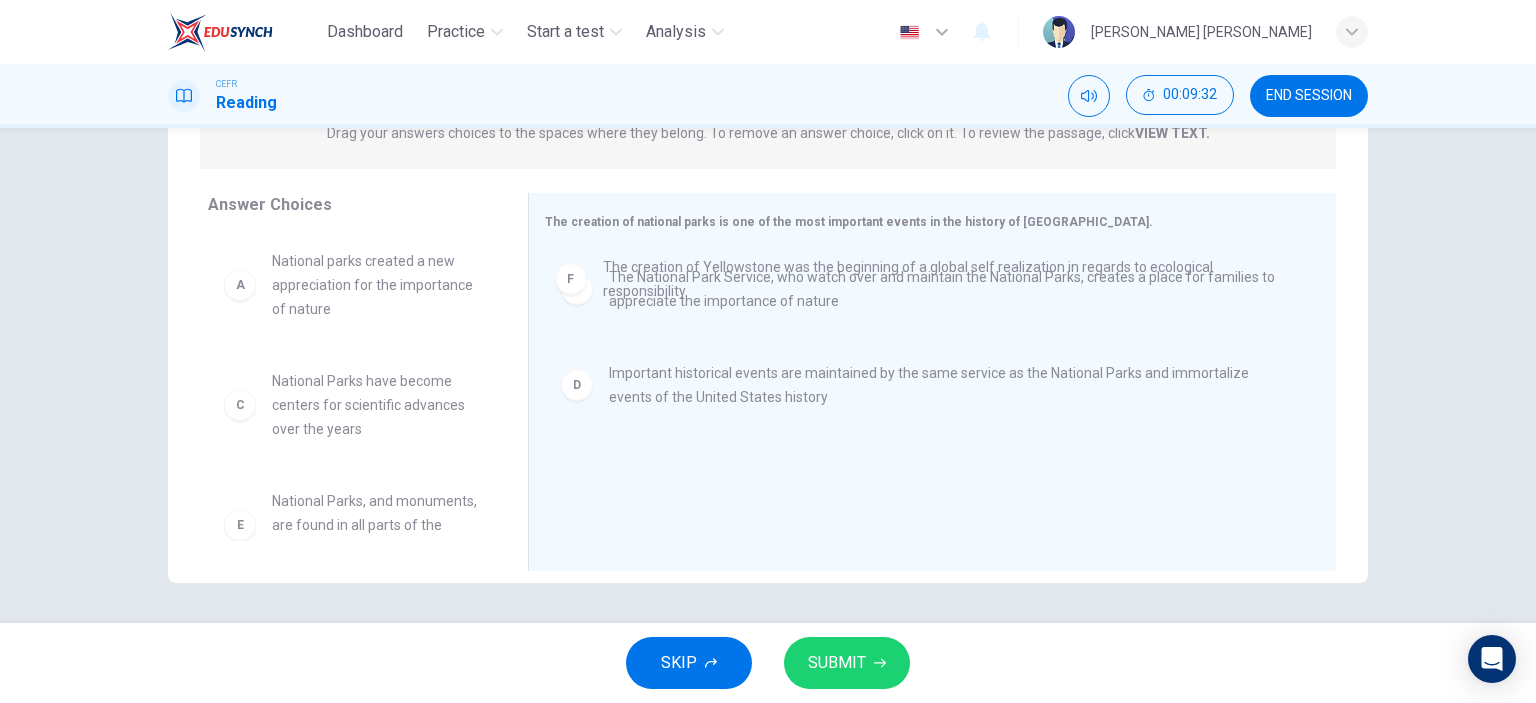 drag, startPoint x: 640, startPoint y: 492, endPoint x: 641, endPoint y: 278, distance: 214.00233 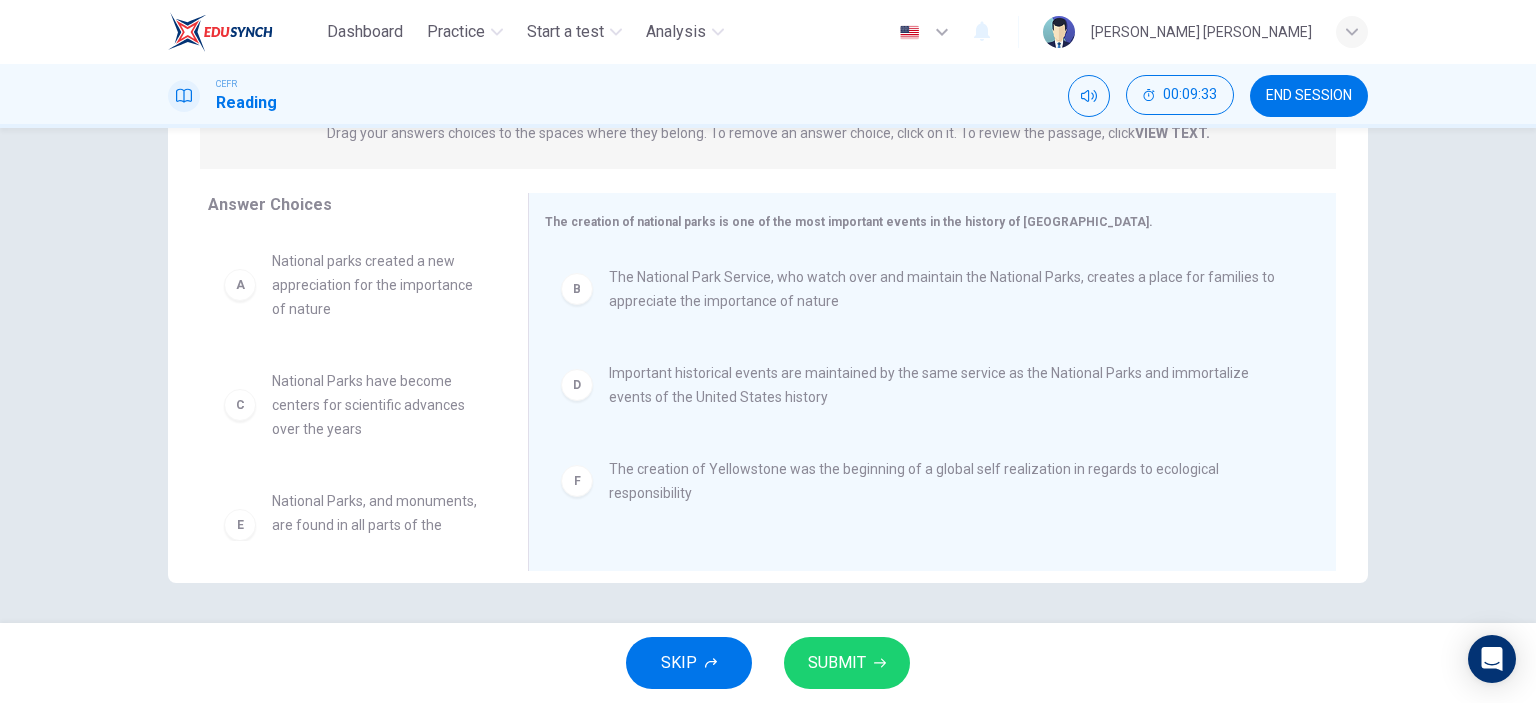 click on "SUBMIT" at bounding box center (837, 663) 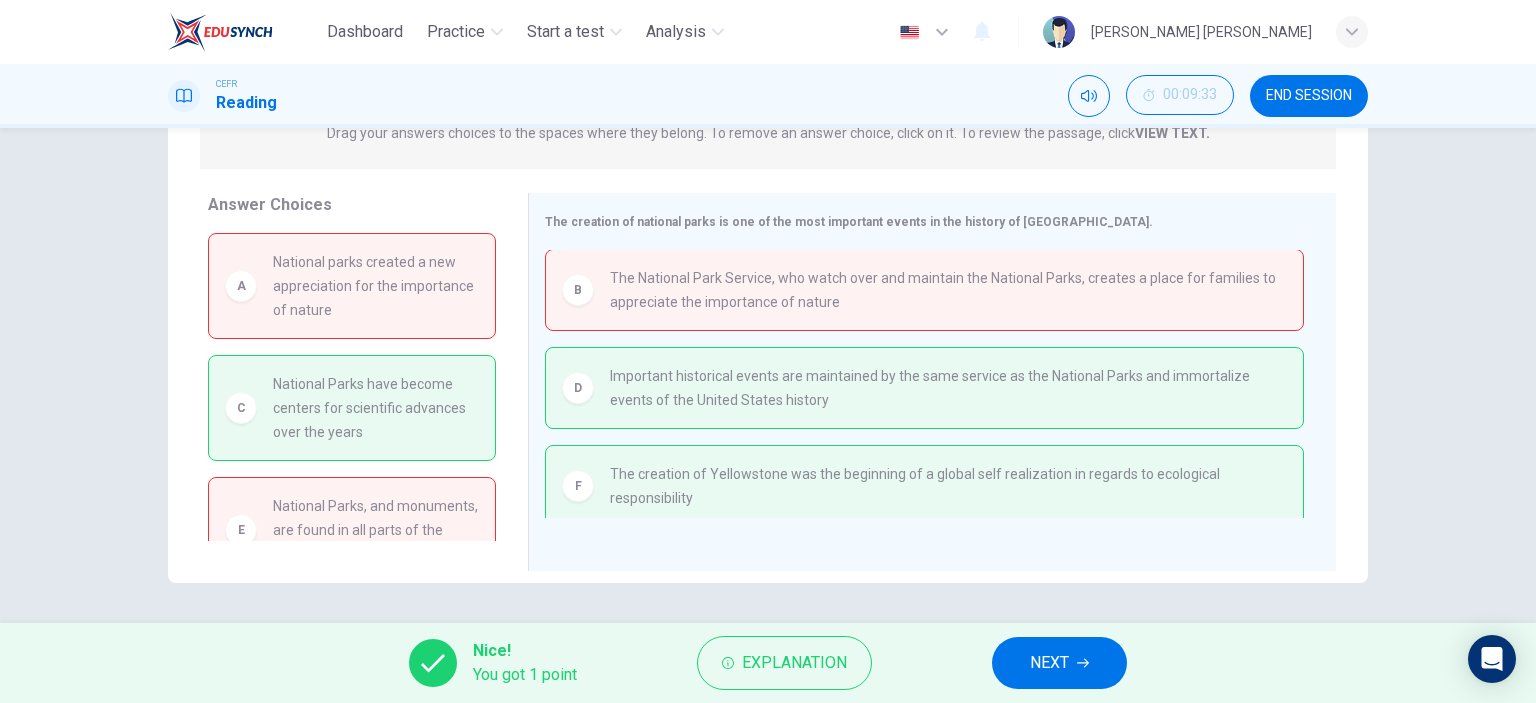 click on "NEXT" at bounding box center [1049, 663] 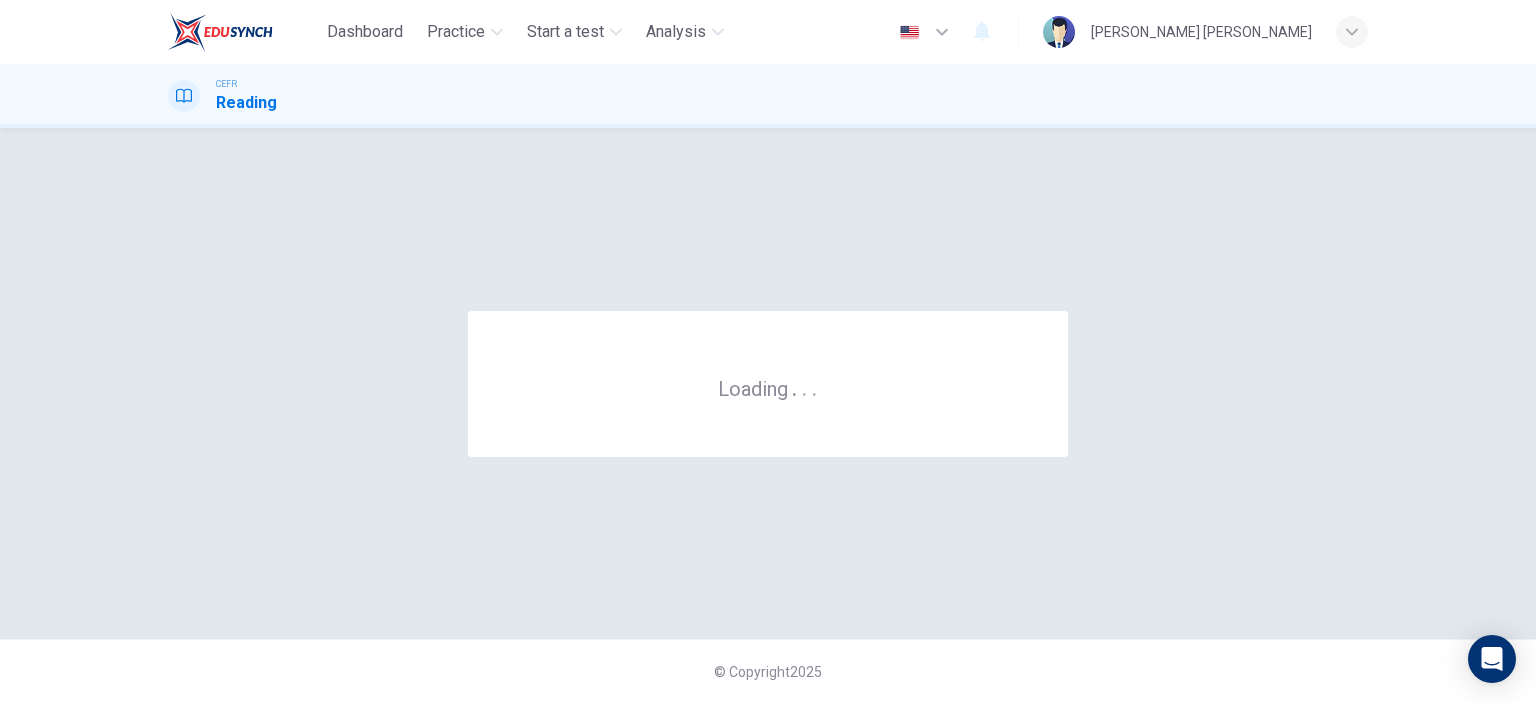 scroll, scrollTop: 0, scrollLeft: 0, axis: both 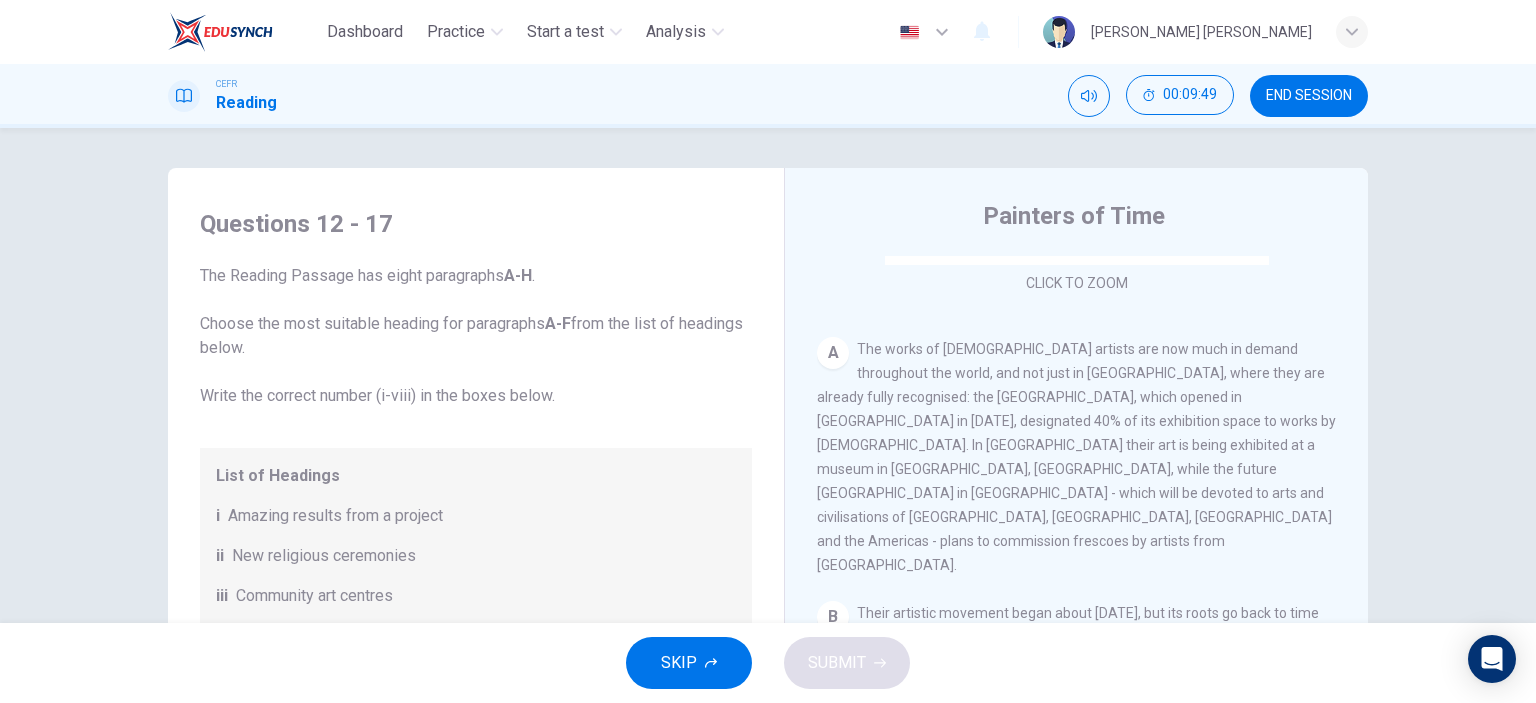 drag, startPoint x: 862, startPoint y: 343, endPoint x: 1204, endPoint y: 351, distance: 342.09357 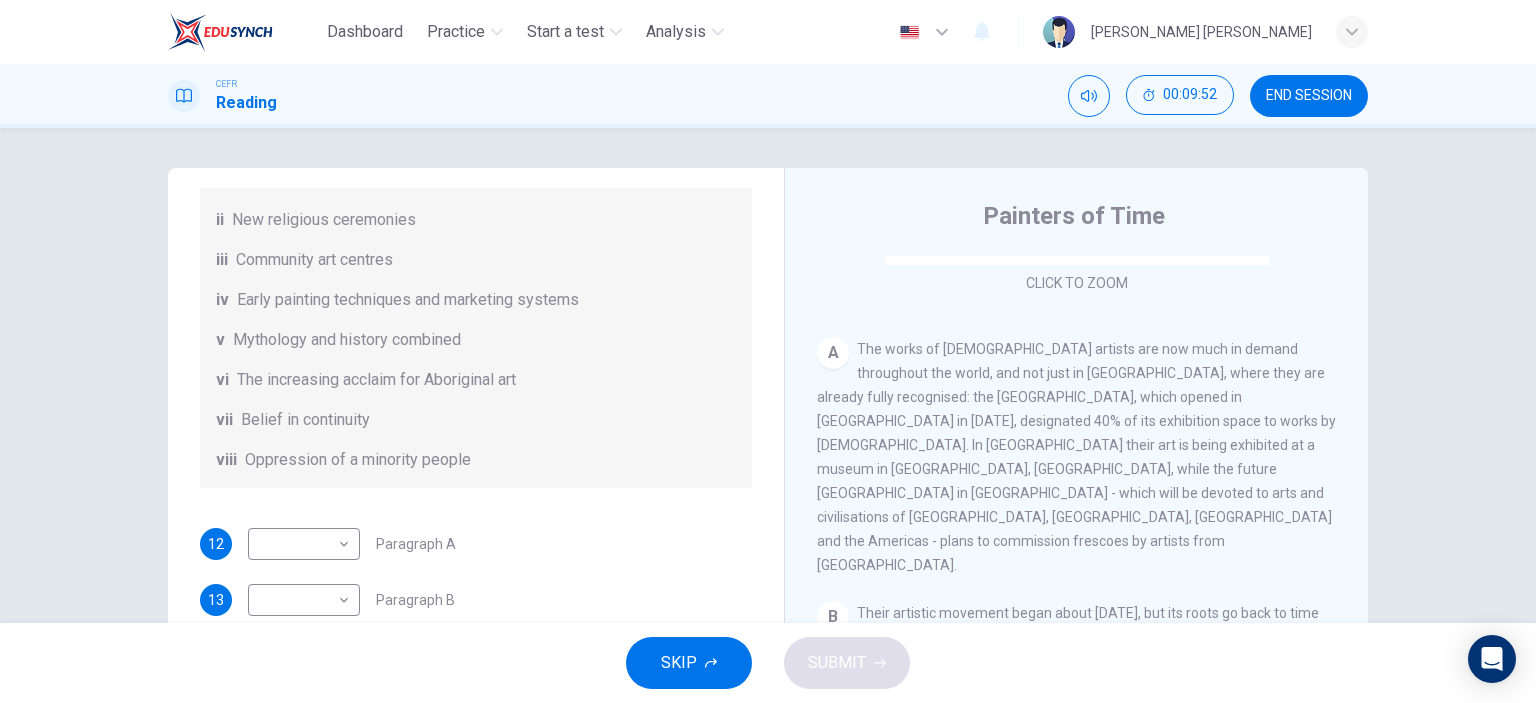 scroll, scrollTop: 352, scrollLeft: 0, axis: vertical 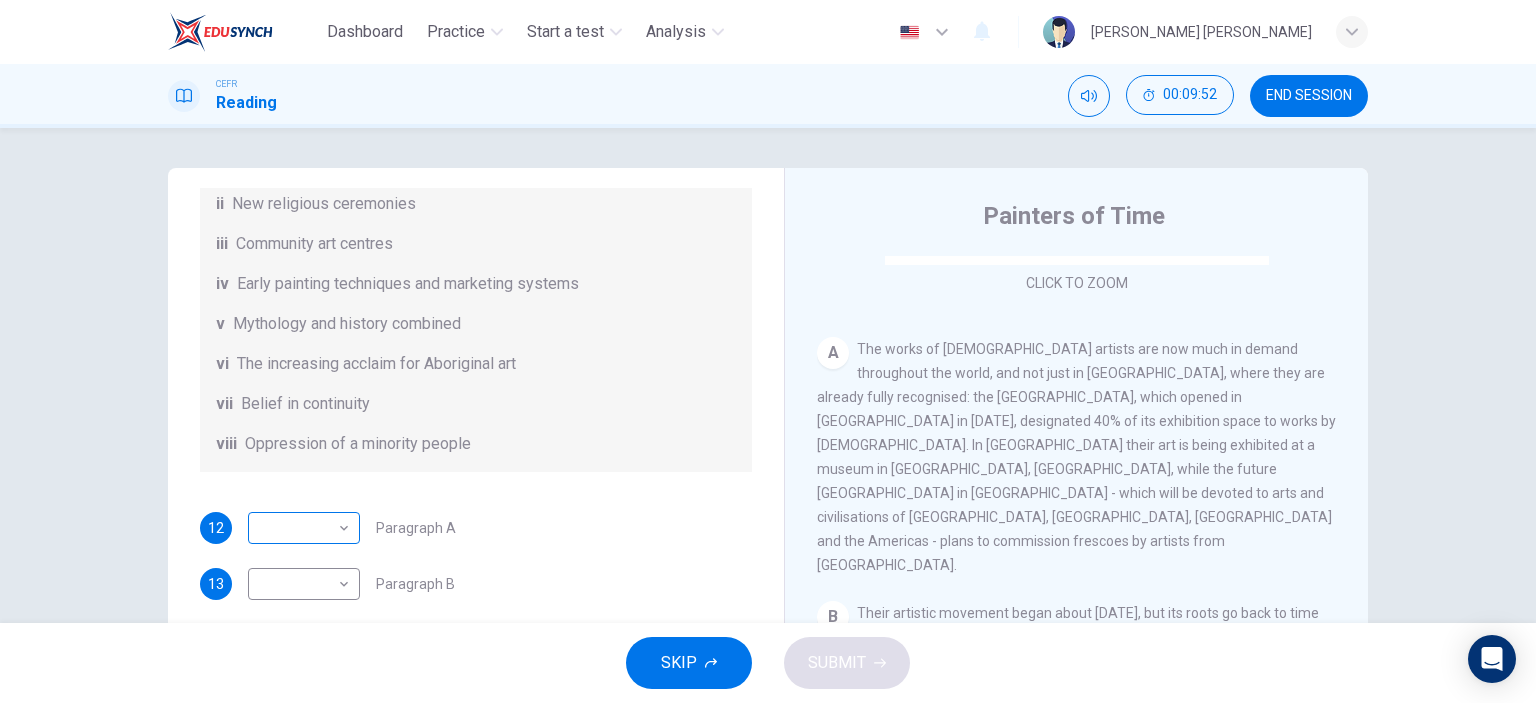 click on "Dashboard Practice Start a test Analysis English en ​ [PERSON_NAME] [PERSON_NAME] CEFR Reading 00:09:52 END SESSION Questions 12 - 17 The Reading Passage has eight paragraphs  A-H .
Choose the most suitable heading for paragraphs  A-F  from the list of headings below.
Write the correct number (i-viii) in the boxes below. List of Headings i Amazing results from a project ii New religious ceremonies iii Community art centres iv Early painting techniques and marketing systems v Mythology and history combined vi The increasing acclaim for Aboriginal art vii Belief in continuity viii Oppression of a minority people 12 ​ ​ Paragraph A 13 ​ ​ Paragraph B 14 ​ ​ Paragraph C 15 ​ ​ Paragraph D 16 ​ ​ Paragraph E 17 ​ ​ Paragraph F Painters of Time CLICK TO ZOOM Click to Zoom A B C D E F G H  [DATE], Aboriginal painting has become a great success. Some works sell for more than $25,000, and exceptional items may fetch as much as $180,000 in [GEOGRAPHIC_DATA]. SKIP SUBMIT Dashboard Practice Start a test Analysis" at bounding box center (768, 351) 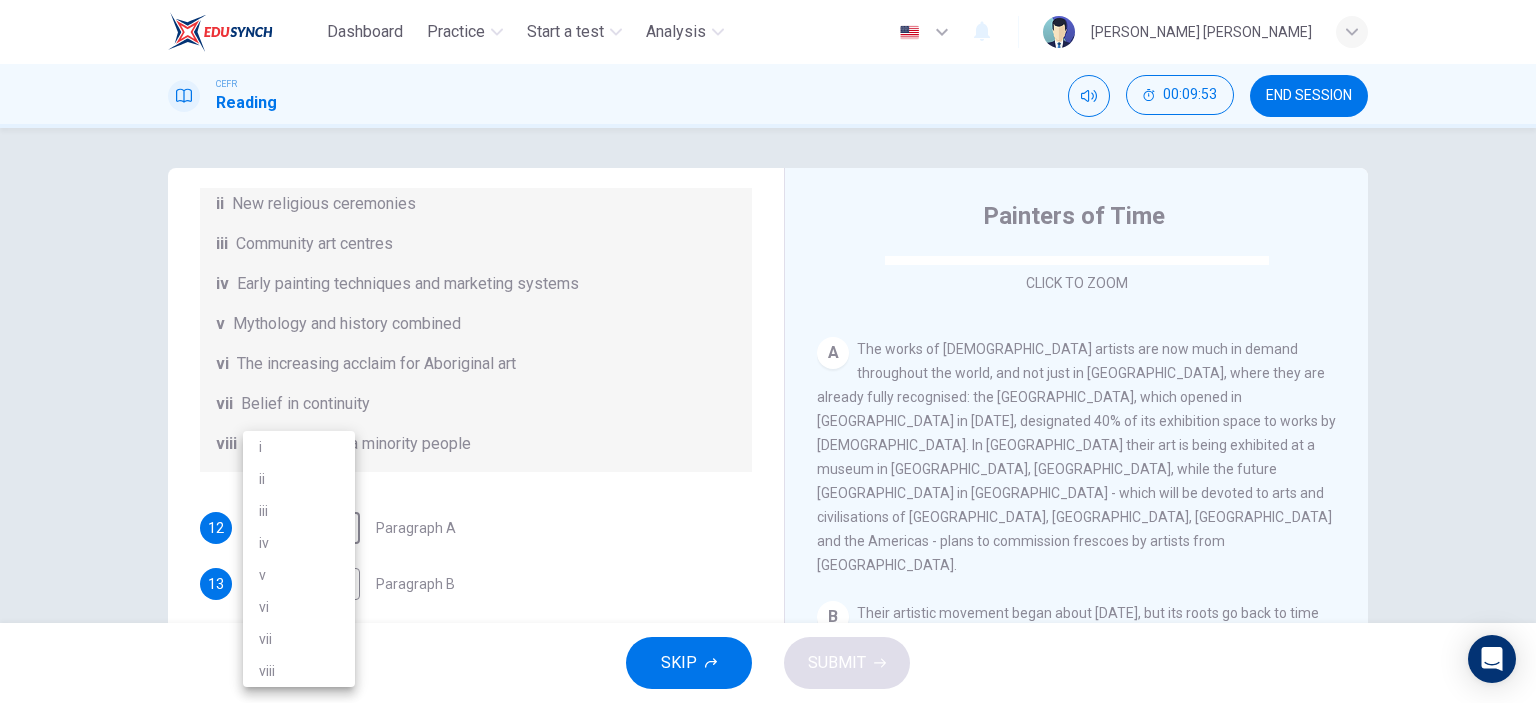 click at bounding box center (768, 351) 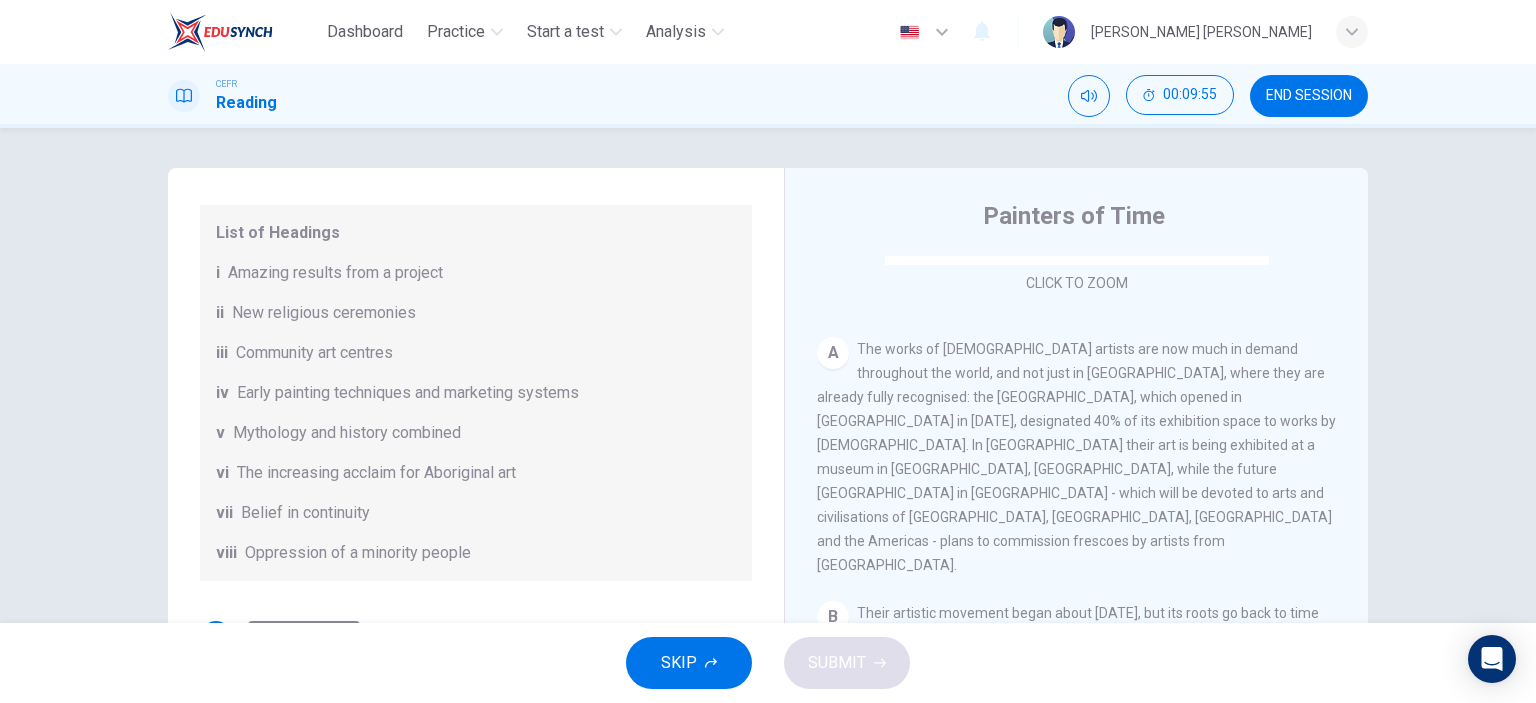scroll, scrollTop: 352, scrollLeft: 0, axis: vertical 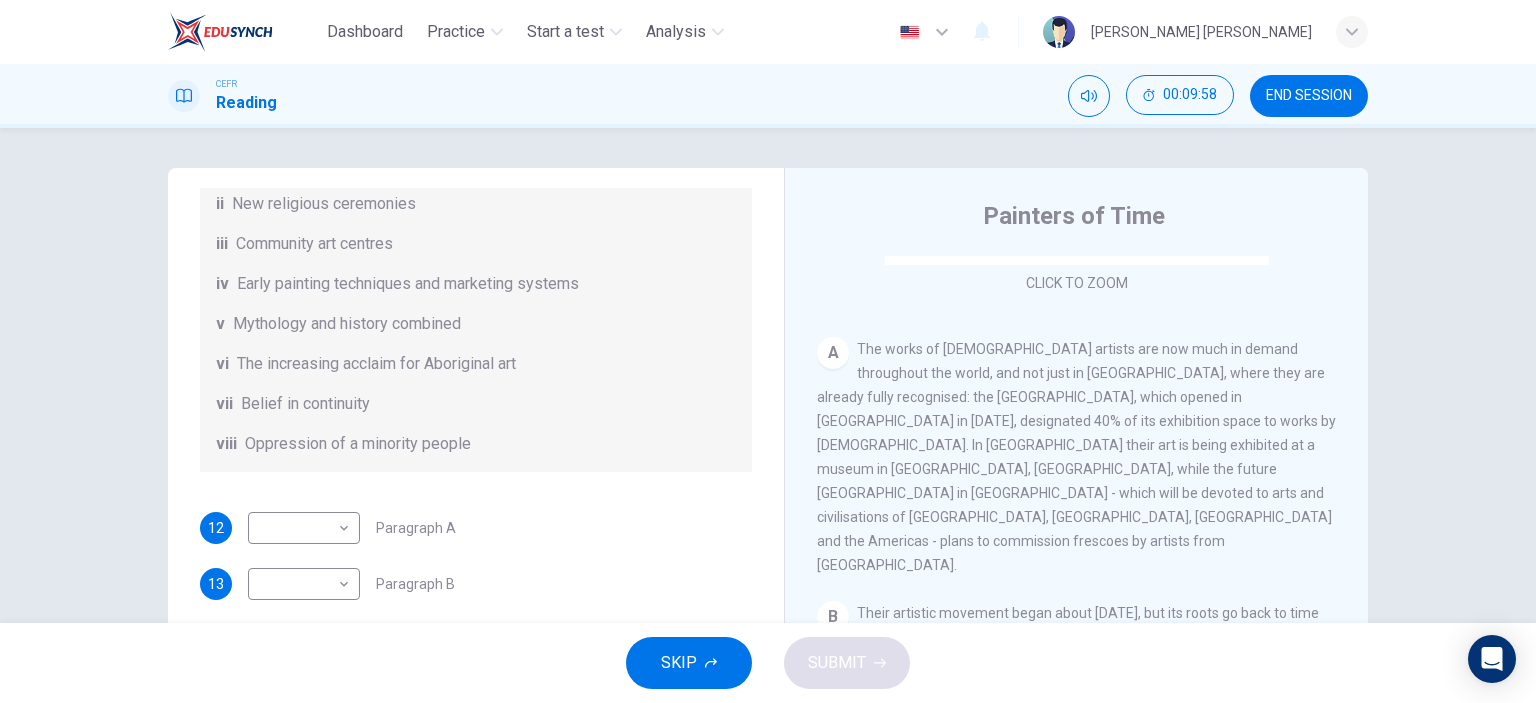drag, startPoint x: 860, startPoint y: 343, endPoint x: 948, endPoint y: 346, distance: 88.051125 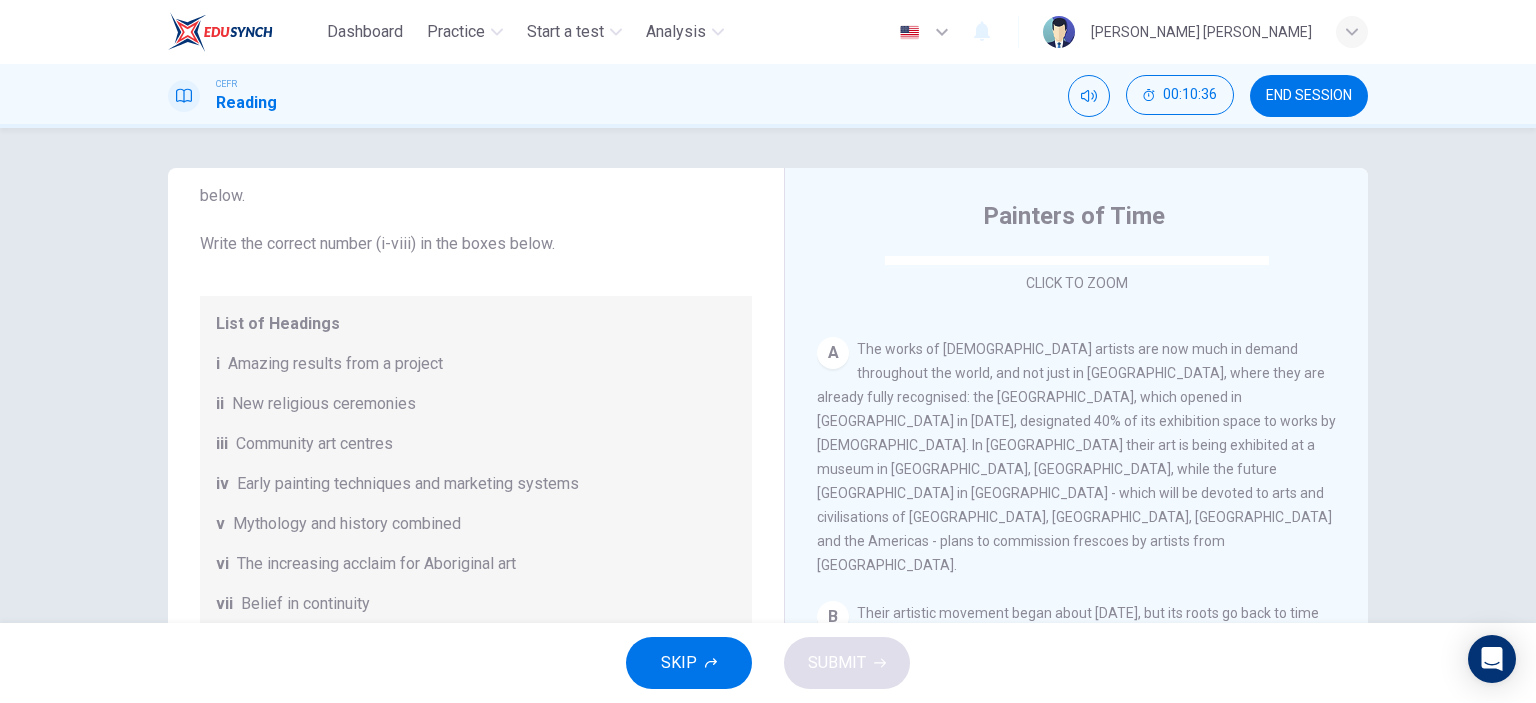 scroll, scrollTop: 252, scrollLeft: 0, axis: vertical 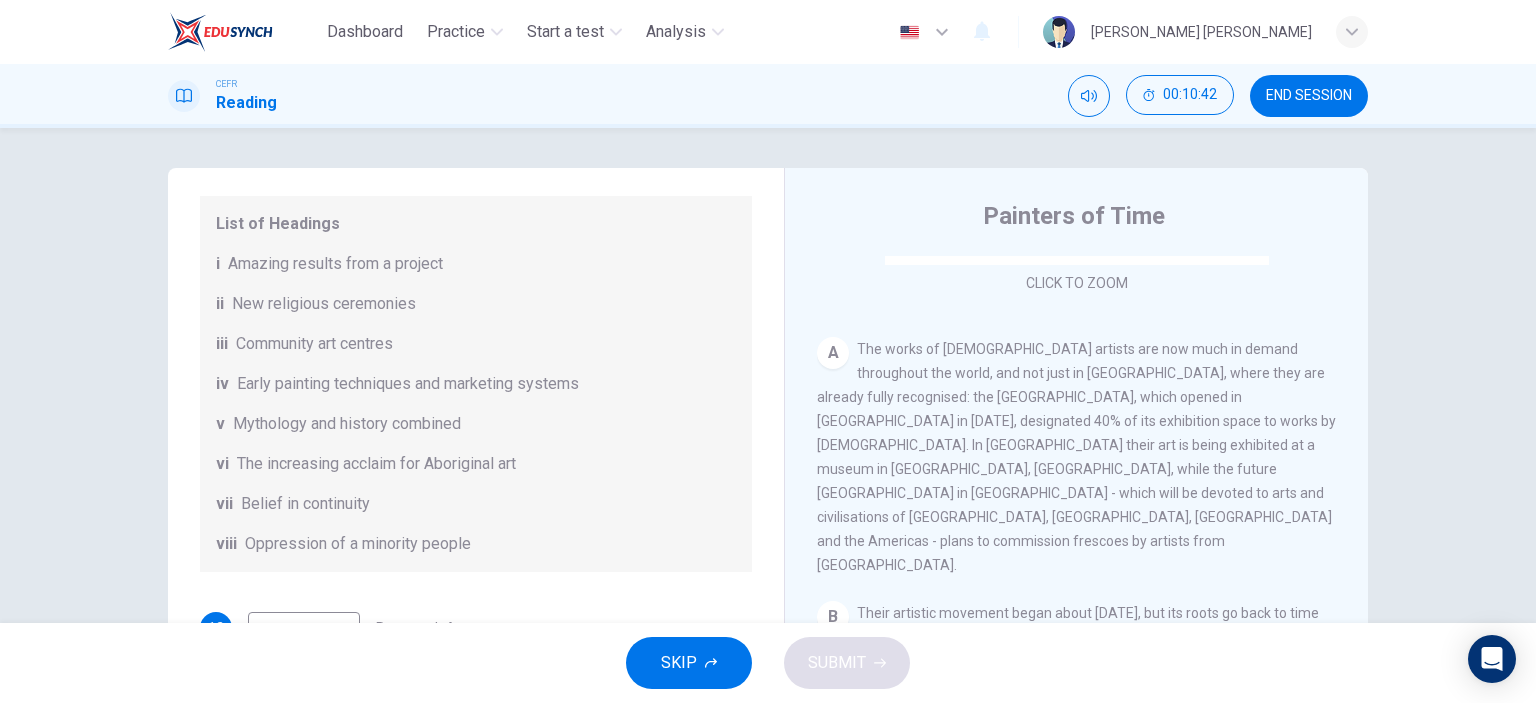 drag, startPoint x: 923, startPoint y: 451, endPoint x: 1013, endPoint y: 451, distance: 90 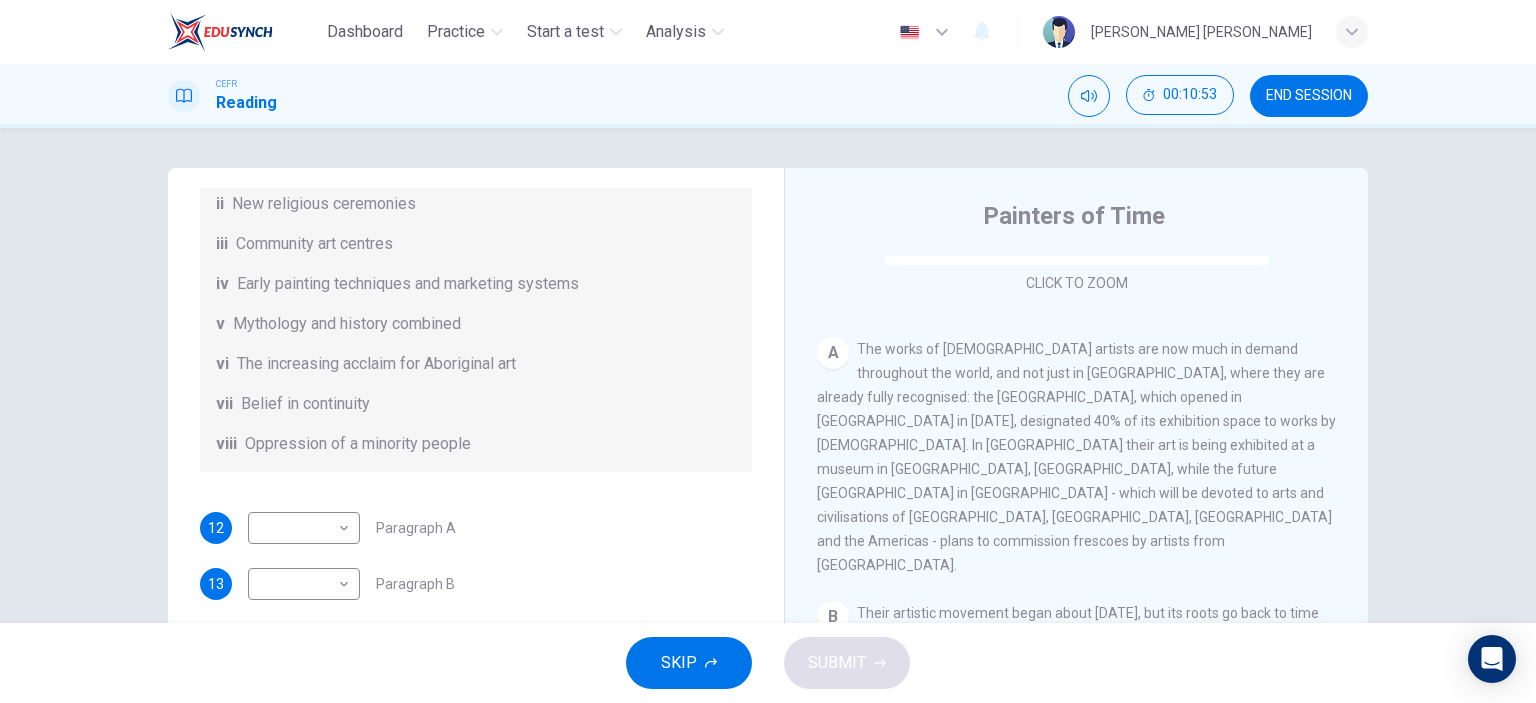 scroll, scrollTop: 252, scrollLeft: 0, axis: vertical 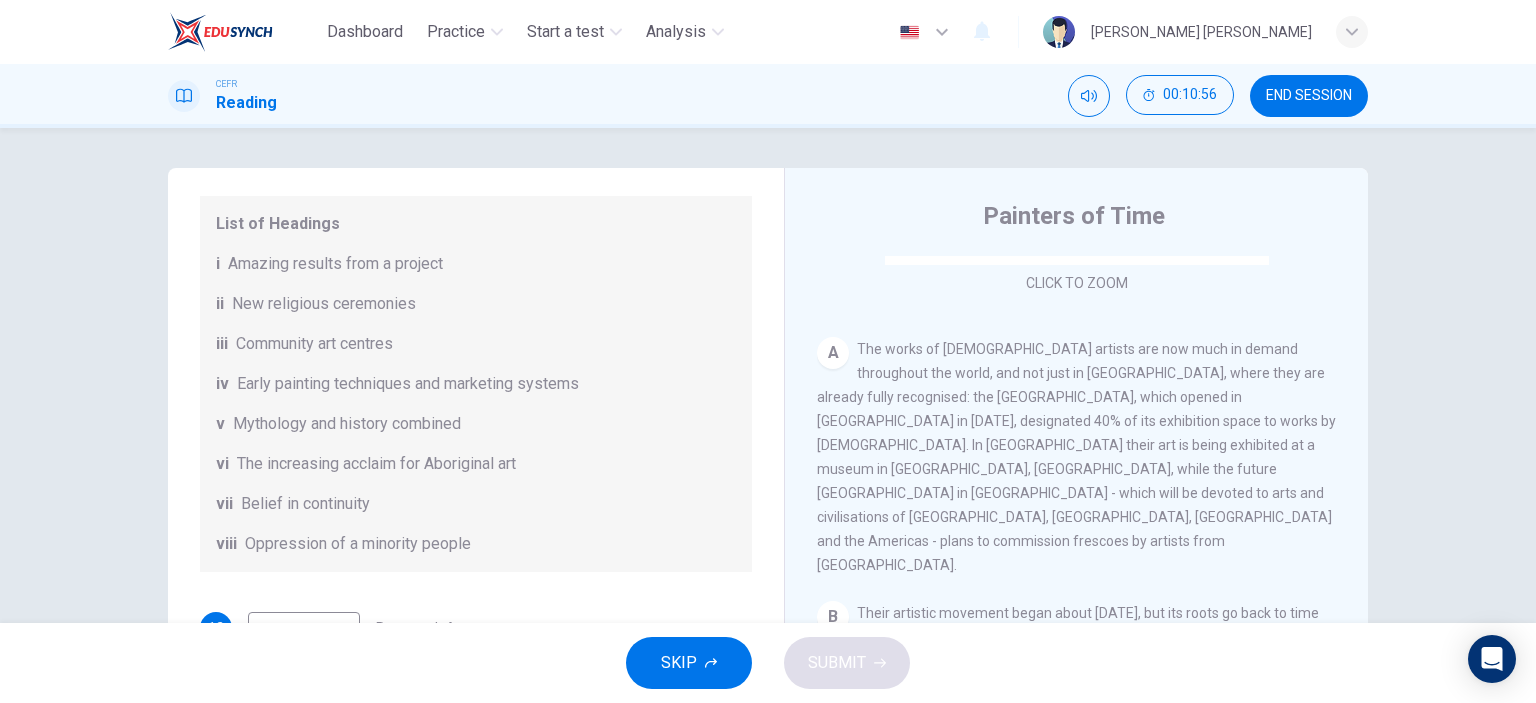 drag, startPoint x: 1024, startPoint y: 394, endPoint x: 978, endPoint y: 425, distance: 55.470715 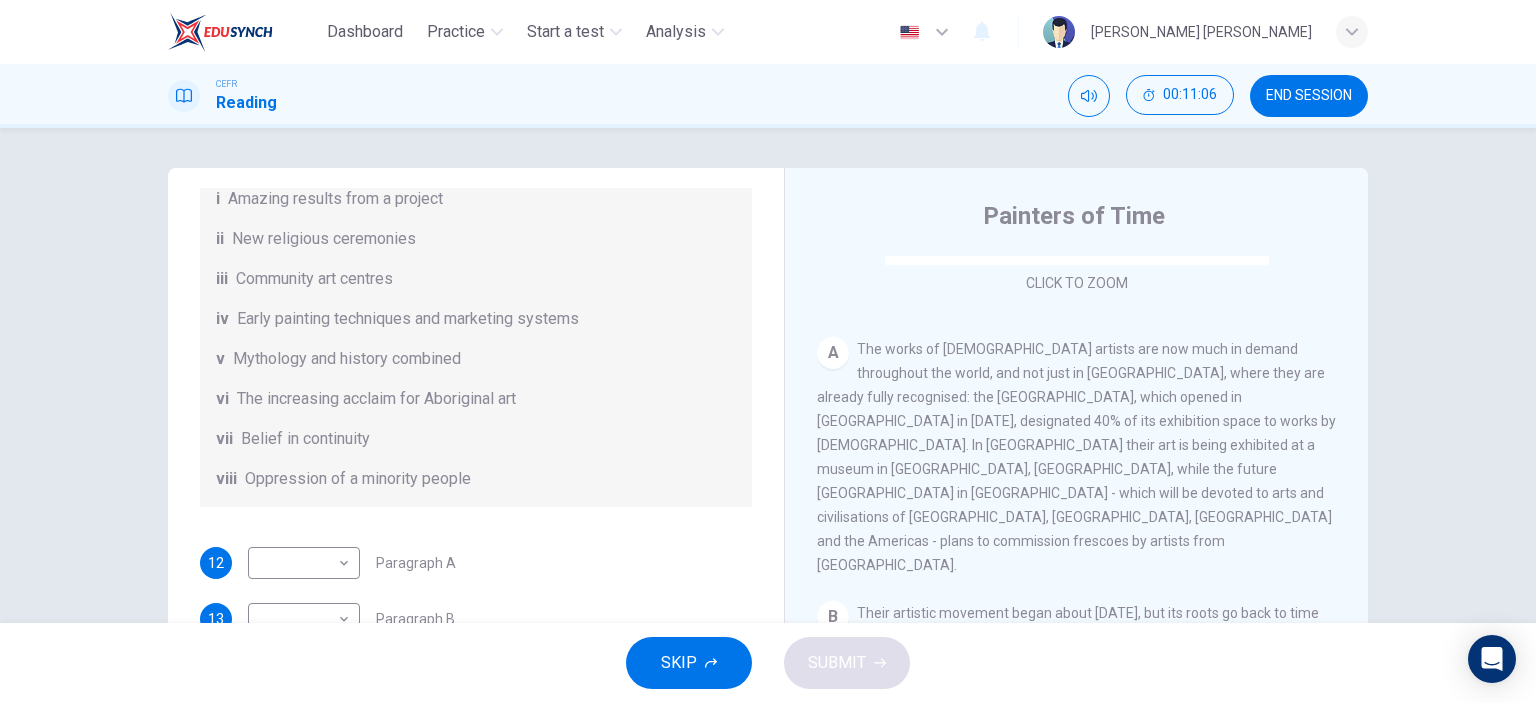 scroll, scrollTop: 352, scrollLeft: 0, axis: vertical 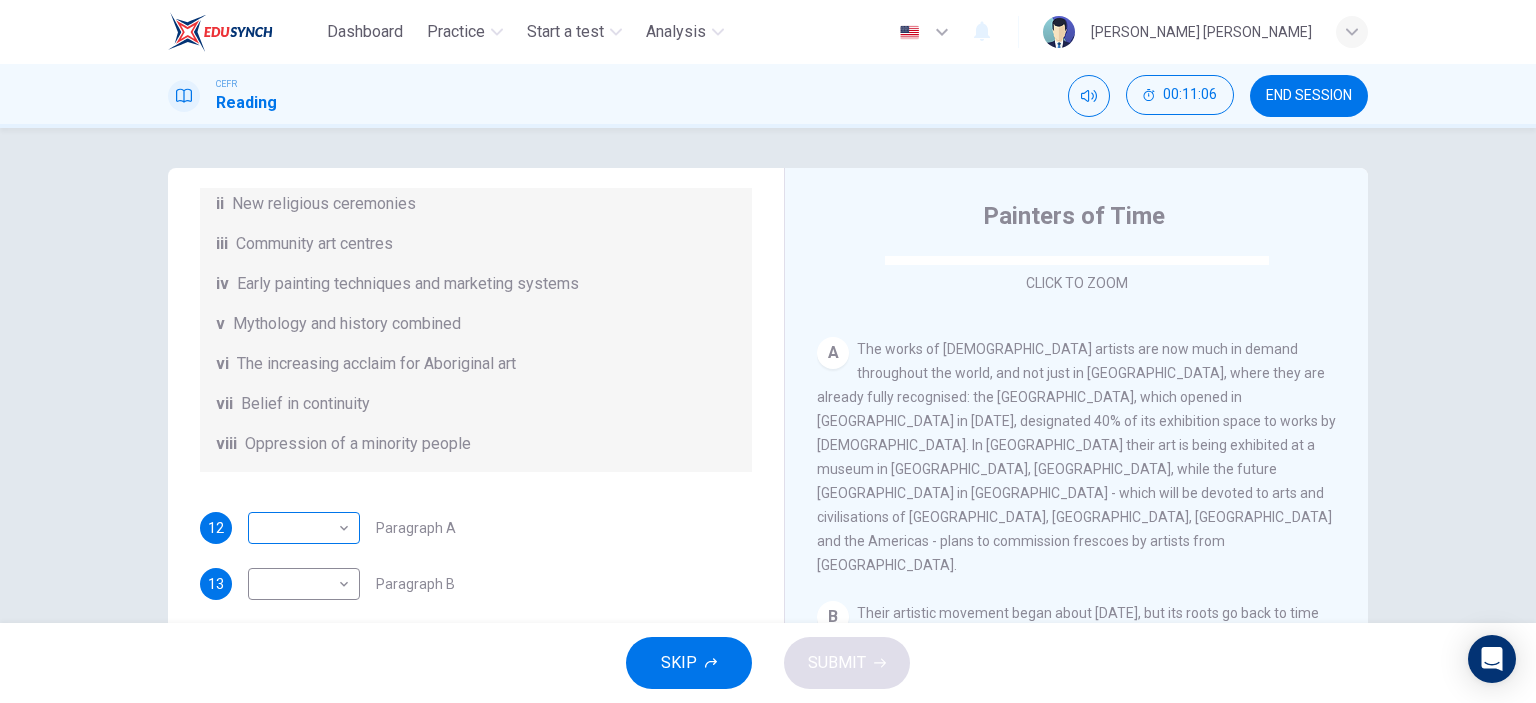 click on "Dashboard Practice Start a test Analysis English en ​ [PERSON_NAME] [PERSON_NAME] CEFR Reading 00:11:06 END SESSION Questions 12 - 17 The Reading Passage has eight paragraphs  A-H .
Choose the most suitable heading for paragraphs  A-F  from the list of headings below.
Write the correct number (i-viii) in the boxes below. List of Headings i Amazing results from a project ii New religious ceremonies iii Community art centres iv Early painting techniques and marketing systems v Mythology and history combined vi The increasing acclaim for Aboriginal art vii Belief in continuity viii Oppression of a minority people 12 ​ ​ Paragraph A 13 ​ ​ Paragraph B 14 ​ ​ Paragraph C 15 ​ ​ Paragraph D 16 ​ ​ Paragraph E 17 ​ ​ Paragraph F Painters of Time CLICK TO ZOOM Click to Zoom A B C D E F G H  [DATE], Aboriginal painting has become a great success. Some works sell for more than $25,000, and exceptional items may fetch as much as $180,000 in [GEOGRAPHIC_DATA]. SKIP SUBMIT Dashboard Practice Start a test Analysis" at bounding box center [768, 351] 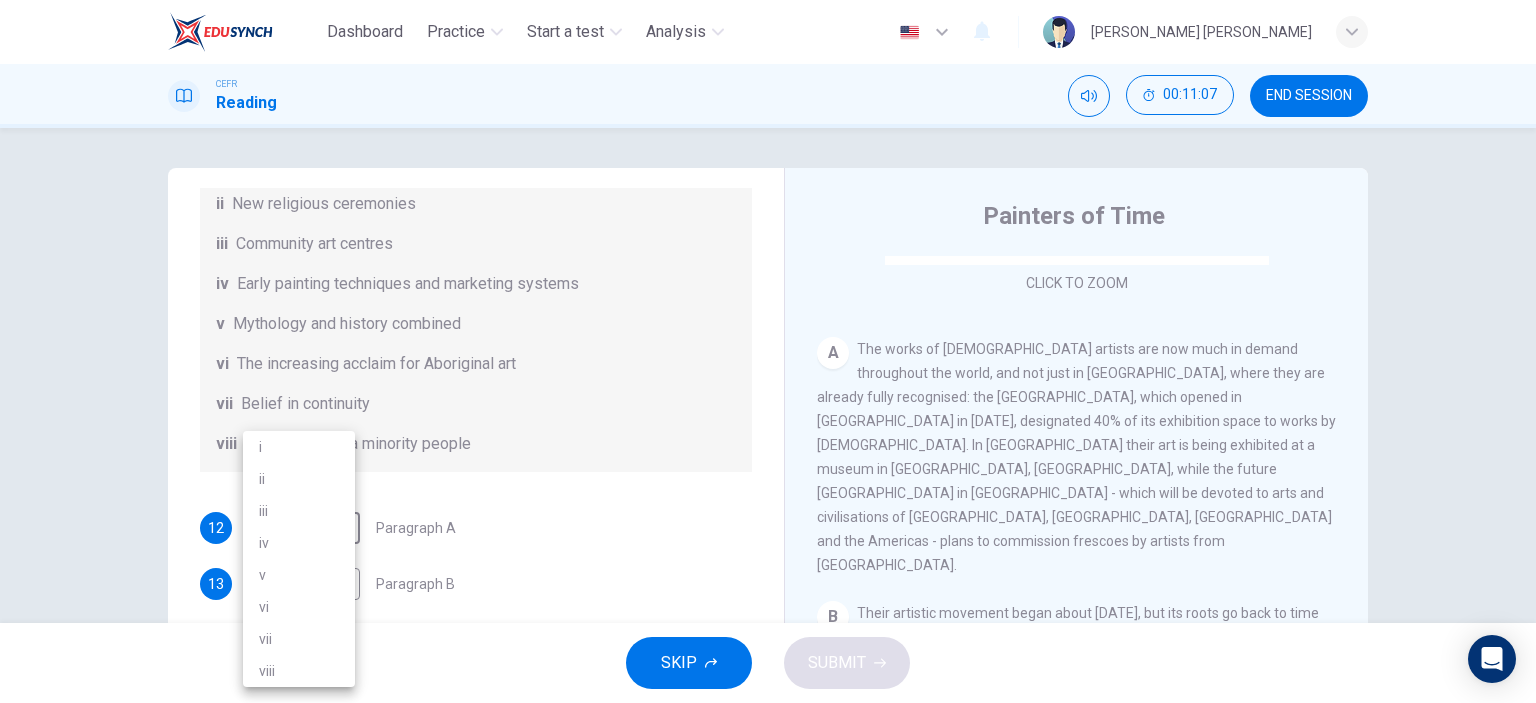 click on "vi" at bounding box center (299, 607) 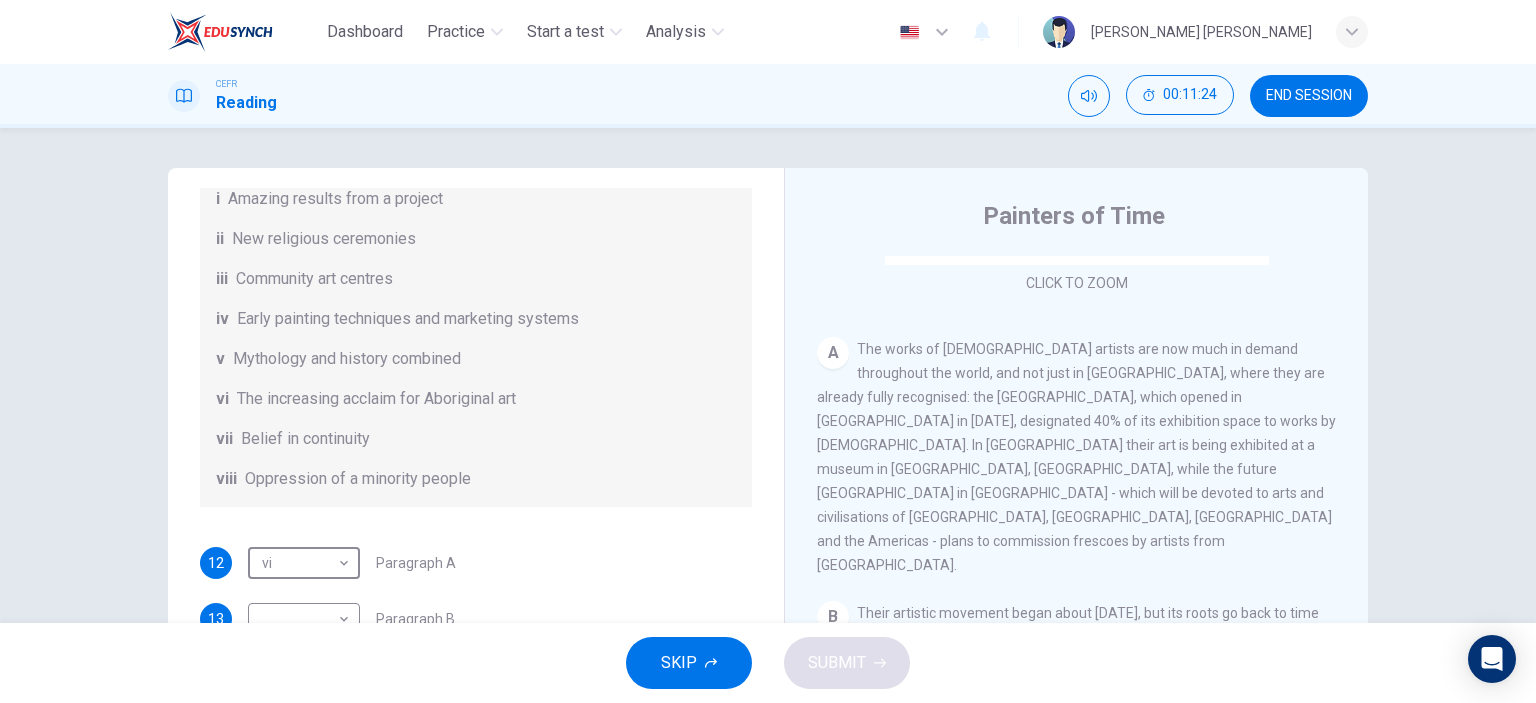 scroll, scrollTop: 352, scrollLeft: 0, axis: vertical 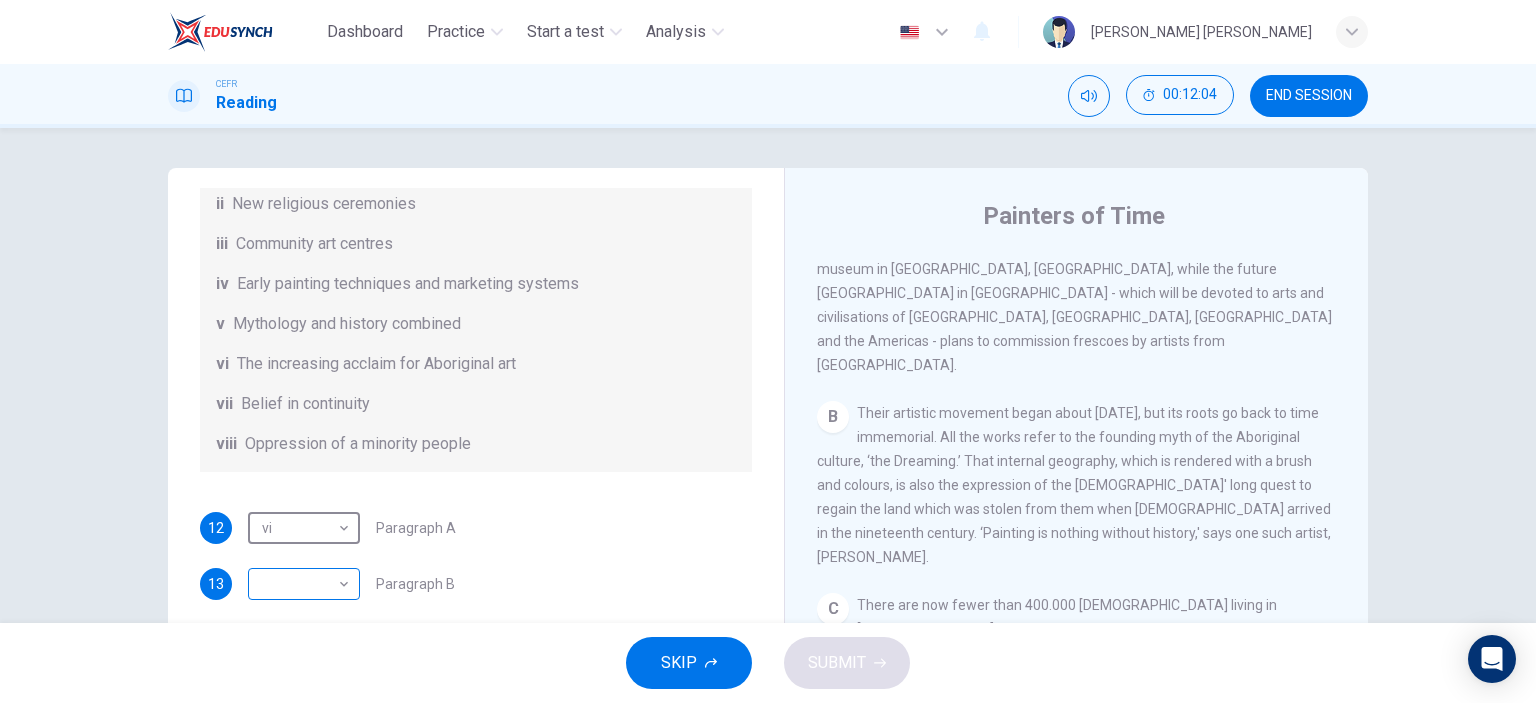 click on "​ ​" at bounding box center (304, 584) 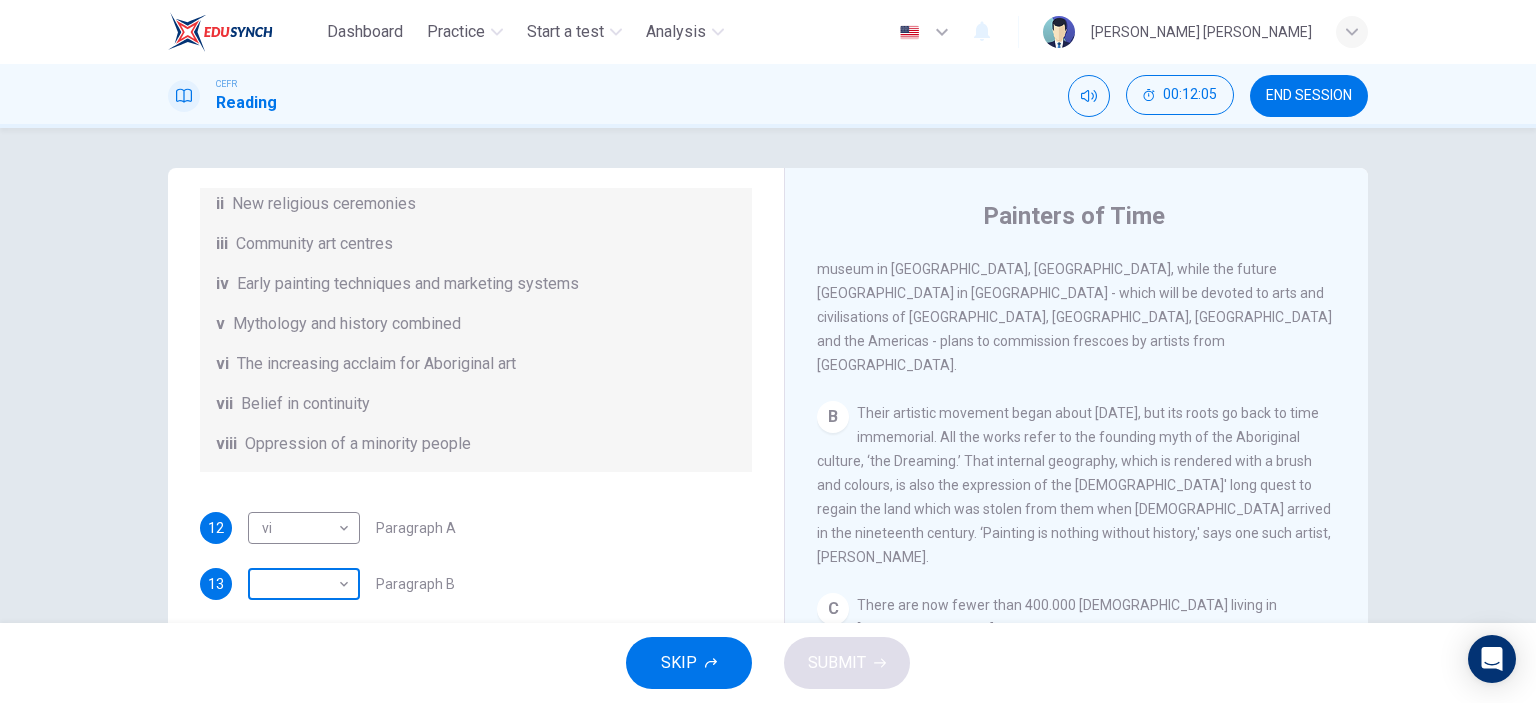 click on "Dashboard Practice Start a test Analysis English en ​ [PERSON_NAME] [PERSON_NAME] CEFR Reading 00:12:05 END SESSION Questions 12 - 17 The Reading Passage has eight paragraphs  A-H .
Choose the most suitable heading for paragraphs  A-F  from the list of headings below.
Write the correct number (i-viii) in the boxes below. List of Headings i Amazing results from a project ii New religious ceremonies iii Community art centres iv Early painting techniques and marketing systems v Mythology and history combined vi The increasing acclaim for Aboriginal art vii Belief in continuity viii Oppression of a minority people 12 vi vi ​ Paragraph A 13 ​ ​ Paragraph B 14 ​ ​ Paragraph C 15 ​ ​ Paragraph D 16 ​ ​ Paragraph E 17 ​ ​ Paragraph F Painters of Time CLICK TO ZOOM Click to Zoom A B C D E F G H  [DATE], Aboriginal painting has become a great success. Some works sell for more than $25,000, and exceptional items may fetch as much as $180,000 in [GEOGRAPHIC_DATA]. SKIP SUBMIT Dashboard Practice Start a test Analysis" at bounding box center [768, 351] 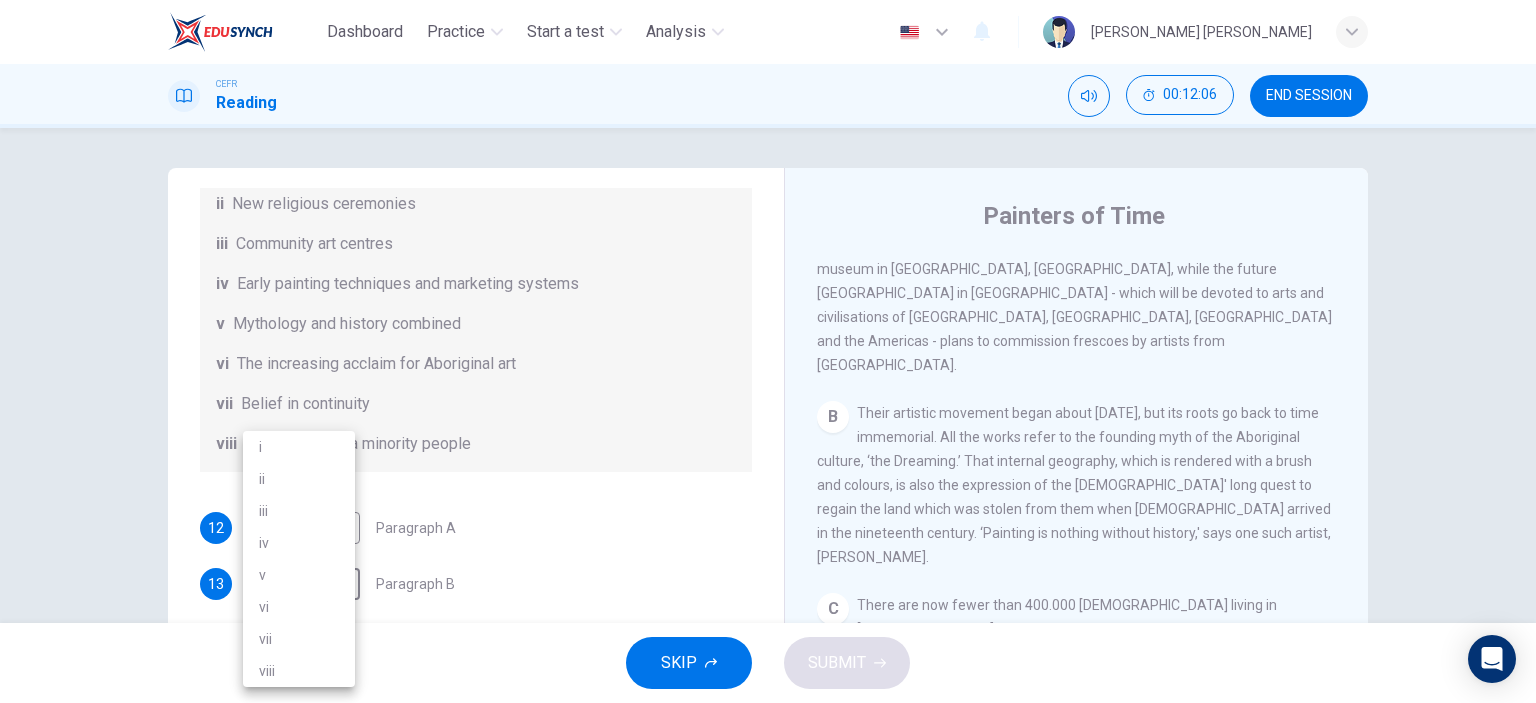 click on "viii" at bounding box center [299, 671] 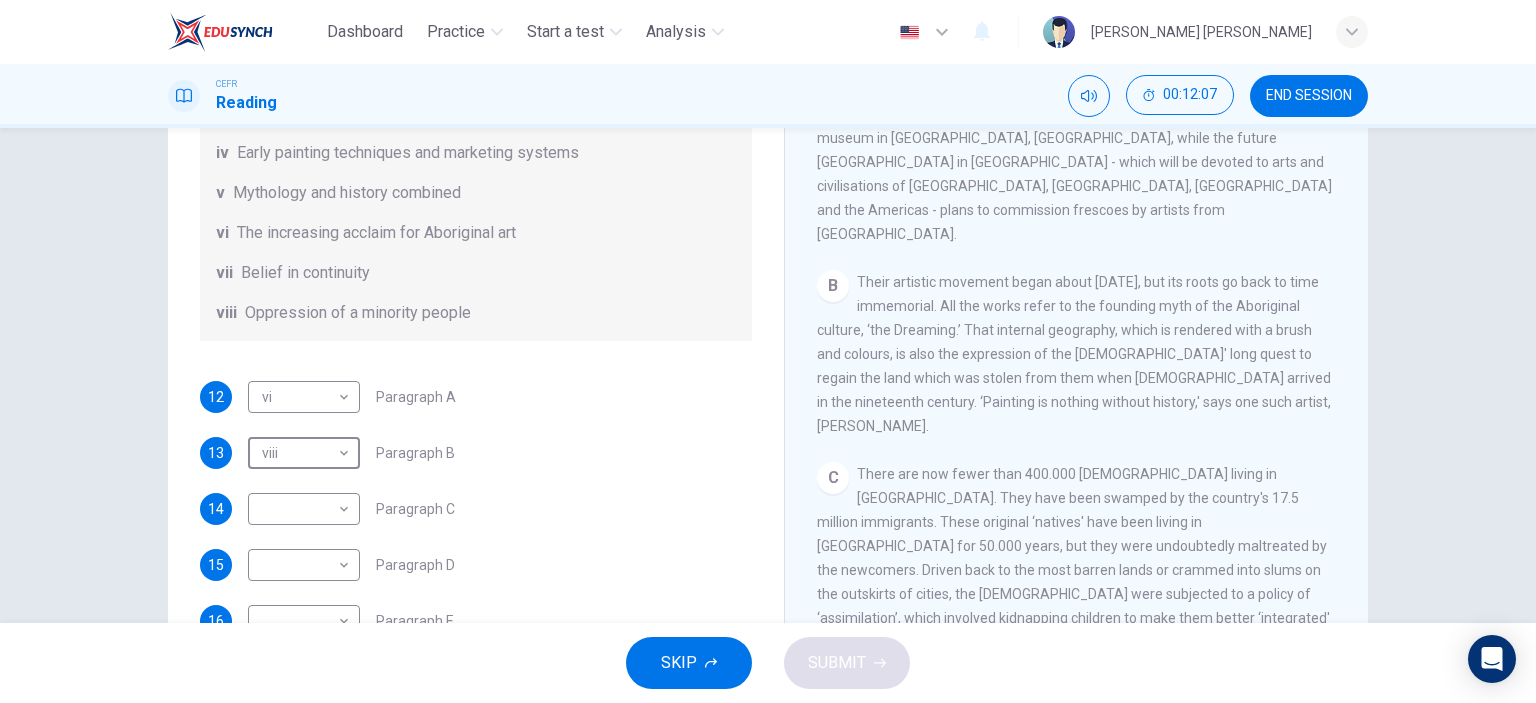 scroll, scrollTop: 280, scrollLeft: 0, axis: vertical 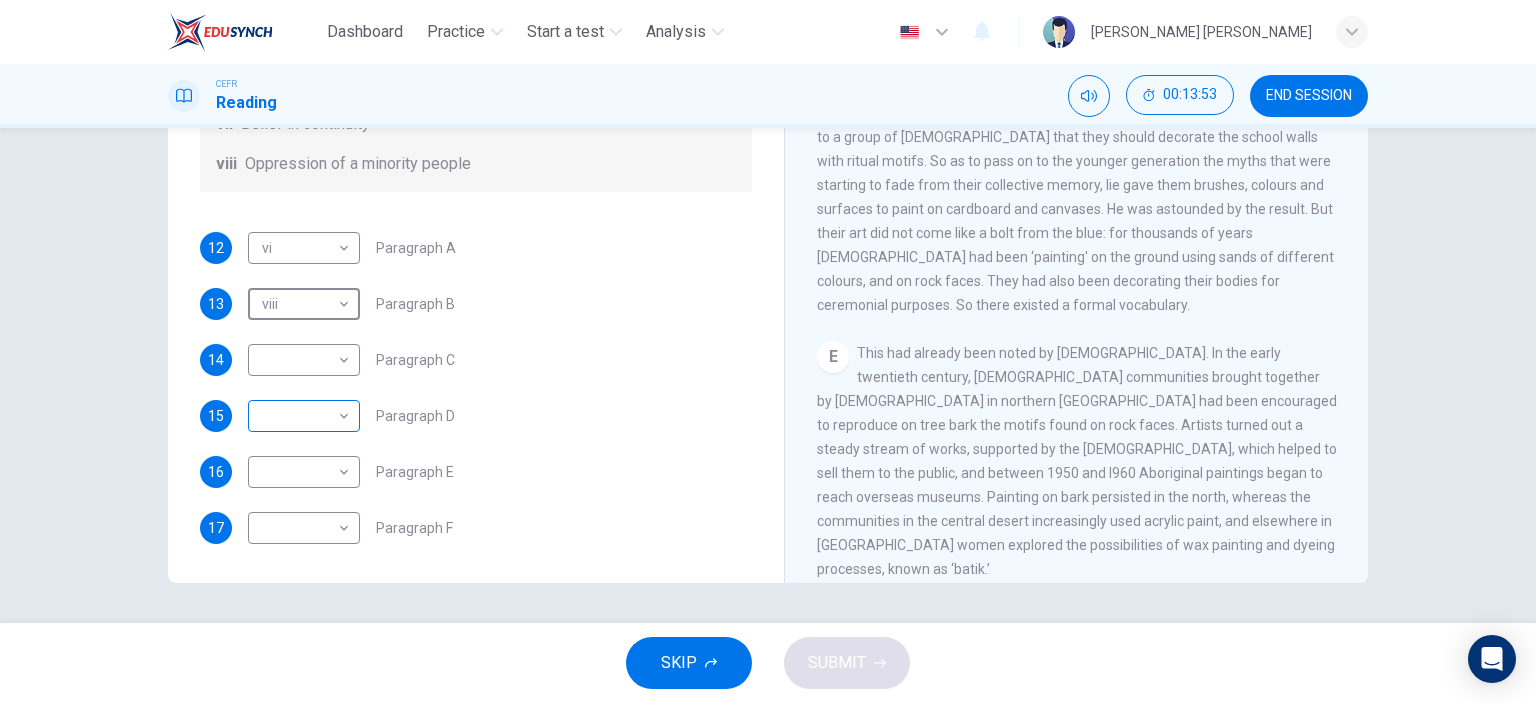 click on "Dashboard Practice Start a test Analysis English en ​ [PERSON_NAME] [PERSON_NAME] CEFR Reading 00:13:53 END SESSION Questions 12 - 17 The Reading Passage has eight paragraphs  A-H .
Choose the most suitable heading for paragraphs  A-F  from the list of headings below.
Write the correct number (i-viii) in the boxes below. List of Headings i Amazing results from a project ii New religious ceremonies iii Community art centres iv Early painting techniques and marketing systems v Mythology and history combined vi The increasing acclaim for Aboriginal art vii Belief in continuity viii Oppression of a minority people 12 vi vi ​ Paragraph A 13 viii viii ​ Paragraph B 14 ​ ​ Paragraph C 15 ​ ​ Paragraph D 16 ​ ​ Paragraph E 17 ​ ​ Paragraph F Painters of Time CLICK TO ZOOM Click to Zoom A B C D E F G H  [DATE], Aboriginal painting has become a great success. Some works sell for more than $25,000, and exceptional items may fetch as much as $180,000 in [GEOGRAPHIC_DATA]. SKIP SUBMIT Dashboard Practice Start a test 2025" at bounding box center (768, 351) 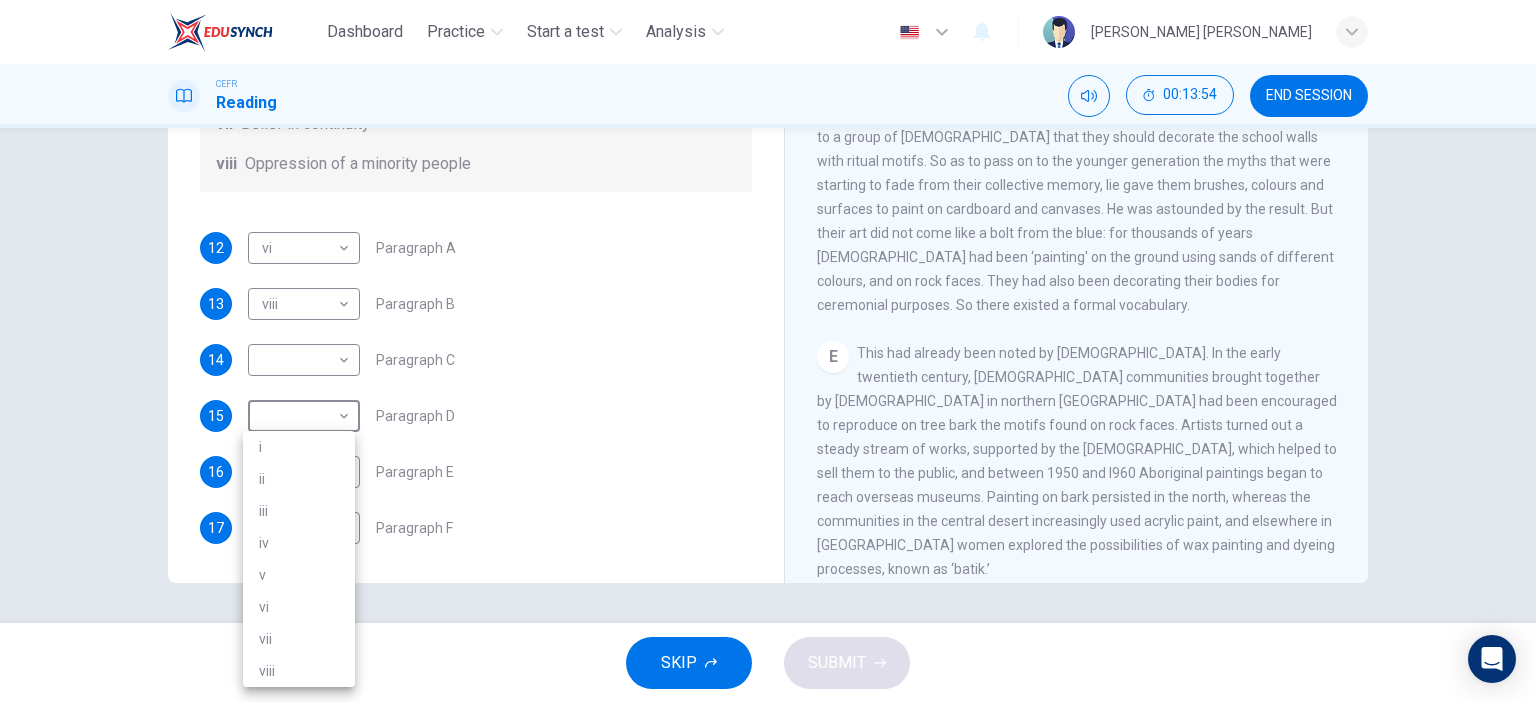 click on "iv" at bounding box center (299, 543) 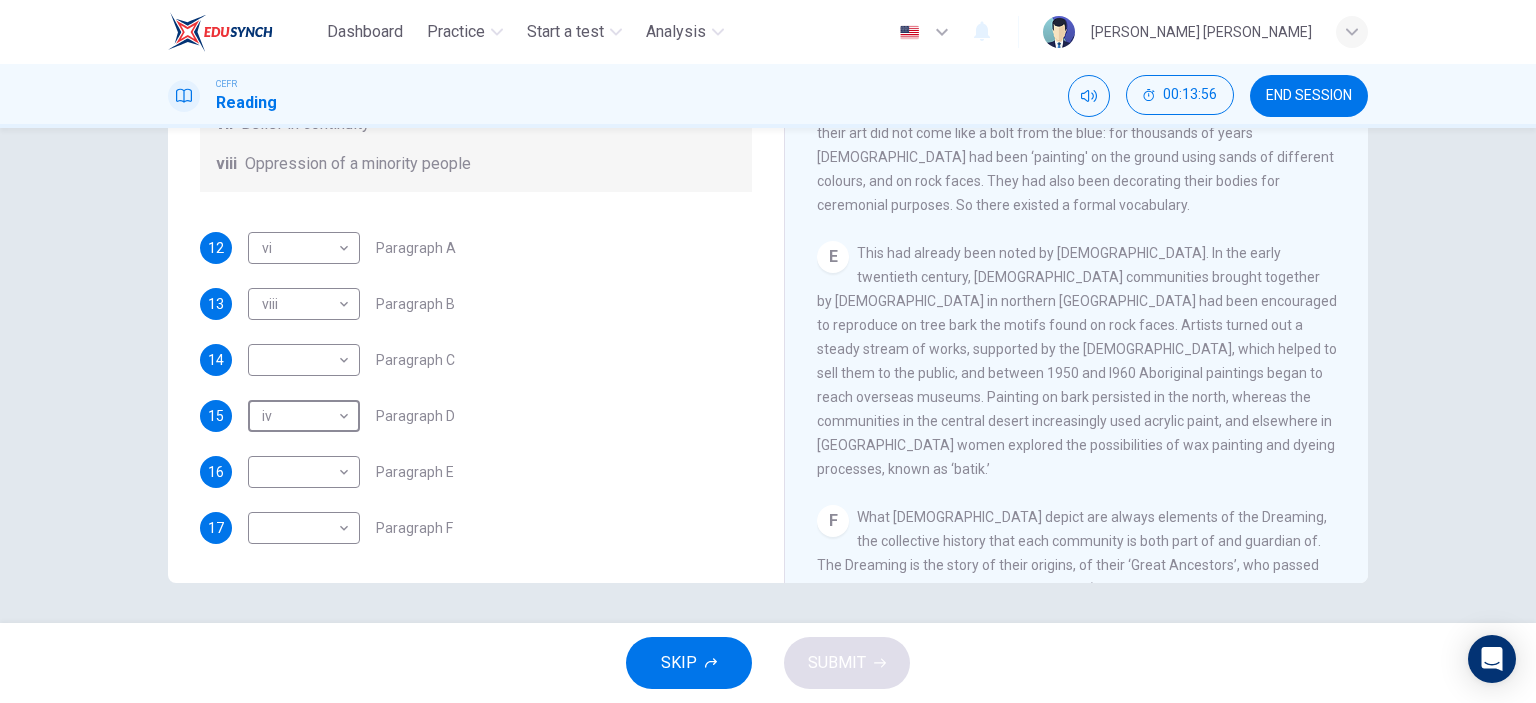 scroll, scrollTop: 1240, scrollLeft: 0, axis: vertical 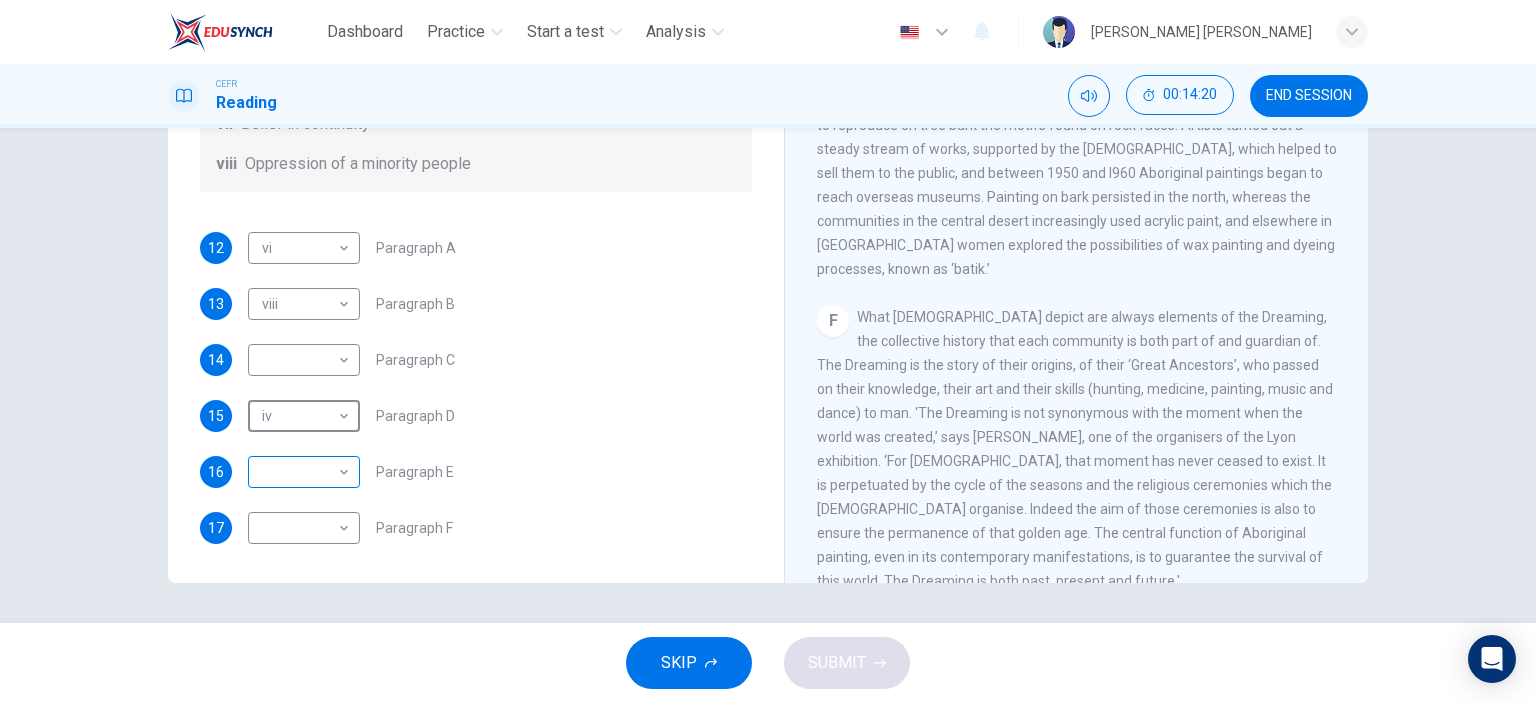 click on "Dashboard Practice Start a test Analysis English en ​ [PERSON_NAME] [PERSON_NAME] CEFR Reading 00:14:20 END SESSION Questions 12 - 17 The Reading Passage has eight paragraphs  A-H .
Choose the most suitable heading for paragraphs  A-F  from the list of headings below.
Write the correct number (i-viii) in the boxes below. List of Headings i Amazing results from a project ii New religious ceremonies iii Community art centres iv Early painting techniques and marketing systems v Mythology and history combined vi The increasing acclaim for Aboriginal art vii Belief in continuity viii Oppression of a minority people 12 vi vi ​ Paragraph A 13 viii viii ​ Paragraph B 14 ​ ​ Paragraph C 15 iv iv ​ Paragraph D 16 ​ ​ Paragraph E 17 ​ ​ Paragraph F Painters of Time CLICK TO ZOOM Click to Zoom A B C D E F G H  [DATE], Aboriginal painting has become a great success. Some works sell for more than $25,000, and exceptional items may fetch as much as $180,000 in [GEOGRAPHIC_DATA]. SKIP SUBMIT Dashboard Practice Start a test" at bounding box center [768, 351] 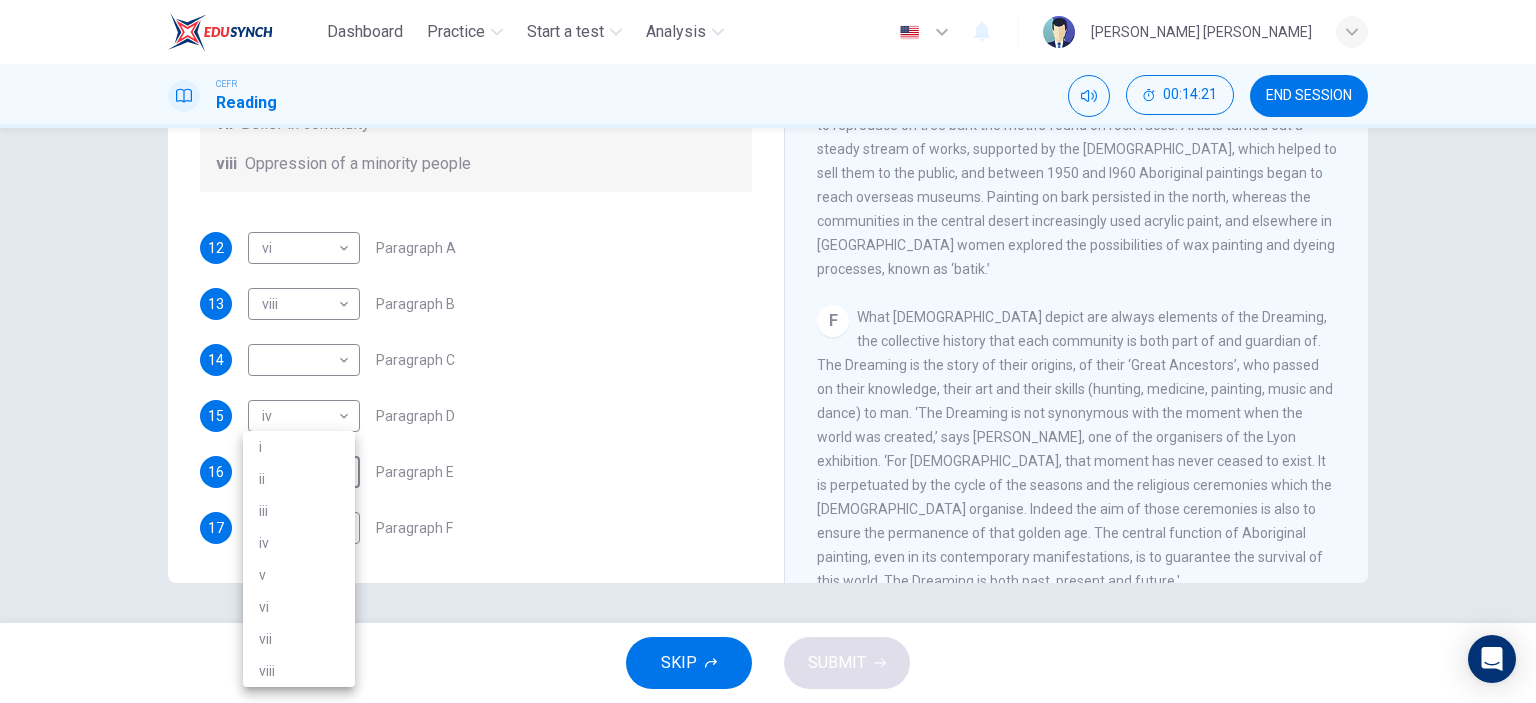 click on "v" at bounding box center (299, 575) 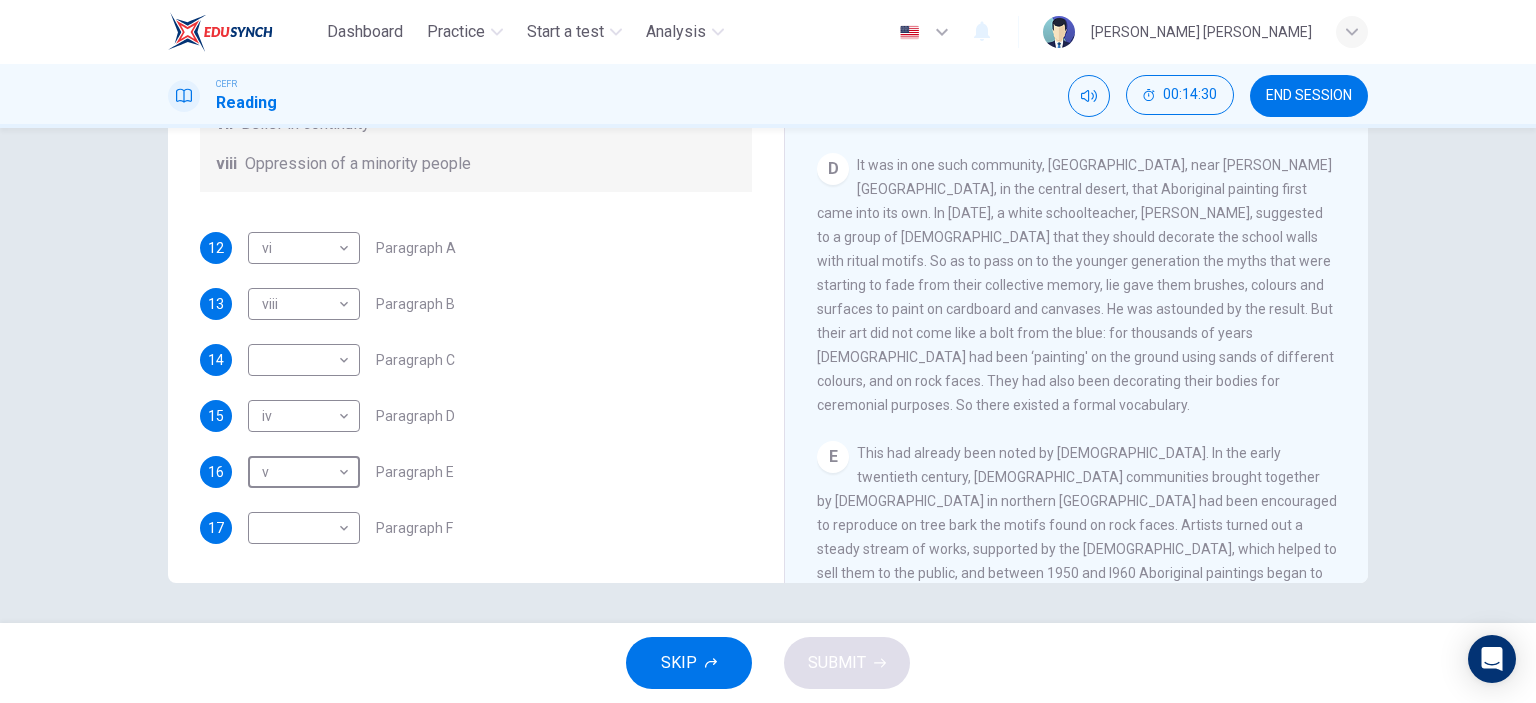 scroll, scrollTop: 940, scrollLeft: 0, axis: vertical 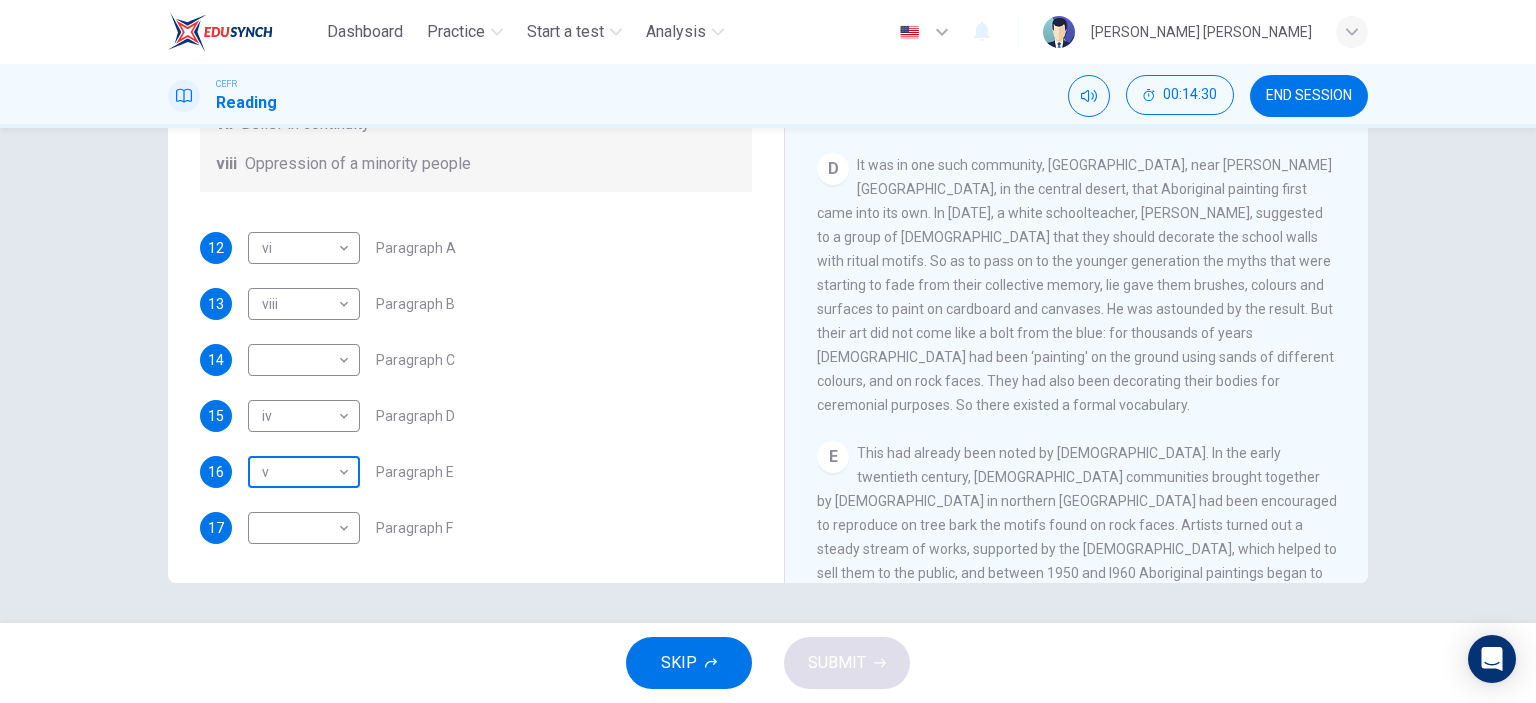 click on "Dashboard Practice Start a test Analysis English en ​ [PERSON_NAME] [PERSON_NAME] CEFR Reading 00:14:30 END SESSION Questions 12 - 17 The Reading Passage has eight paragraphs  A-H .
Choose the most suitable heading for paragraphs  A-F  from the list of headings below.
Write the correct number (i-viii) in the boxes below. List of Headings i Amazing results from a project ii New religious ceremonies iii Community art centres iv Early painting techniques and marketing systems v Mythology and history combined vi The increasing acclaim for Aboriginal art vii Belief in continuity viii Oppression of a minority people 12 vi vi ​ Paragraph A 13 viii viii ​ Paragraph B 14 ​ ​ Paragraph C 15 iv iv ​ Paragraph D 16 v v ​ Paragraph E 17 ​ ​ Paragraph F Painters of Time CLICK TO ZOOM Click to Zoom A B C D E F G H  [DATE], Aboriginal painting has become a great success. Some works sell for more than $25,000, and exceptional items may fetch as much as $180,000 in [GEOGRAPHIC_DATA]. SKIP SUBMIT Dashboard Practice Start a test" at bounding box center (768, 351) 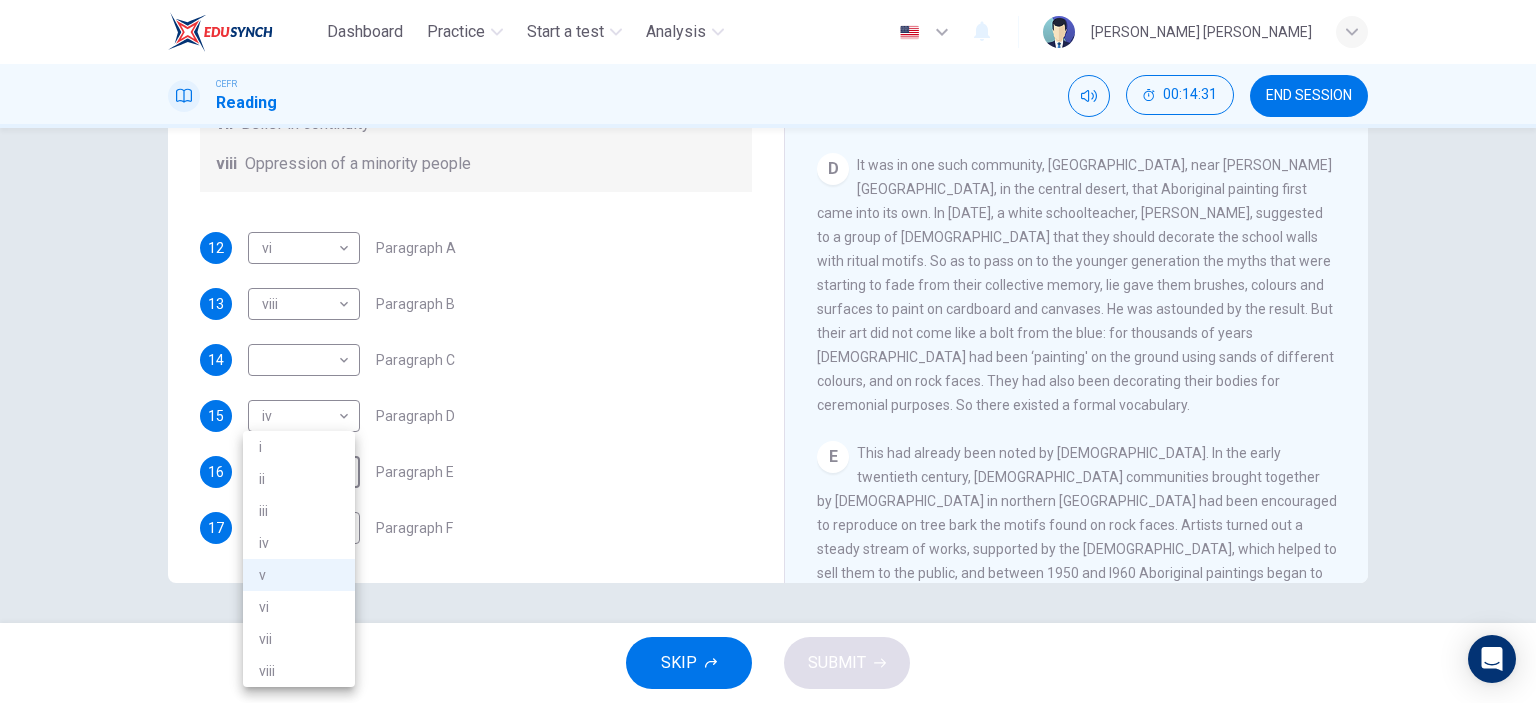click on "iv" at bounding box center (299, 543) 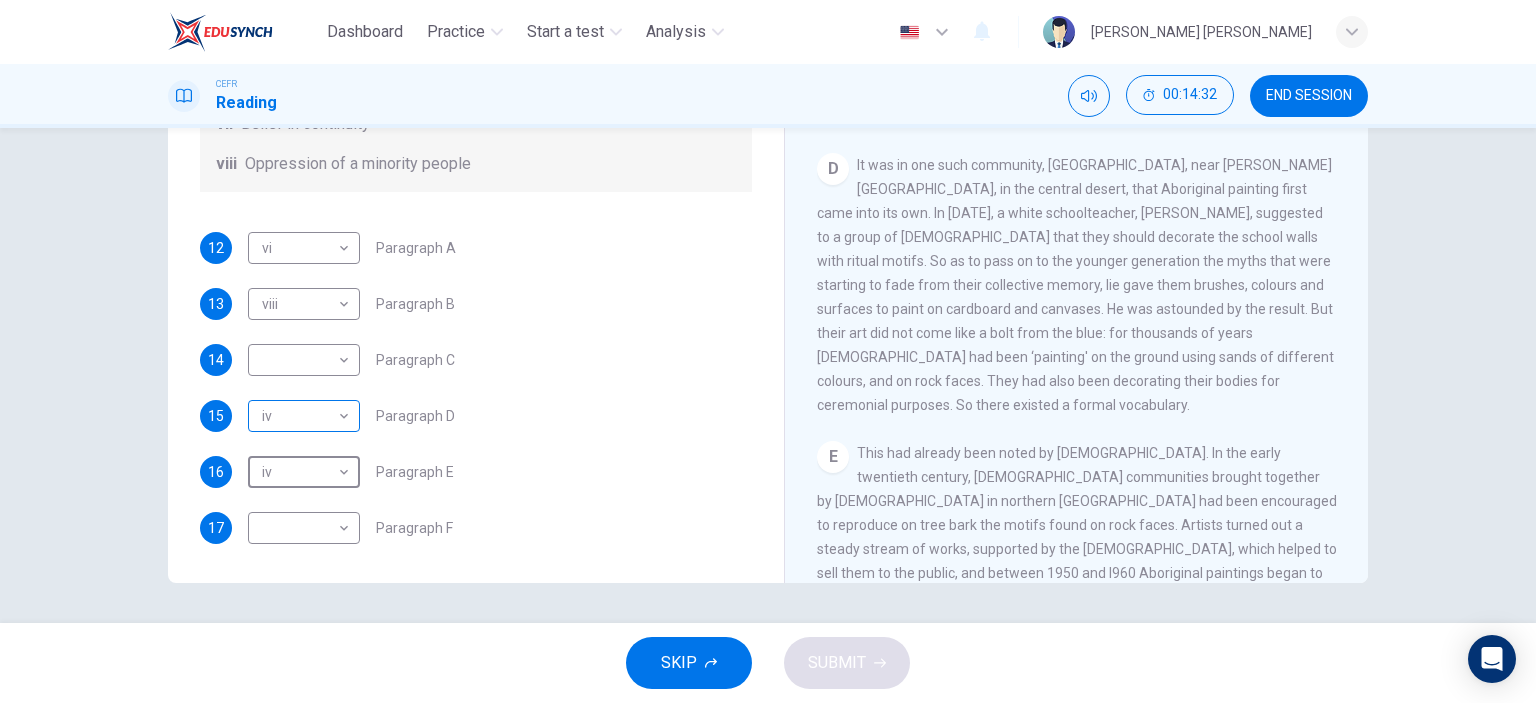 click on "Dashboard Practice Start a test Analysis English en ​ [PERSON_NAME] [PERSON_NAME] CEFR Reading 00:14:32 END SESSION Questions 12 - 17 The Reading Passage has eight paragraphs  A-H .
Choose the most suitable heading for paragraphs  A-F  from the list of headings below.
Write the correct number (i-viii) in the boxes below. List of Headings i Amazing results from a project ii New religious ceremonies iii Community art centres iv Early painting techniques and marketing systems v Mythology and history combined vi The increasing acclaim for Aboriginal art vii Belief in continuity viii Oppression of a minority people 12 vi vi ​ Paragraph A 13 viii viii ​ Paragraph B 14 ​ ​ Paragraph C 15 iv iv ​ Paragraph D 16 iv iv ​ Paragraph E 17 ​ ​ Paragraph F Painters of Time CLICK TO ZOOM Click to Zoom A B C D E F G H  [DATE], Aboriginal painting has become a great success. Some works sell for more than $25,000, and exceptional items may fetch as much as $180,000 in [GEOGRAPHIC_DATA]. SKIP SUBMIT Dashboard Practice Start a test" at bounding box center [768, 351] 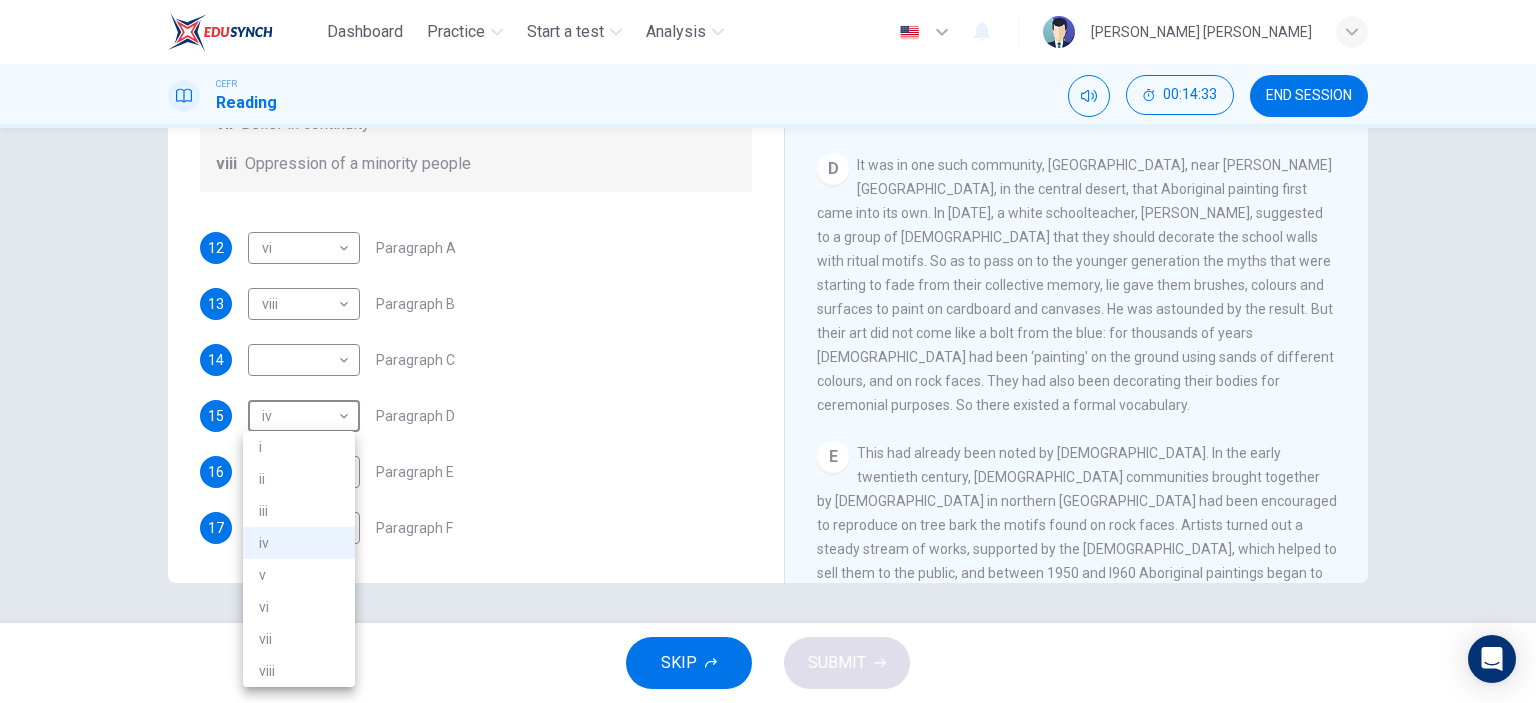 click at bounding box center (768, 351) 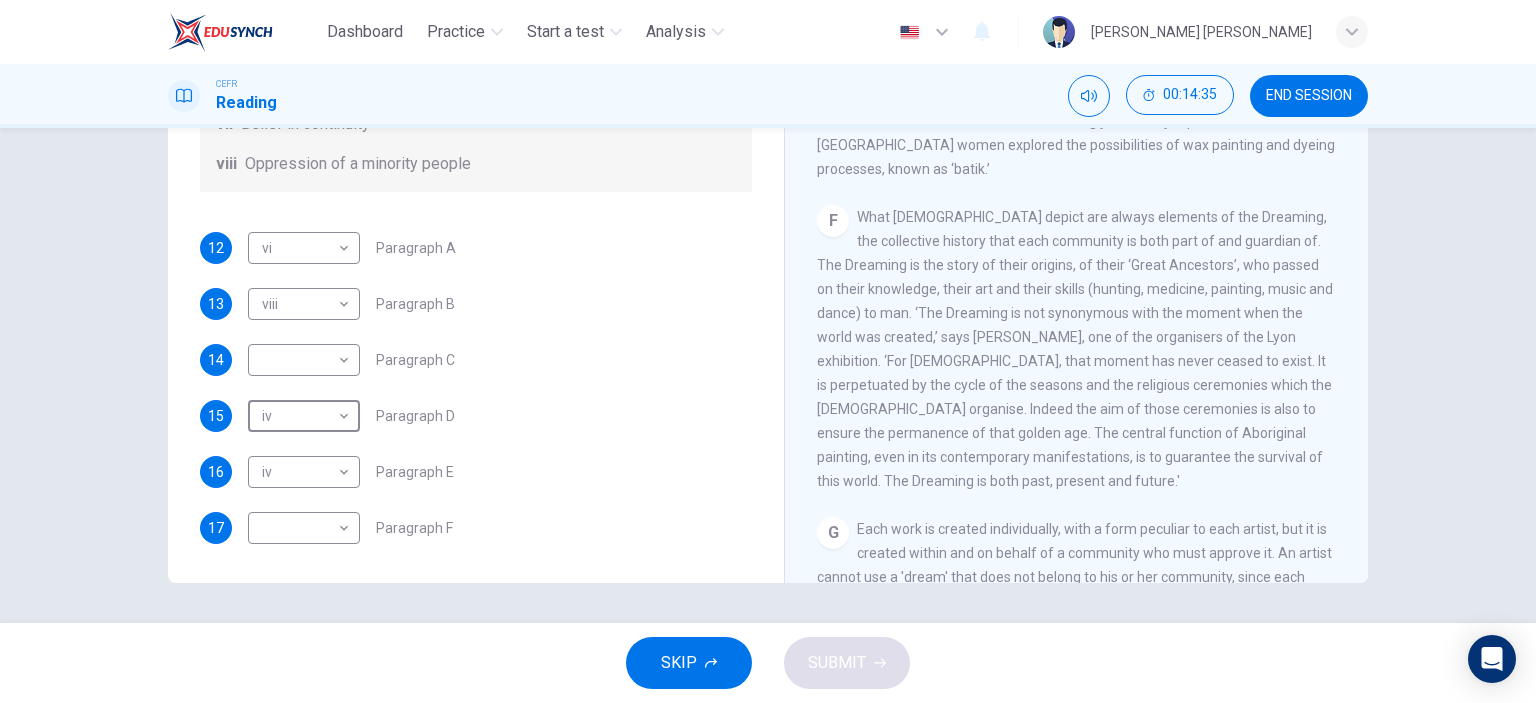 scroll, scrollTop: 1340, scrollLeft: 0, axis: vertical 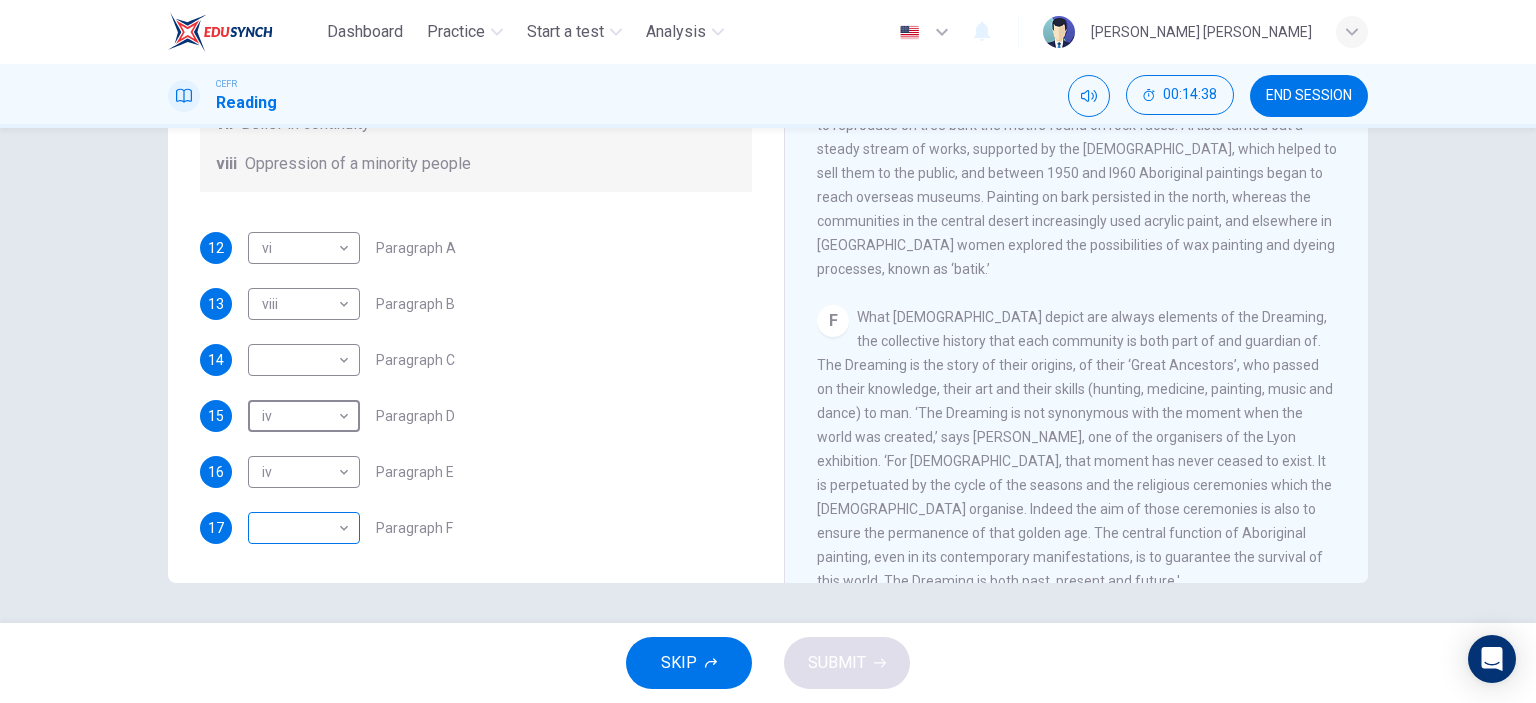 click on "Dashboard Practice Start a test Analysis English en ​ [PERSON_NAME] [PERSON_NAME] CEFR Reading 00:14:38 END SESSION Questions 12 - 17 The Reading Passage has eight paragraphs  A-H .
Choose the most suitable heading for paragraphs  A-F  from the list of headings below.
Write the correct number (i-viii) in the boxes below. List of Headings i Amazing results from a project ii New religious ceremonies iii Community art centres iv Early painting techniques and marketing systems v Mythology and history combined vi The increasing acclaim for Aboriginal art vii Belief in continuity viii Oppression of a minority people 12 vi vi ​ Paragraph A 13 viii viii ​ Paragraph B 14 ​ ​ Paragraph C 15 iv iv ​ Paragraph D 16 iv iv ​ Paragraph E 17 ​ ​ Paragraph F Painters of Time CLICK TO ZOOM Click to Zoom A B C D E F G H  [DATE], Aboriginal painting has become a great success. Some works sell for more than $25,000, and exceptional items may fetch as much as $180,000 in [GEOGRAPHIC_DATA]. SKIP SUBMIT Dashboard Practice Start a test" at bounding box center [768, 351] 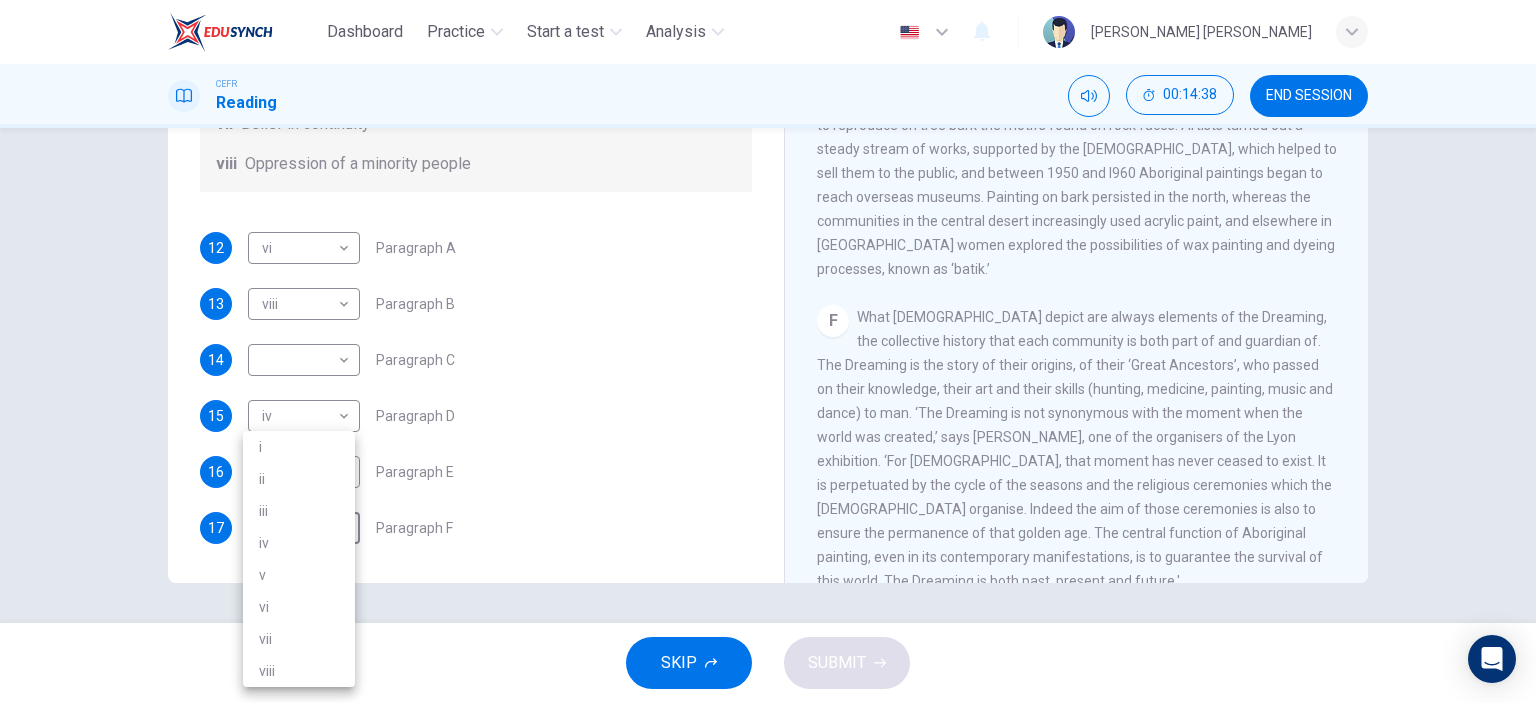 drag, startPoint x: 320, startPoint y: 573, endPoint x: 401, endPoint y: 489, distance: 116.6919 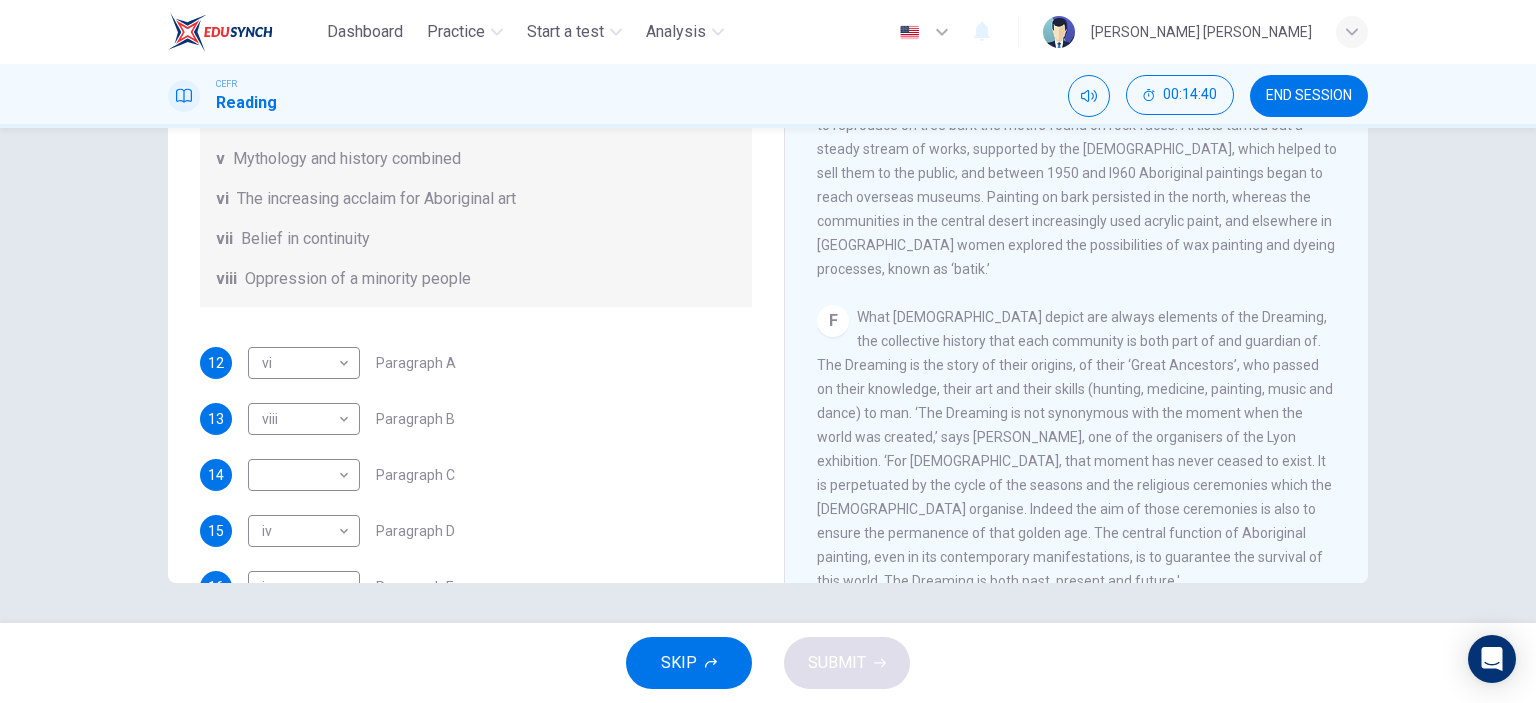 scroll, scrollTop: 152, scrollLeft: 0, axis: vertical 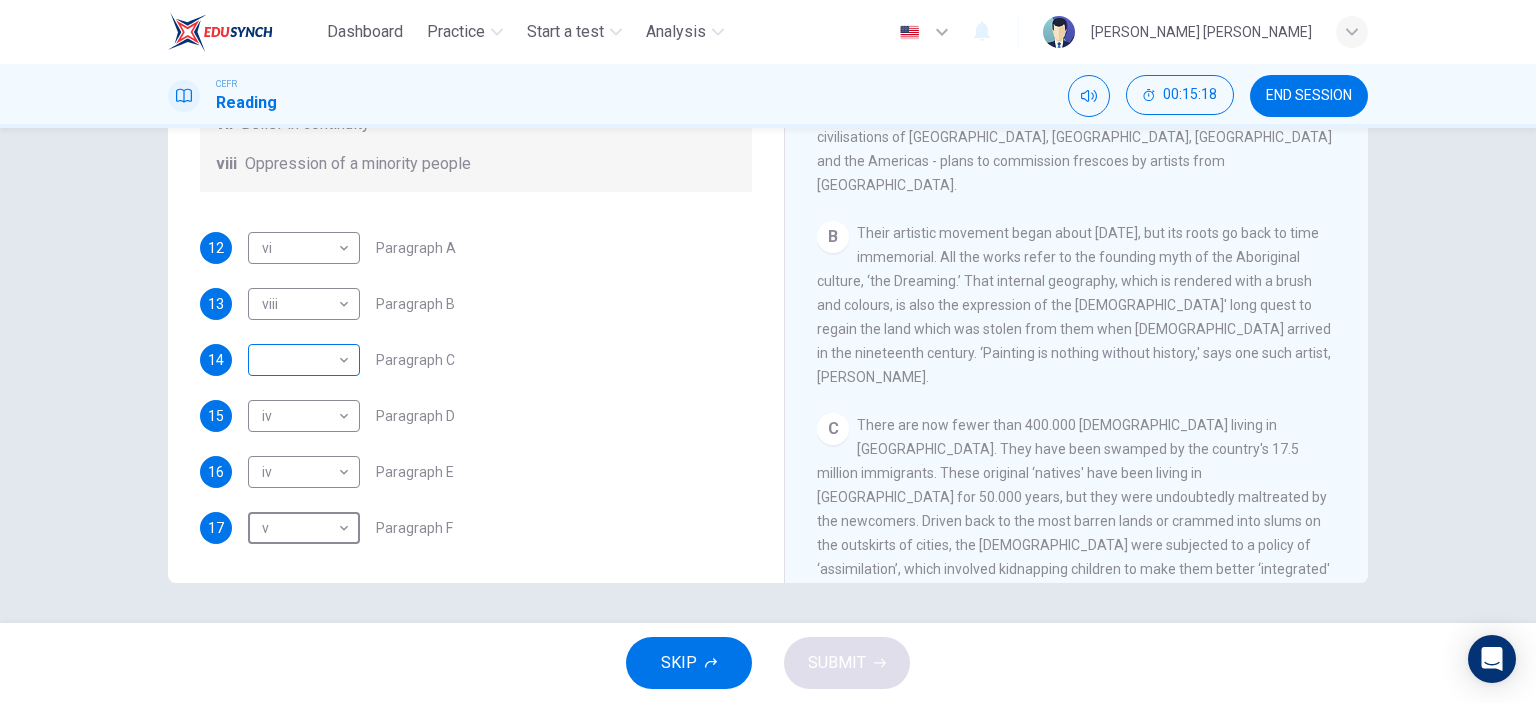 click on "Dashboard Practice Start a test Analysis English en ​ [PERSON_NAME] [PERSON_NAME] CEFR Reading 00:15:18 END SESSION Questions 12 - 17 The Reading Passage has eight paragraphs  A-H .
Choose the most suitable heading for paragraphs  A-F  from the list of headings below.
Write the correct number (i-viii) in the boxes below. List of Headings i Amazing results from a project ii New religious ceremonies iii Community art centres iv Early painting techniques and marketing systems v Mythology and history combined vi The increasing acclaim for Aboriginal art vii Belief in continuity viii Oppression of a minority people 12 vi vi ​ Paragraph A 13 viii viii ​ Paragraph B 14 ​ ​ Paragraph C 15 iv iv ​ Paragraph D 16 iv iv ​ Paragraph E 17 v v ​ Paragraph F Painters of Time CLICK TO ZOOM Click to Zoom A B C D E F G H  [DATE], Aboriginal painting has become a great success. Some works sell for more than $25,000, and exceptional items may fetch as much as $180,000 in [GEOGRAPHIC_DATA]. SKIP SUBMIT Dashboard Practice Start a test" at bounding box center [768, 351] 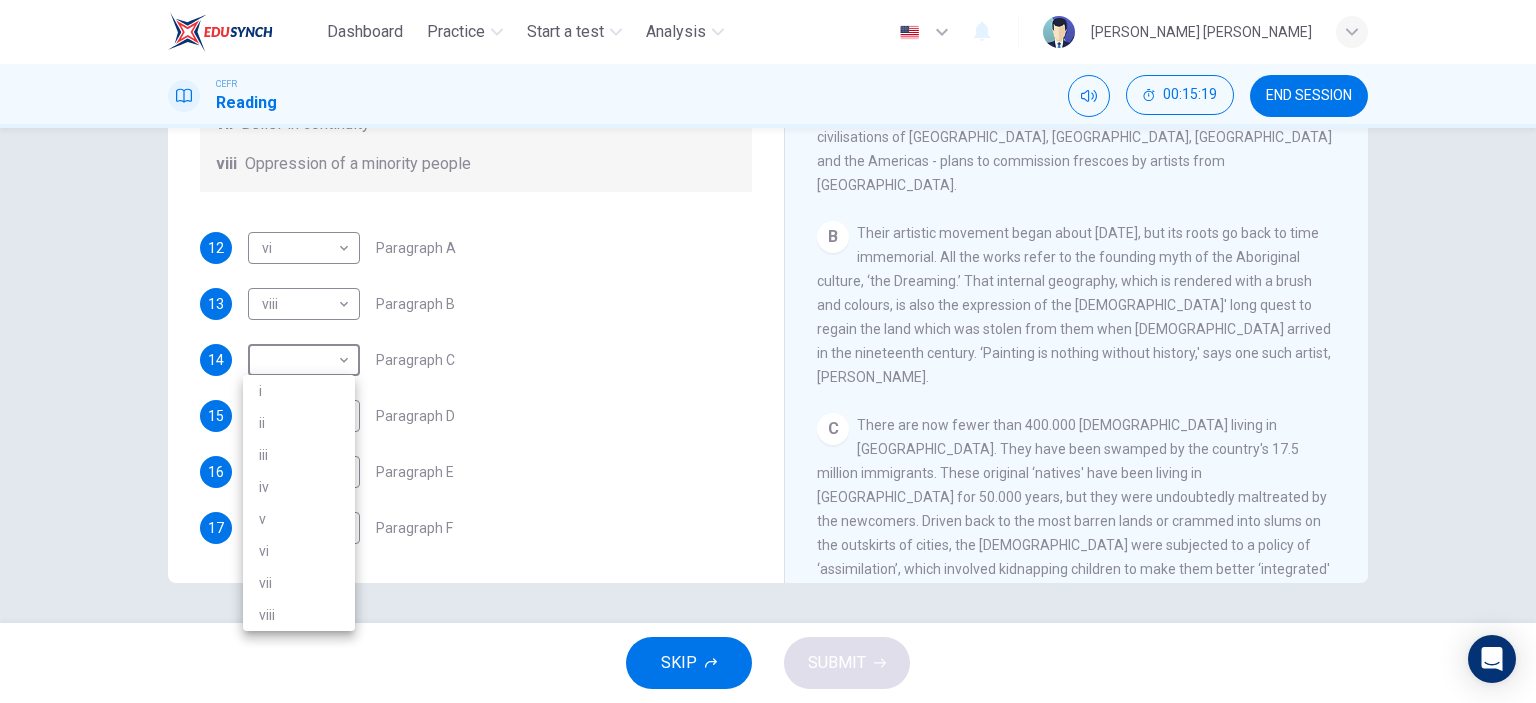 drag, startPoint x: 301, startPoint y: 623, endPoint x: 316, endPoint y: 602, distance: 25.806976 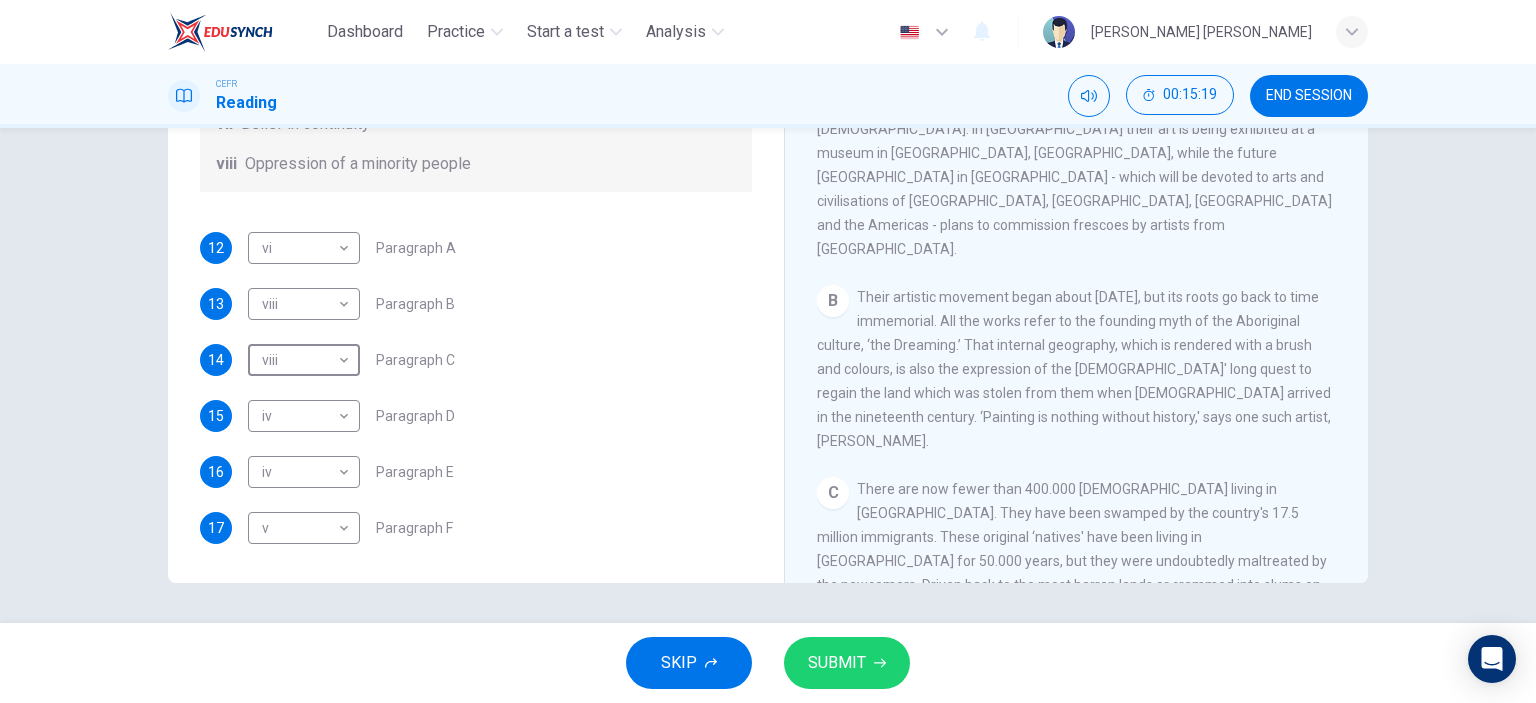 scroll, scrollTop: 340, scrollLeft: 0, axis: vertical 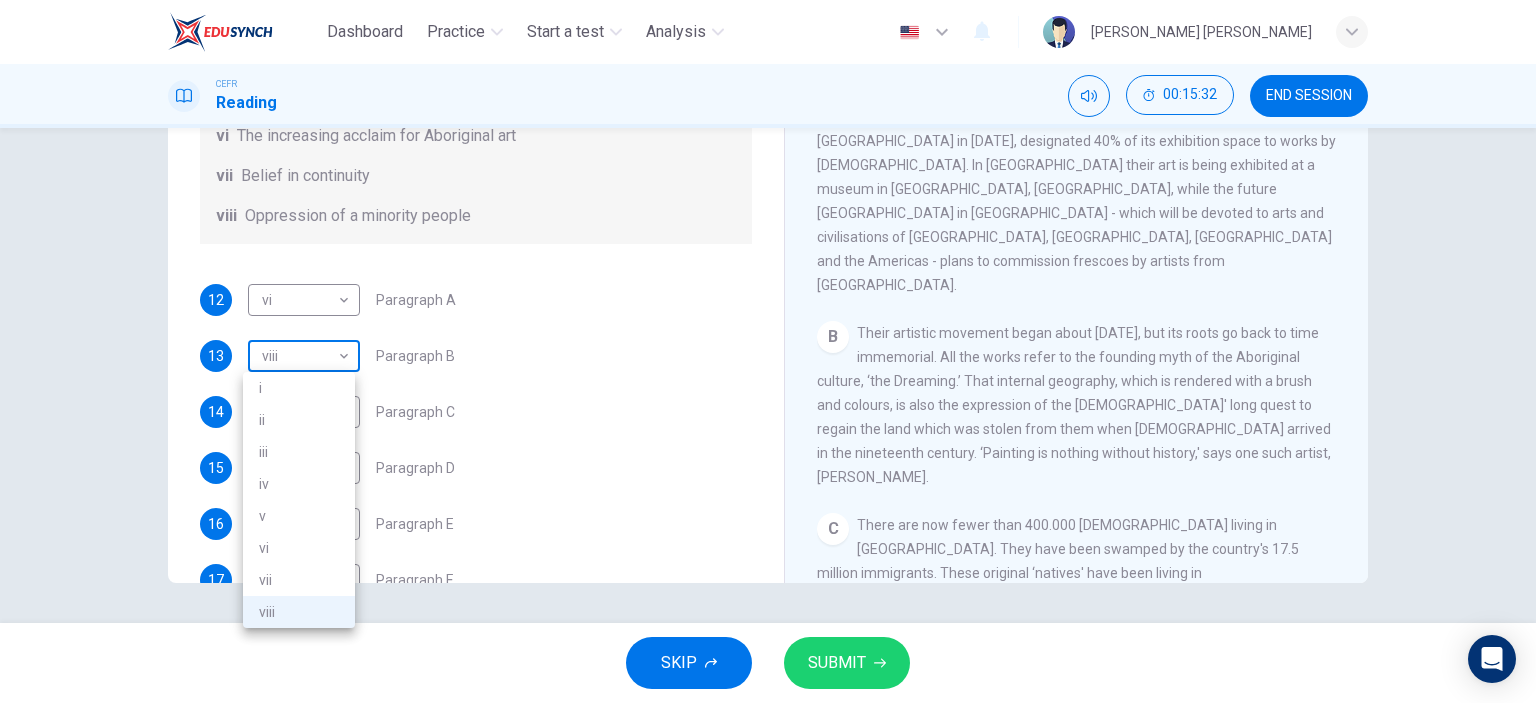 click on "Dashboard Practice Start a test Analysis English en ​ [PERSON_NAME] [PERSON_NAME] CEFR Reading 00:15:32 END SESSION Questions 12 - 17 The Reading Passage has eight paragraphs  A-H .
Choose the most suitable heading for paragraphs  A-F  from the list of headings below.
Write the correct number (i-viii) in the boxes below. List of Headings i Amazing results from a project ii New religious ceremonies iii Community art centres iv Early painting techniques and marketing systems v Mythology and history combined vi The increasing acclaim for Aboriginal art vii Belief in continuity viii Oppression of a minority people 12 vi vi ​ Paragraph A 13 viii viii ​ Paragraph B 14 viii viii ​ Paragraph C 15 iv iv ​ Paragraph D 16 iv iv ​ Paragraph E 17 v v ​ Paragraph F Painters of Time CLICK TO ZOOM Click to Zoom A B C D E F G H  [DATE], Aboriginal painting has become a great success. Some works sell for more than $25,000, and exceptional items may fetch as much as $180,000 in [GEOGRAPHIC_DATA]. SKIP SUBMIT Dashboard Practice 2025" at bounding box center (768, 351) 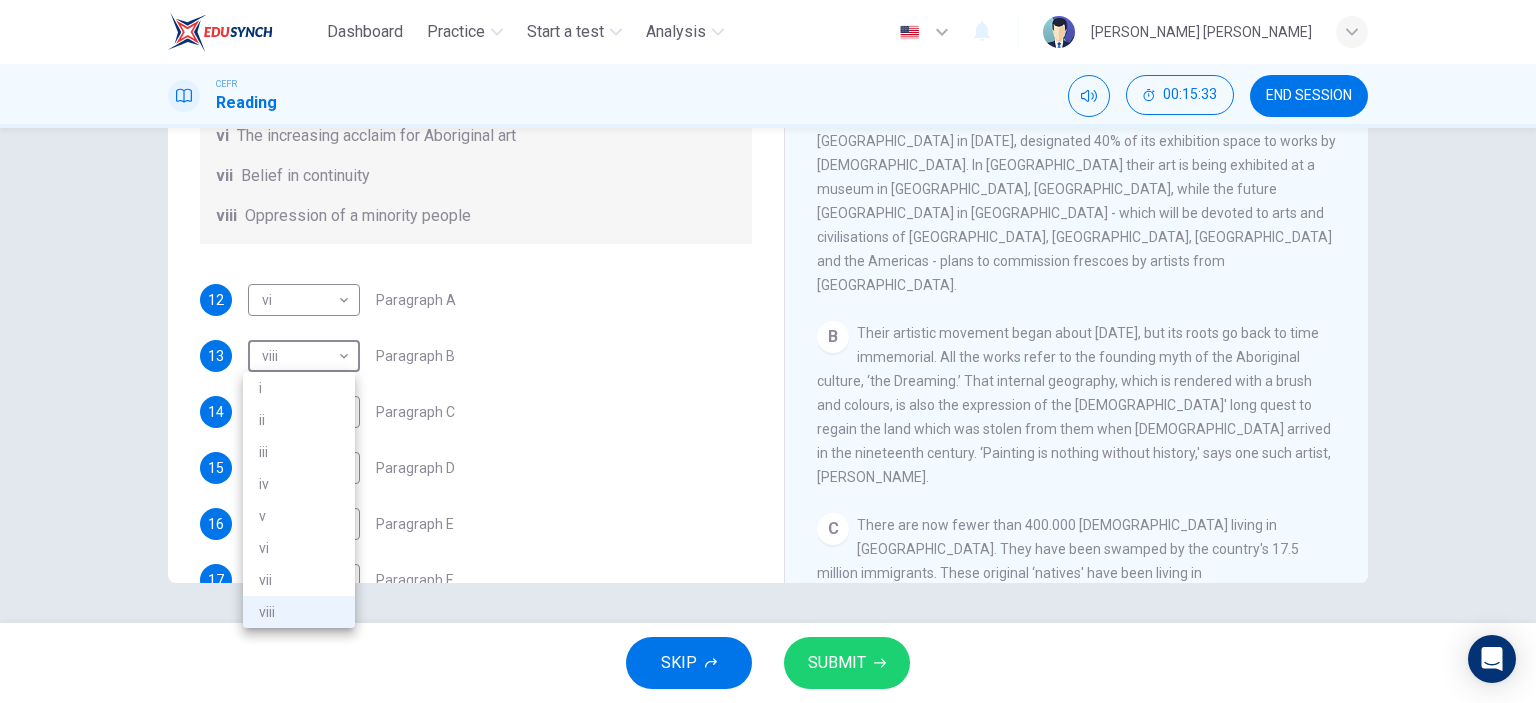 drag, startPoint x: 304, startPoint y: 519, endPoint x: 322, endPoint y: 506, distance: 22.203604 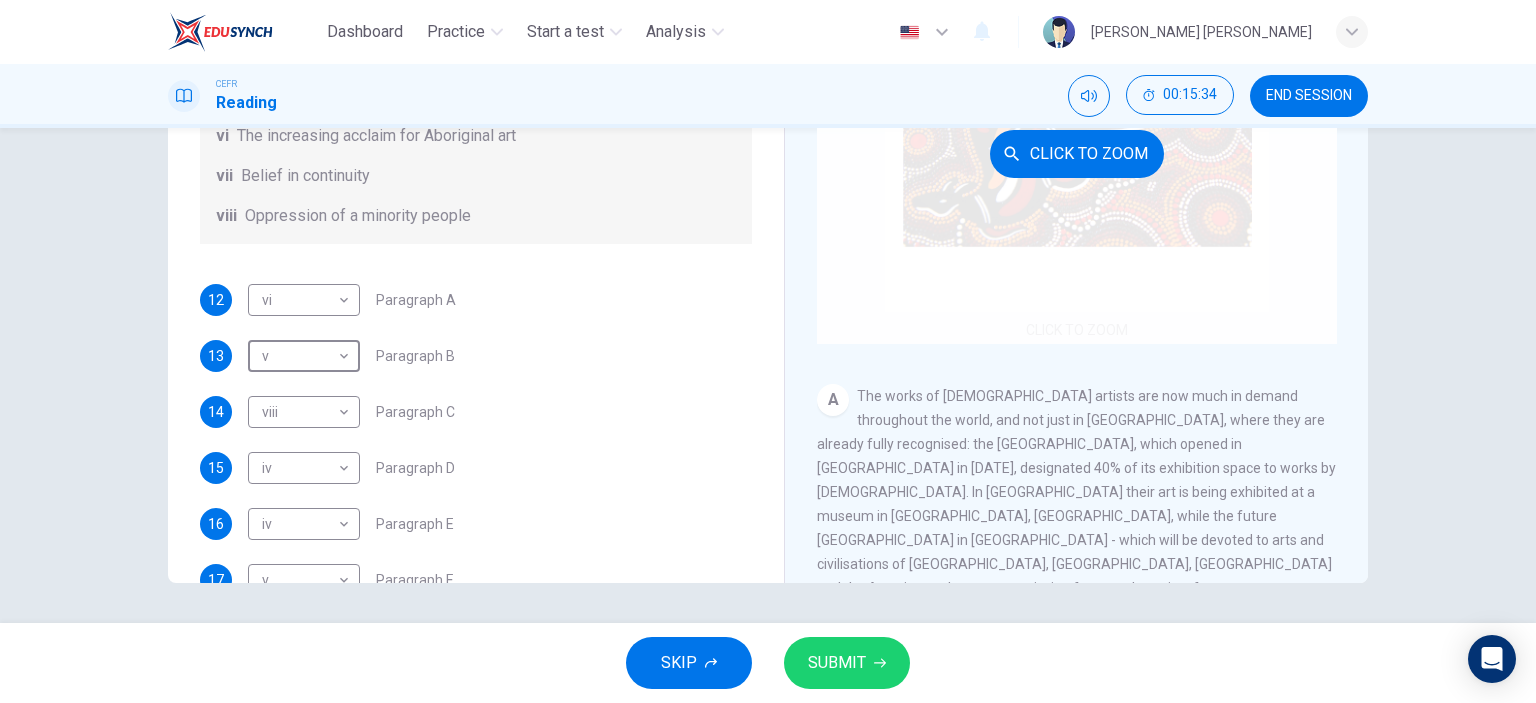 scroll, scrollTop: 0, scrollLeft: 0, axis: both 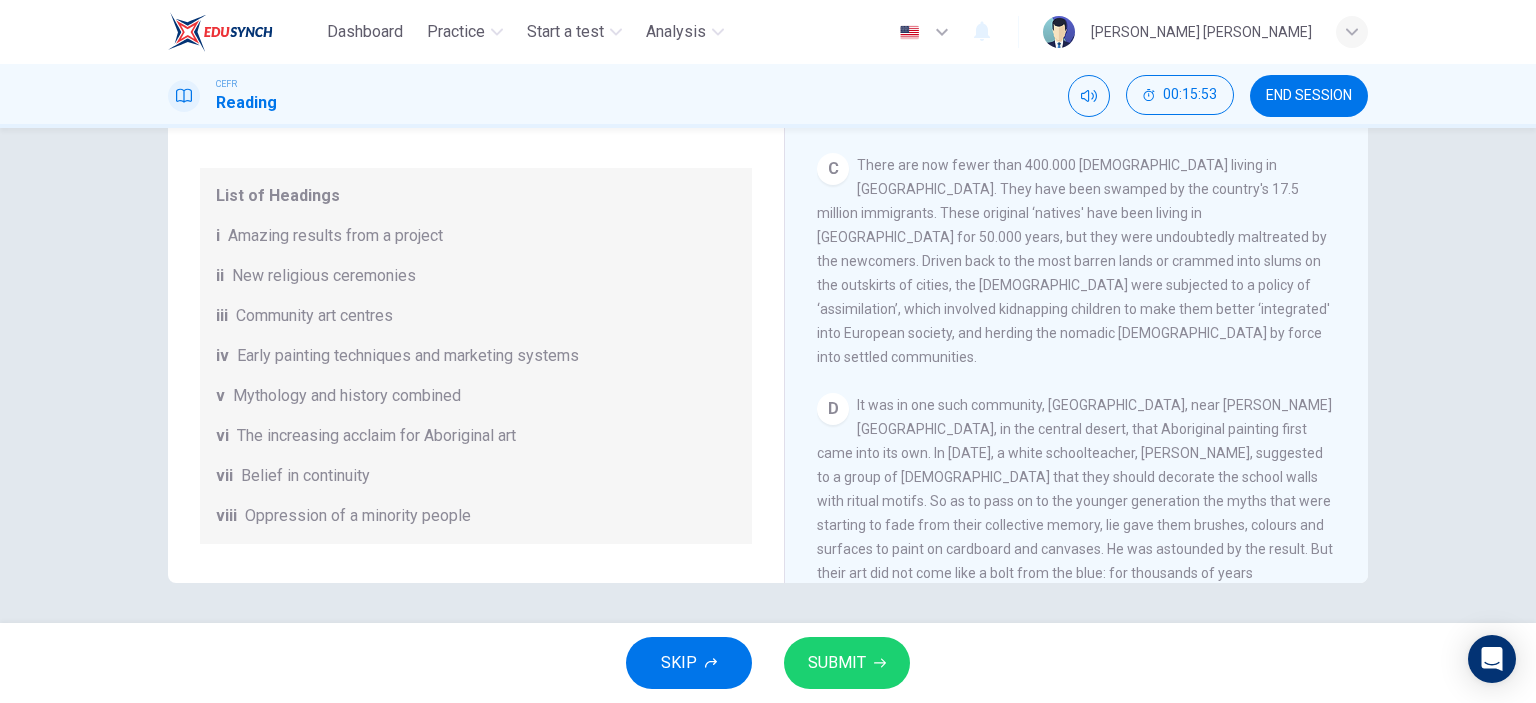 drag, startPoint x: 968, startPoint y: 425, endPoint x: 1090, endPoint y: 426, distance: 122.0041 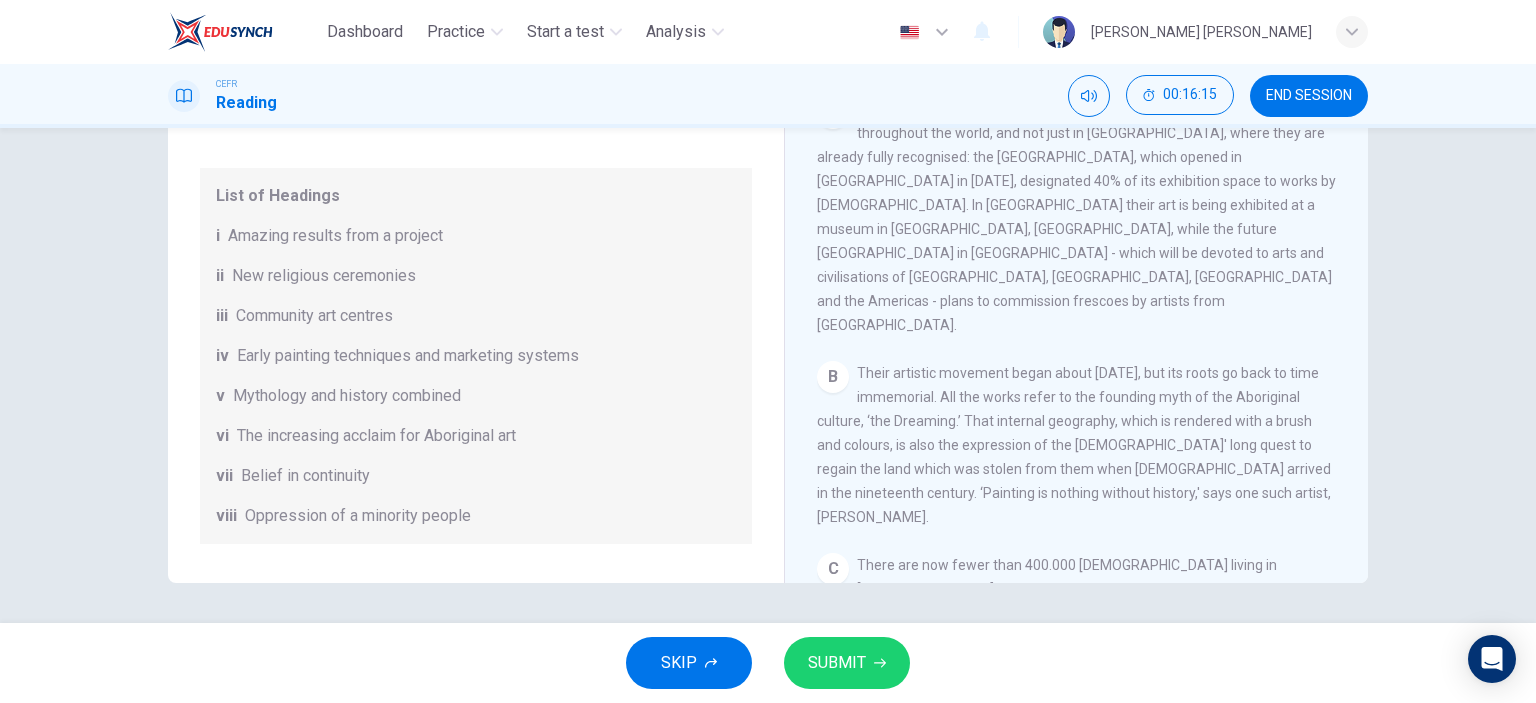 scroll, scrollTop: 200, scrollLeft: 0, axis: vertical 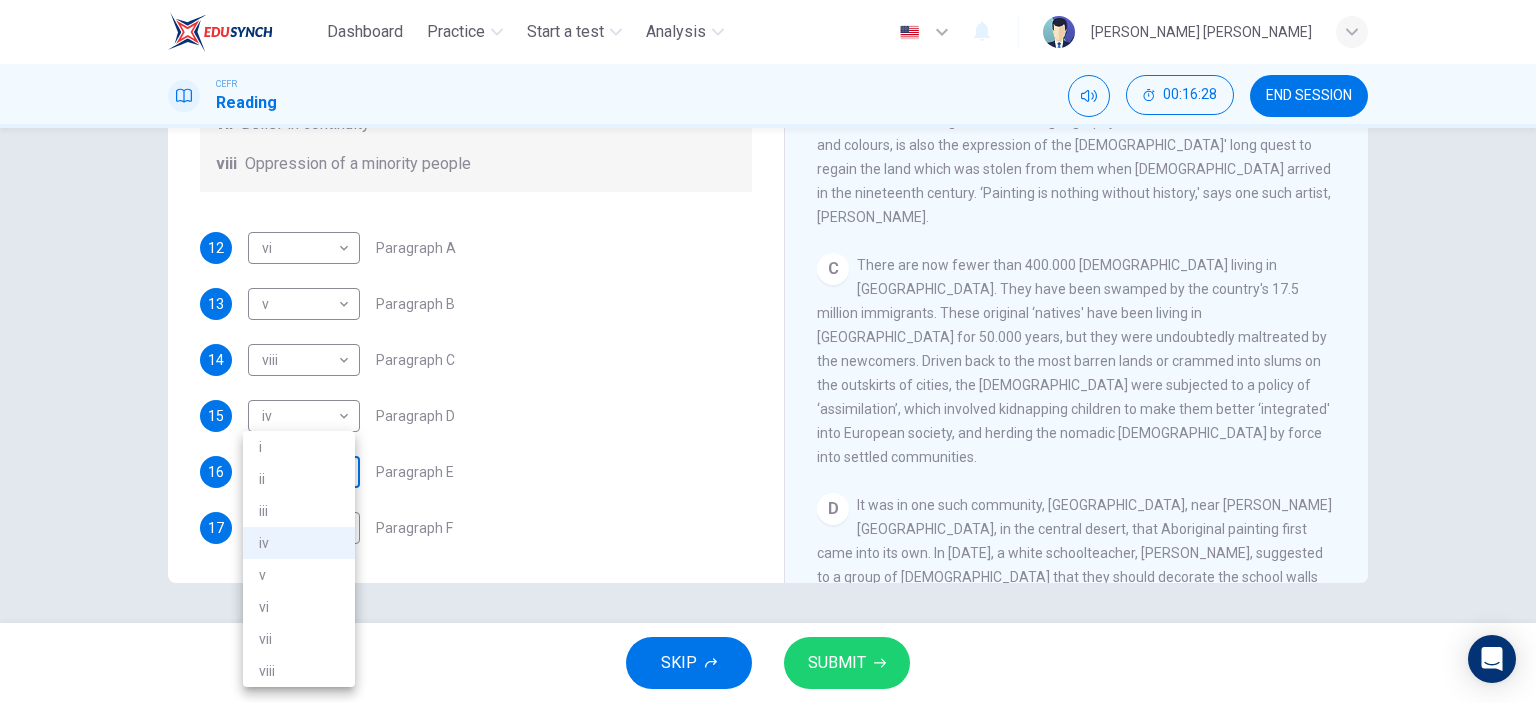 click on "Dashboard Practice Start a test Analysis English en ​ [PERSON_NAME] [PERSON_NAME] CEFR Reading 00:16:28 END SESSION Questions 12 - 17 The Reading Passage has eight paragraphs  A-H .
Choose the most suitable heading for paragraphs  A-F  from the list of headings below.
Write the correct number (i-viii) in the boxes below. List of Headings i Amazing results from a project ii New religious ceremonies iii Community art centres iv Early painting techniques and marketing systems v Mythology and history combined vi The increasing acclaim for Aboriginal art vii Belief in continuity viii Oppression of a minority people 12 vi vi ​ Paragraph A 13 v v ​ Paragraph B 14 viii viii ​ Paragraph C 15 iv iv ​ Paragraph D 16 iv iv ​ Paragraph E 17 v v ​ Paragraph F Painters of Time CLICK TO ZOOM Click to Zoom A B C D E F G H  [DATE], Aboriginal painting has become a great success. Some works sell for more than $25,000, and exceptional items may fetch as much as $180,000 in [GEOGRAPHIC_DATA]. SKIP SUBMIT Dashboard Practice Start a test" at bounding box center (768, 351) 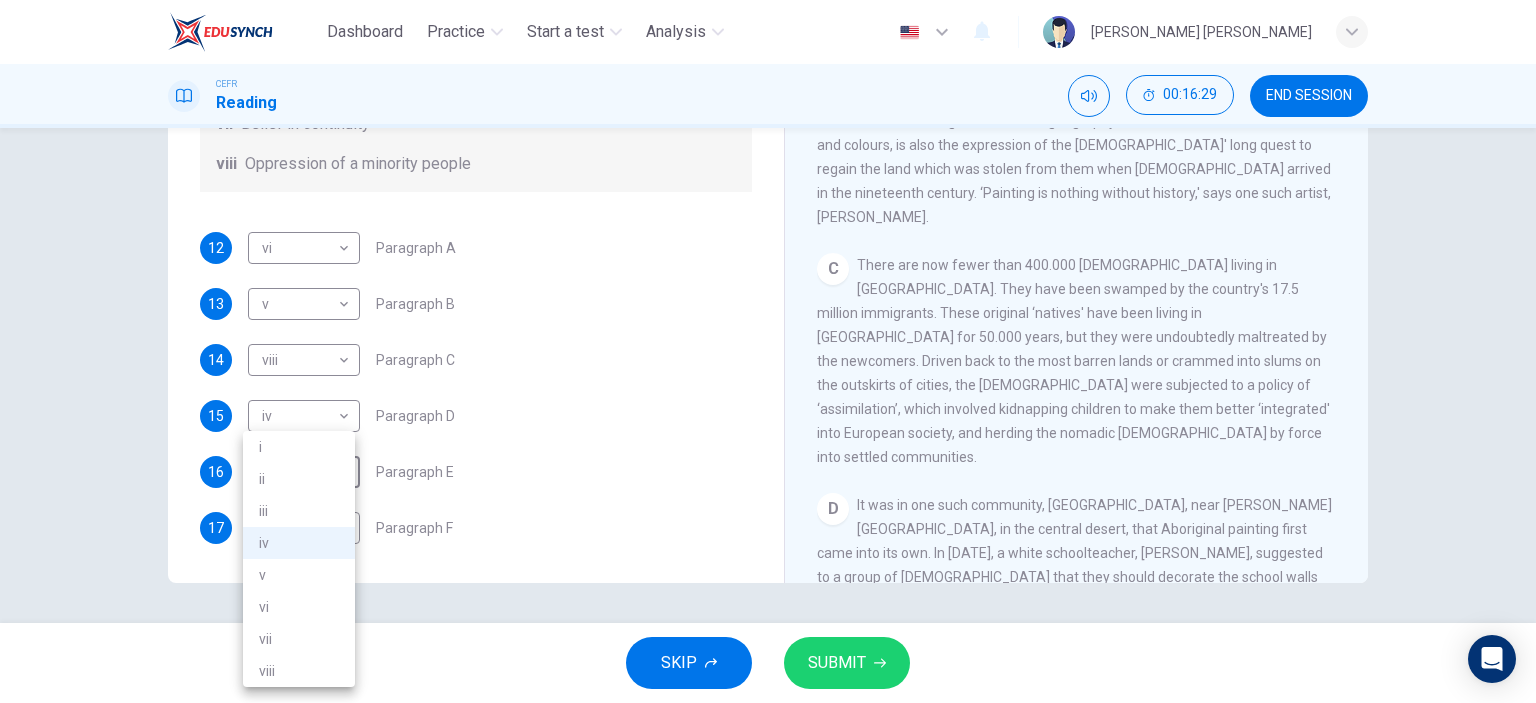 click on "i" at bounding box center (299, 447) 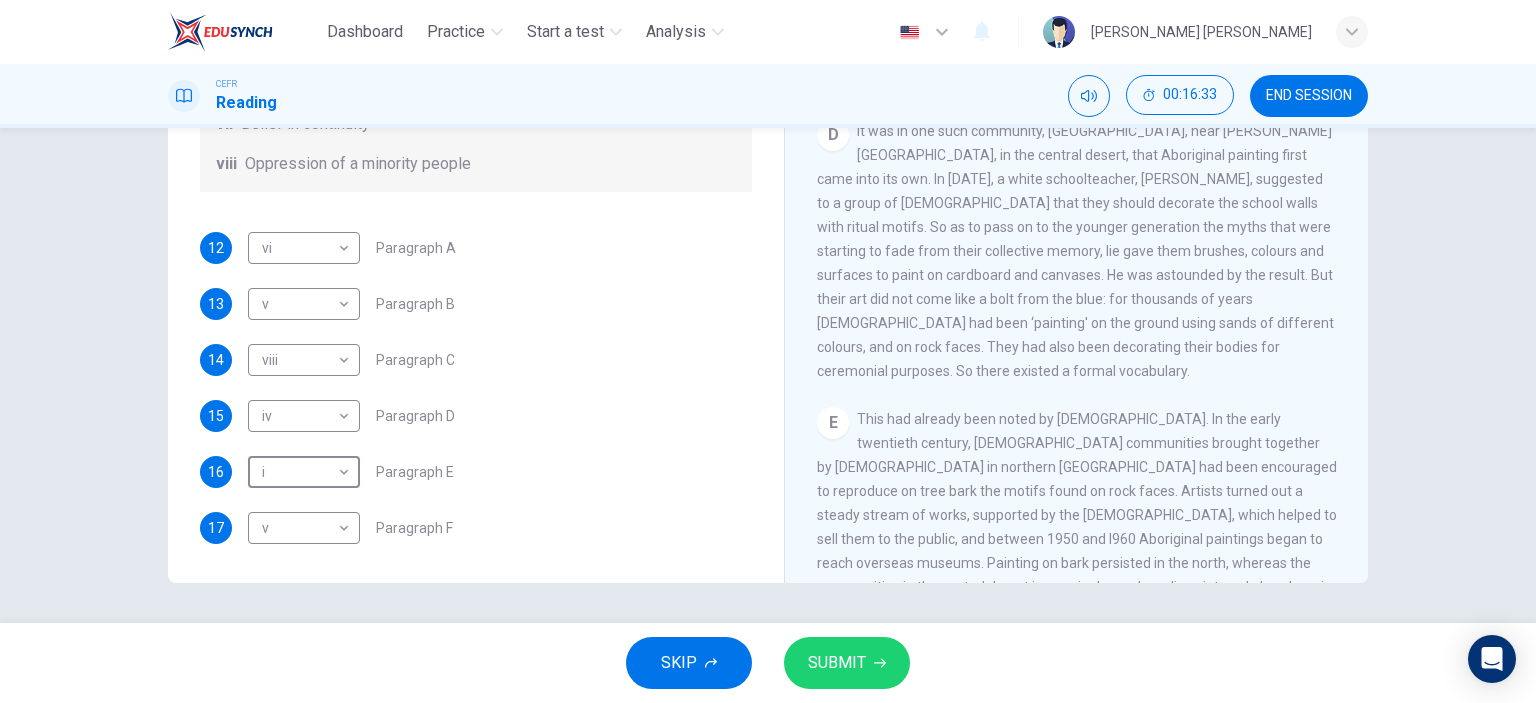 scroll, scrollTop: 1100, scrollLeft: 0, axis: vertical 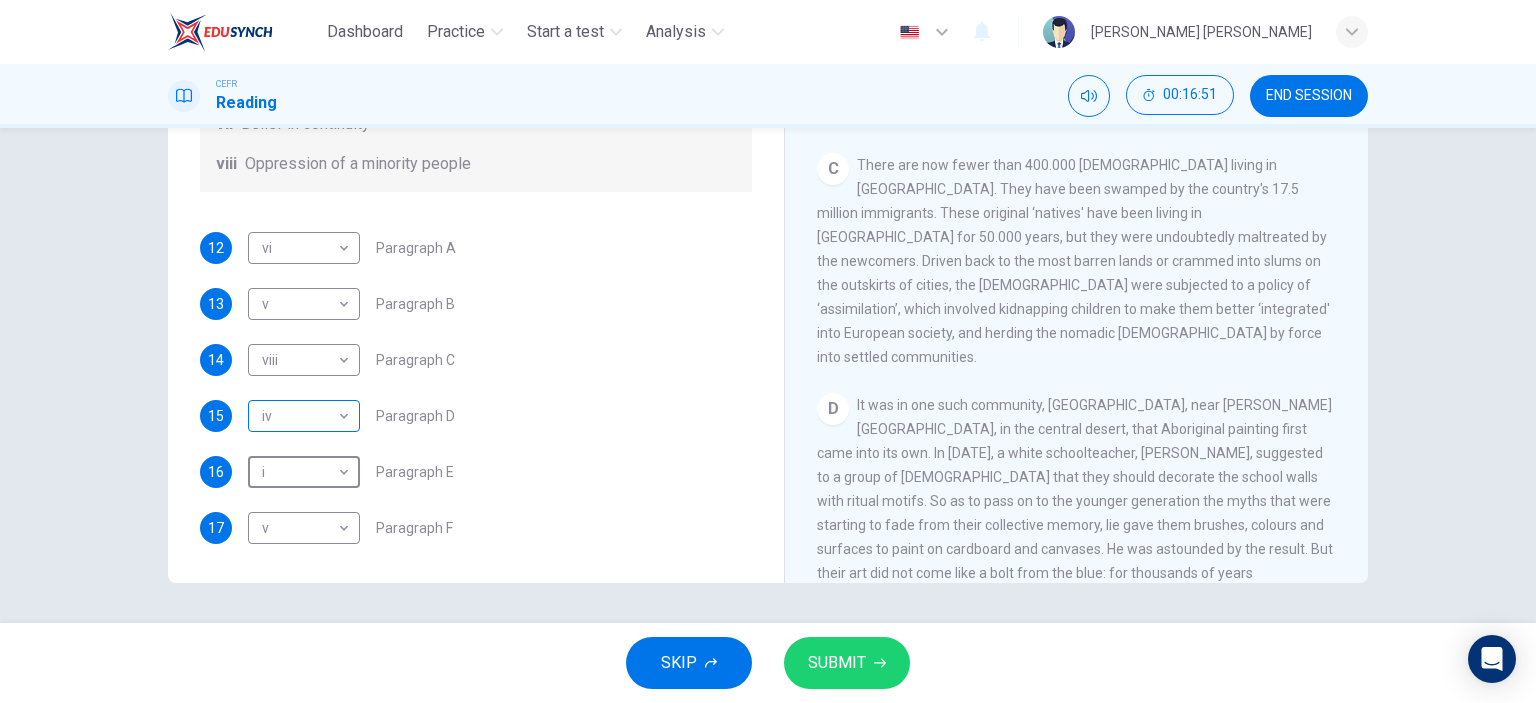 click on "Dashboard Practice Start a test Analysis English en ​ [PERSON_NAME] [PERSON_NAME] CEFR Reading 00:16:51 END SESSION Questions 12 - 17 The Reading Passage has eight paragraphs  A-H .
Choose the most suitable heading for paragraphs  A-F  from the list of headings below.
Write the correct number (i-viii) in the boxes below. List of Headings i Amazing results from a project ii New religious ceremonies iii Community art centres iv Early painting techniques and marketing systems v Mythology and history combined vi The increasing acclaim for Aboriginal art vii Belief in continuity viii Oppression of a minority people 12 vi vi ​ Paragraph A 13 v v ​ Paragraph B 14 viii viii ​ Paragraph C 15 iv iv ​ Paragraph D 16 i i ​ Paragraph E 17 v v ​ Paragraph F Painters of Time CLICK TO ZOOM Click to Zoom A B C D E F G H  [DATE], Aboriginal painting has become a great success. Some works sell for more than $25,000, and exceptional items may fetch as much as $180,000 in [GEOGRAPHIC_DATA]. SKIP SUBMIT Dashboard Practice Start a test" at bounding box center (768, 351) 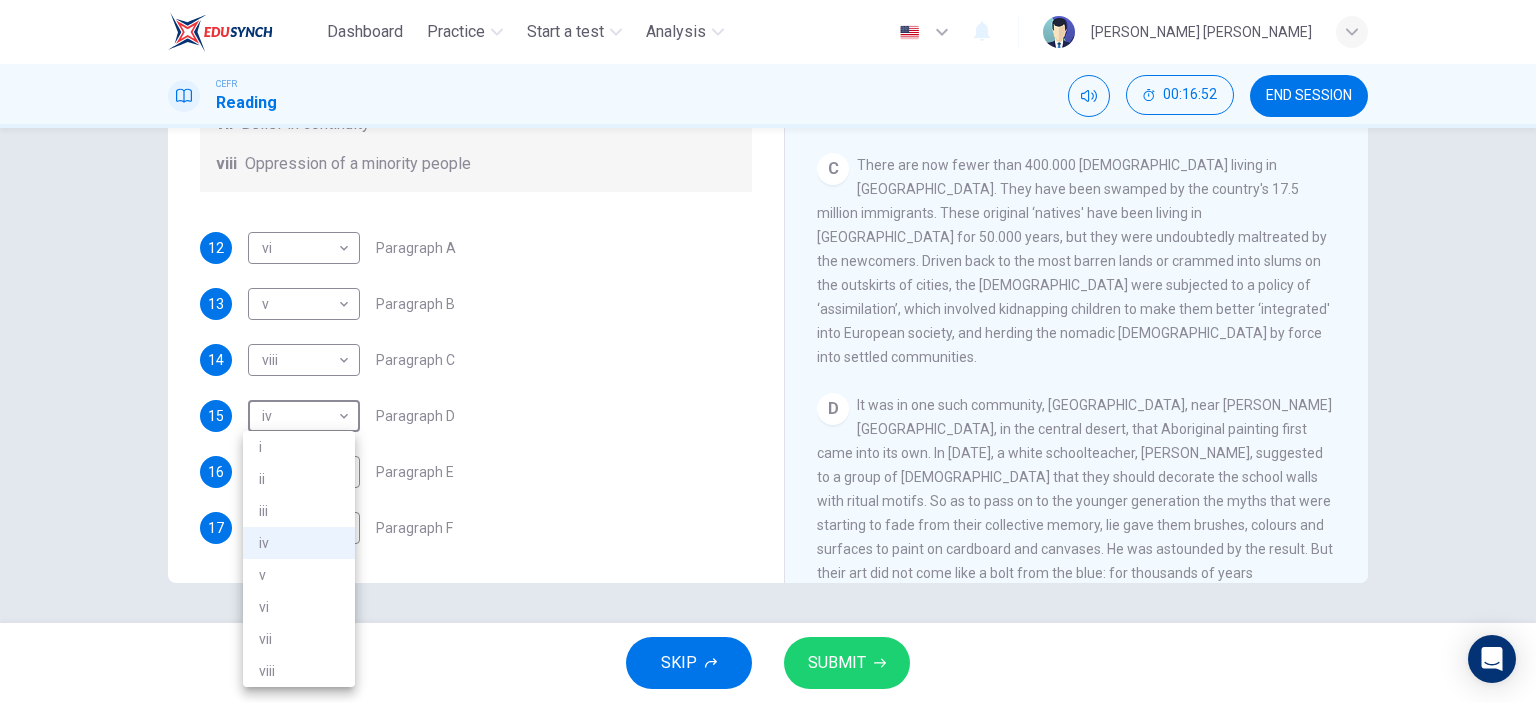 click on "i" at bounding box center (299, 447) 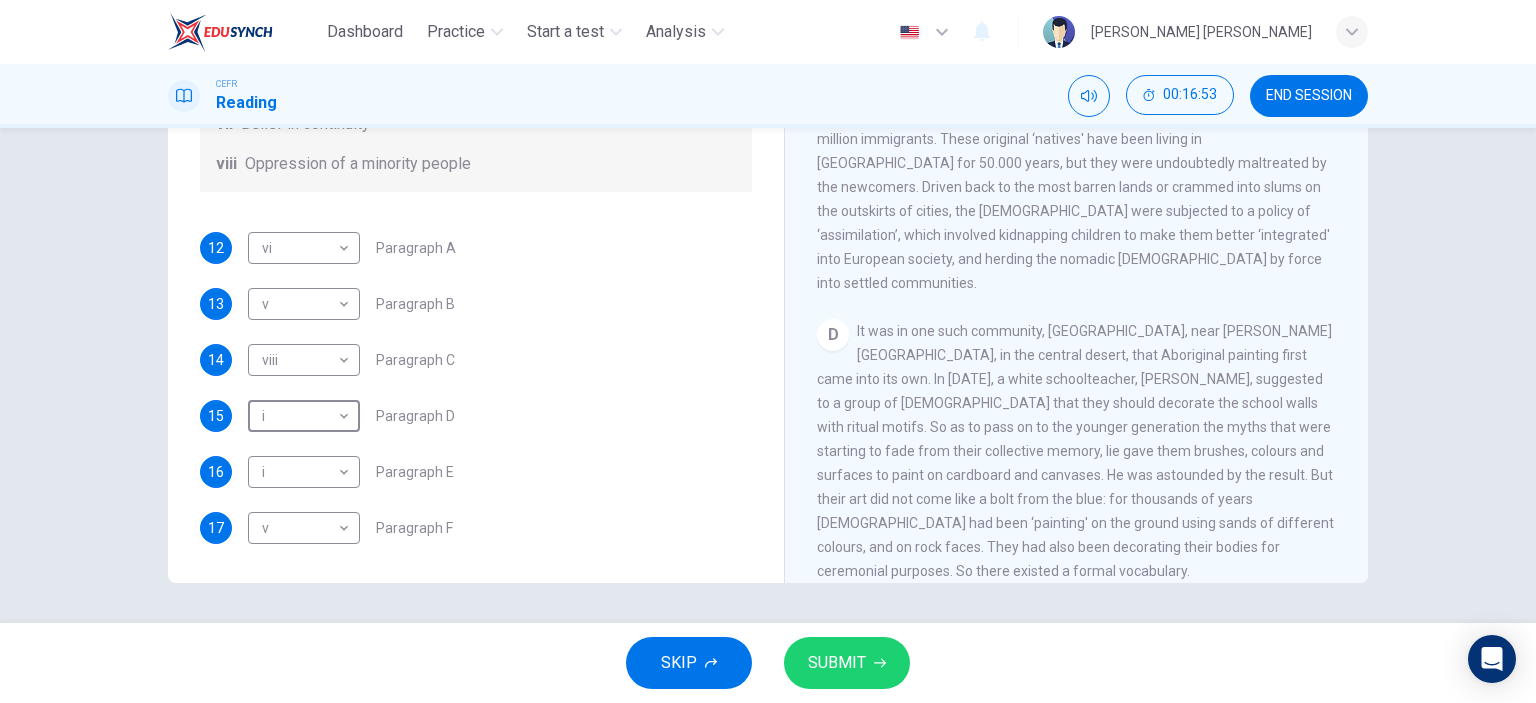 scroll, scrollTop: 900, scrollLeft: 0, axis: vertical 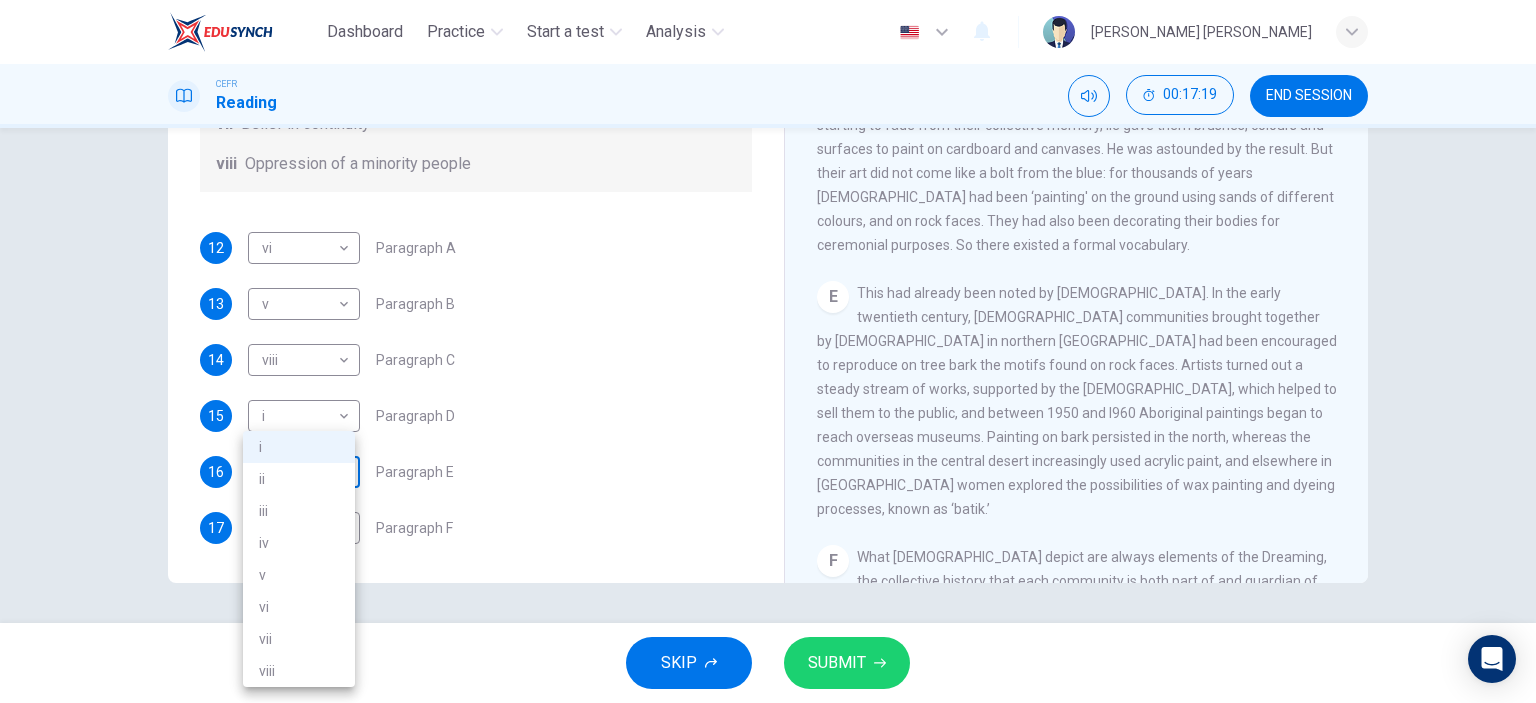 click on "Dashboard Practice Start a test Analysis English en ​ [PERSON_NAME] [PERSON_NAME] CEFR Reading 00:17:19 END SESSION Questions 12 - 17 The Reading Passage has eight paragraphs  A-H .
Choose the most suitable heading for paragraphs  A-F  from the list of headings below.
Write the correct number (i-viii) in the boxes below. List of Headings i Amazing results from a project ii New religious ceremonies iii Community art centres iv Early painting techniques and marketing systems v Mythology and history combined vi The increasing acclaim for Aboriginal art vii Belief in continuity viii Oppression of a minority people 12 vi vi ​ Paragraph A 13 v v ​ Paragraph B 14 viii viii ​ Paragraph C 15 i i ​ Paragraph D 16 i i ​ Paragraph E 17 v v ​ Paragraph F Painters of Time CLICK TO ZOOM Click to Zoom A B C D E F G H  [DATE], Aboriginal painting has become a great success. Some works sell for more than $25,000, and exceptional items may fetch as much as $180,000 in [GEOGRAPHIC_DATA]. SKIP SUBMIT Dashboard Practice Start a test 2025" at bounding box center [768, 351] 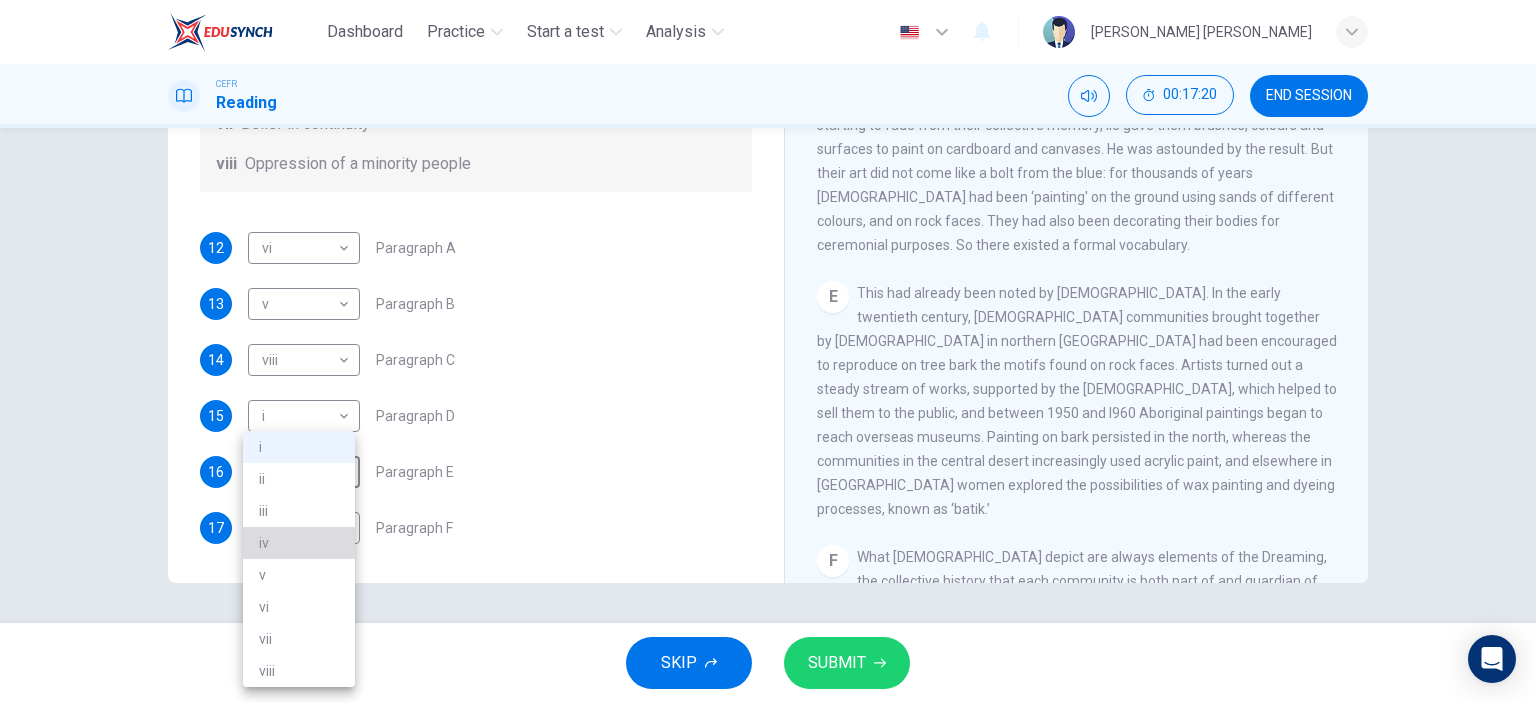 drag, startPoint x: 319, startPoint y: 539, endPoint x: 321, endPoint y: 523, distance: 16.124516 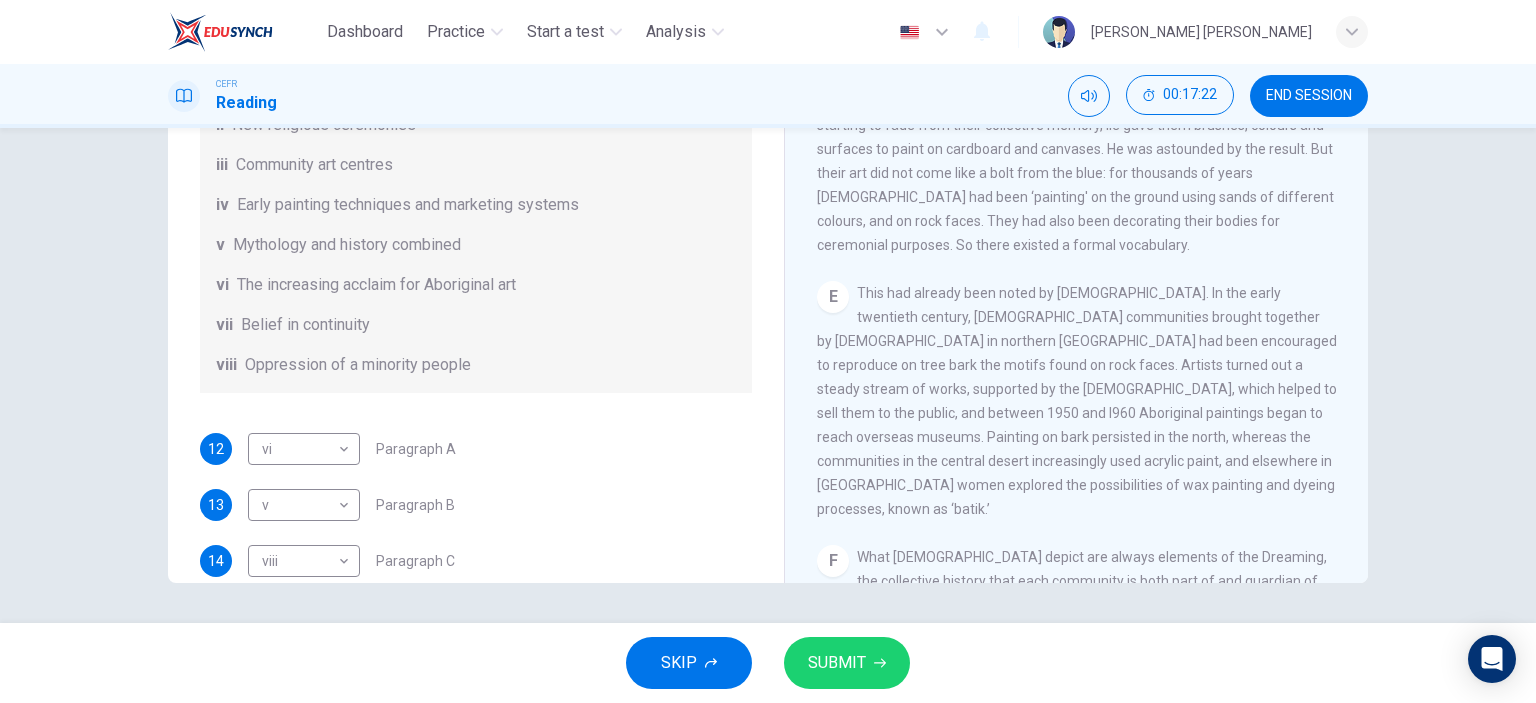scroll, scrollTop: 52, scrollLeft: 0, axis: vertical 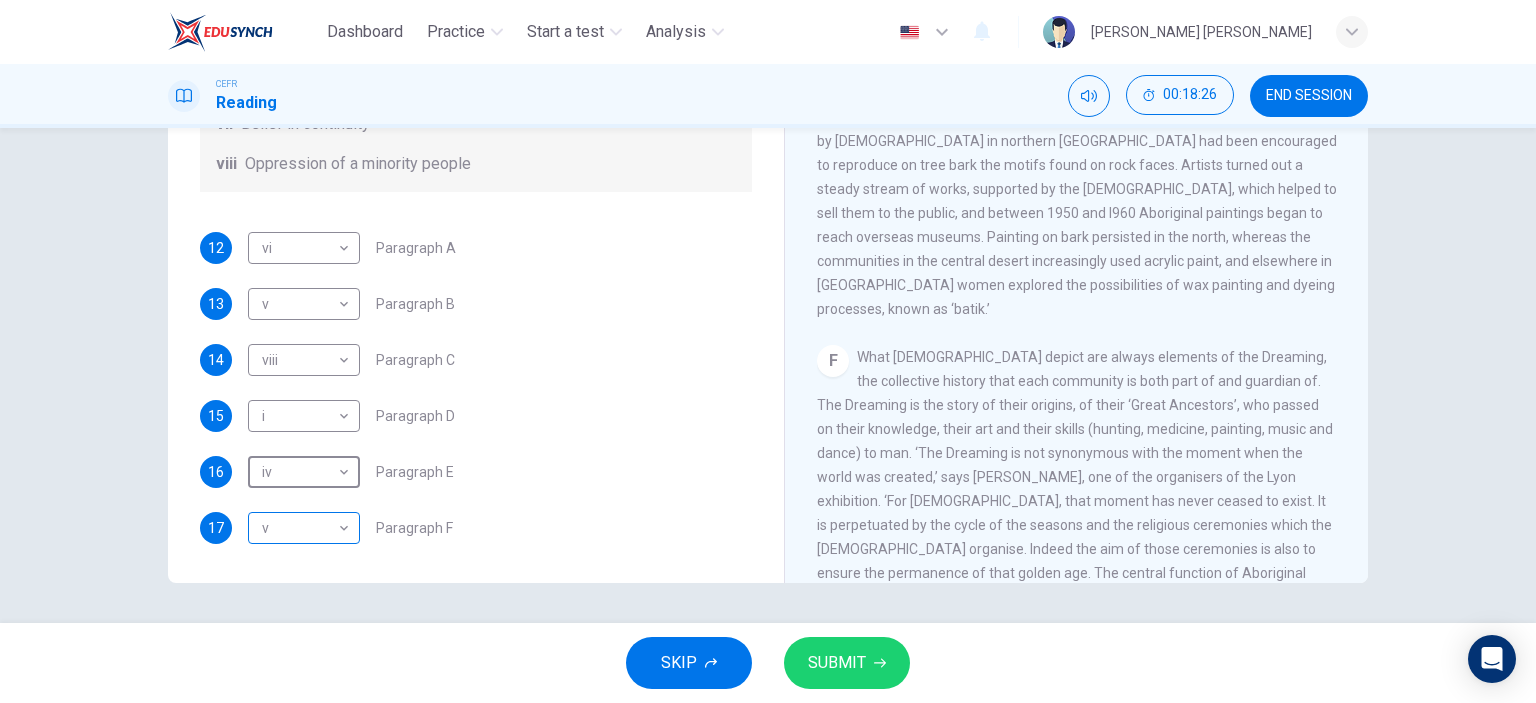 click on "Dashboard Practice Start a test Analysis English en ​ [PERSON_NAME] [PERSON_NAME] CEFR Reading 00:18:26 END SESSION Questions 12 - 17 The Reading Passage has eight paragraphs  A-H .
Choose the most suitable heading for paragraphs  A-F  from the list of headings below.
Write the correct number (i-viii) in the boxes below. List of Headings i Amazing results from a project ii New religious ceremonies iii Community art centres iv Early painting techniques and marketing systems v Mythology and history combined vi The increasing acclaim for Aboriginal art vii Belief in continuity viii Oppression of a minority people 12 vi vi ​ Paragraph A 13 v v ​ Paragraph B 14 viii viii ​ Paragraph C 15 i i ​ Paragraph D 16 iv iv ​ Paragraph E 17 v v ​ Paragraph F Painters of Time CLICK TO ZOOM Click to Zoom A B C D E F G H  [DATE], Aboriginal painting has become a great success. Some works sell for more than $25,000, and exceptional items may fetch as much as $180,000 in [GEOGRAPHIC_DATA]. SKIP SUBMIT Dashboard Practice Start a test" at bounding box center (768, 351) 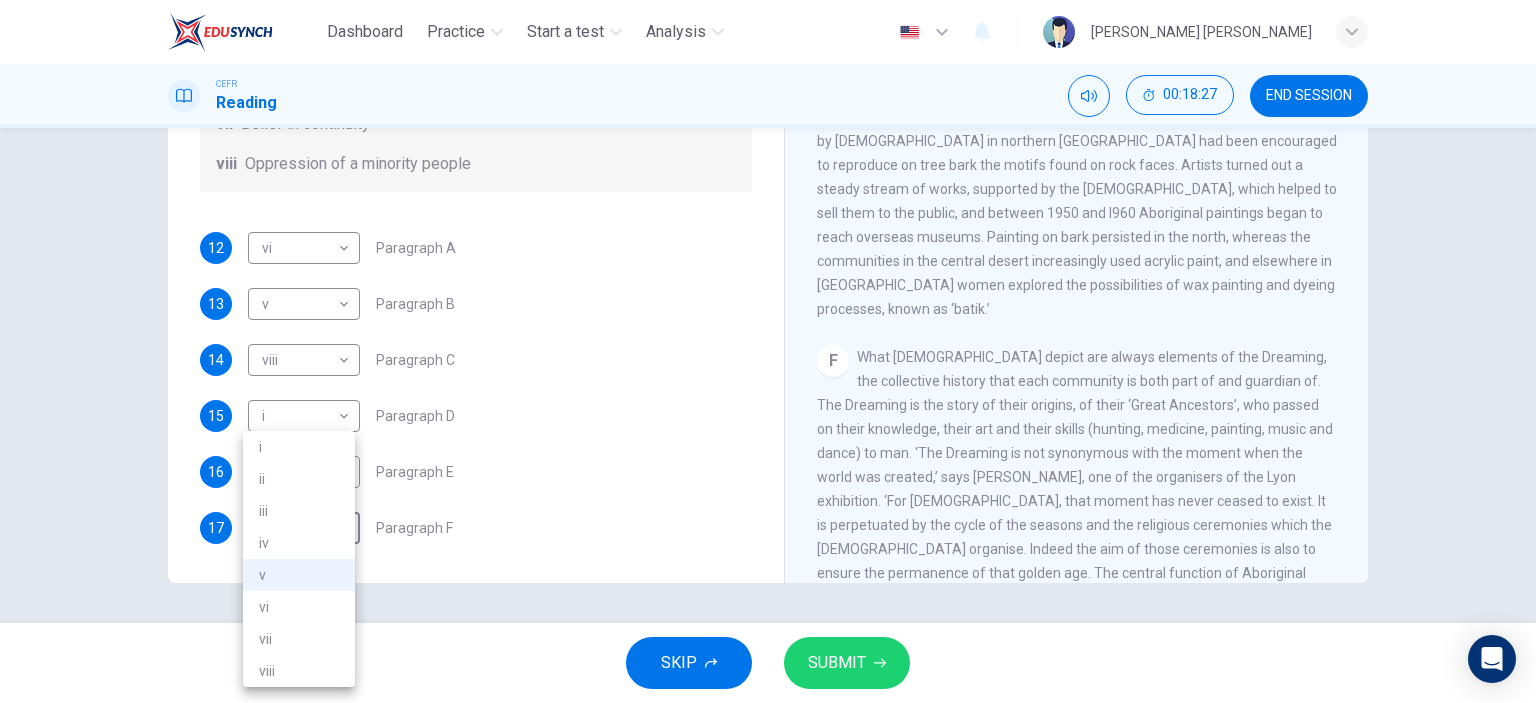 click on "vii" at bounding box center [299, 639] 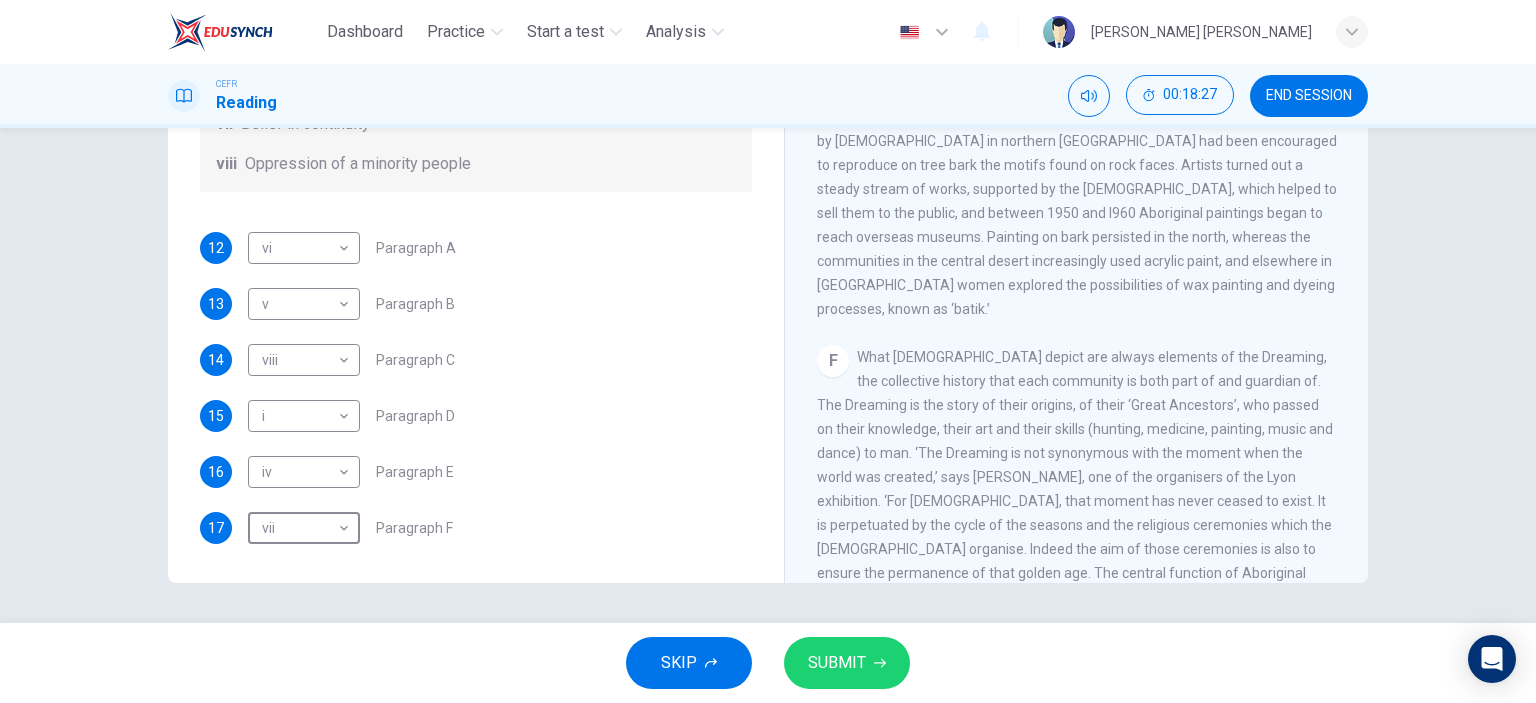drag, startPoint x: 888, startPoint y: 666, endPoint x: 821, endPoint y: 632, distance: 75.13322 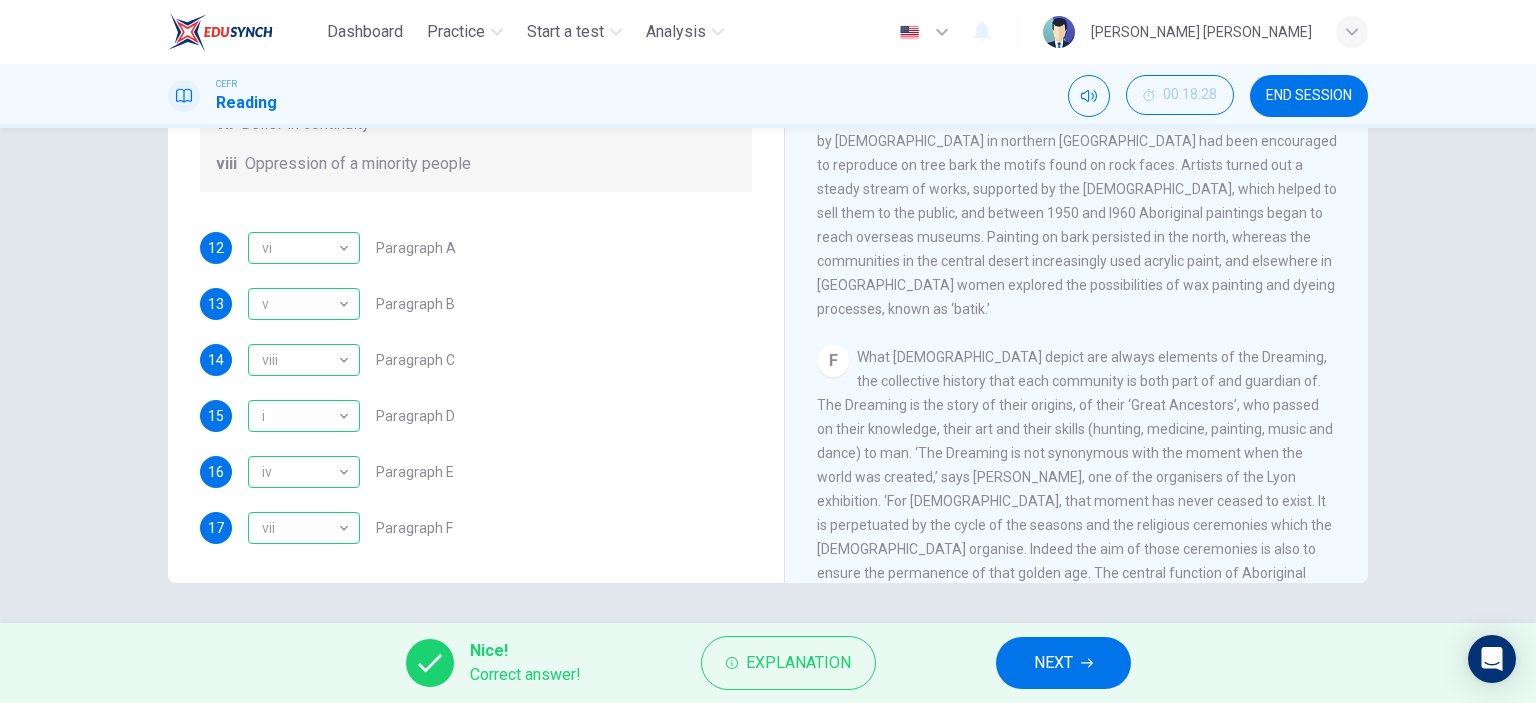 click on "NEXT" at bounding box center [1053, 663] 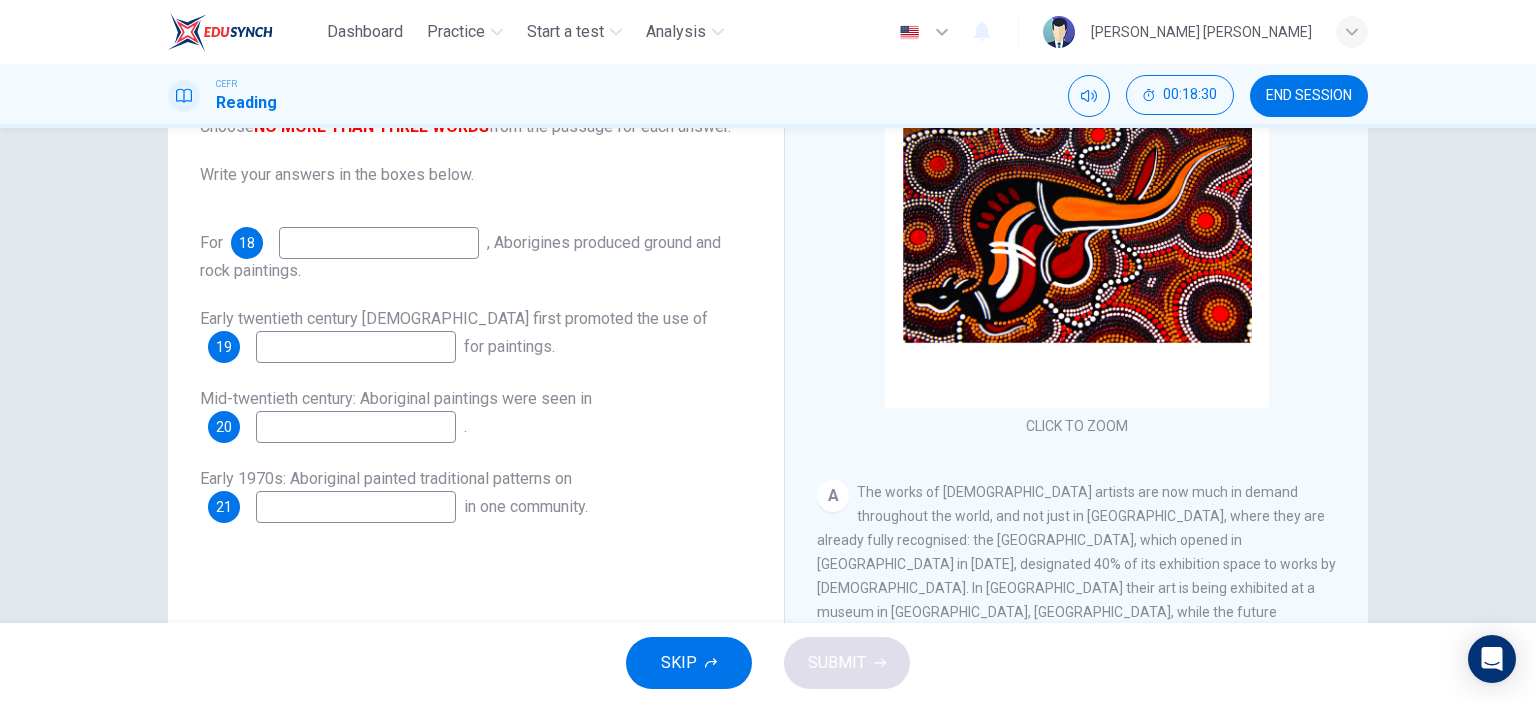 scroll, scrollTop: 280, scrollLeft: 0, axis: vertical 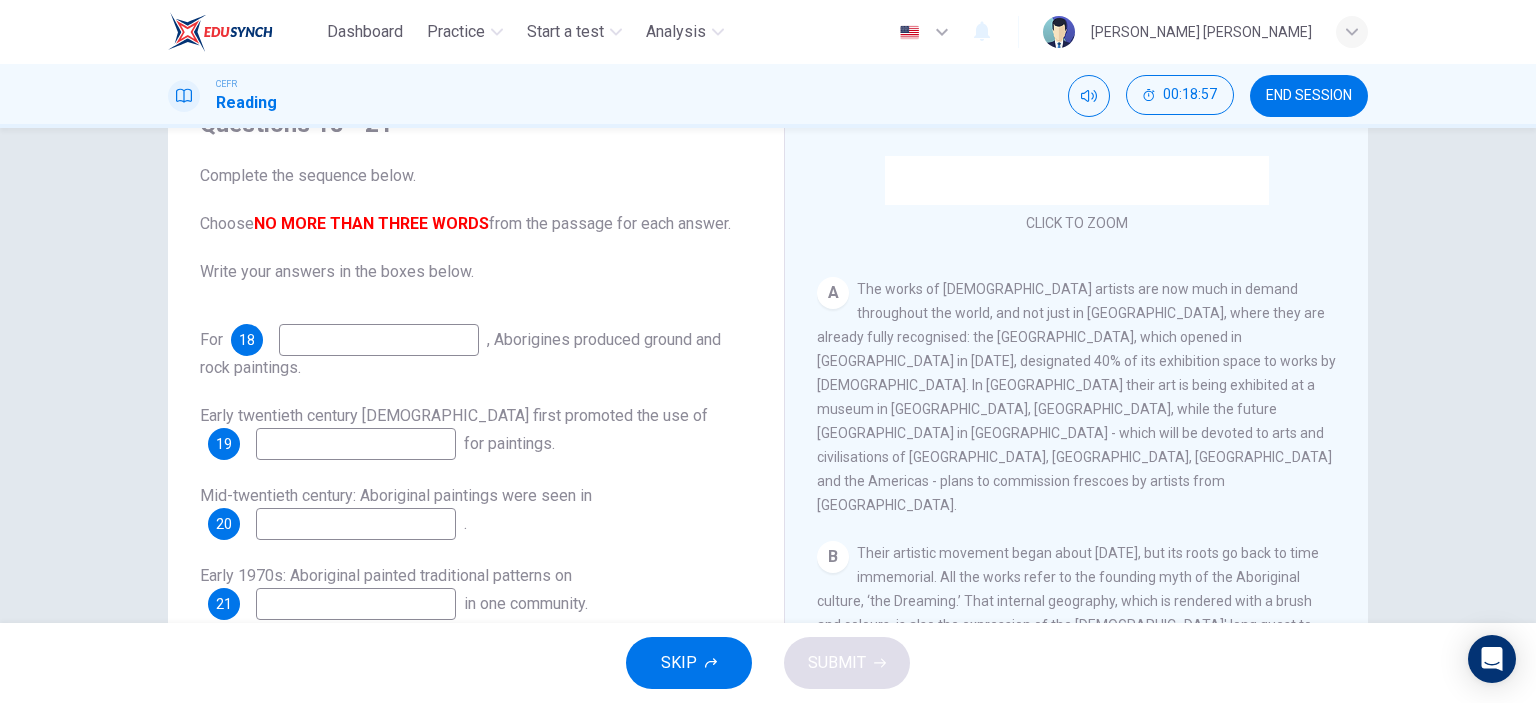 drag, startPoint x: 920, startPoint y: 289, endPoint x: 1052, endPoint y: 295, distance: 132.13629 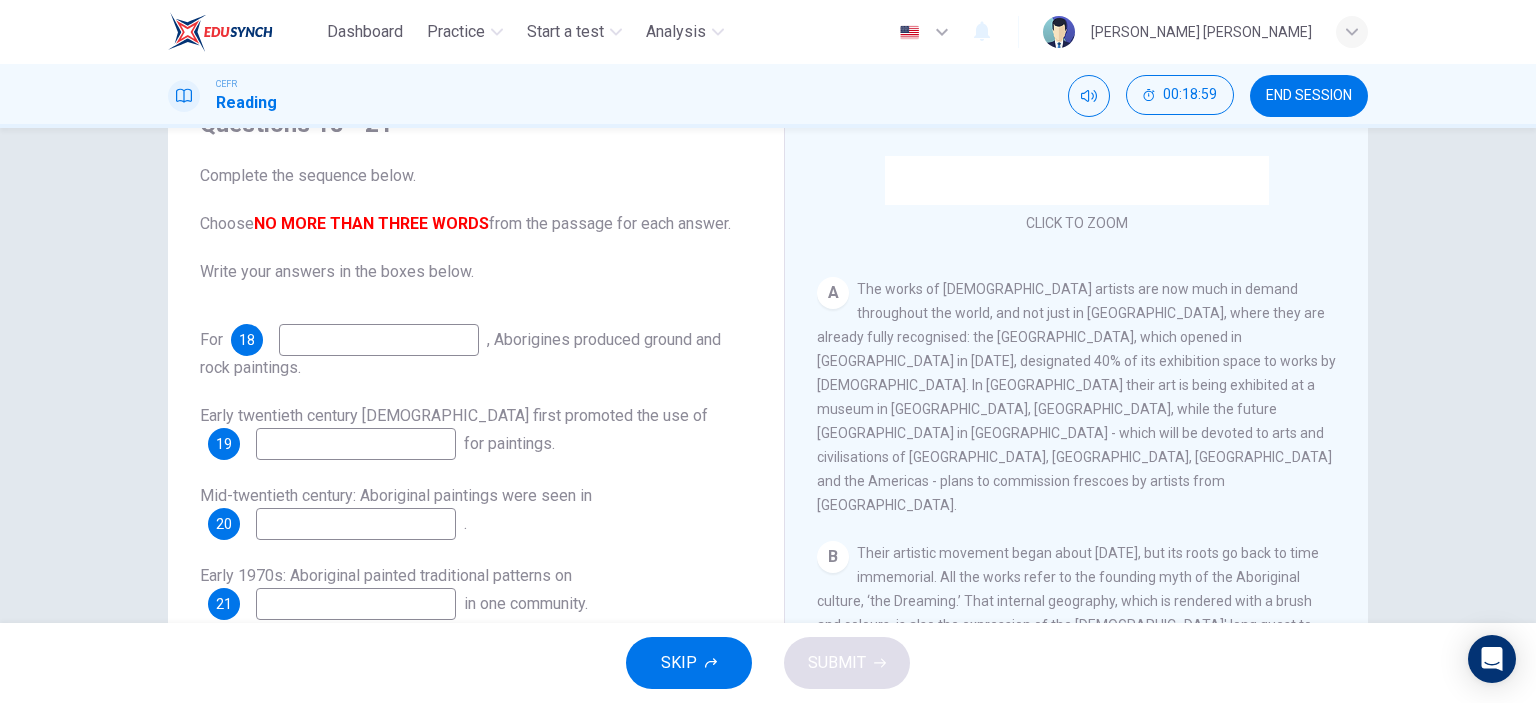 click at bounding box center [379, 340] 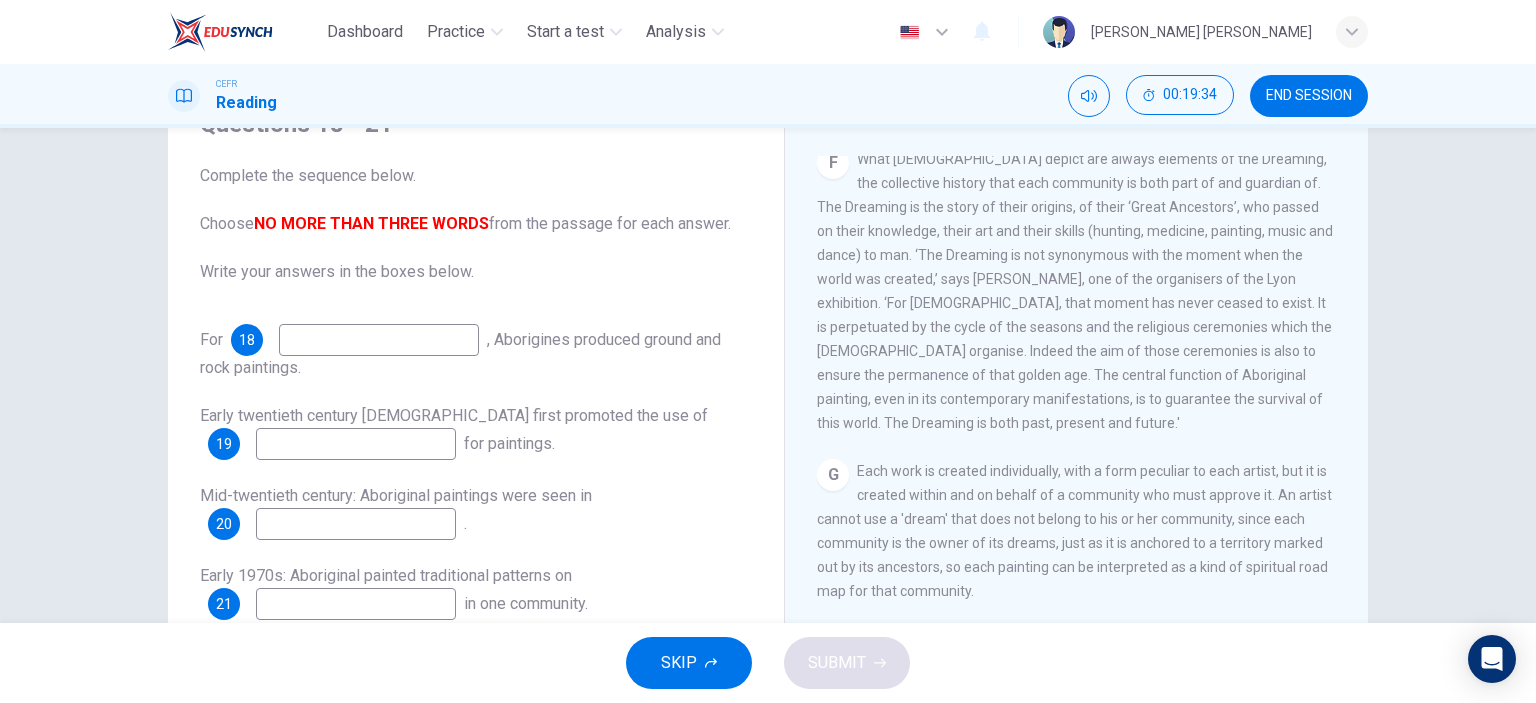 scroll, scrollTop: 1840, scrollLeft: 0, axis: vertical 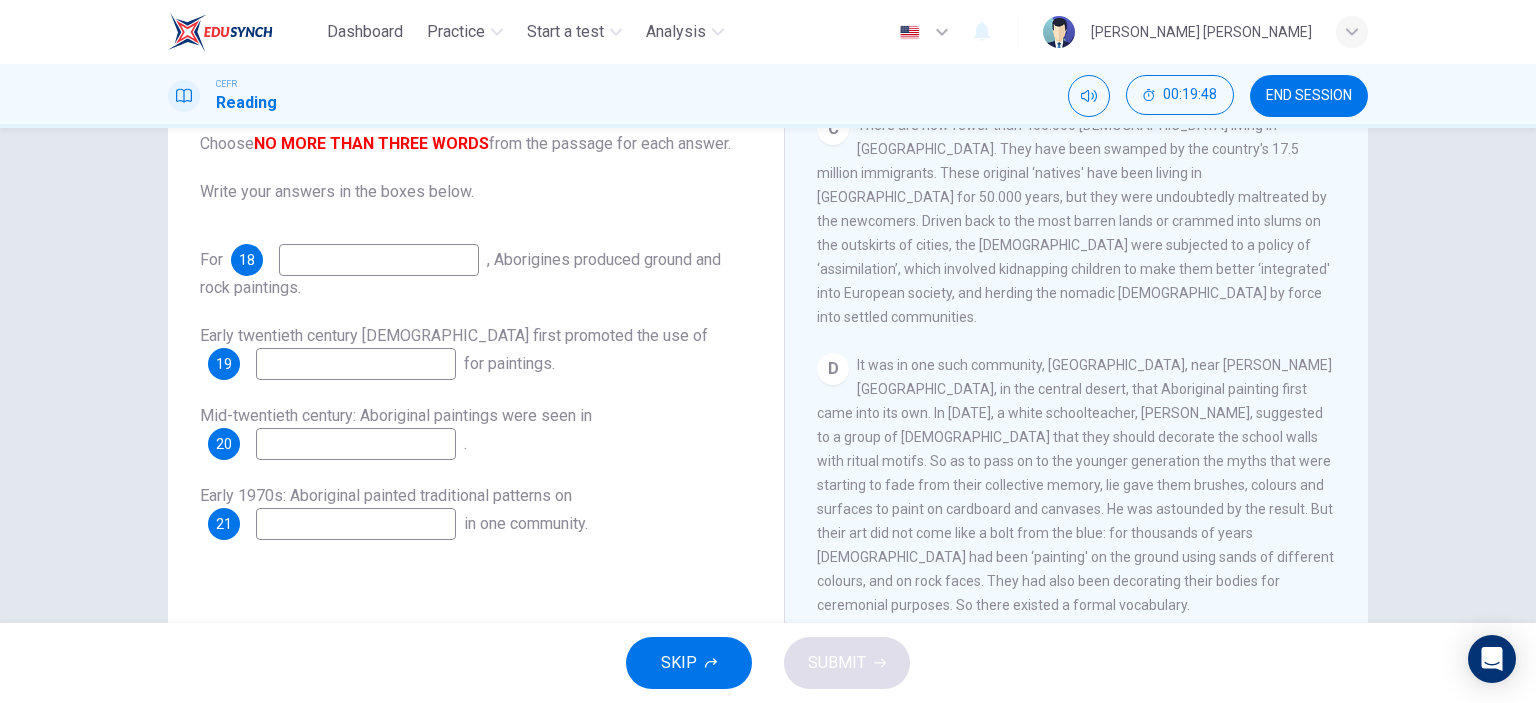 click at bounding box center [356, 524] 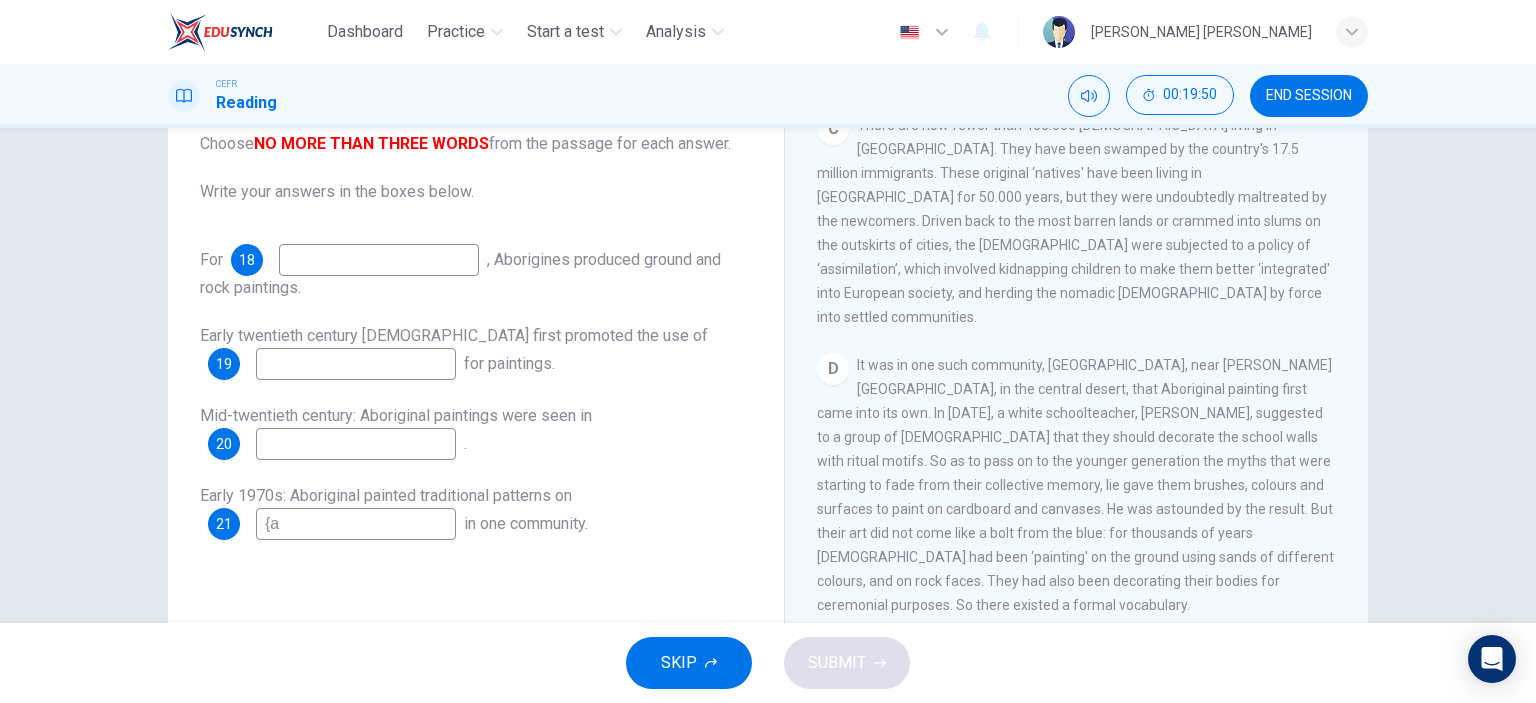 type on "{" 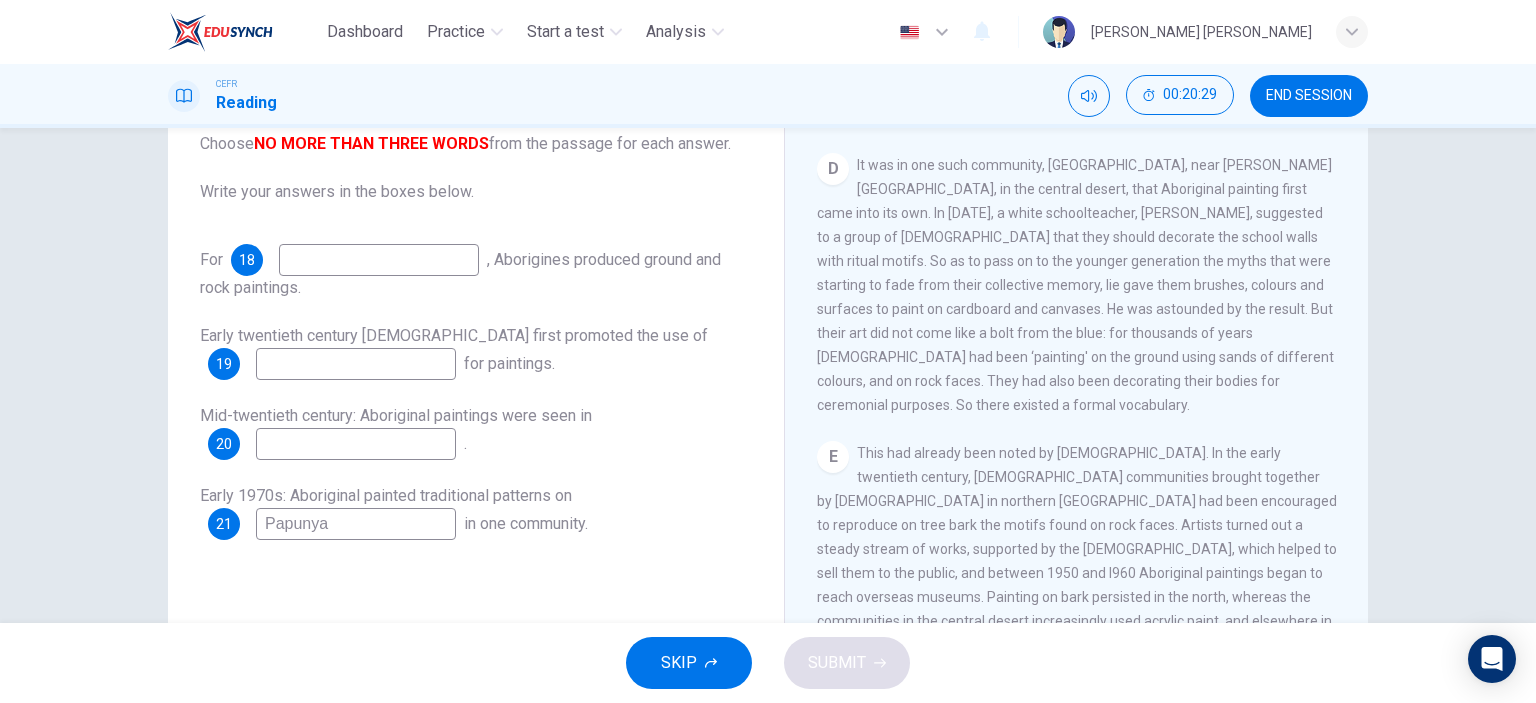 scroll, scrollTop: 1140, scrollLeft: 0, axis: vertical 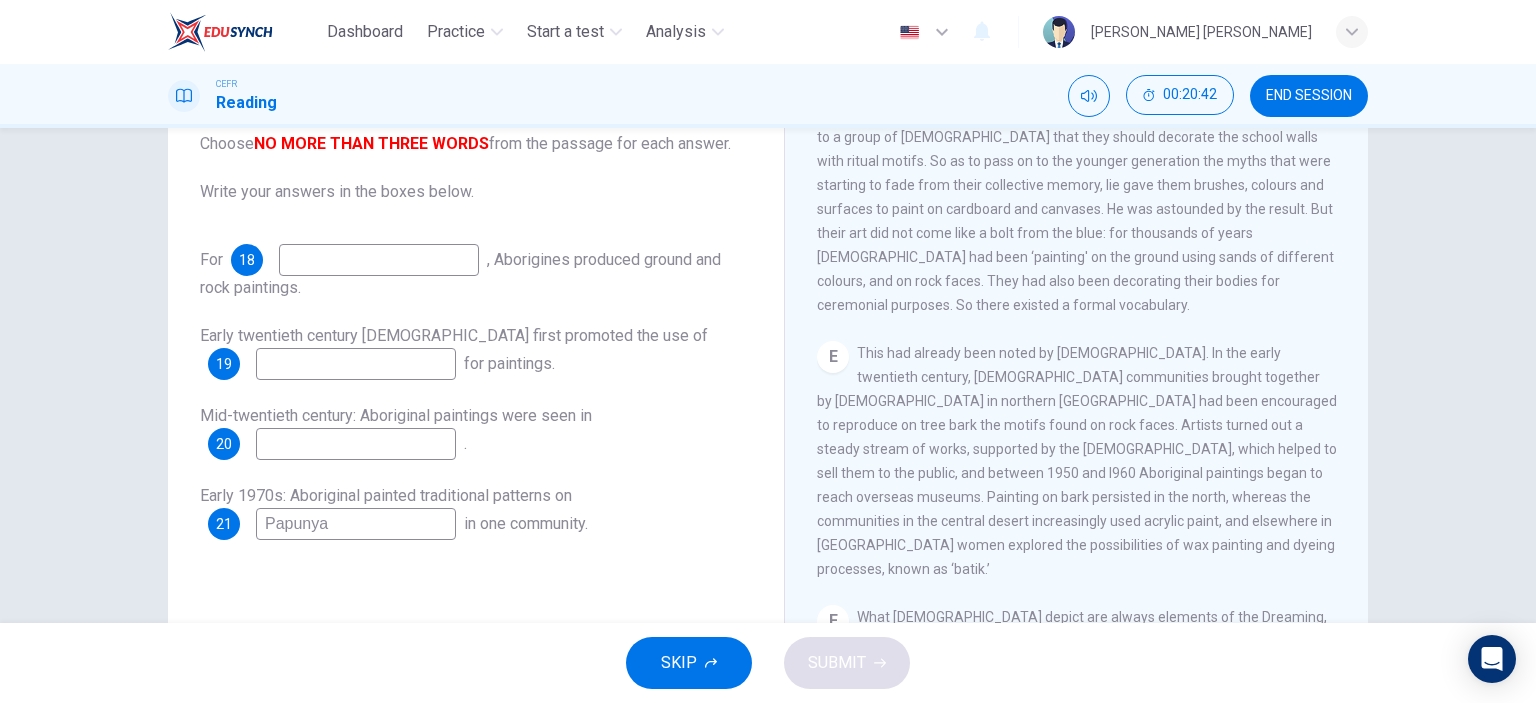 type on "Papunya" 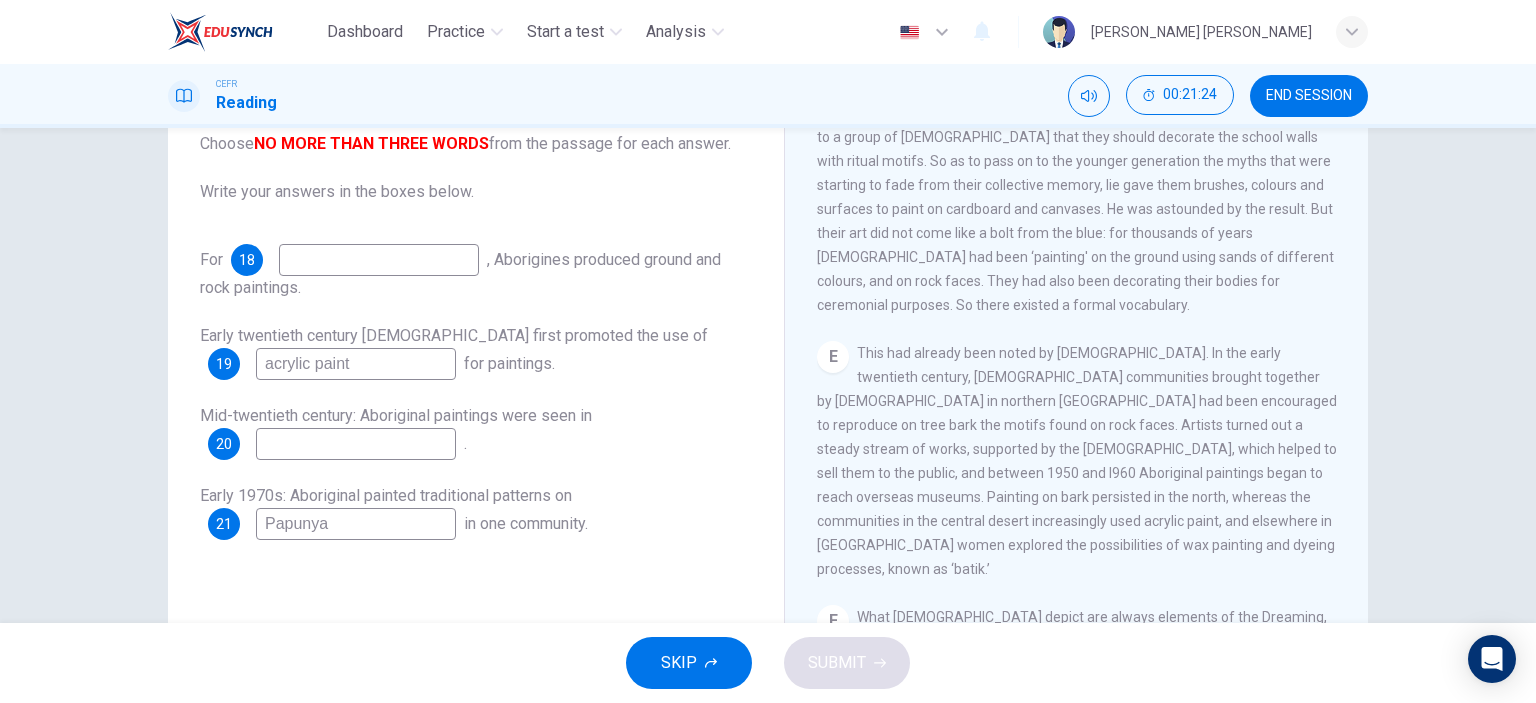 drag, startPoint x: 380, startPoint y: 370, endPoint x: 216, endPoint y: 371, distance: 164.00305 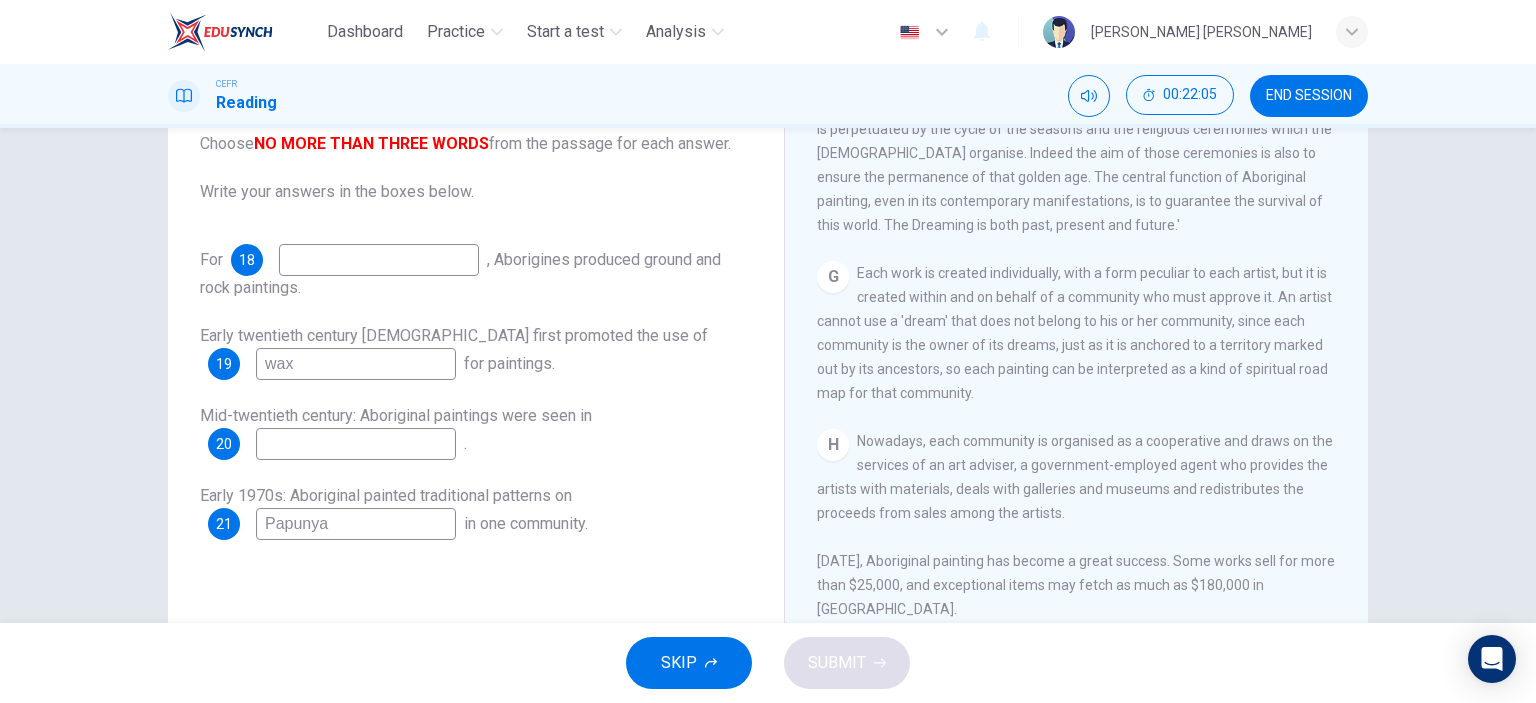 scroll, scrollTop: 1840, scrollLeft: 0, axis: vertical 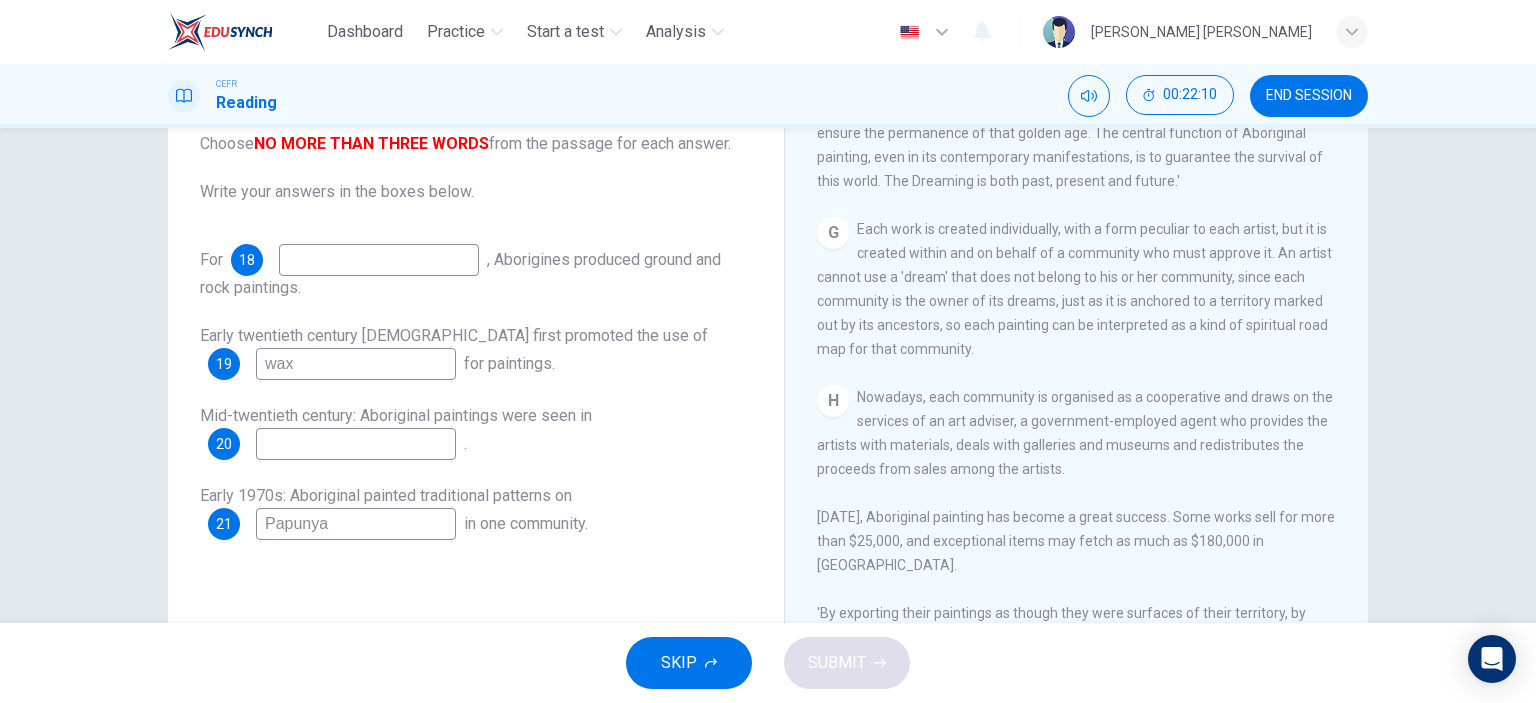 type on "wax" 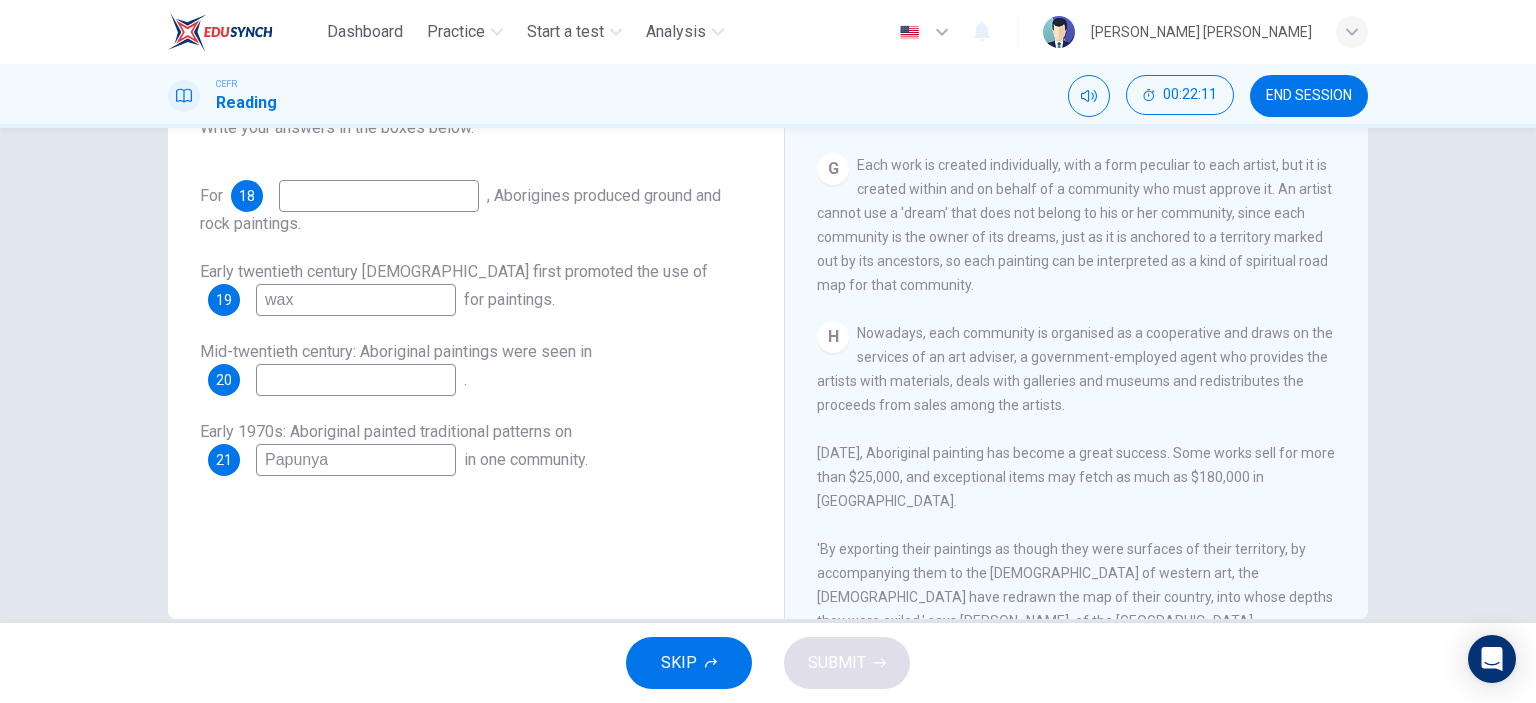 scroll, scrollTop: 280, scrollLeft: 0, axis: vertical 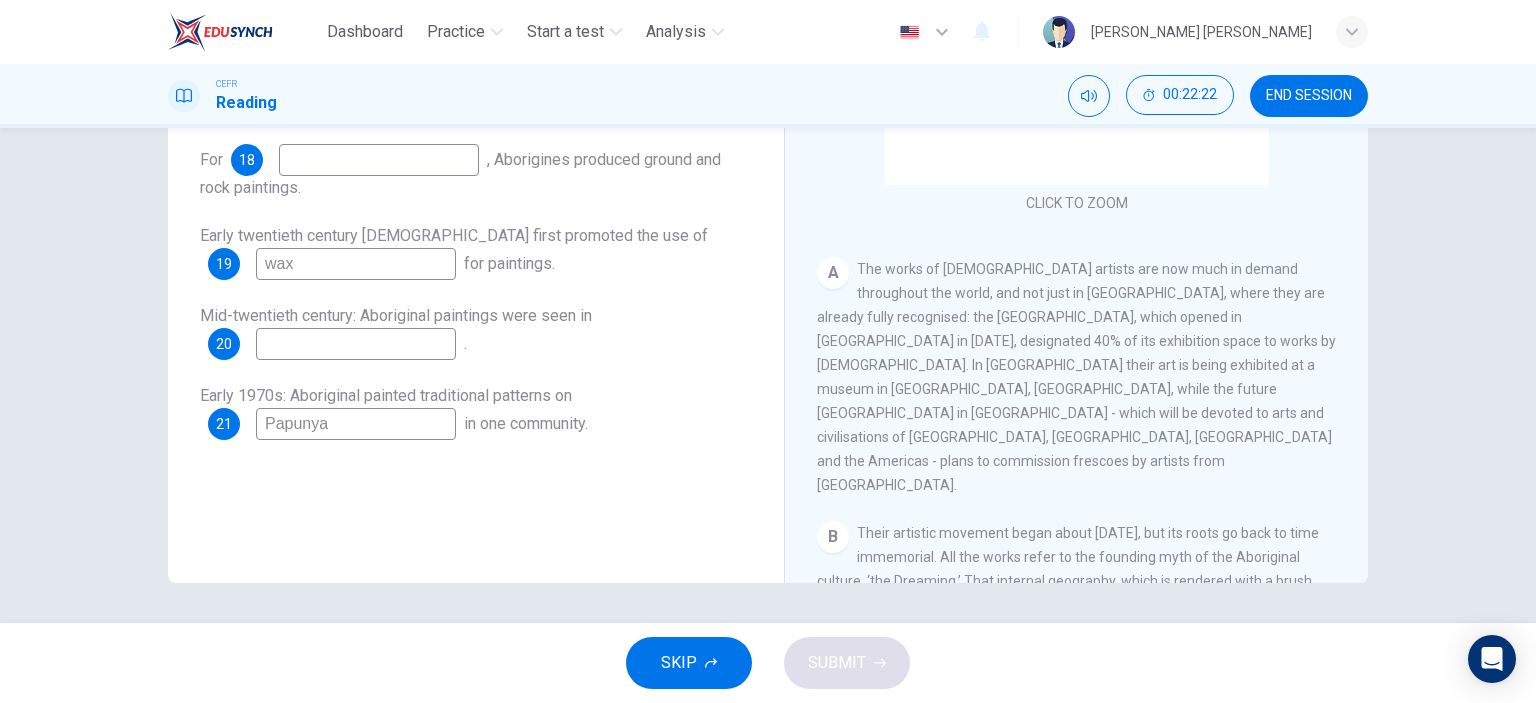 click at bounding box center (356, 344) 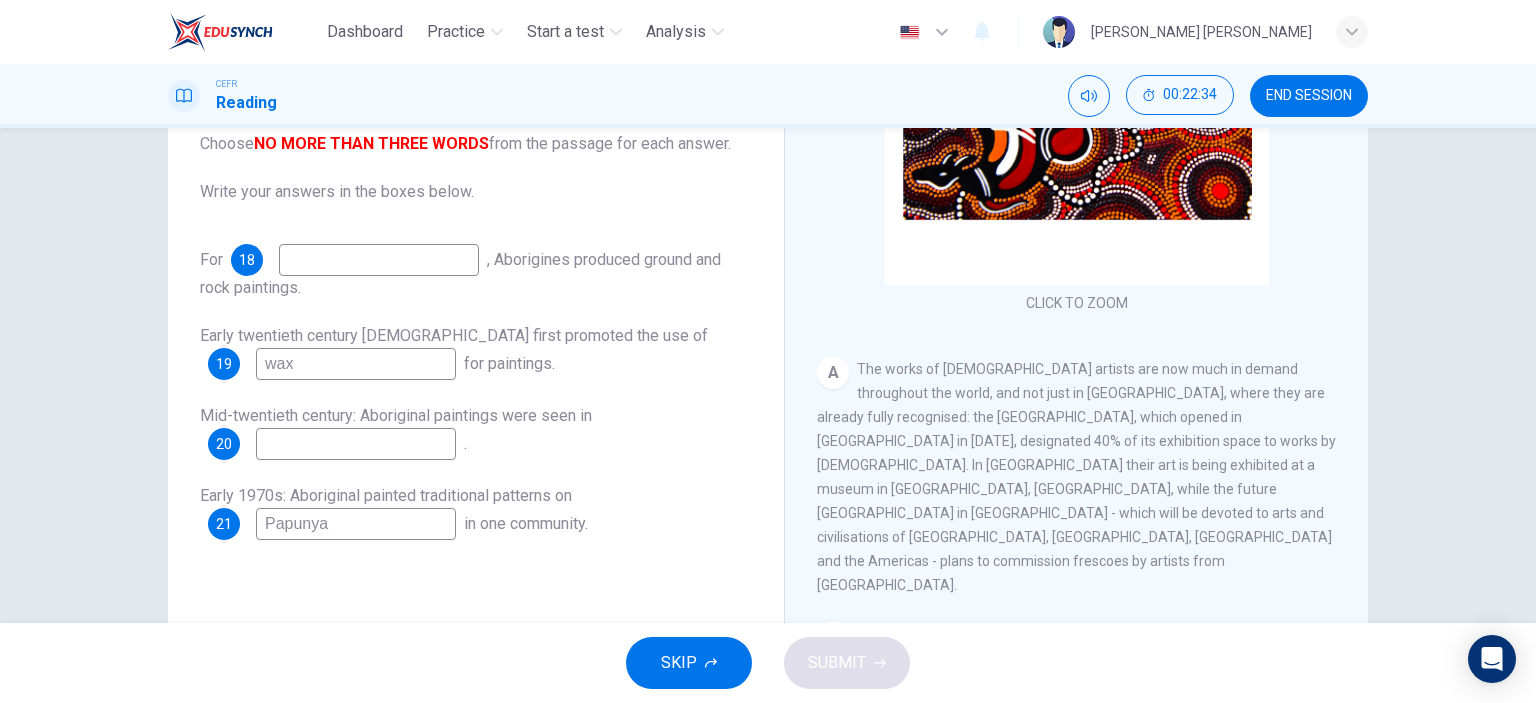scroll, scrollTop: 280, scrollLeft: 0, axis: vertical 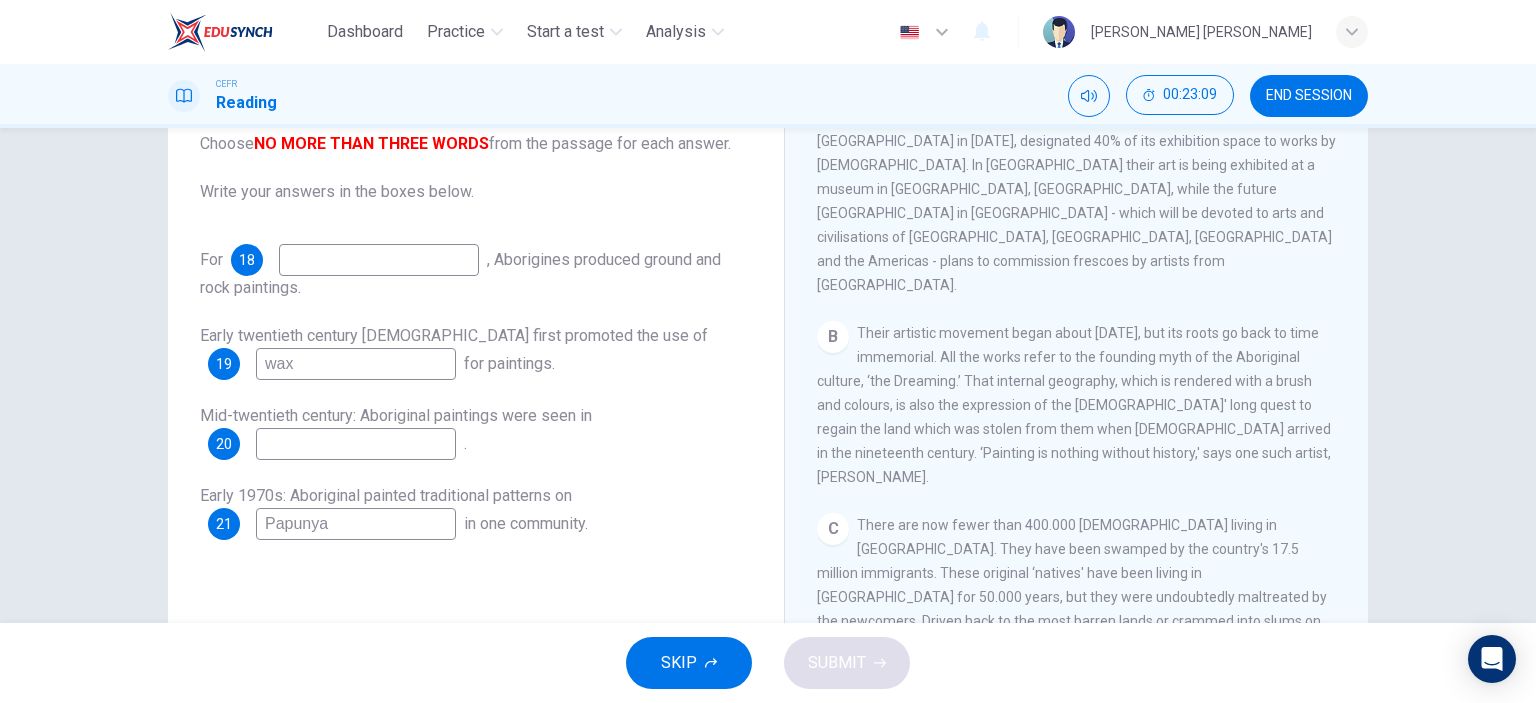 click at bounding box center (379, 260) 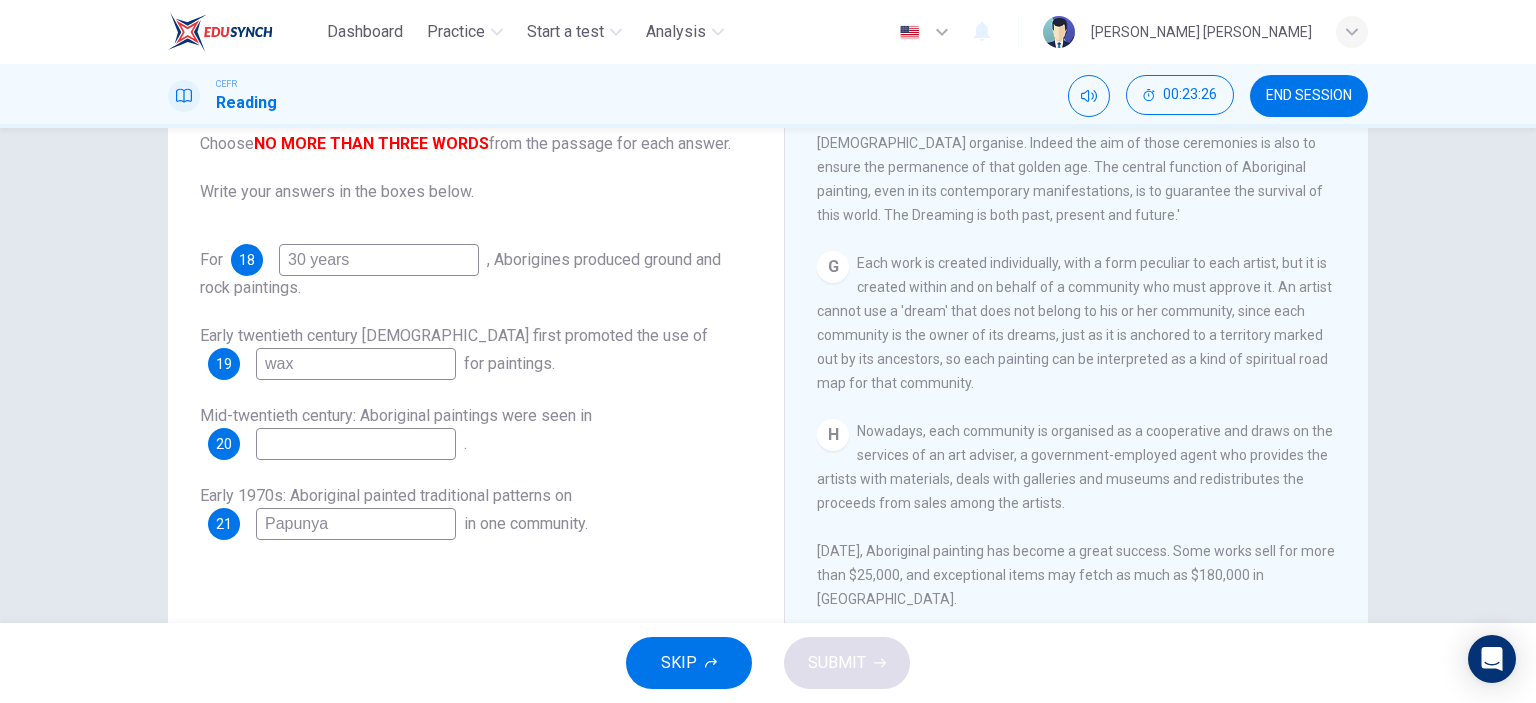 scroll, scrollTop: 1840, scrollLeft: 0, axis: vertical 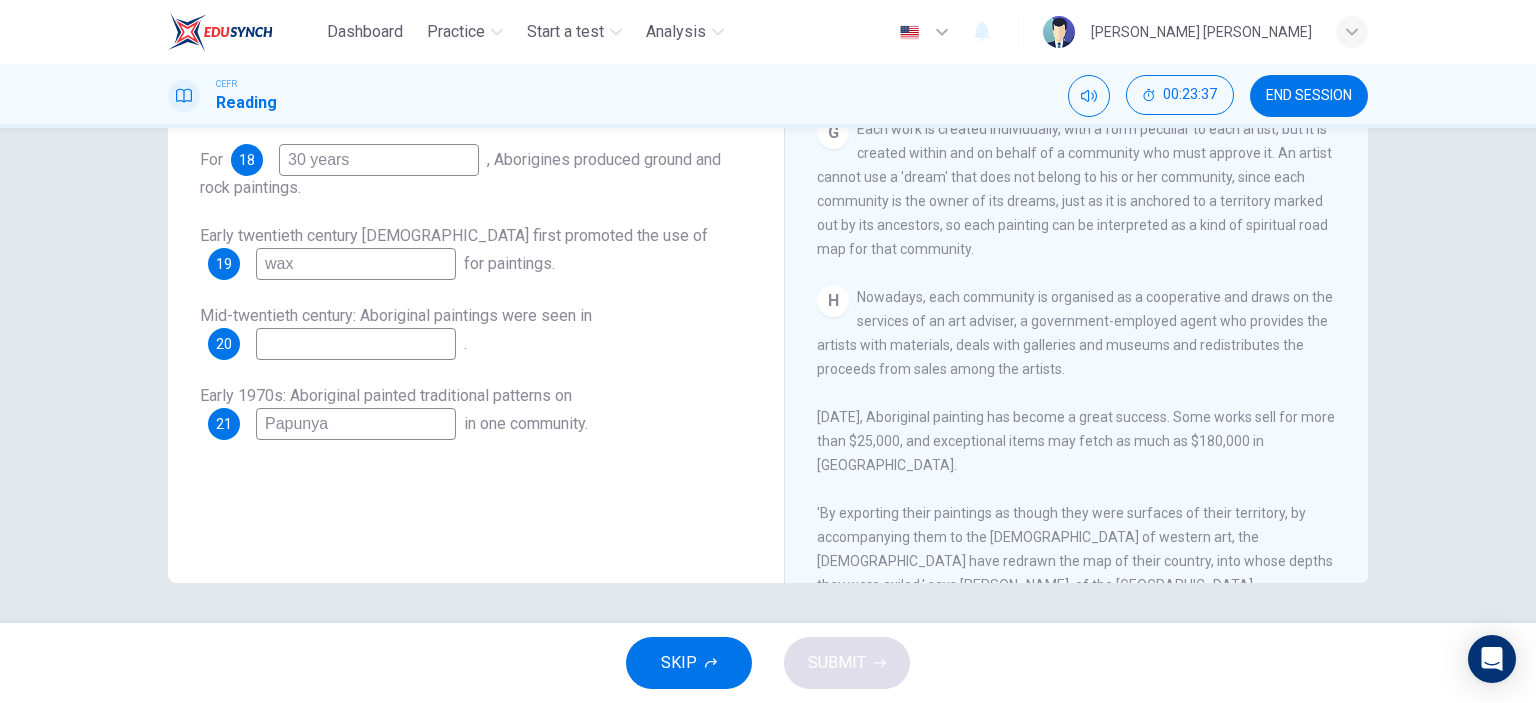 type on "30 years" 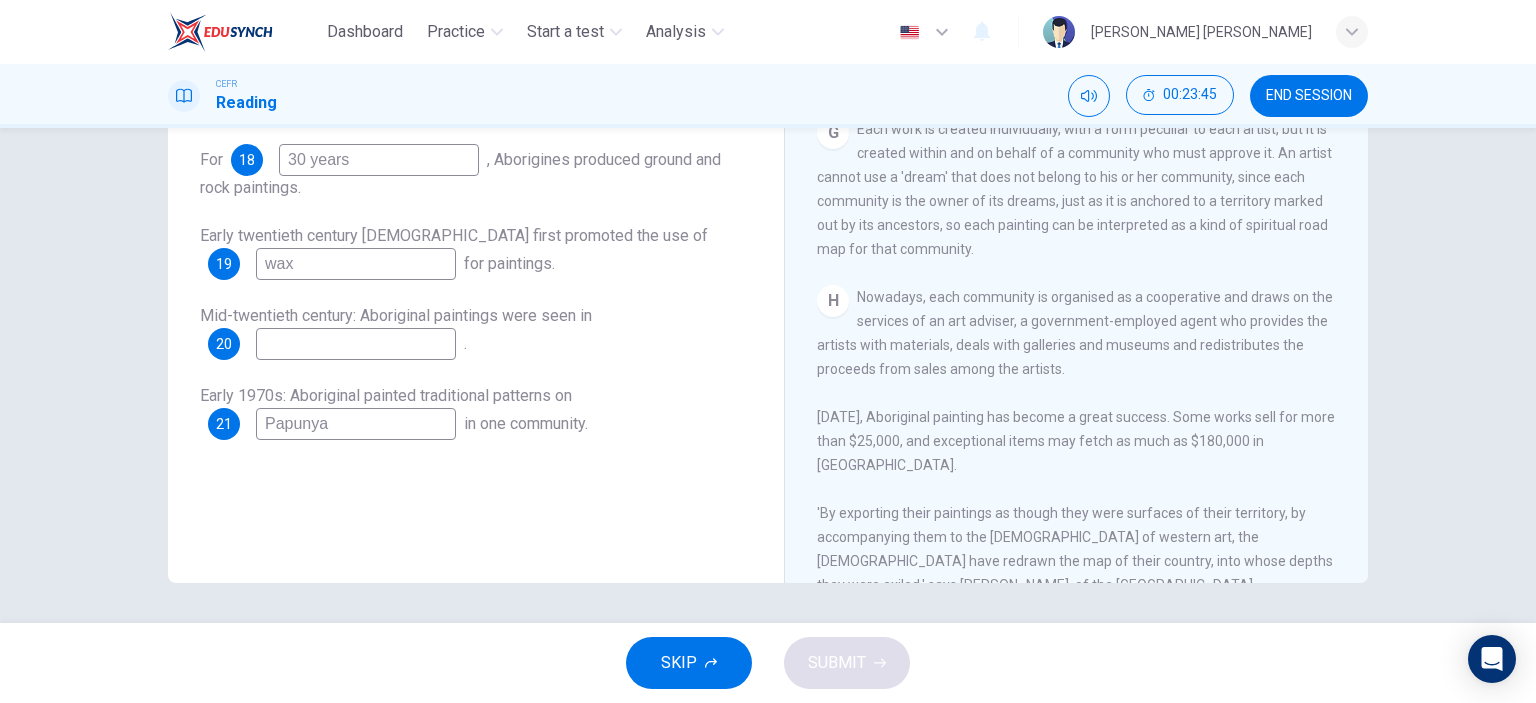 click at bounding box center [356, 344] 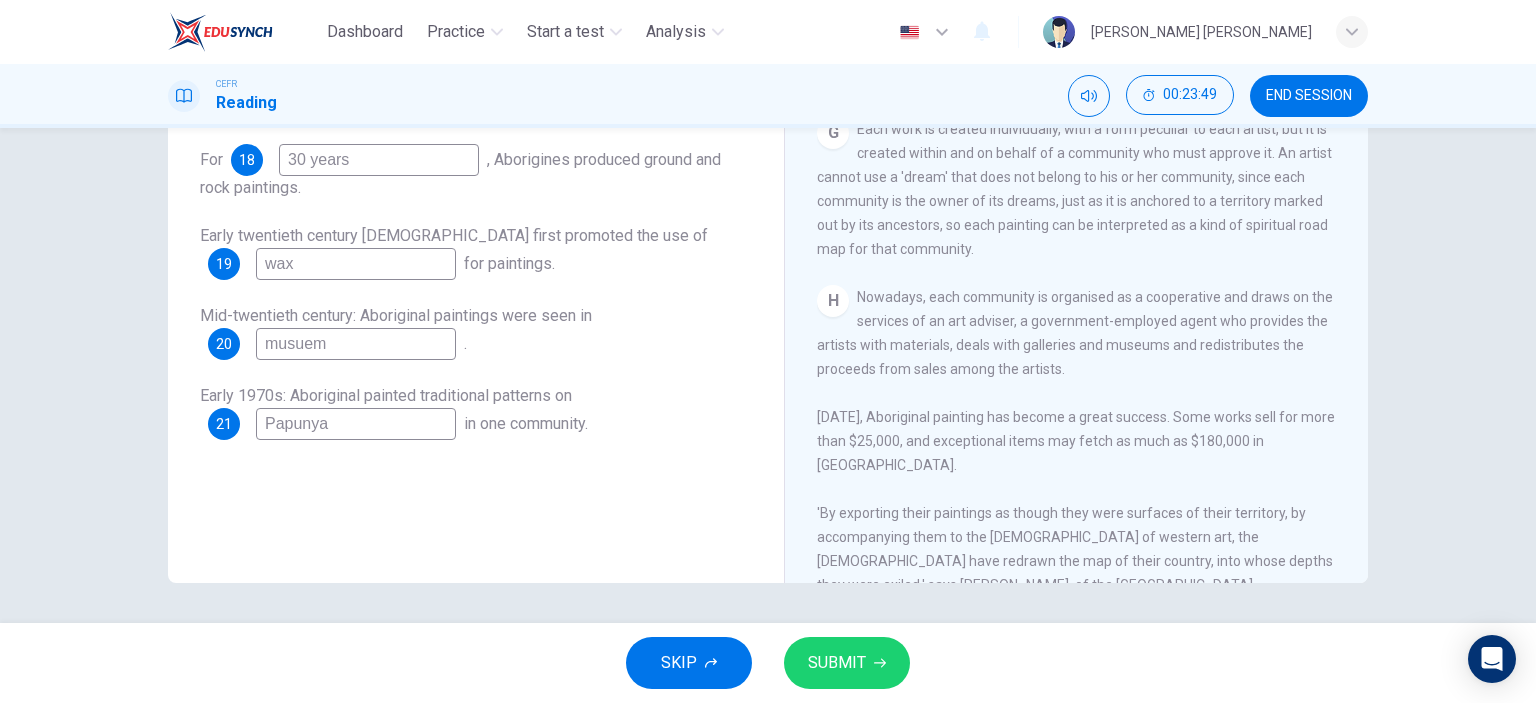 type on "musuem" 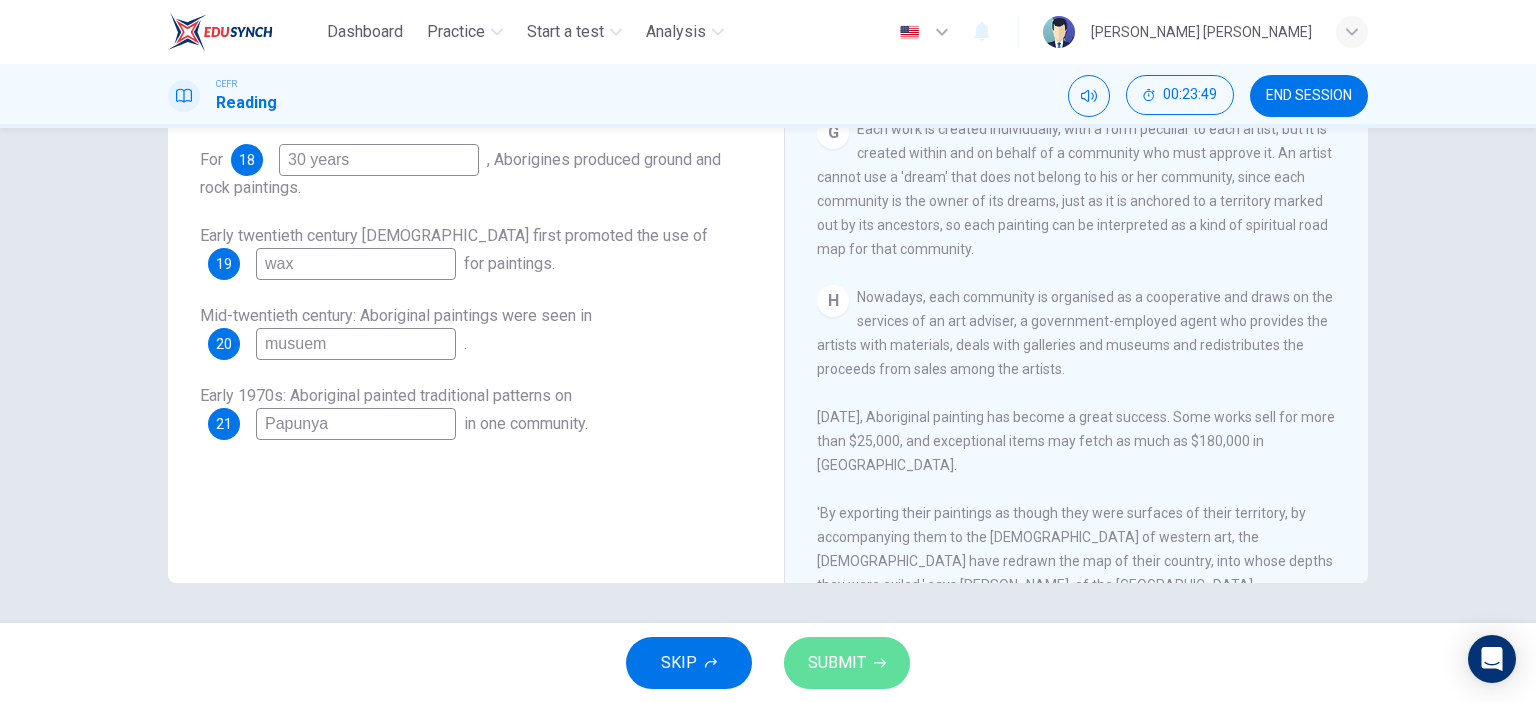 click on "SUBMIT" at bounding box center [837, 663] 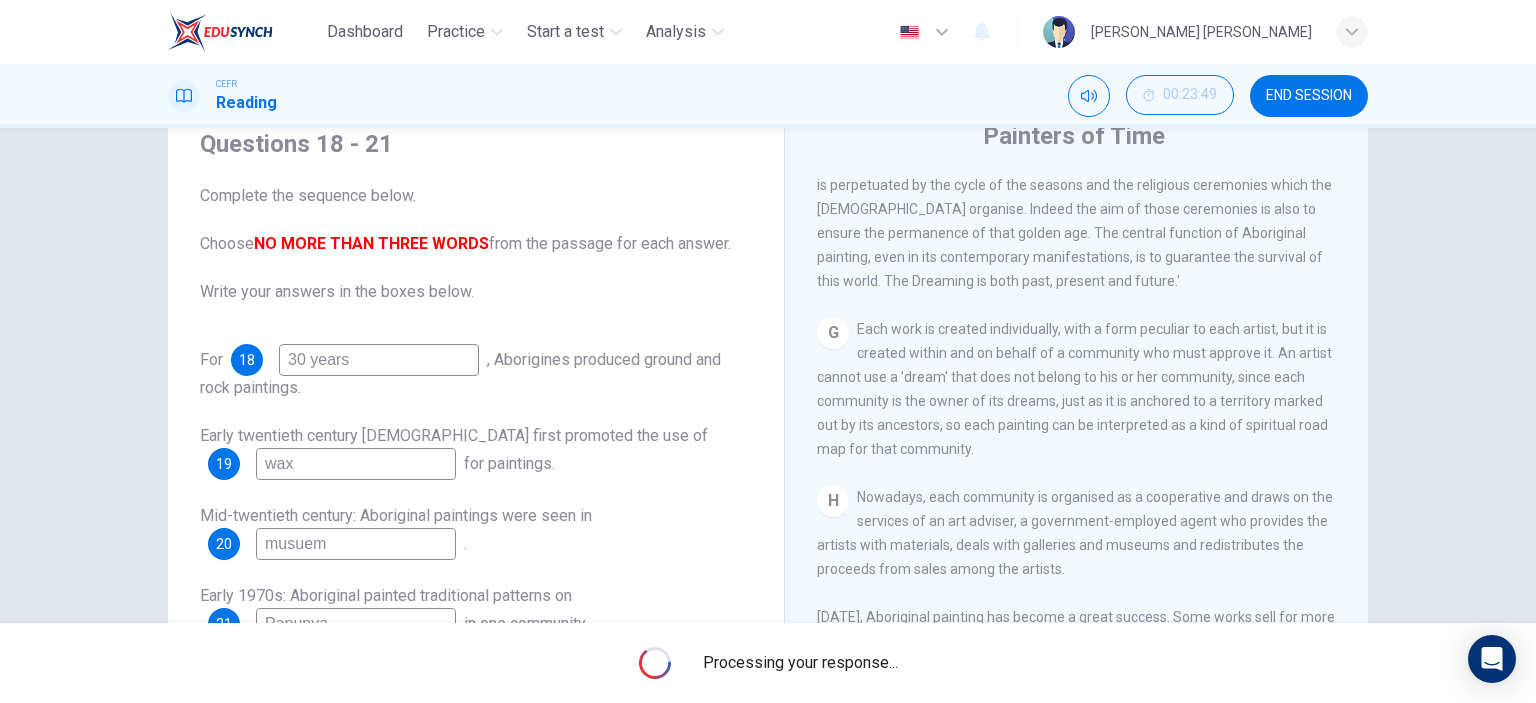 scroll, scrollTop: 180, scrollLeft: 0, axis: vertical 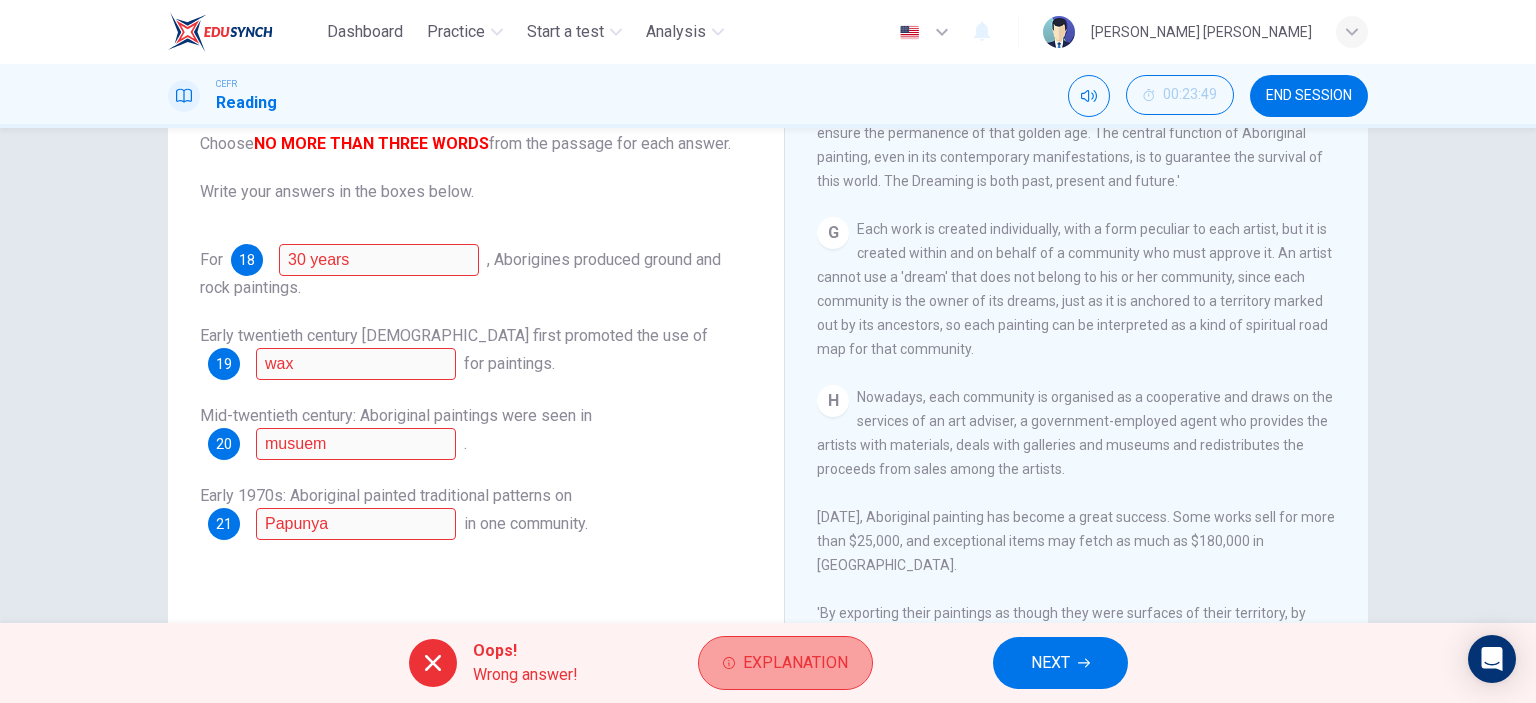 click on "Explanation" at bounding box center [795, 663] 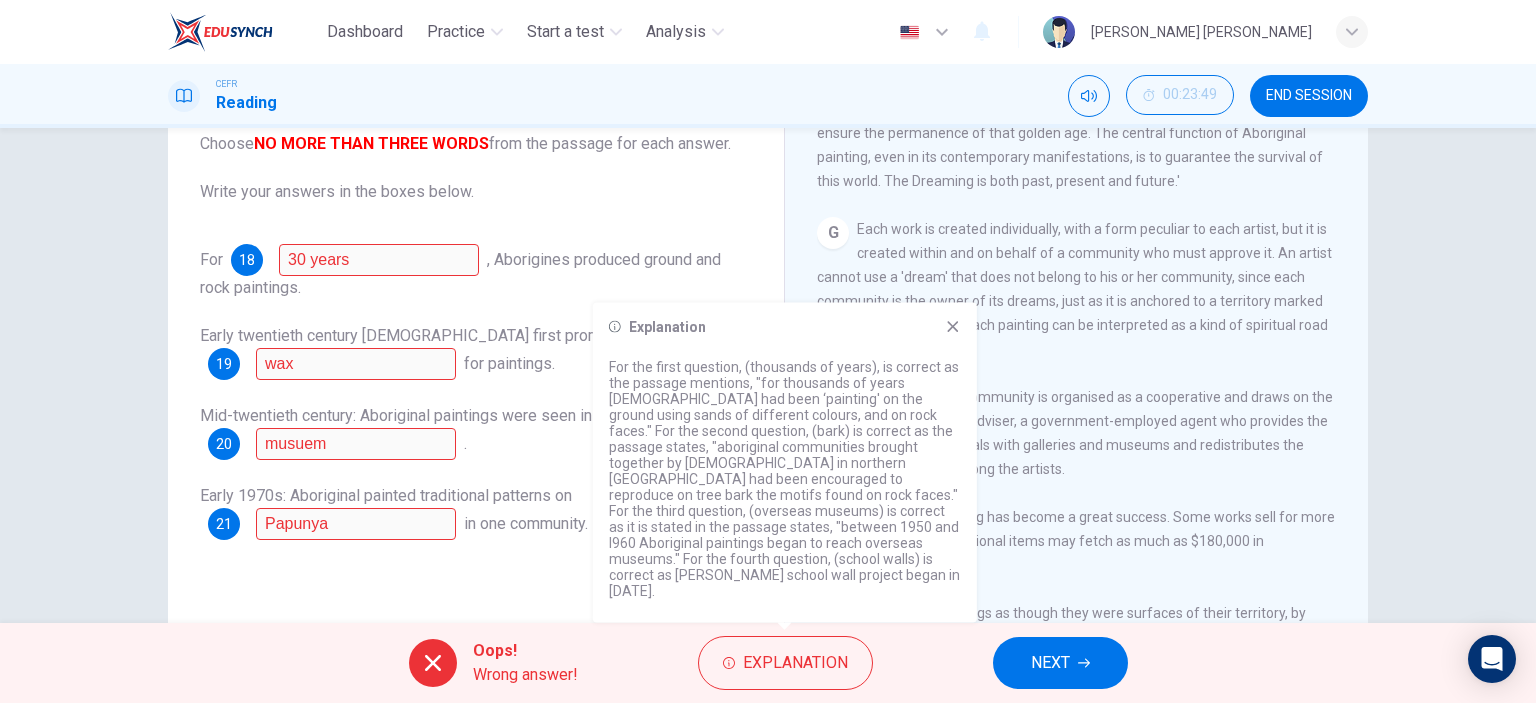 drag, startPoint x: 673, startPoint y: 386, endPoint x: 821, endPoint y: 393, distance: 148.16545 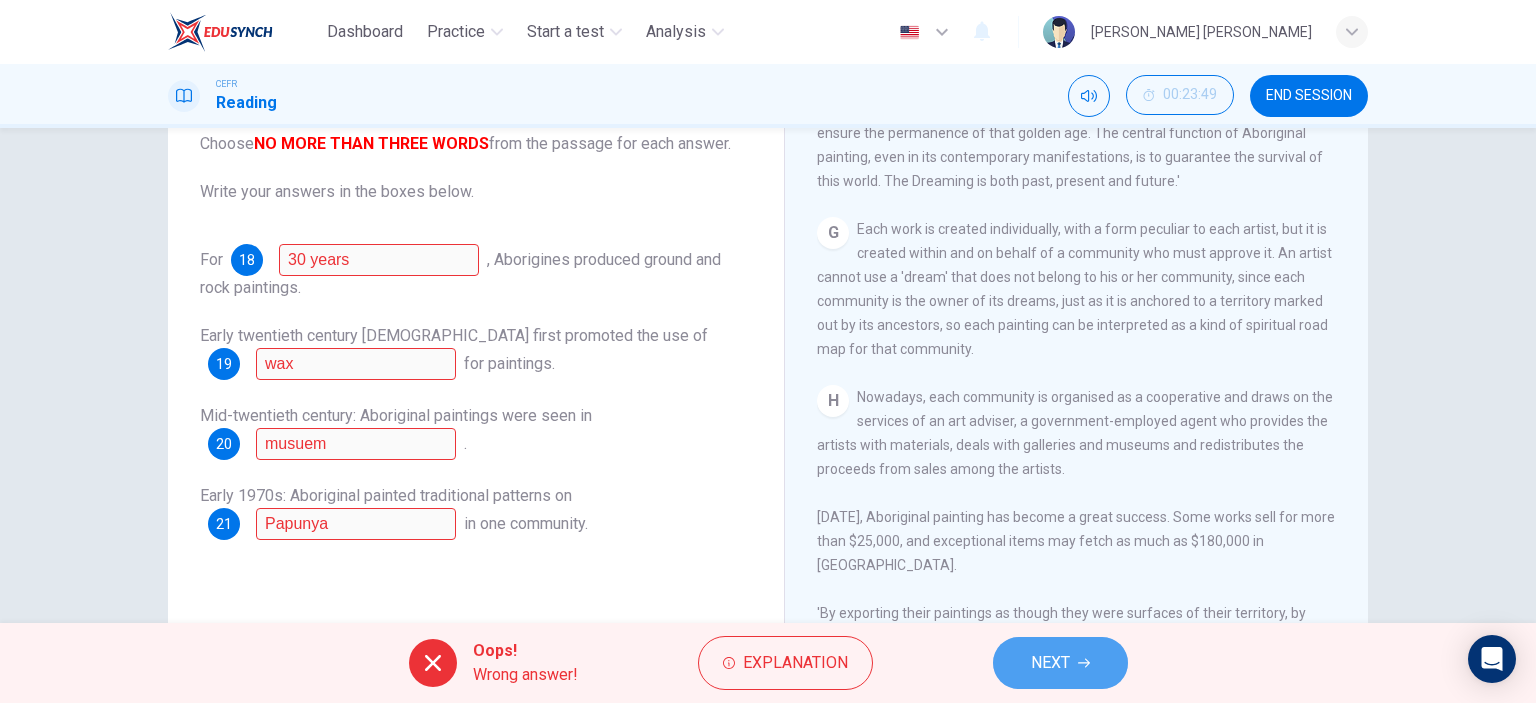 click on "NEXT" at bounding box center [1060, 663] 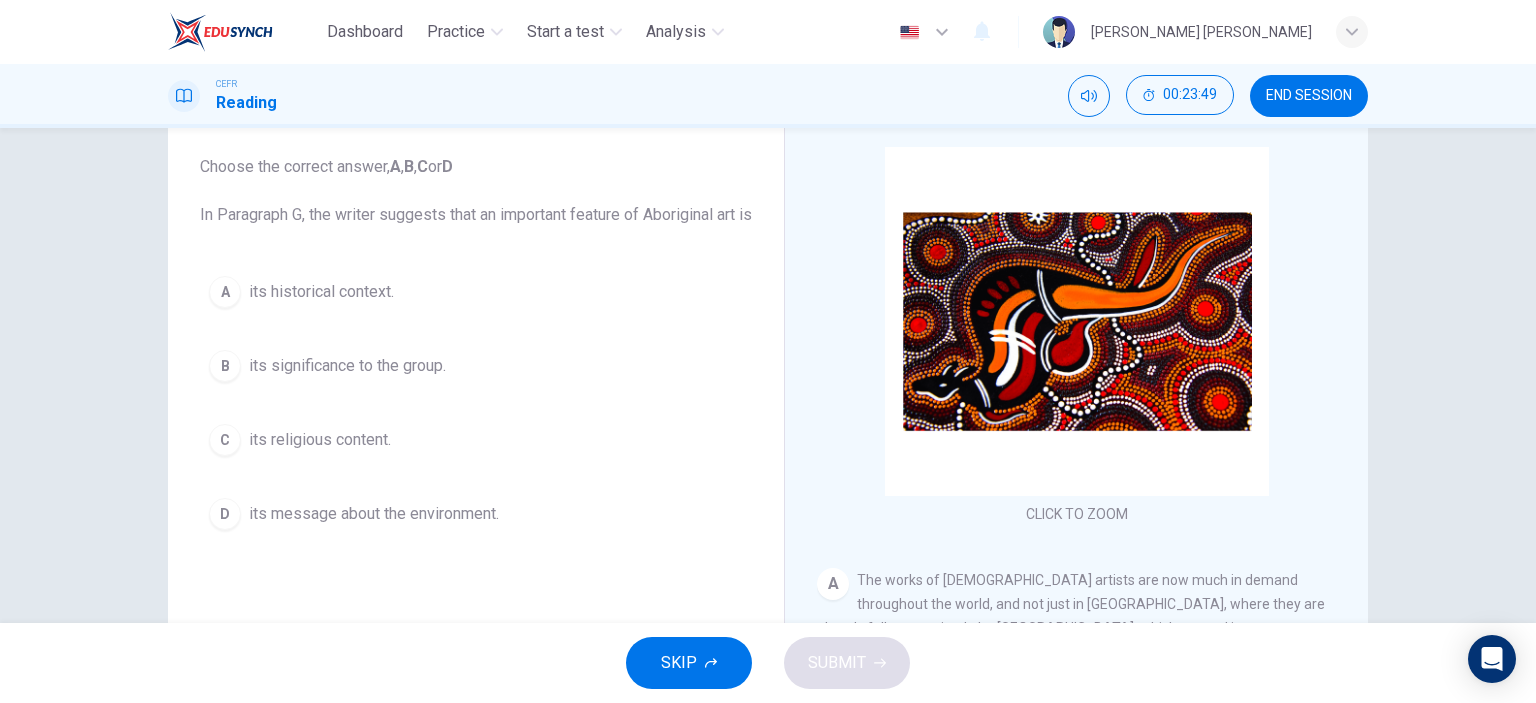 scroll, scrollTop: 80, scrollLeft: 0, axis: vertical 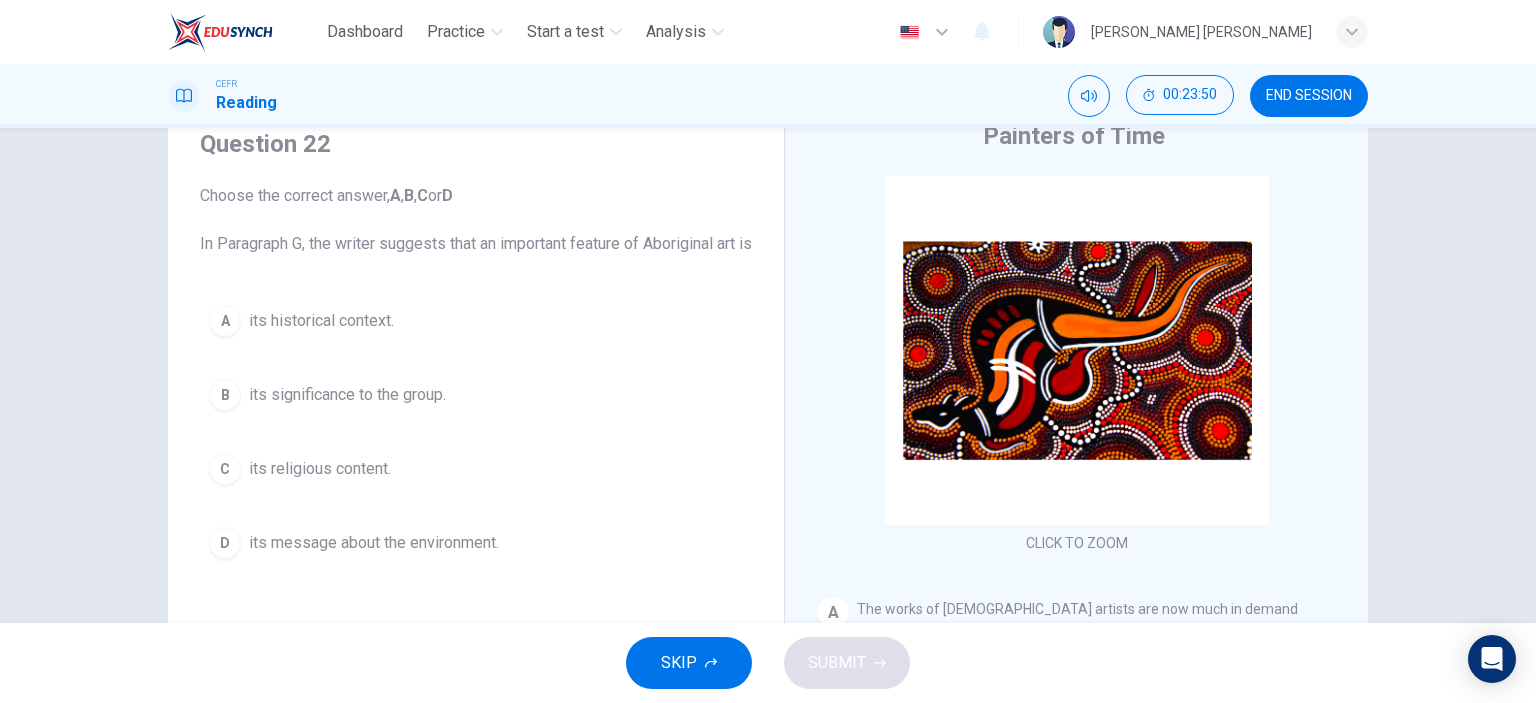 drag, startPoint x: 272, startPoint y: 243, endPoint x: 488, endPoint y: 242, distance: 216.00232 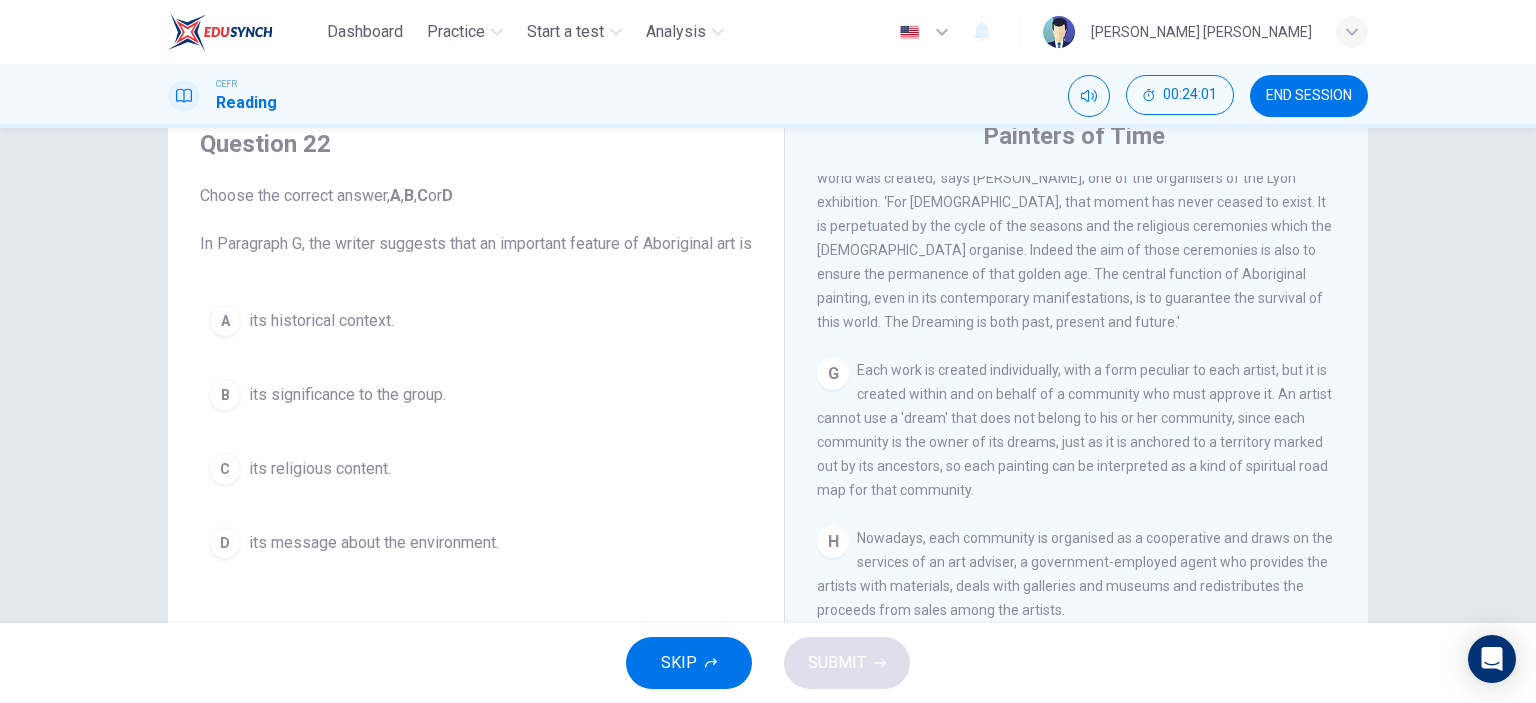 scroll, scrollTop: 1800, scrollLeft: 0, axis: vertical 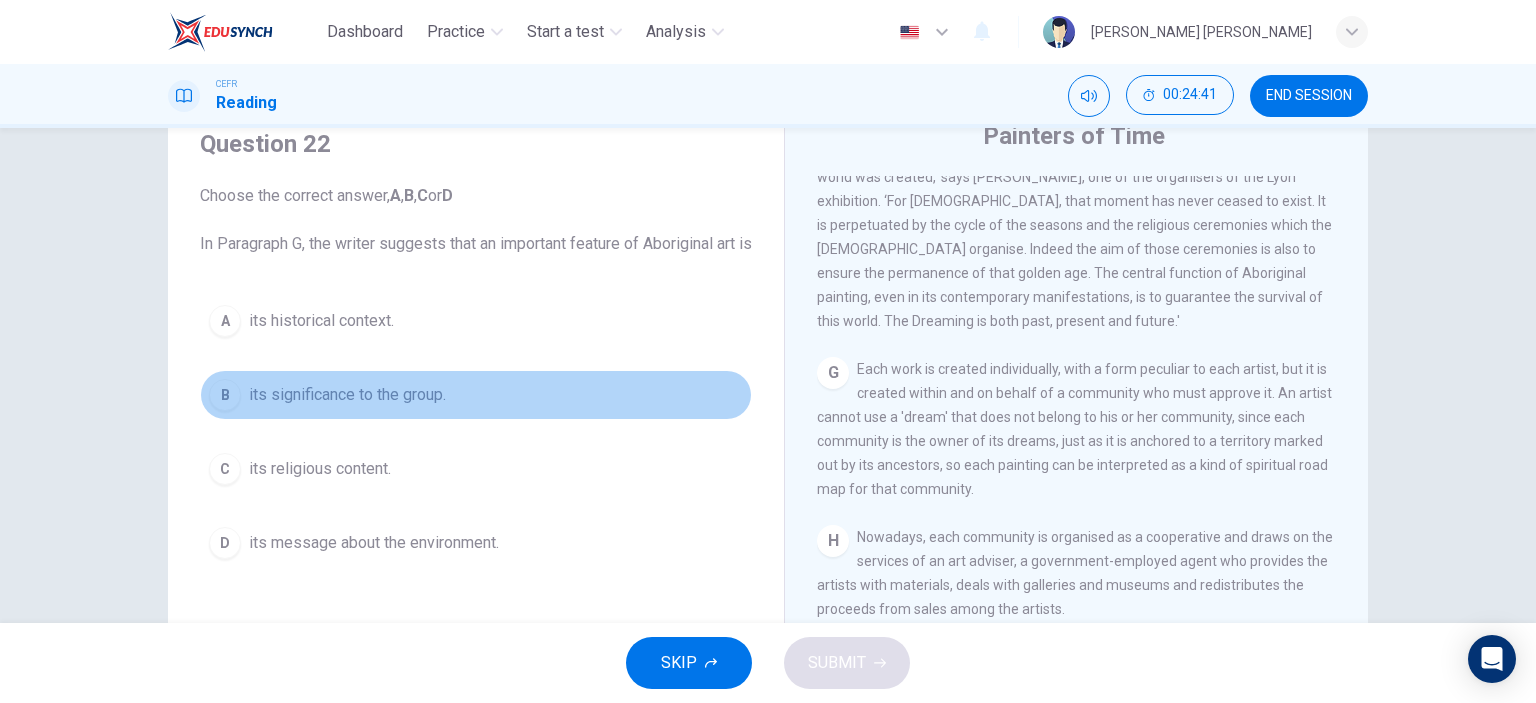 click on "its significance to the group." at bounding box center [347, 395] 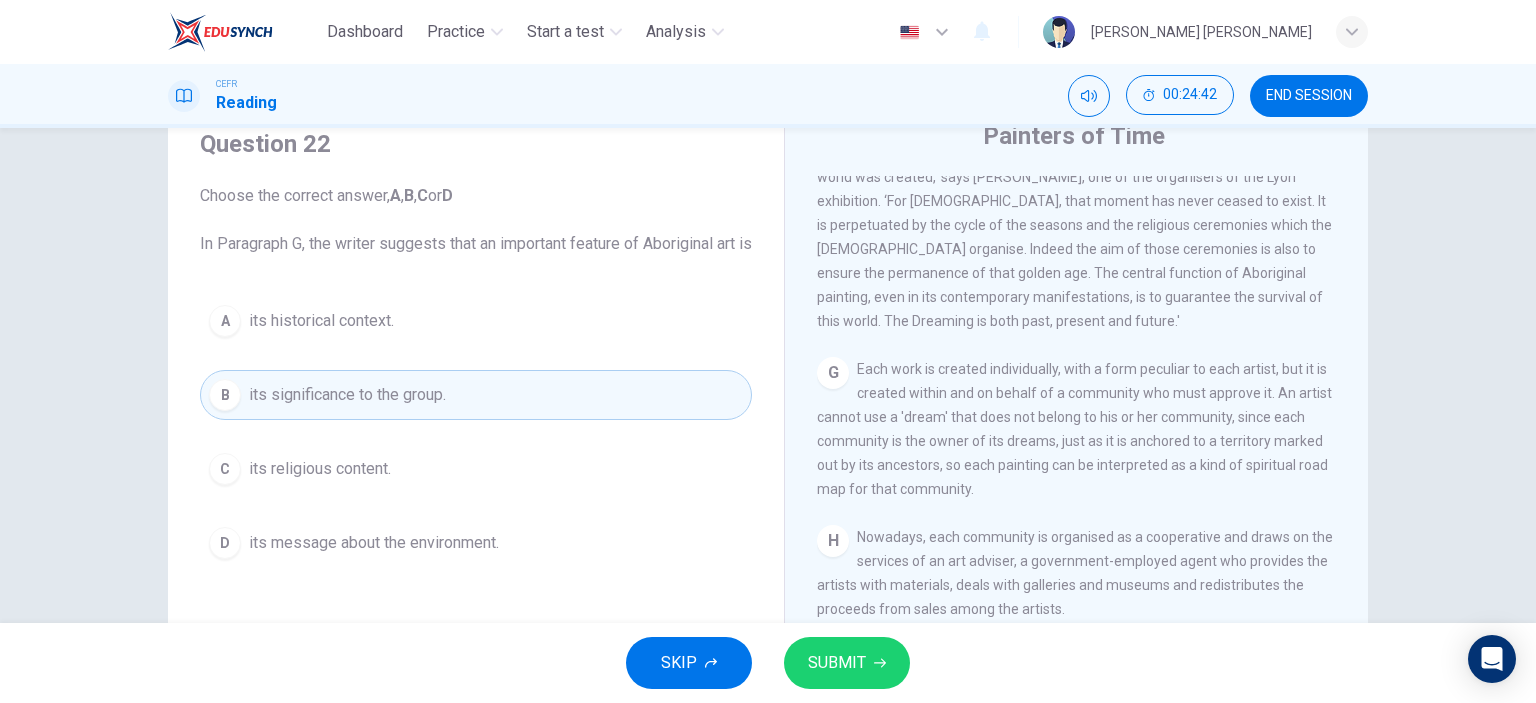 drag, startPoint x: 855, startPoint y: 648, endPoint x: 849, endPoint y: 639, distance: 10.816654 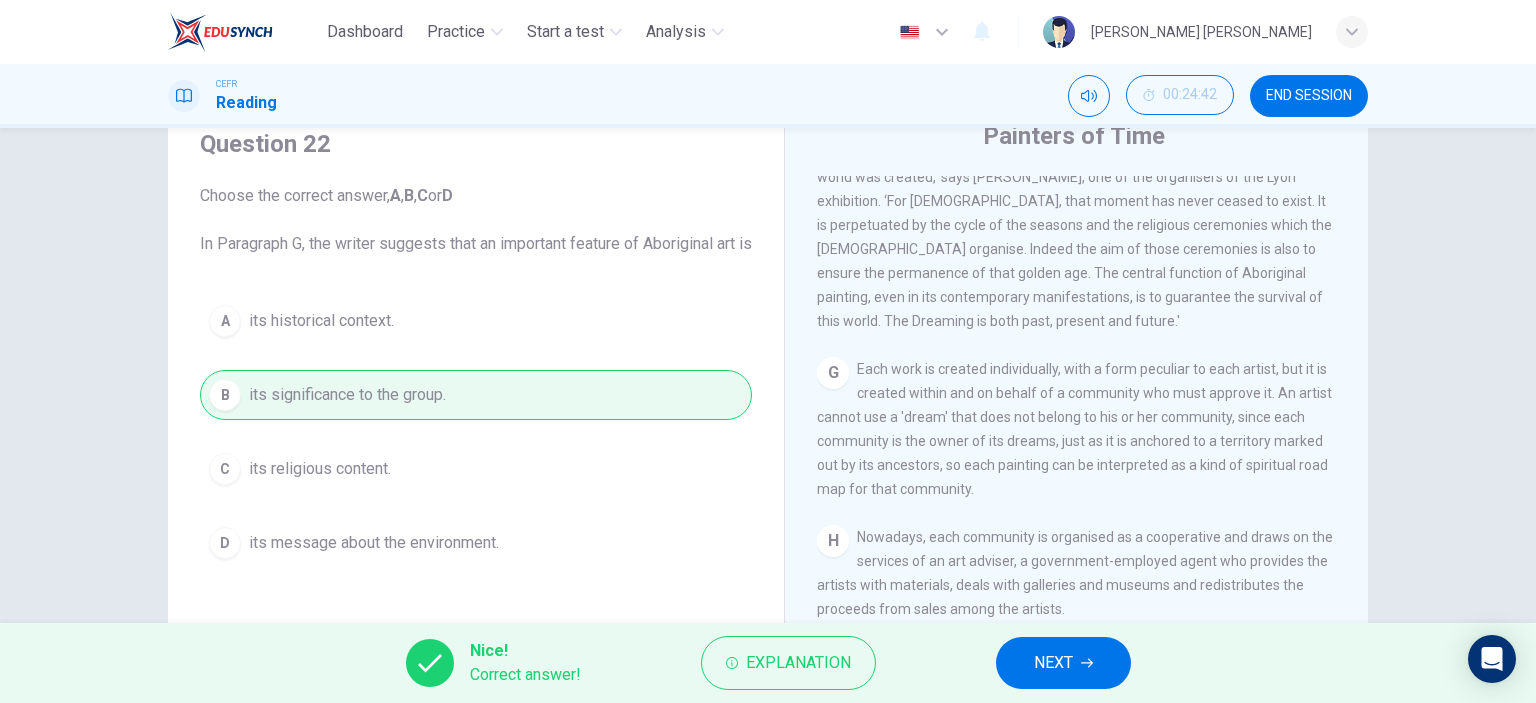click on "Explanation" at bounding box center [788, 663] 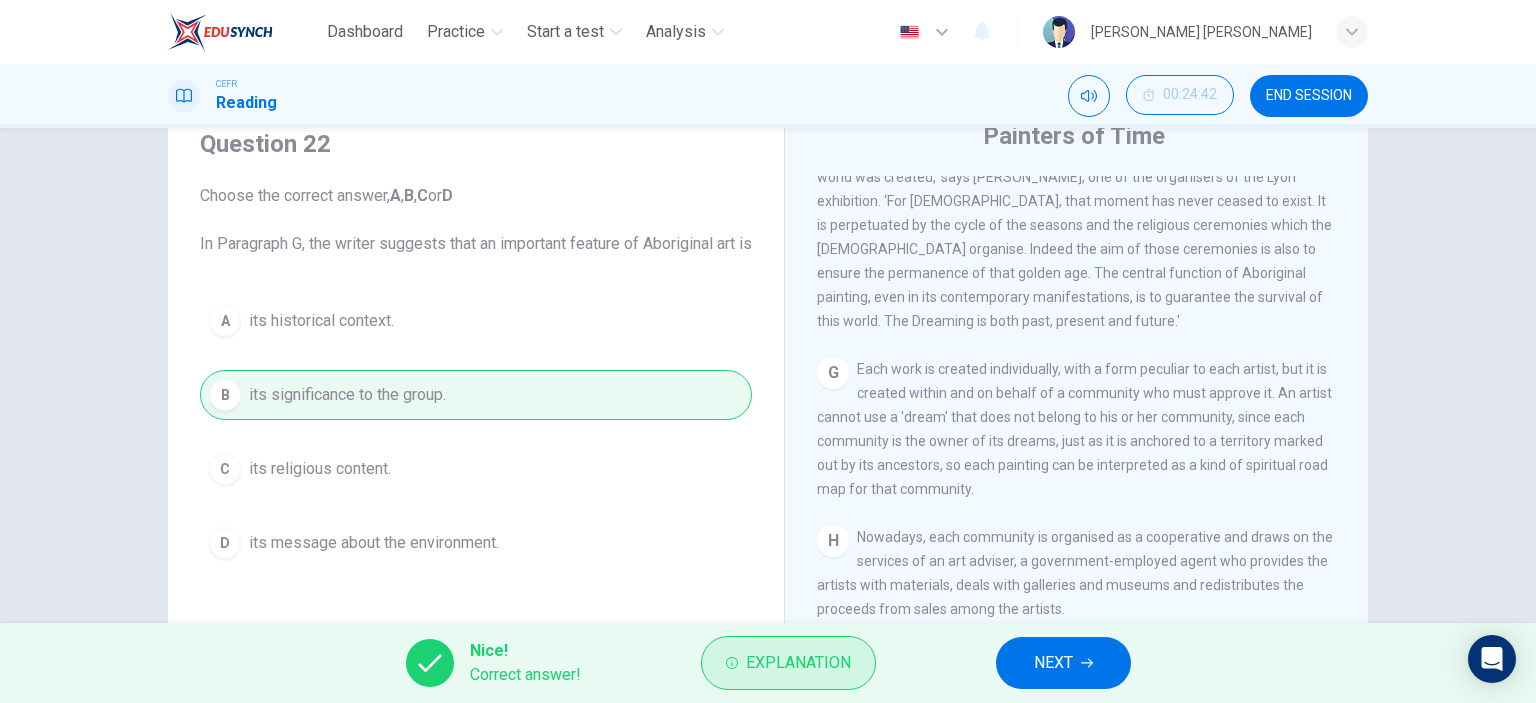 click on "Explanation" at bounding box center [798, 663] 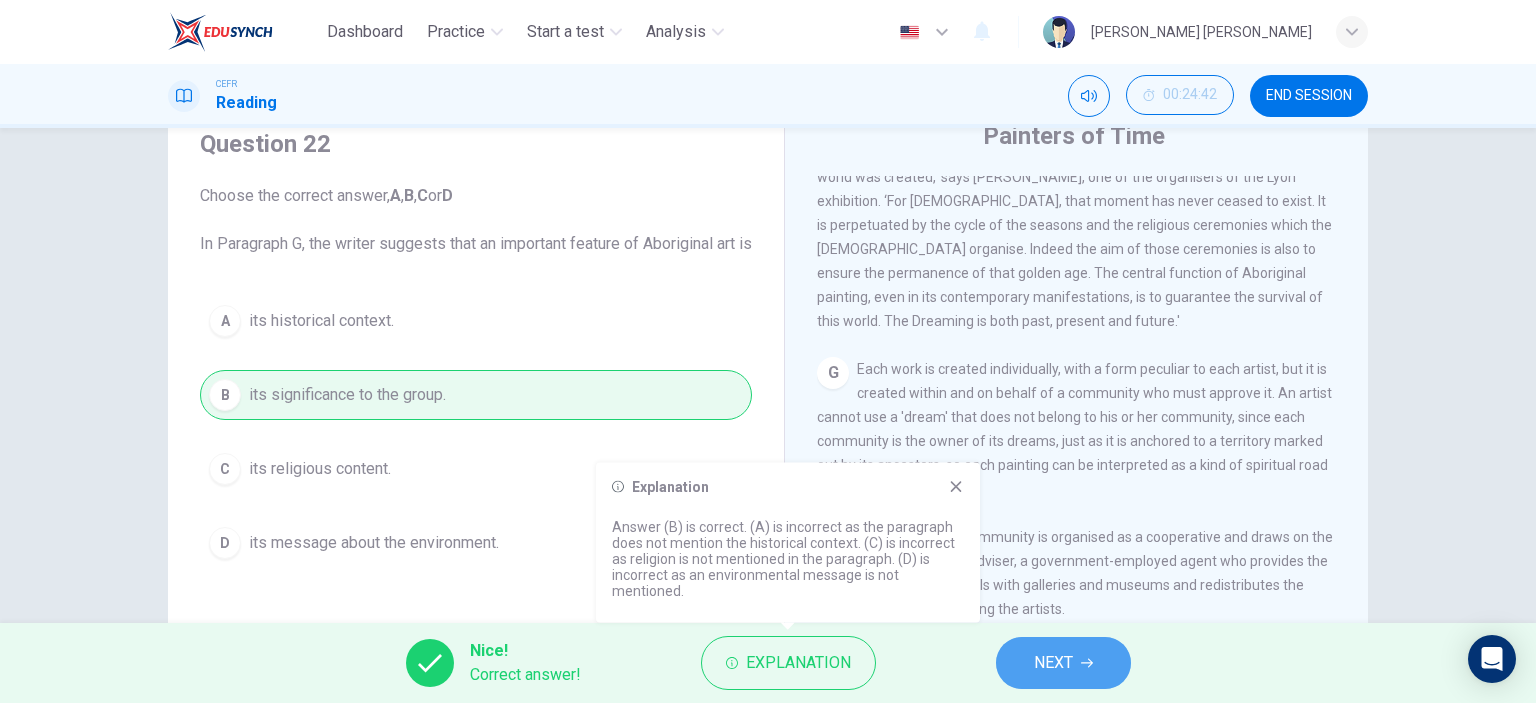 click on "NEXT" at bounding box center [1053, 663] 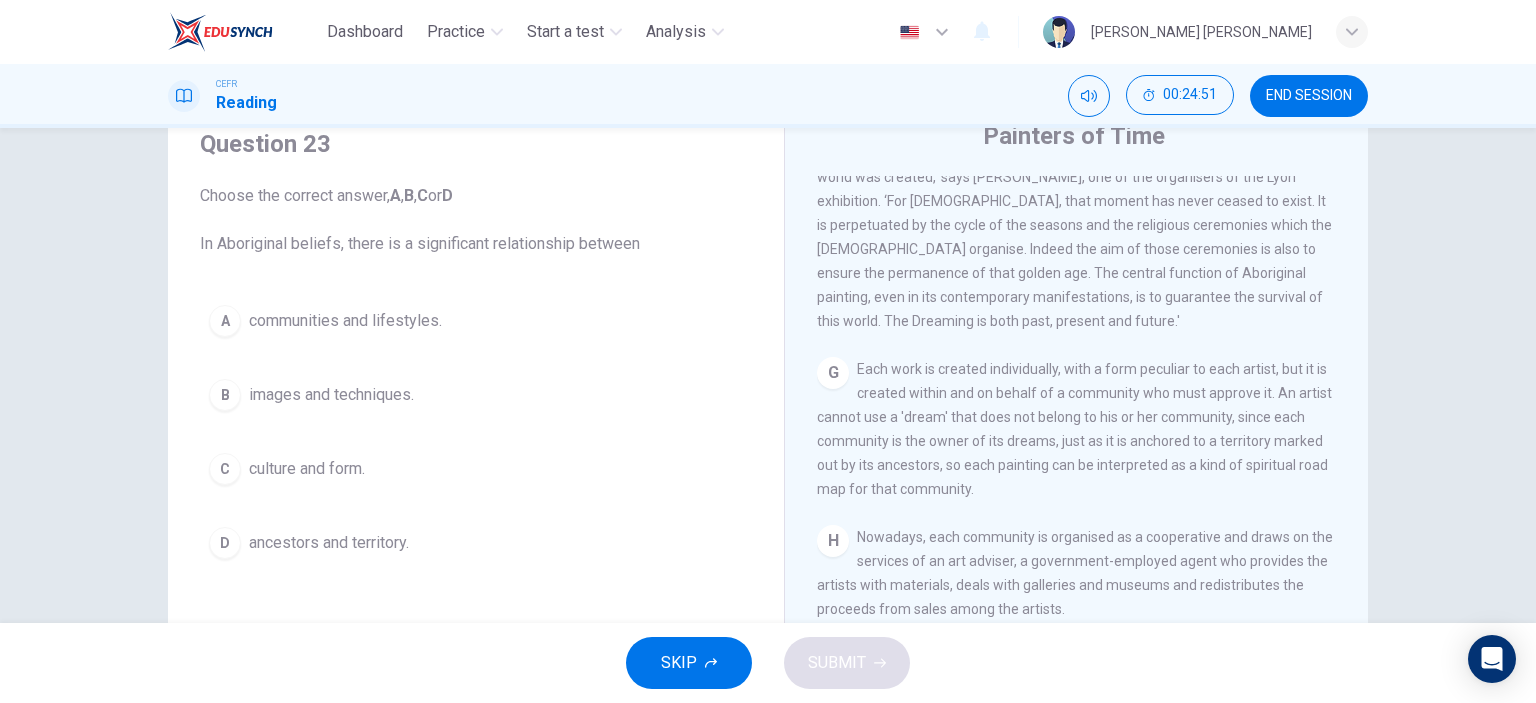 click on "ancestors and territory." at bounding box center (329, 543) 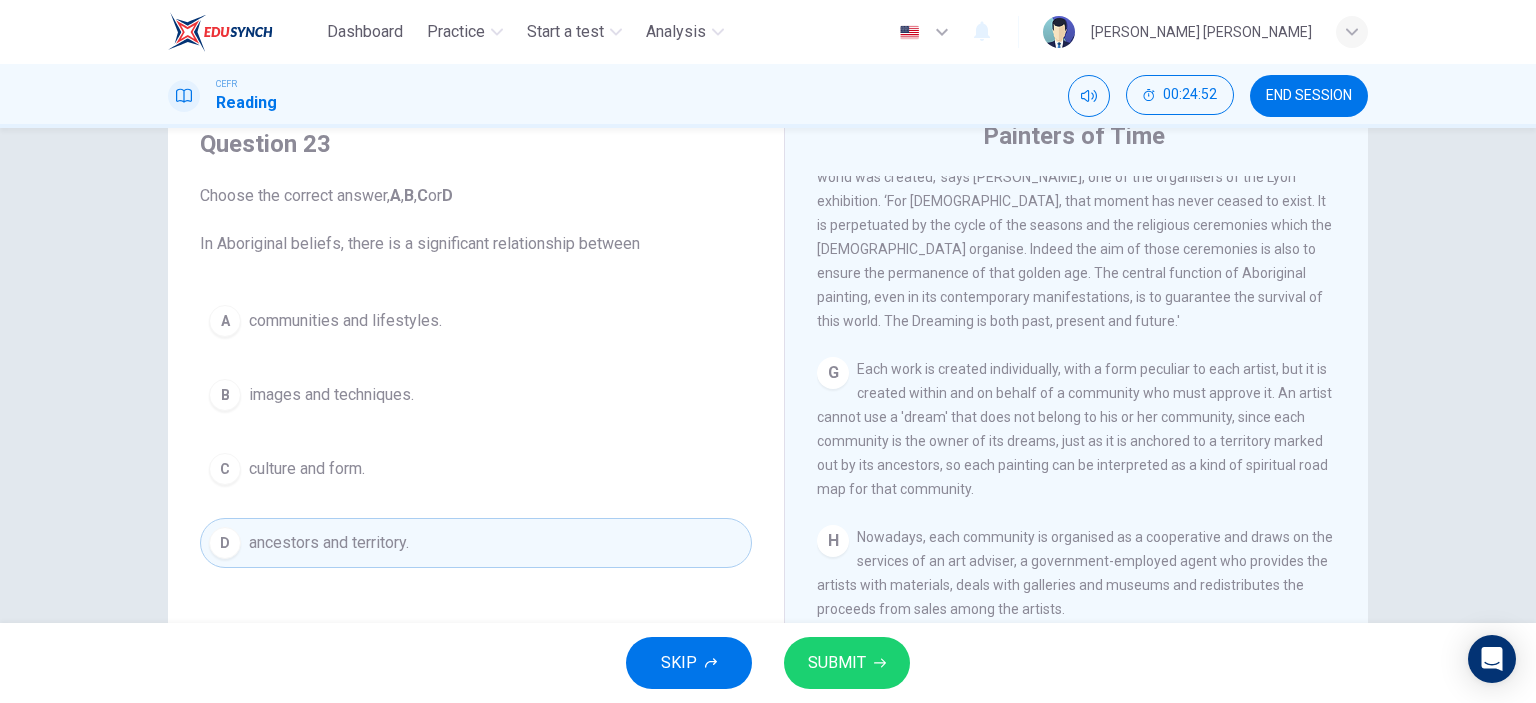 click on "SUBMIT" at bounding box center [847, 663] 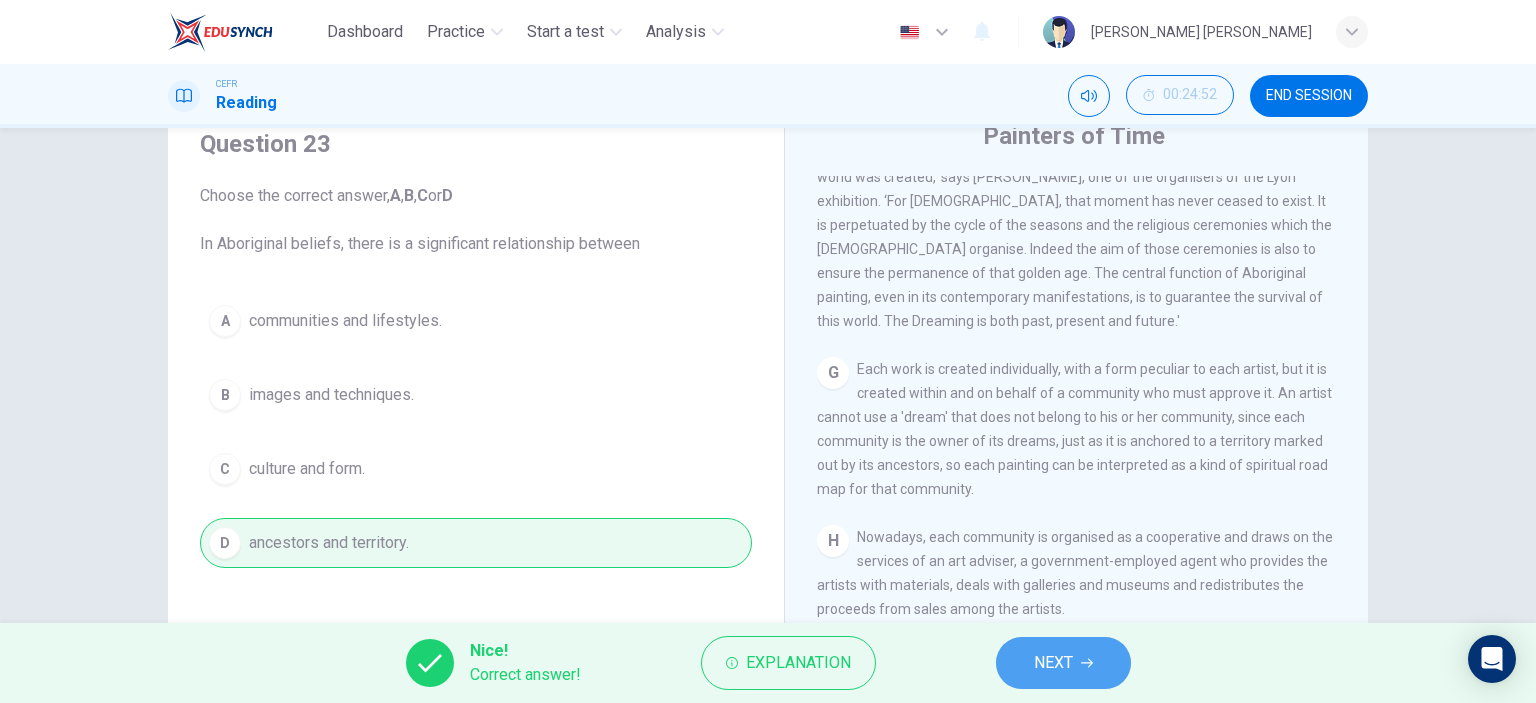 click on "NEXT" at bounding box center (1053, 663) 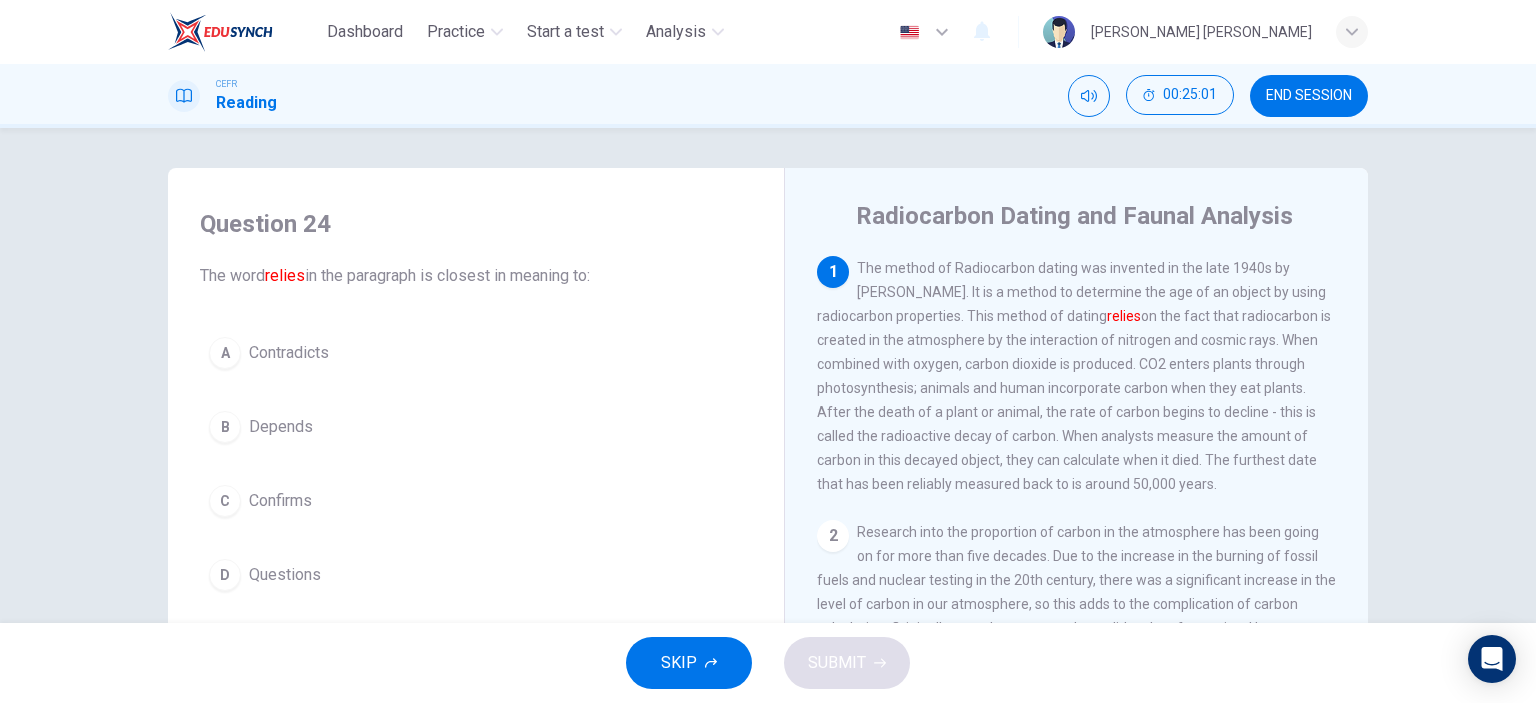 click on "Depends" at bounding box center (281, 427) 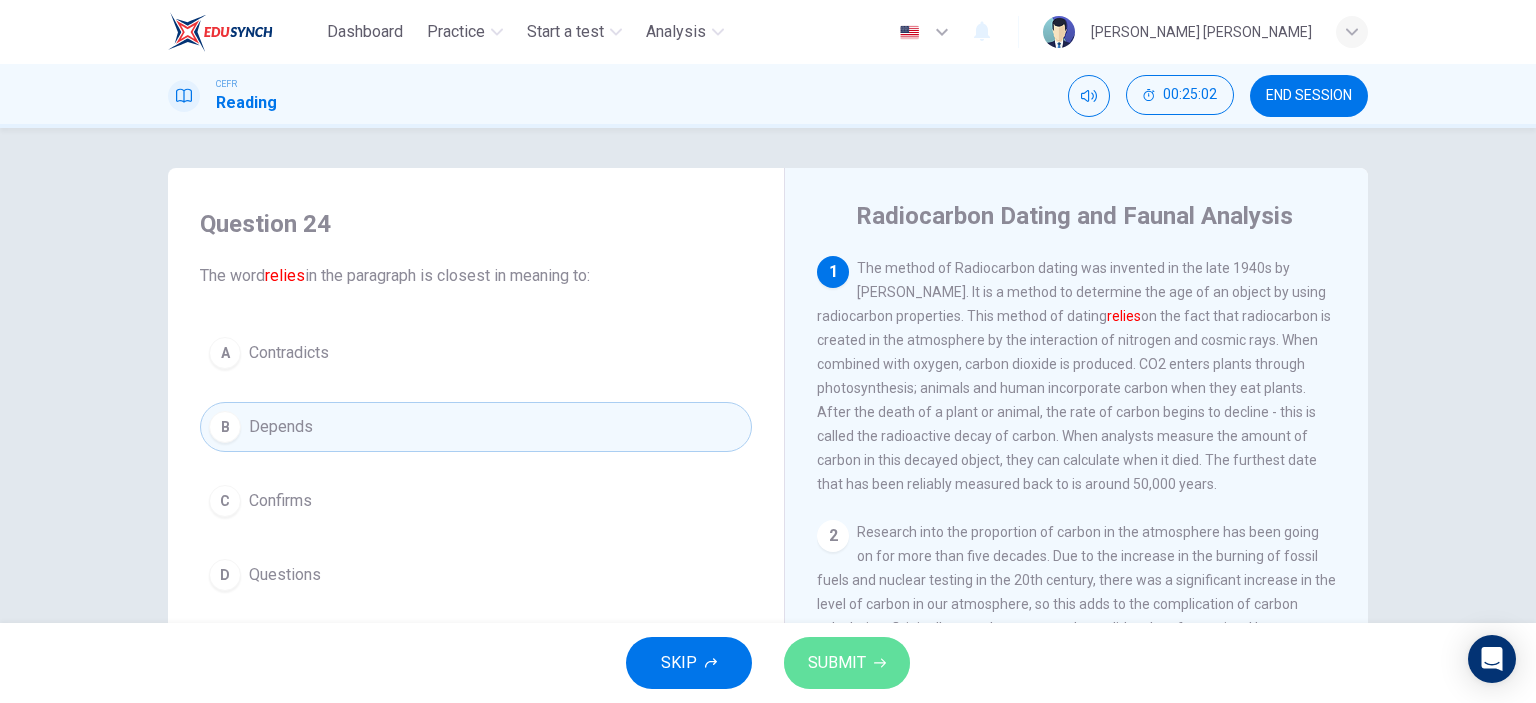 click on "SUBMIT" at bounding box center (847, 663) 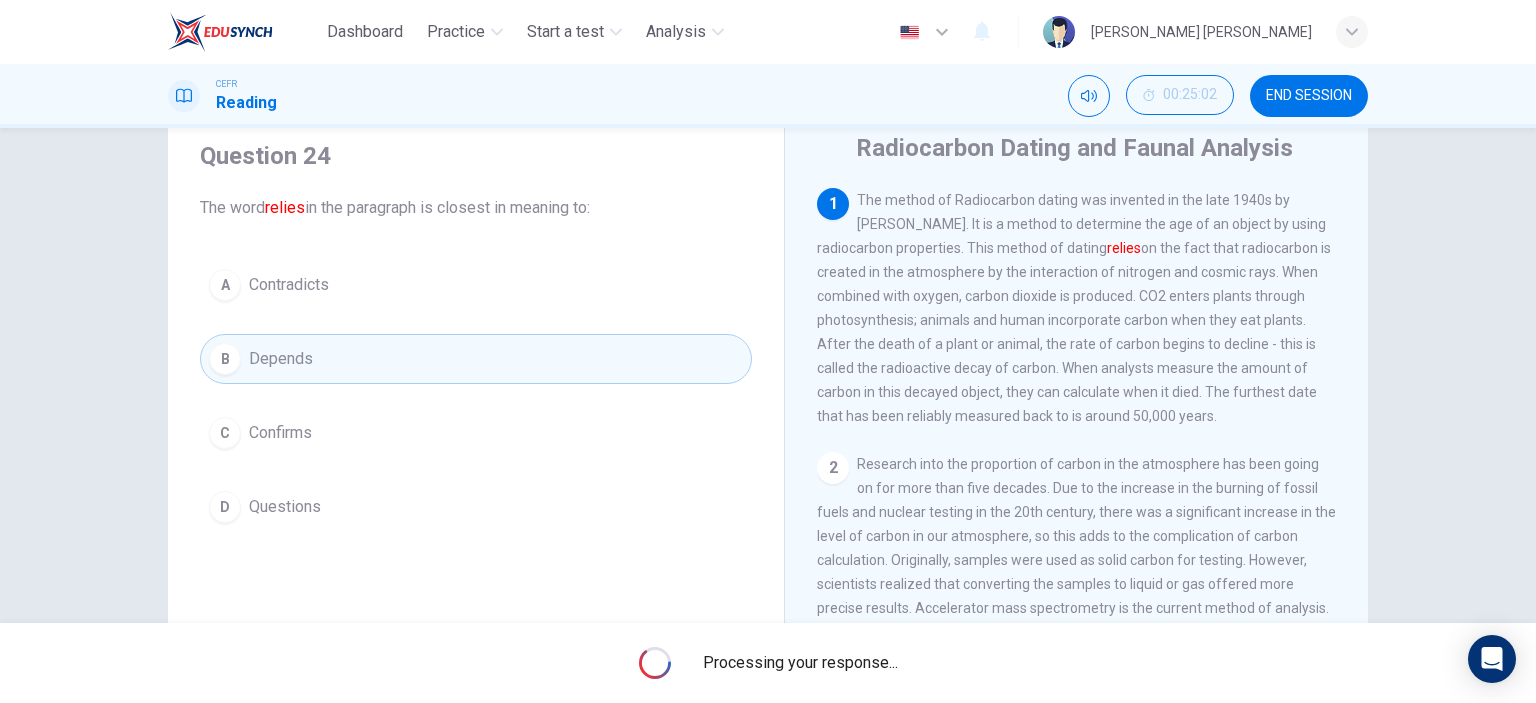 scroll, scrollTop: 100, scrollLeft: 0, axis: vertical 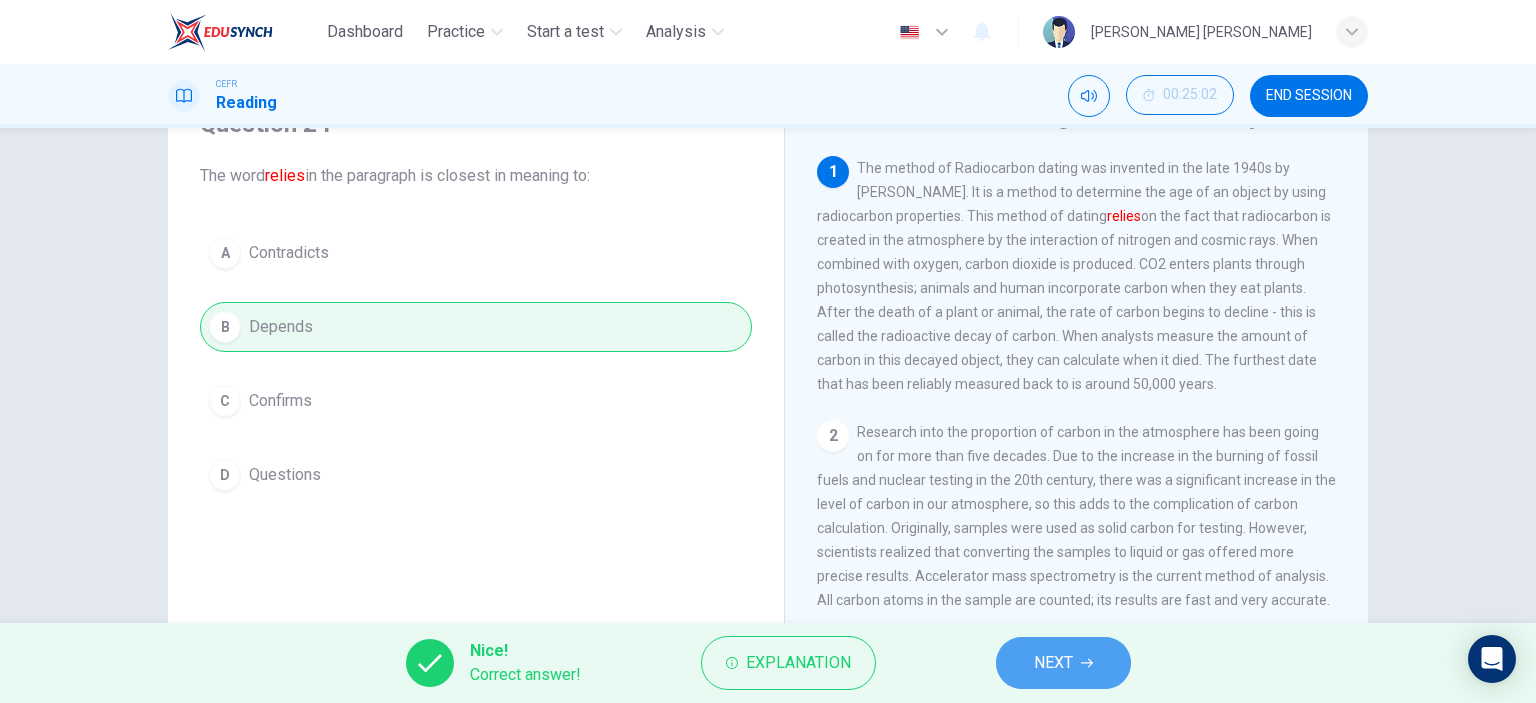 click on "NEXT" at bounding box center (1053, 663) 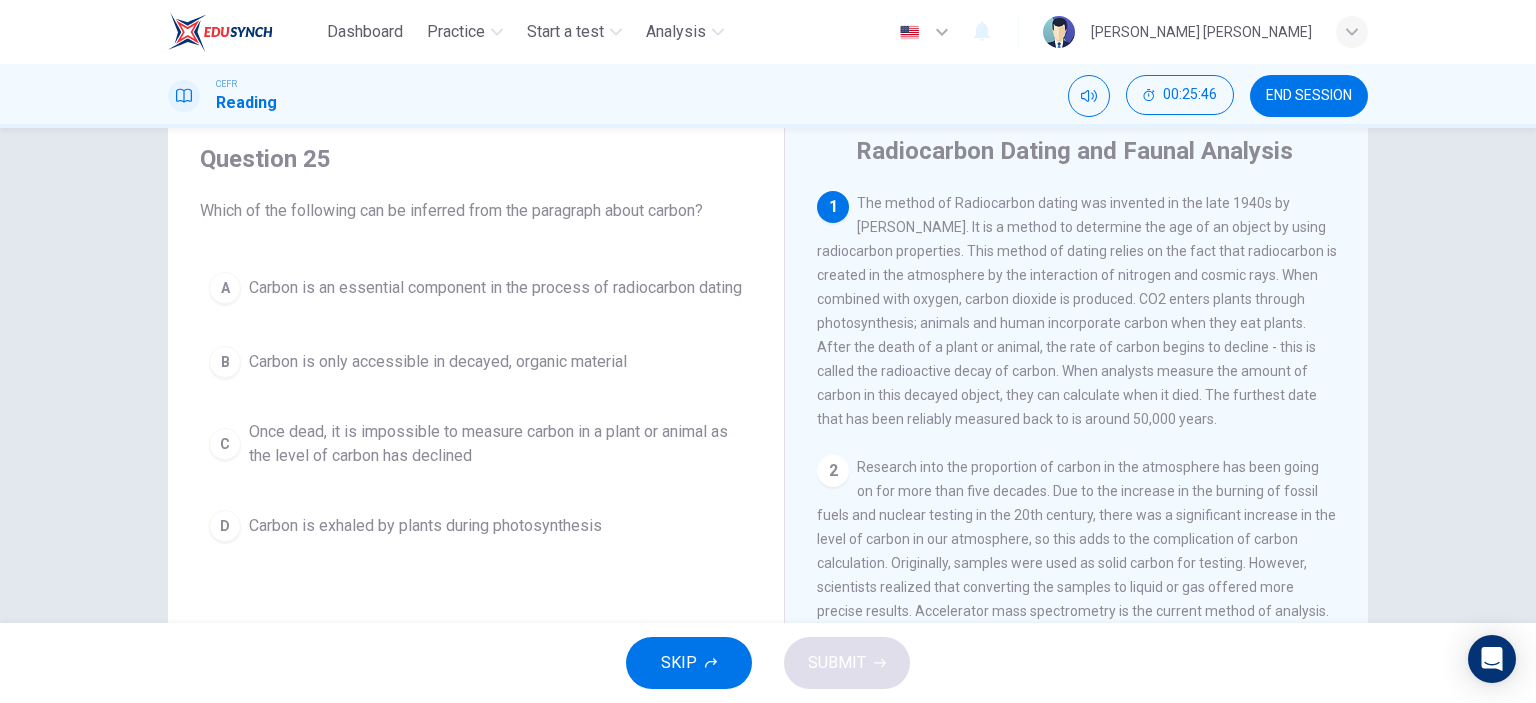 scroll, scrollTop: 100, scrollLeft: 0, axis: vertical 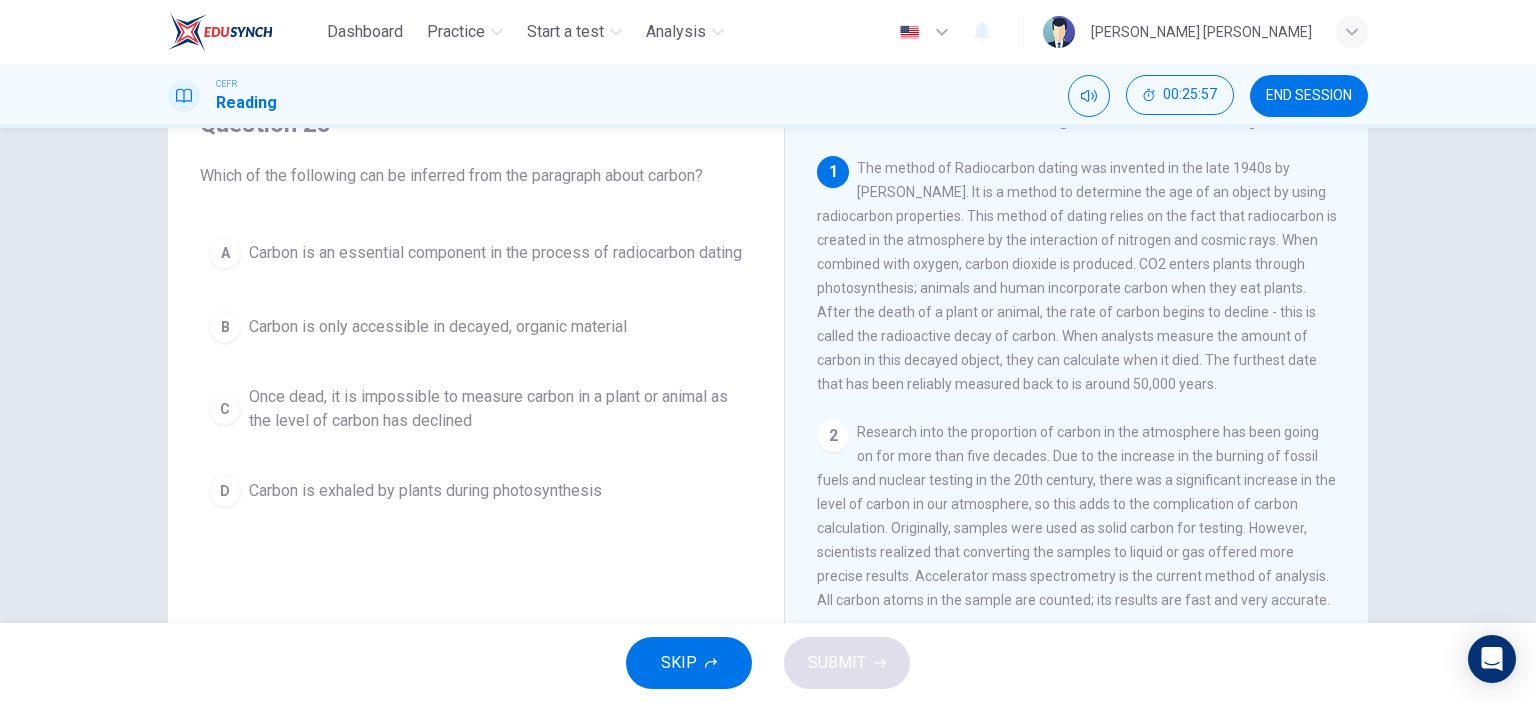 click on "Carbon is an essential component in the process of radiocarbon dating" at bounding box center (495, 253) 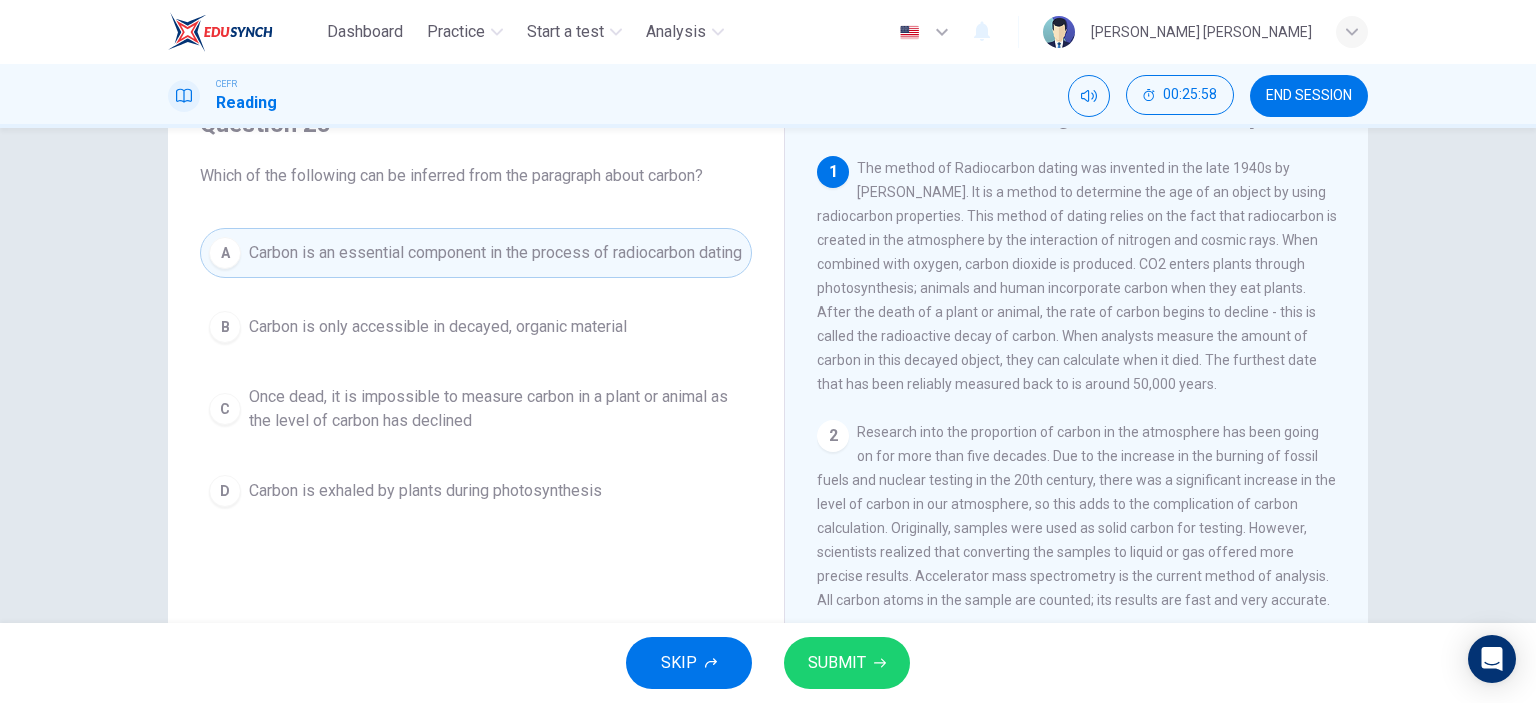click on "SUBMIT" at bounding box center (837, 663) 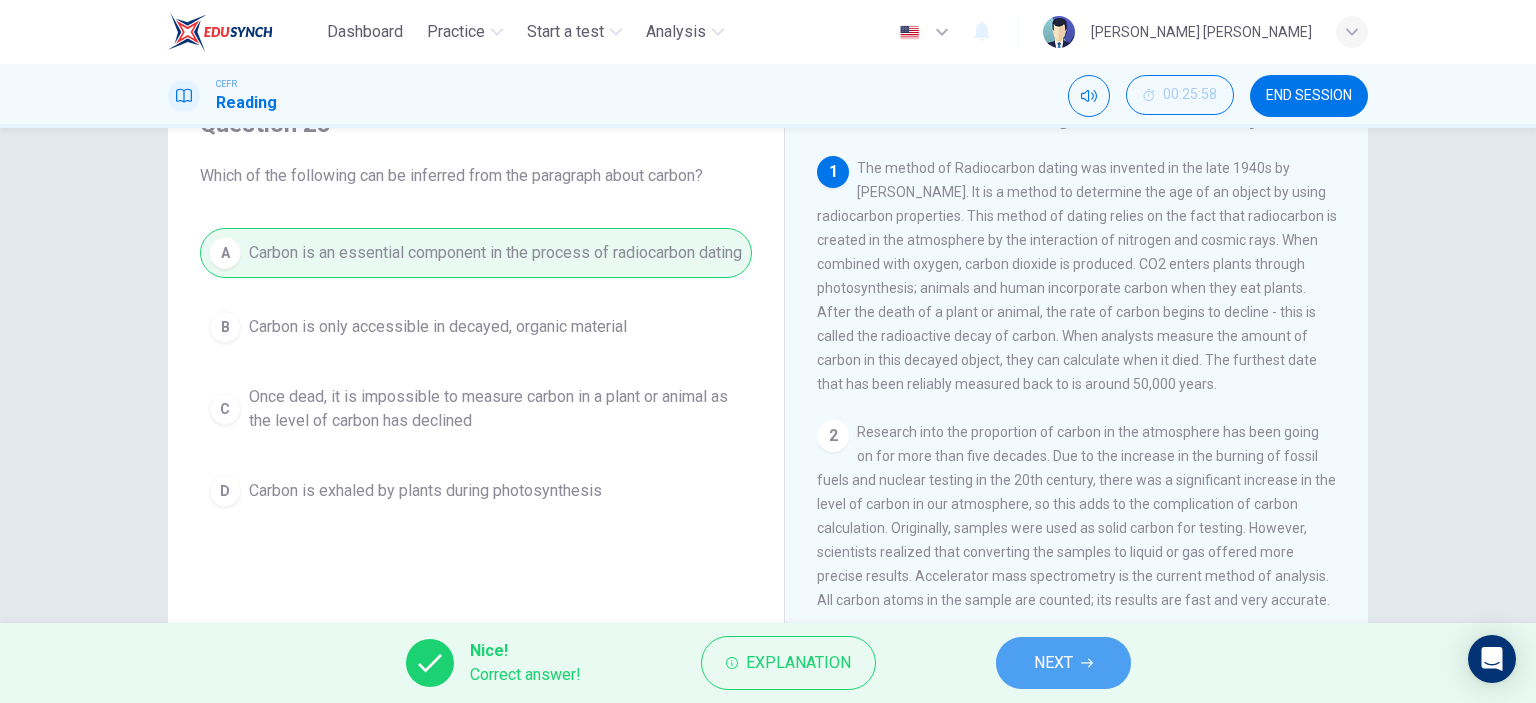 click on "NEXT" at bounding box center (1063, 663) 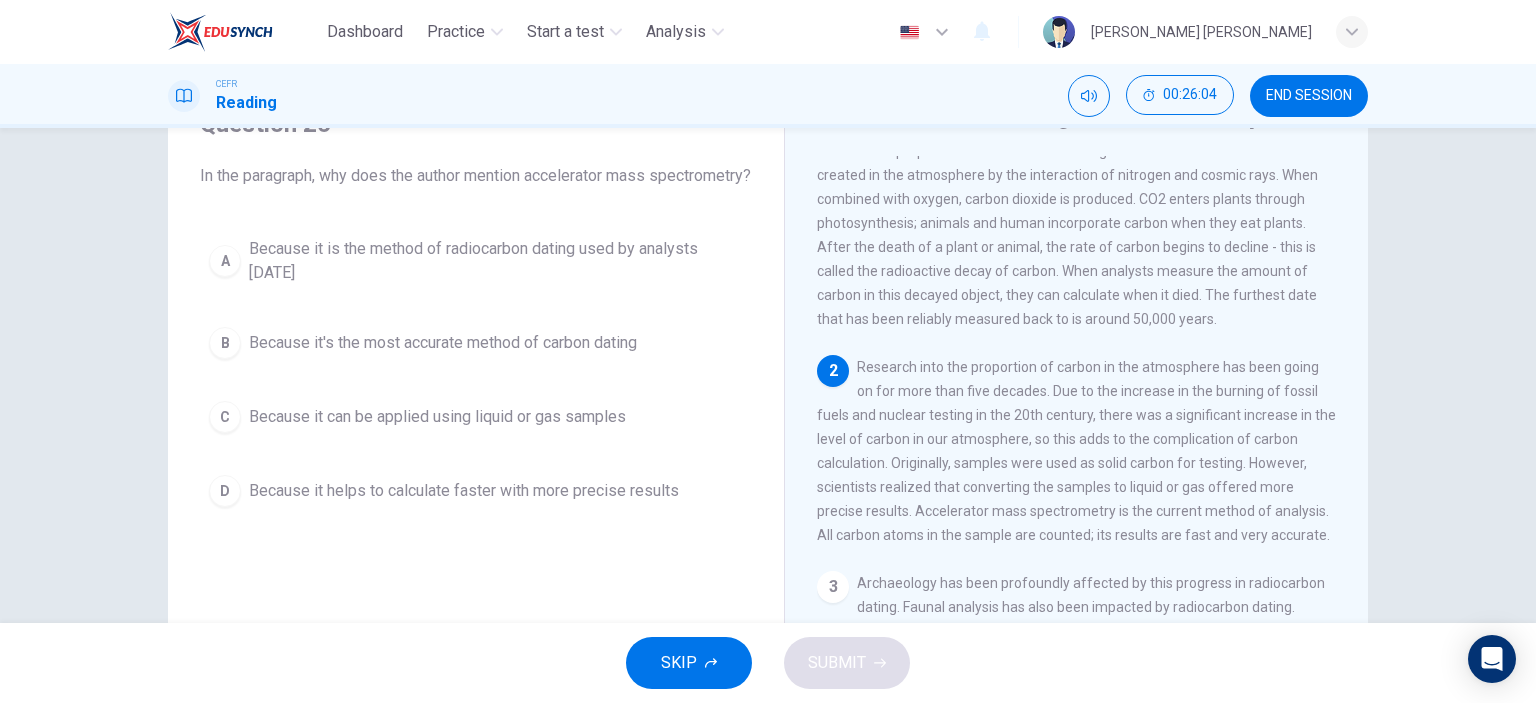 scroll, scrollTop: 100, scrollLeft: 0, axis: vertical 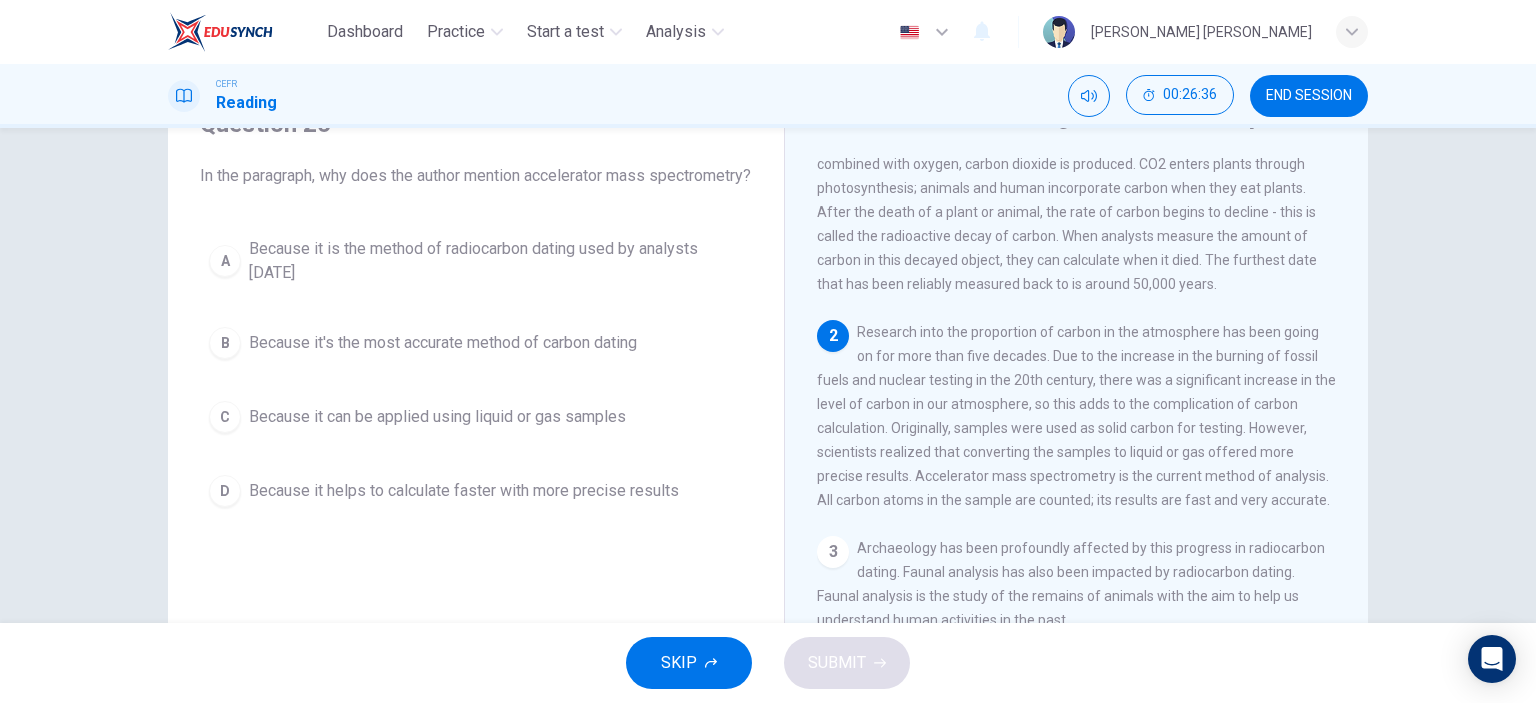 click on "Because it is the method of radiocarbon dating used by analysts [DATE]" at bounding box center (496, 261) 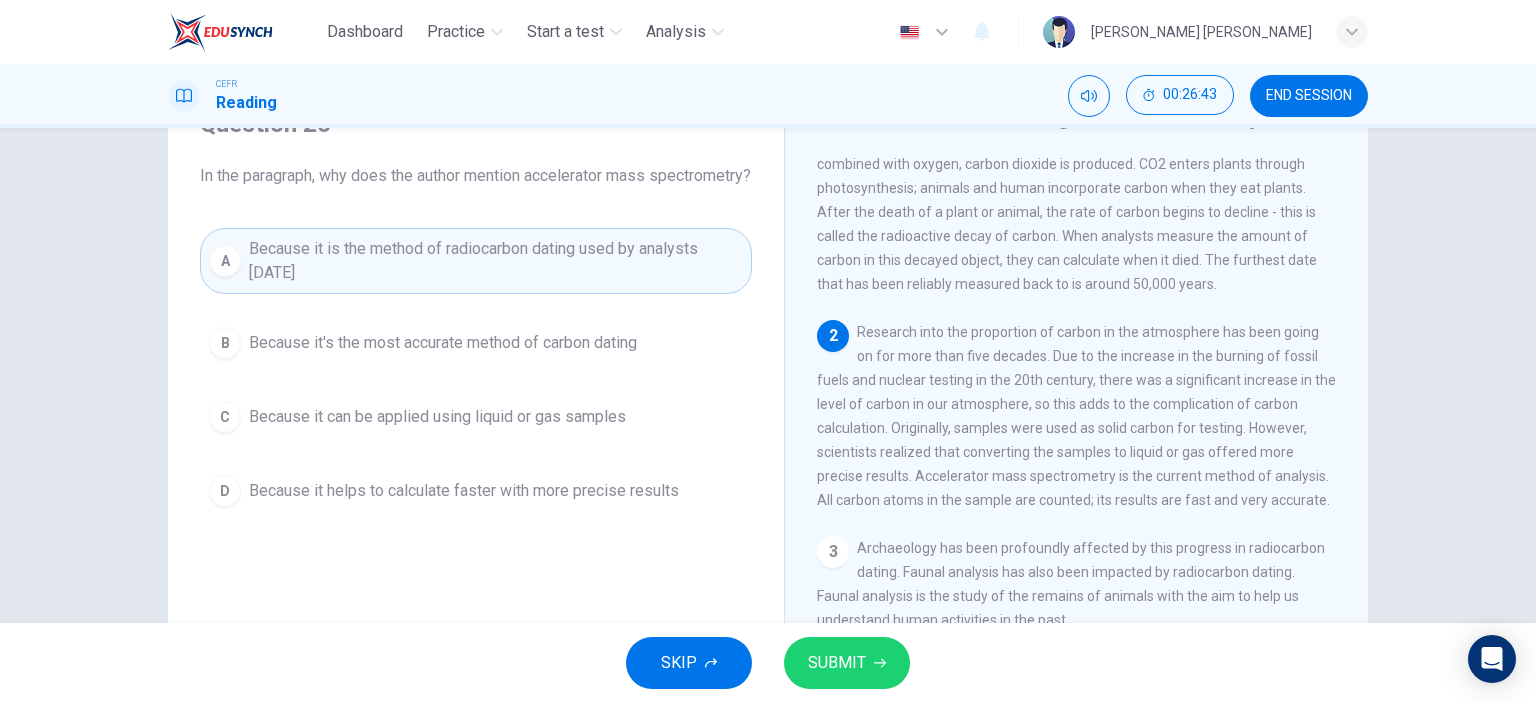 click on "Because it's the most accurate method of carbon dating" at bounding box center [443, 343] 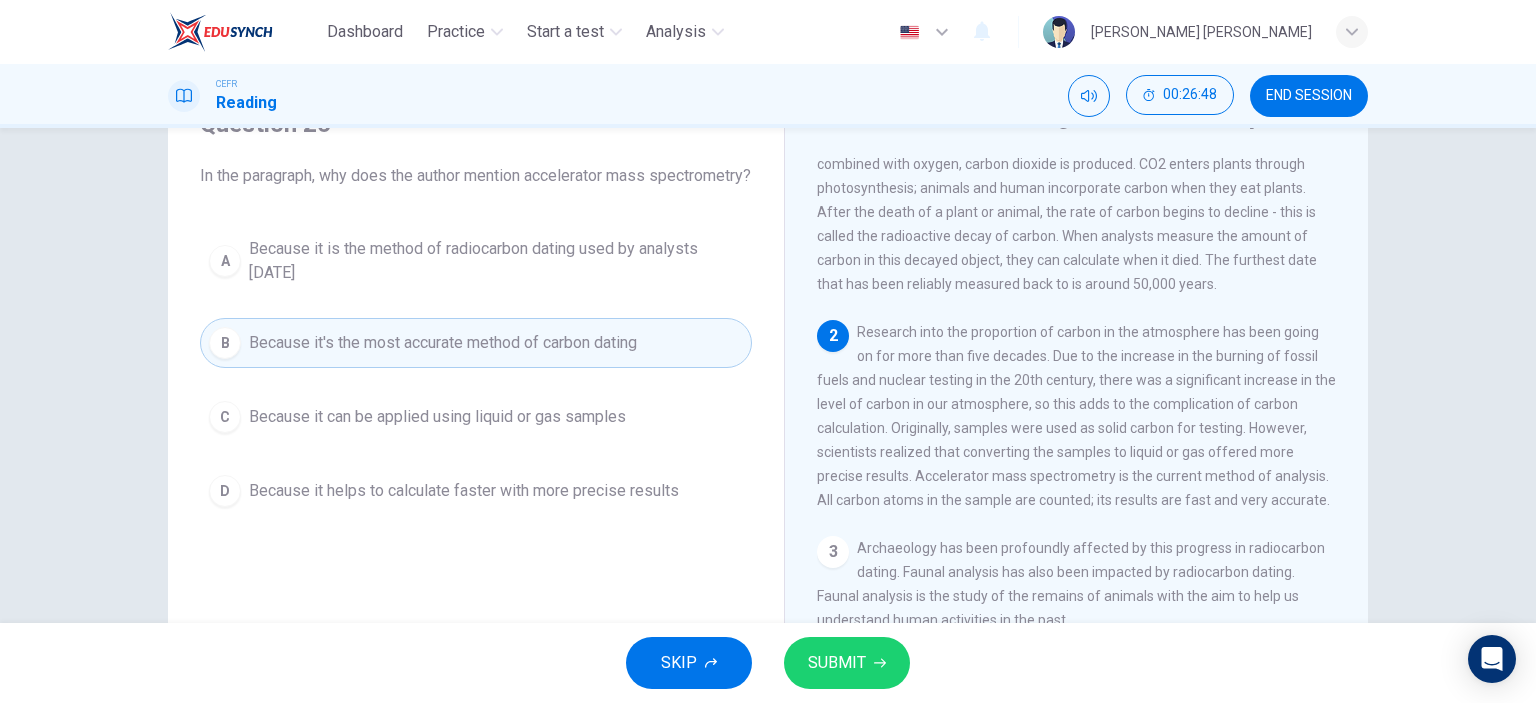 click on "Because it helps to calculate faster with more precise results" at bounding box center (464, 491) 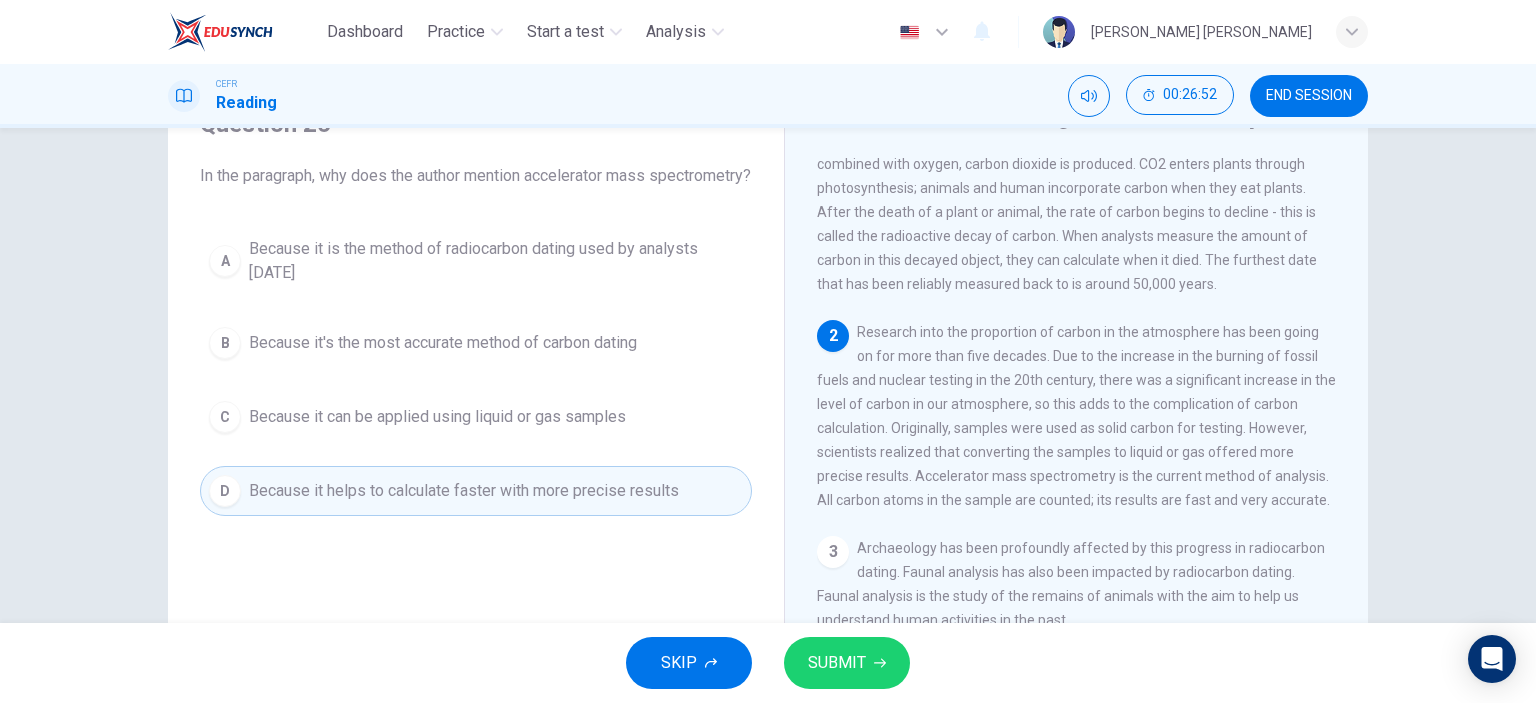 click on "SUBMIT" at bounding box center (837, 663) 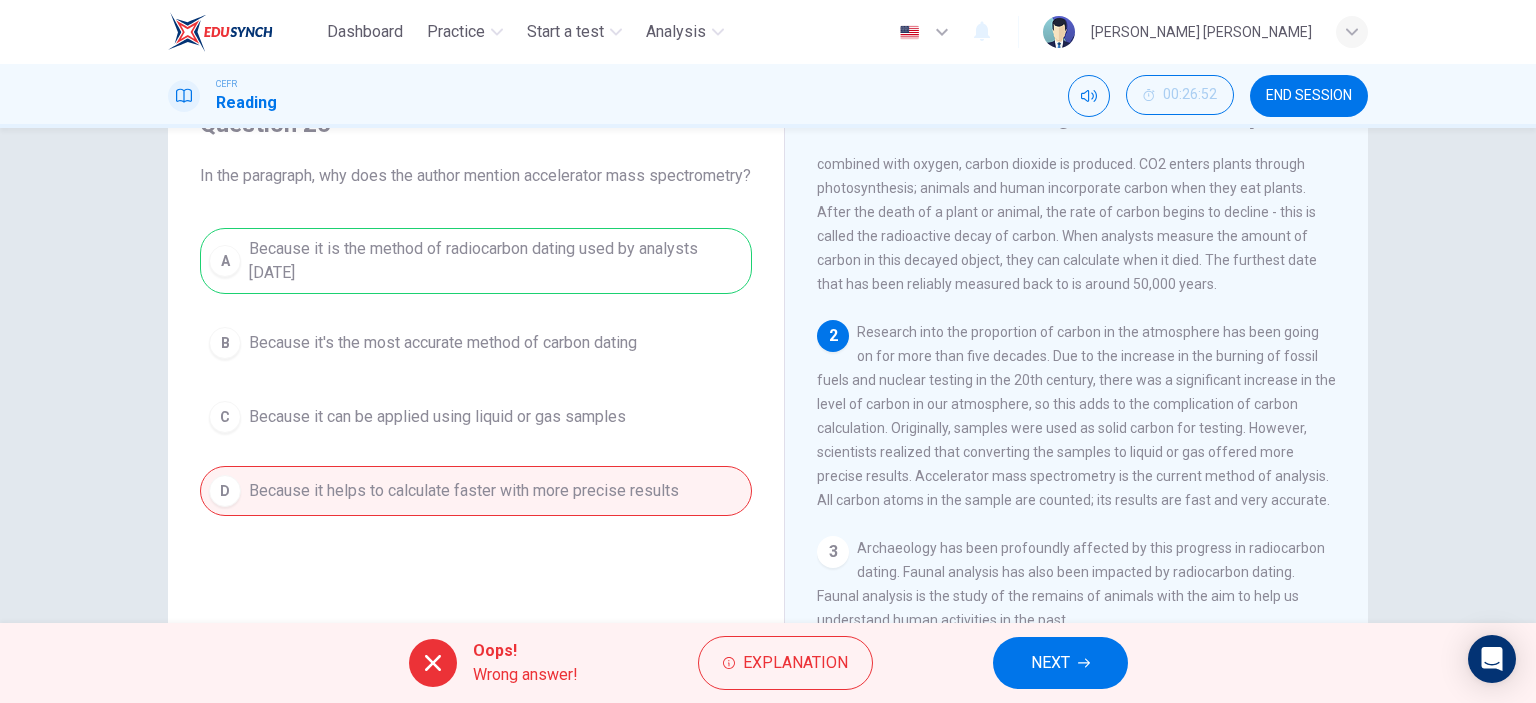 click on "NEXT" at bounding box center (1060, 663) 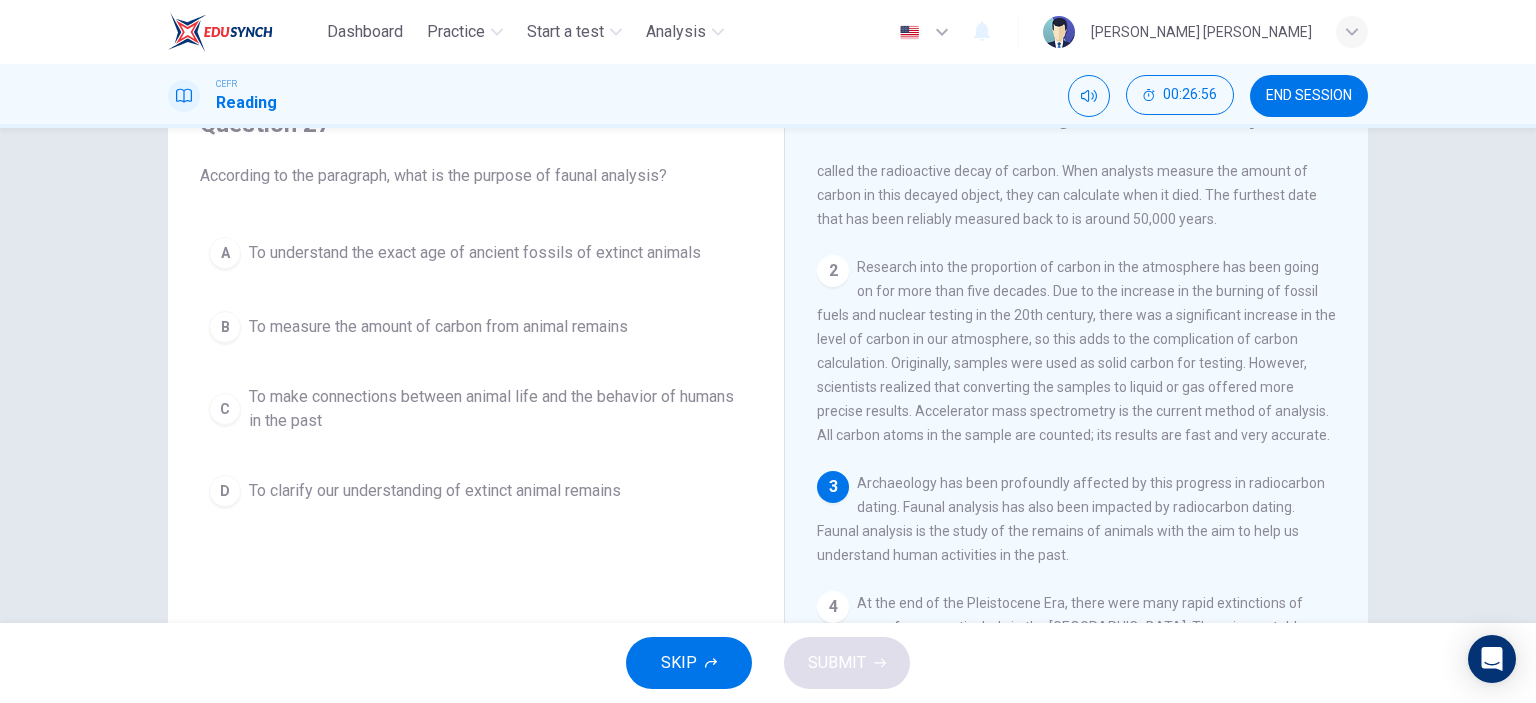 scroll, scrollTop: 200, scrollLeft: 0, axis: vertical 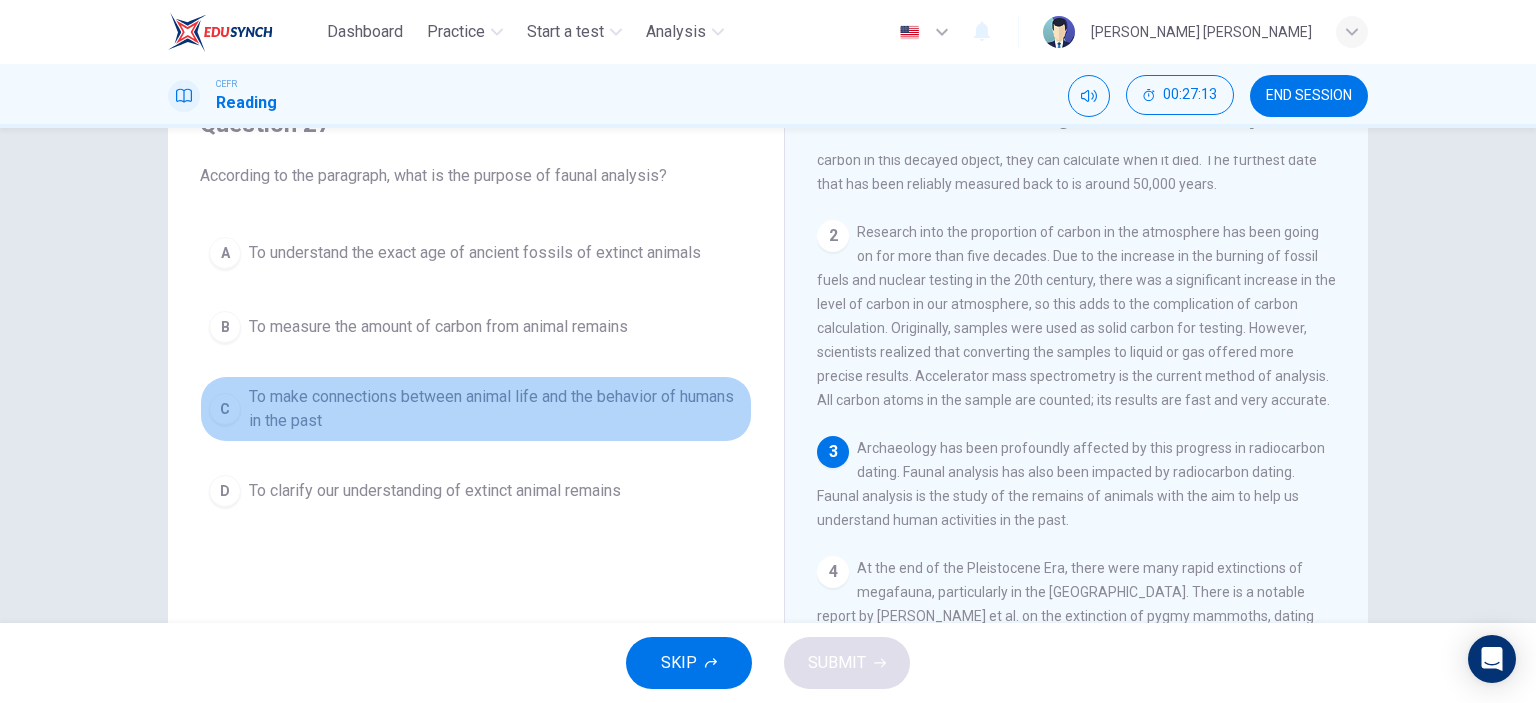 click on "To make connections between animal life and the behavior of humans in the past" at bounding box center (496, 409) 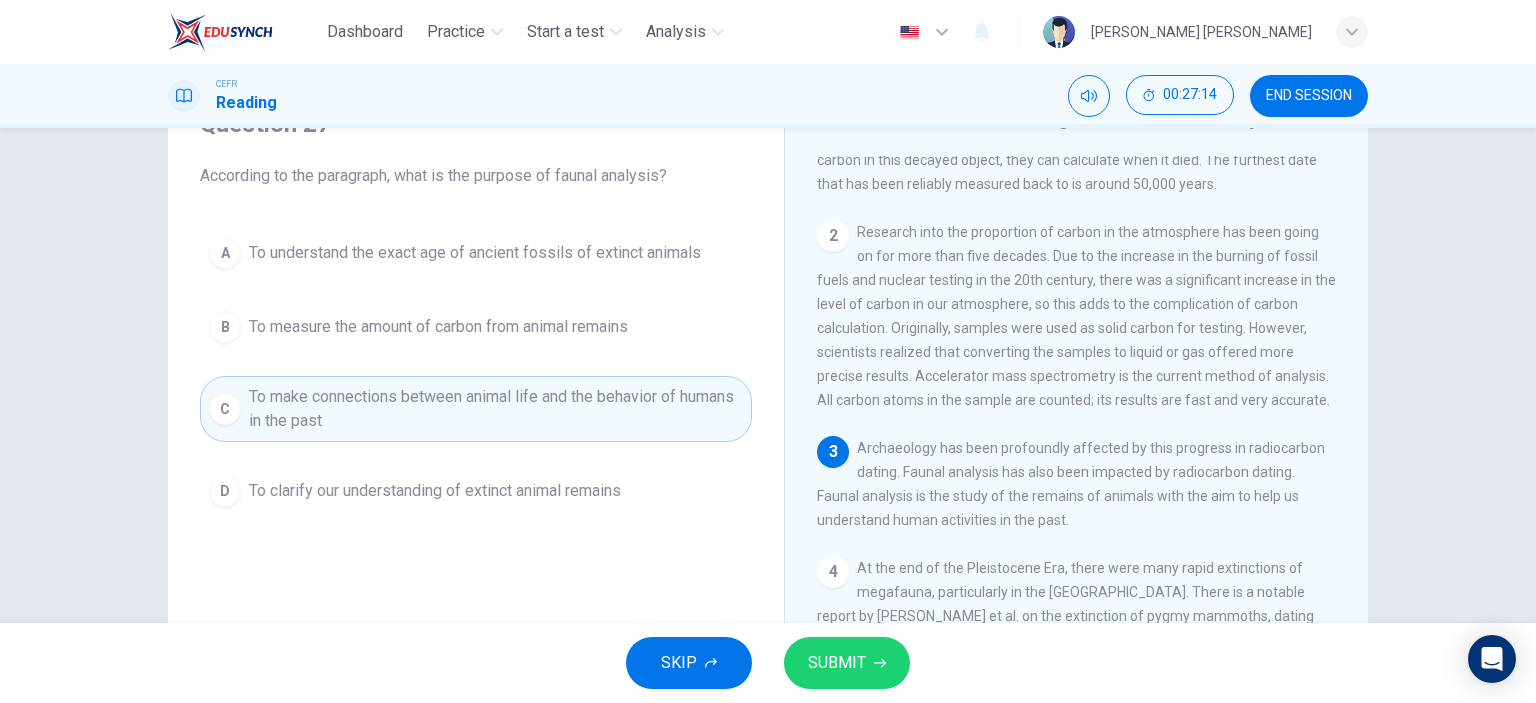 click on "SUBMIT" at bounding box center (837, 663) 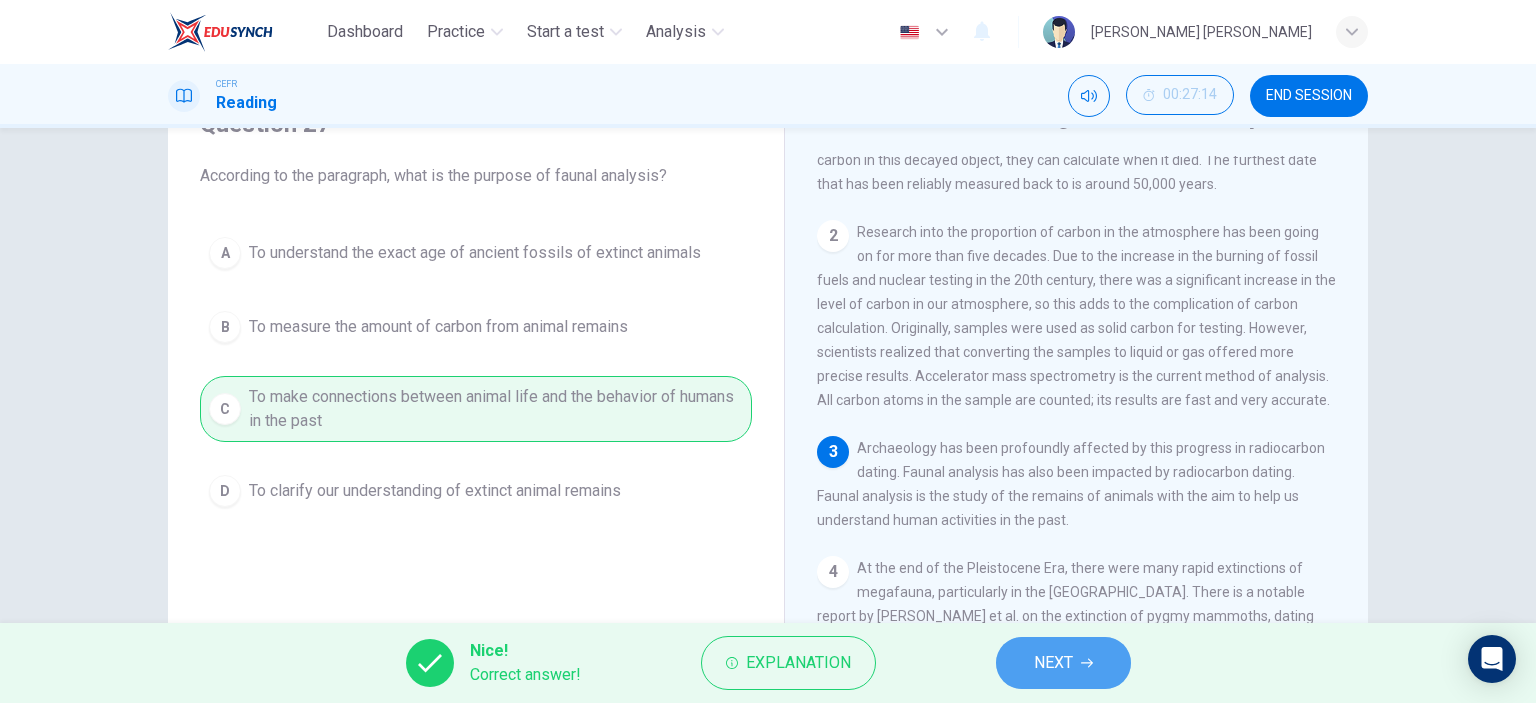 click on "NEXT" at bounding box center [1063, 663] 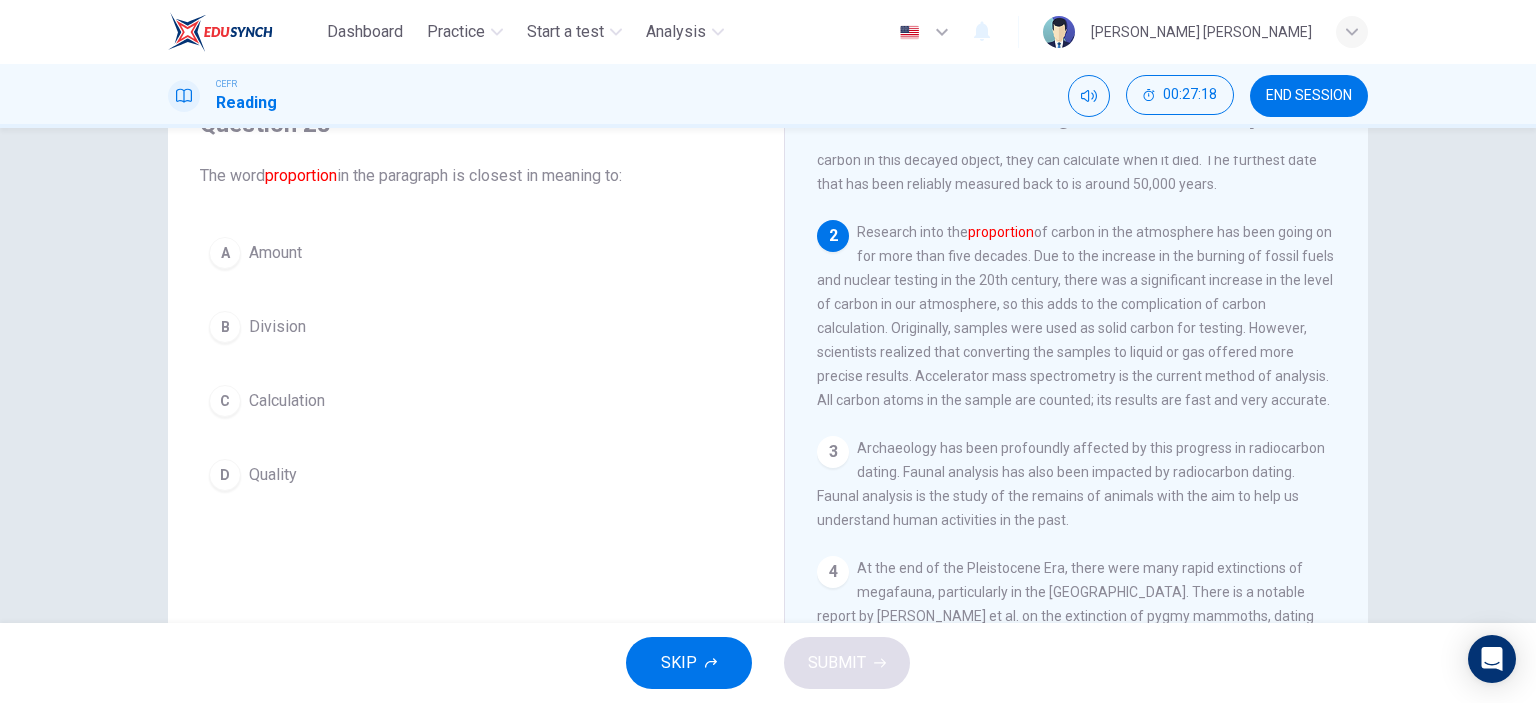 click on "Amount" at bounding box center (275, 253) 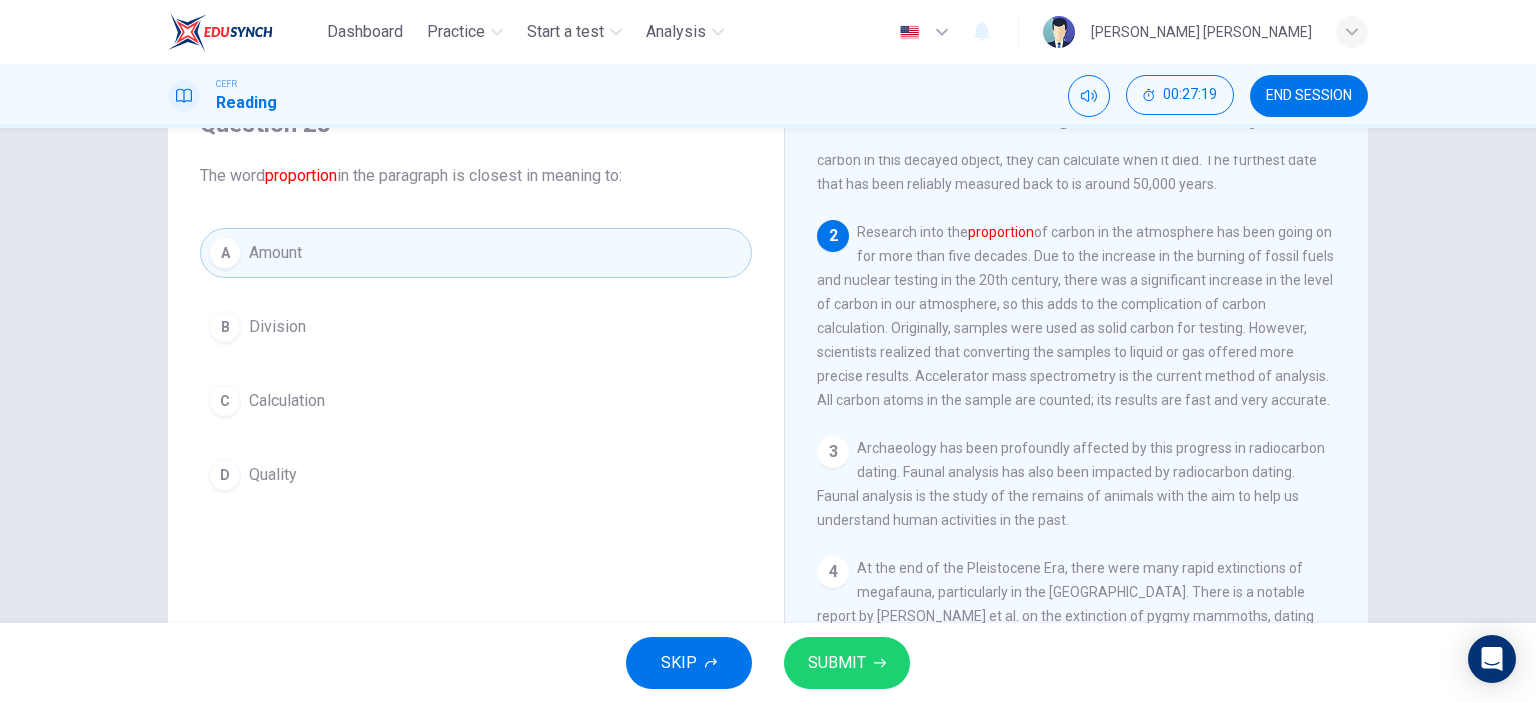 click on "SUBMIT" at bounding box center [837, 663] 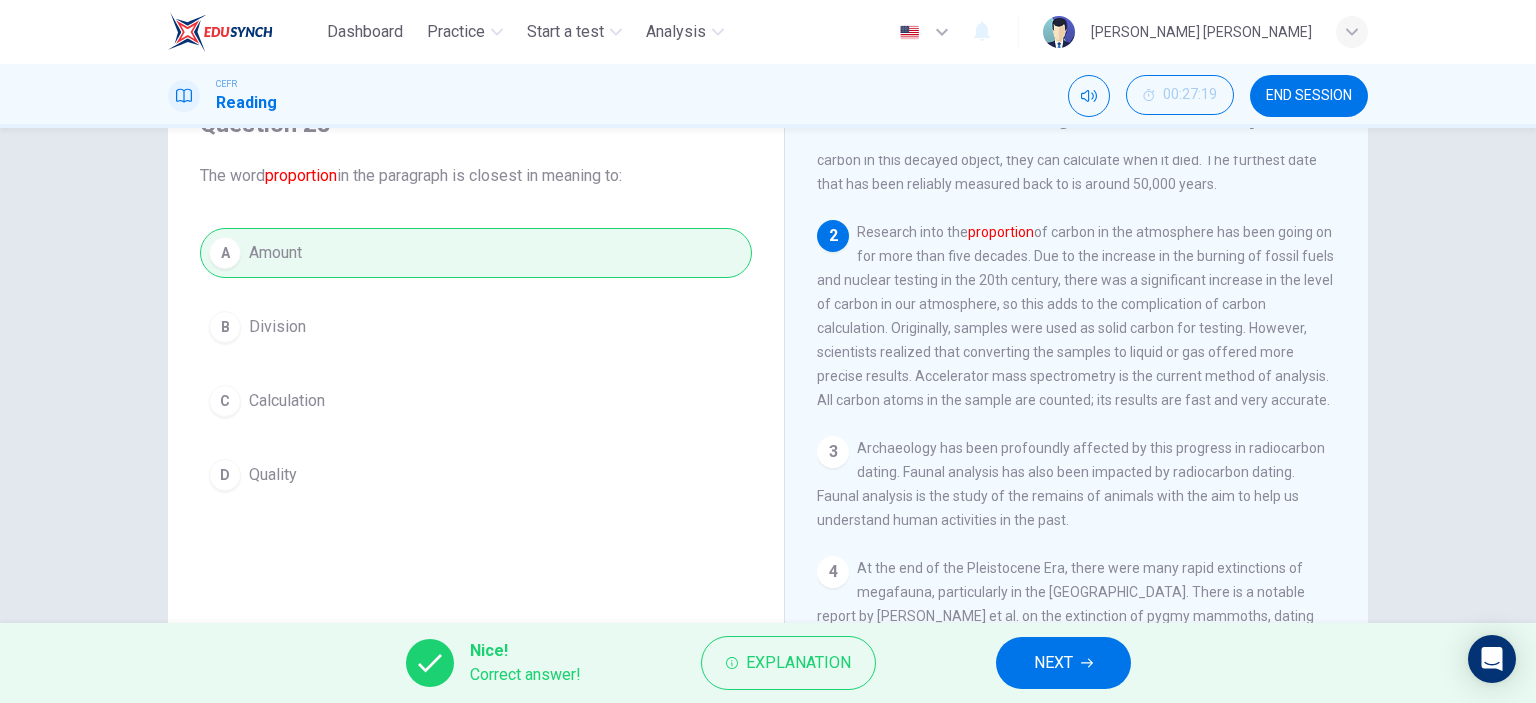 click on "NEXT" at bounding box center [1053, 663] 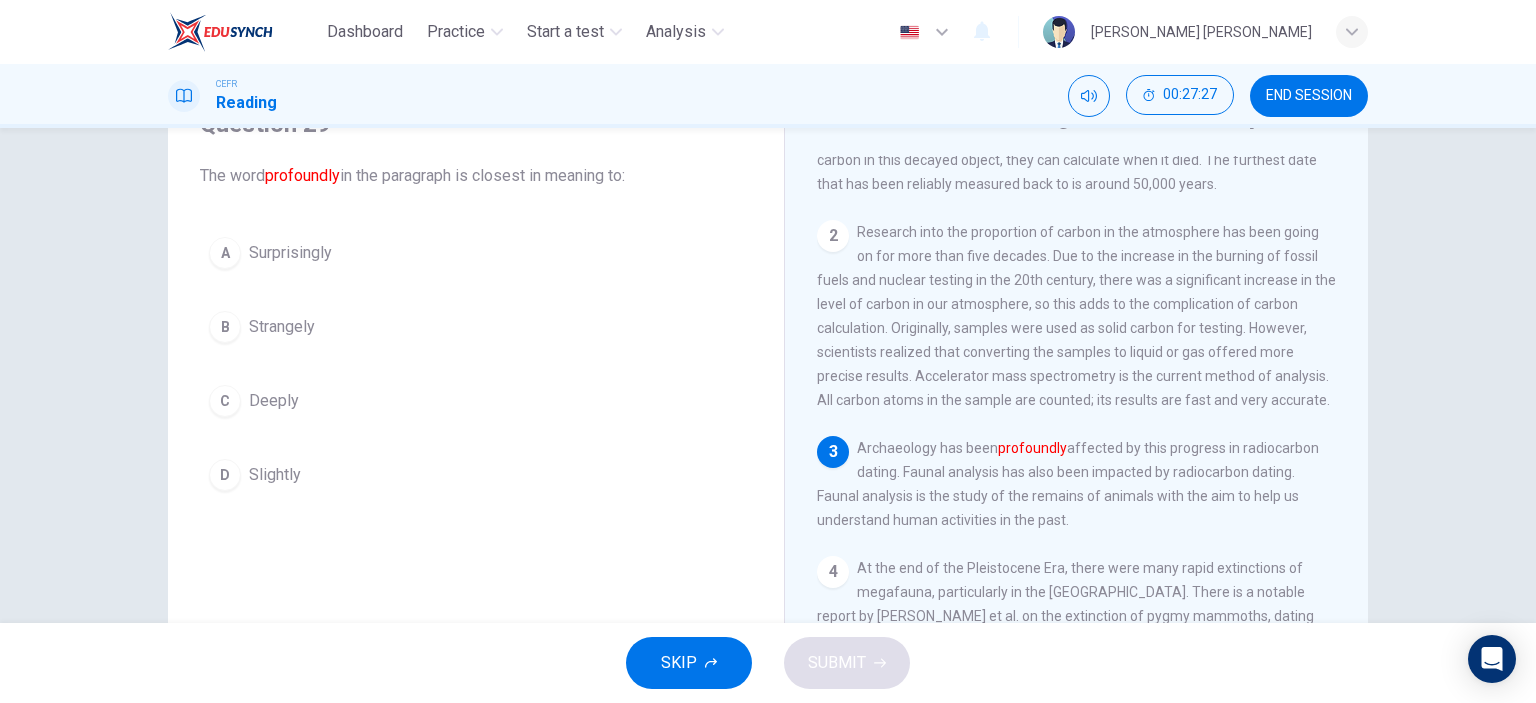 click on "Deeply" at bounding box center (274, 401) 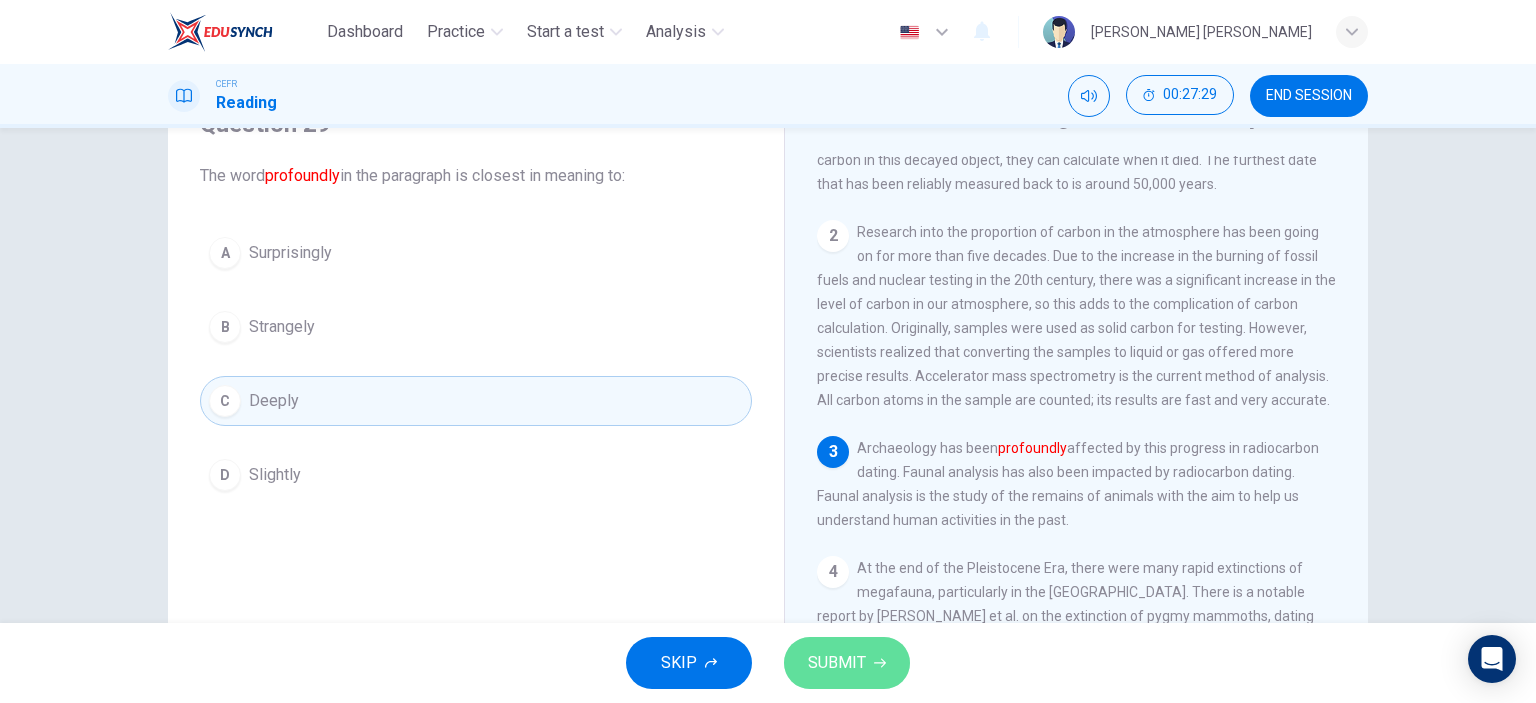 click on "SUBMIT" at bounding box center [847, 663] 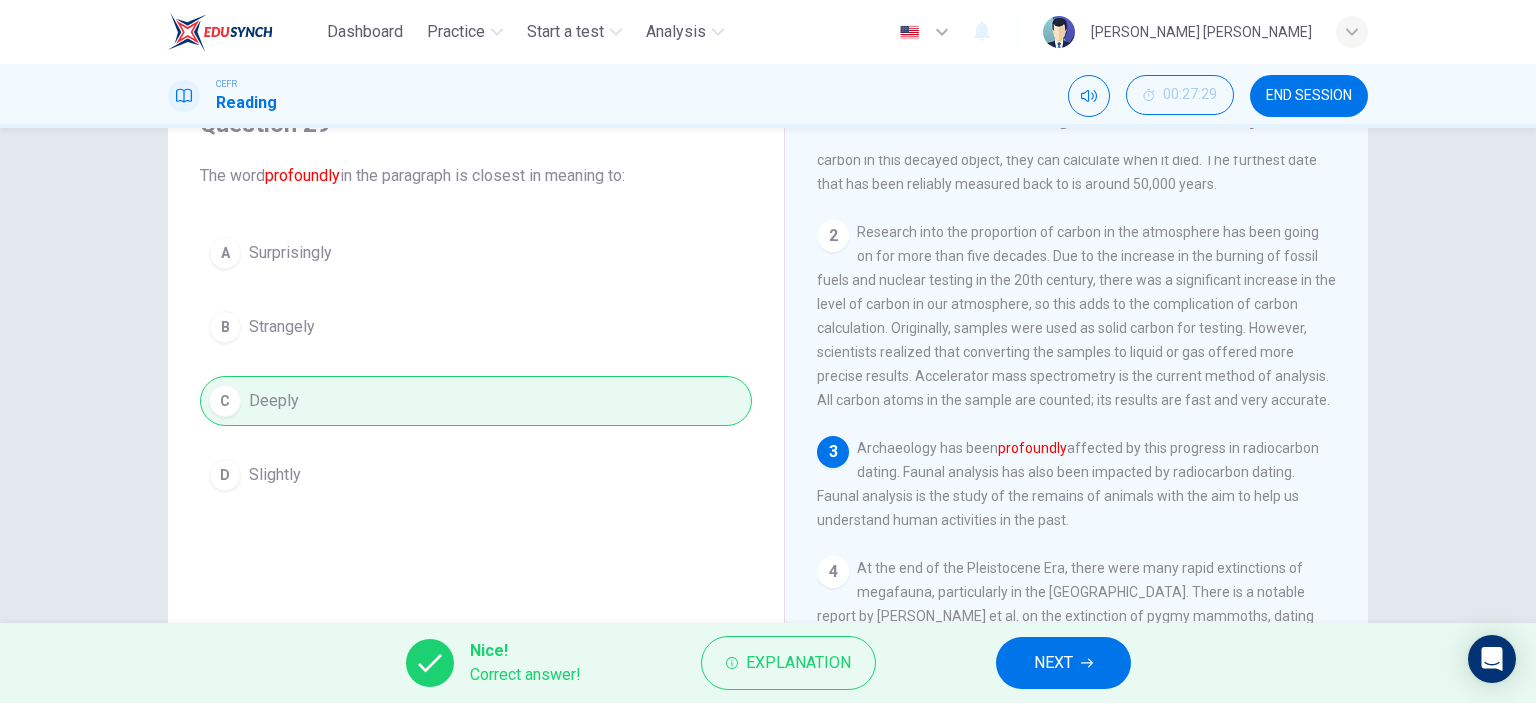 click on "NEXT" at bounding box center [1053, 663] 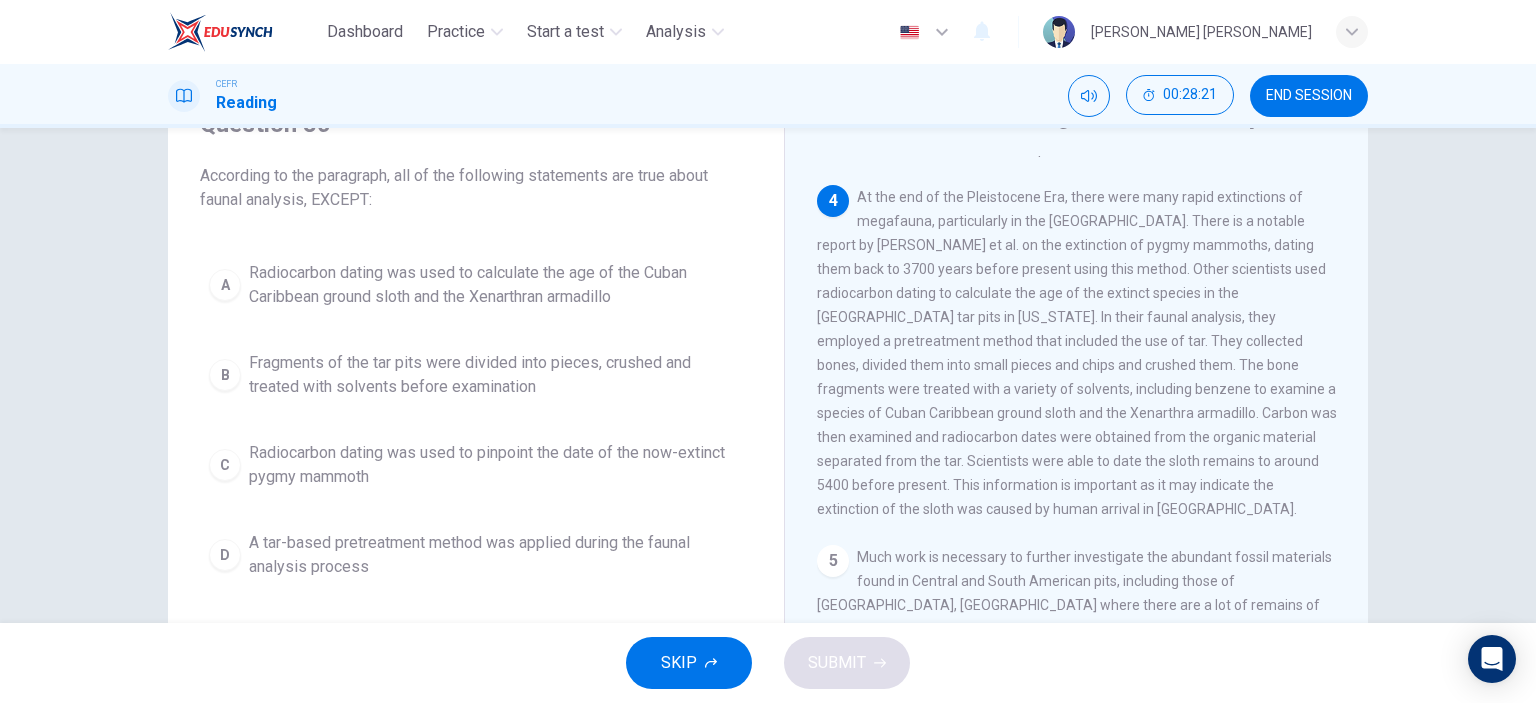 scroll, scrollTop: 600, scrollLeft: 0, axis: vertical 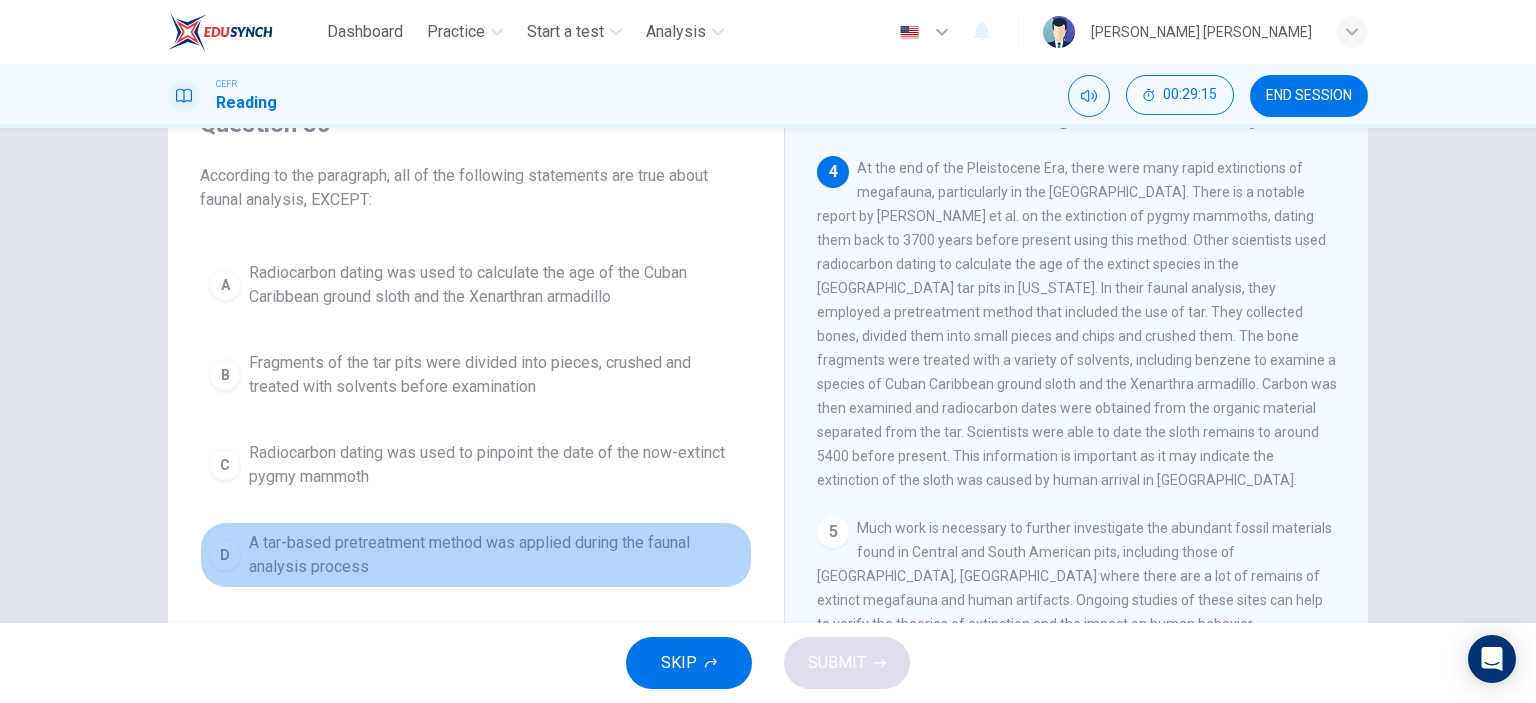 click on "A tar-based pretreatment method was applied during the faunal analysis process" at bounding box center [496, 555] 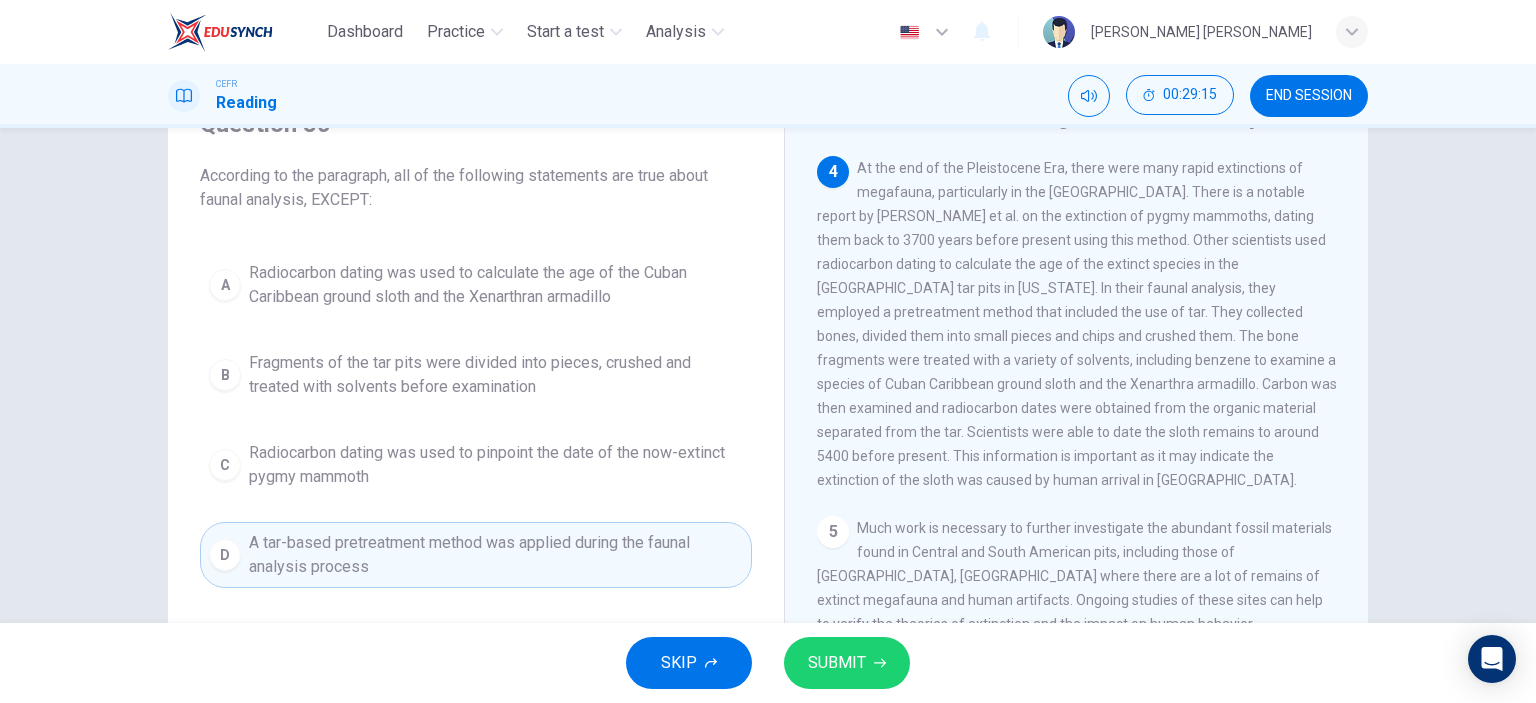 click on "SUBMIT" at bounding box center (847, 663) 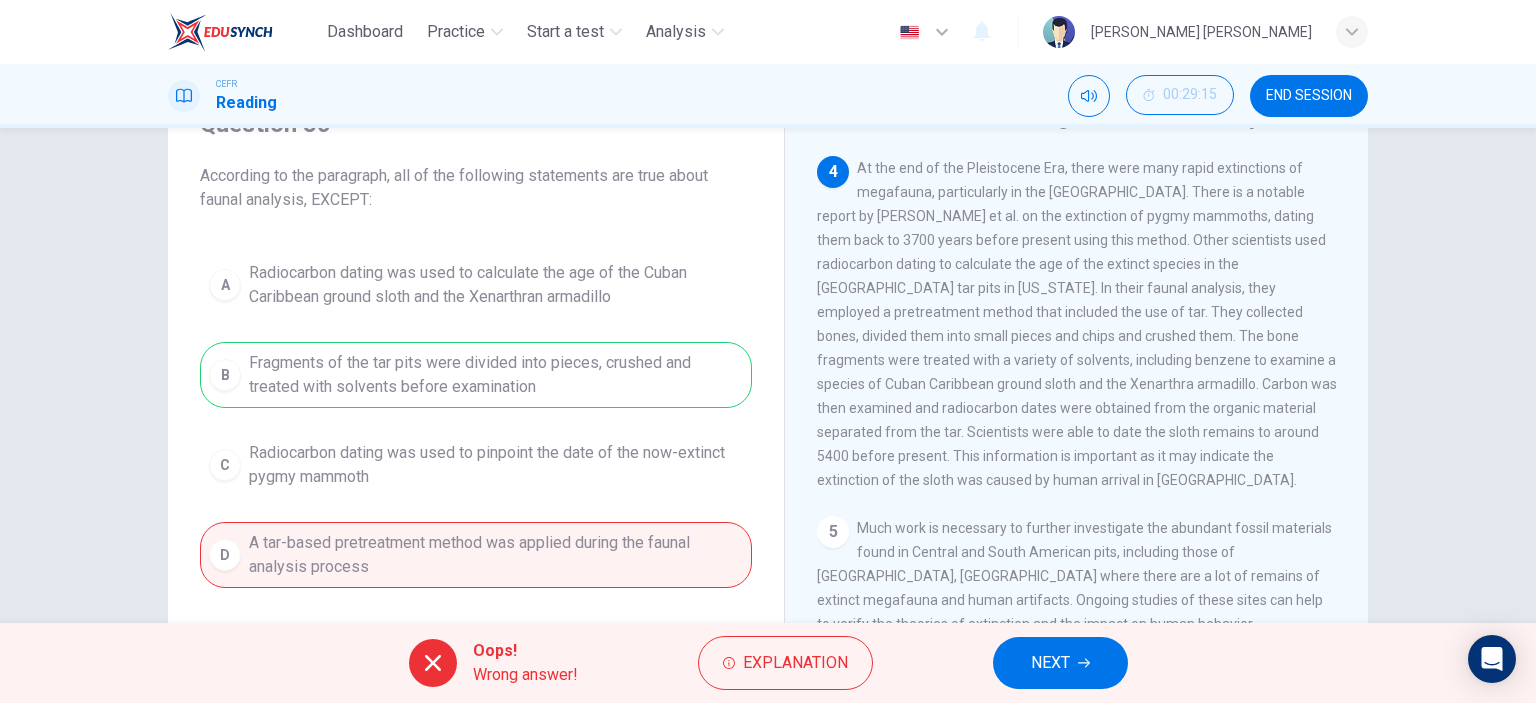 click on "NEXT" at bounding box center [1050, 663] 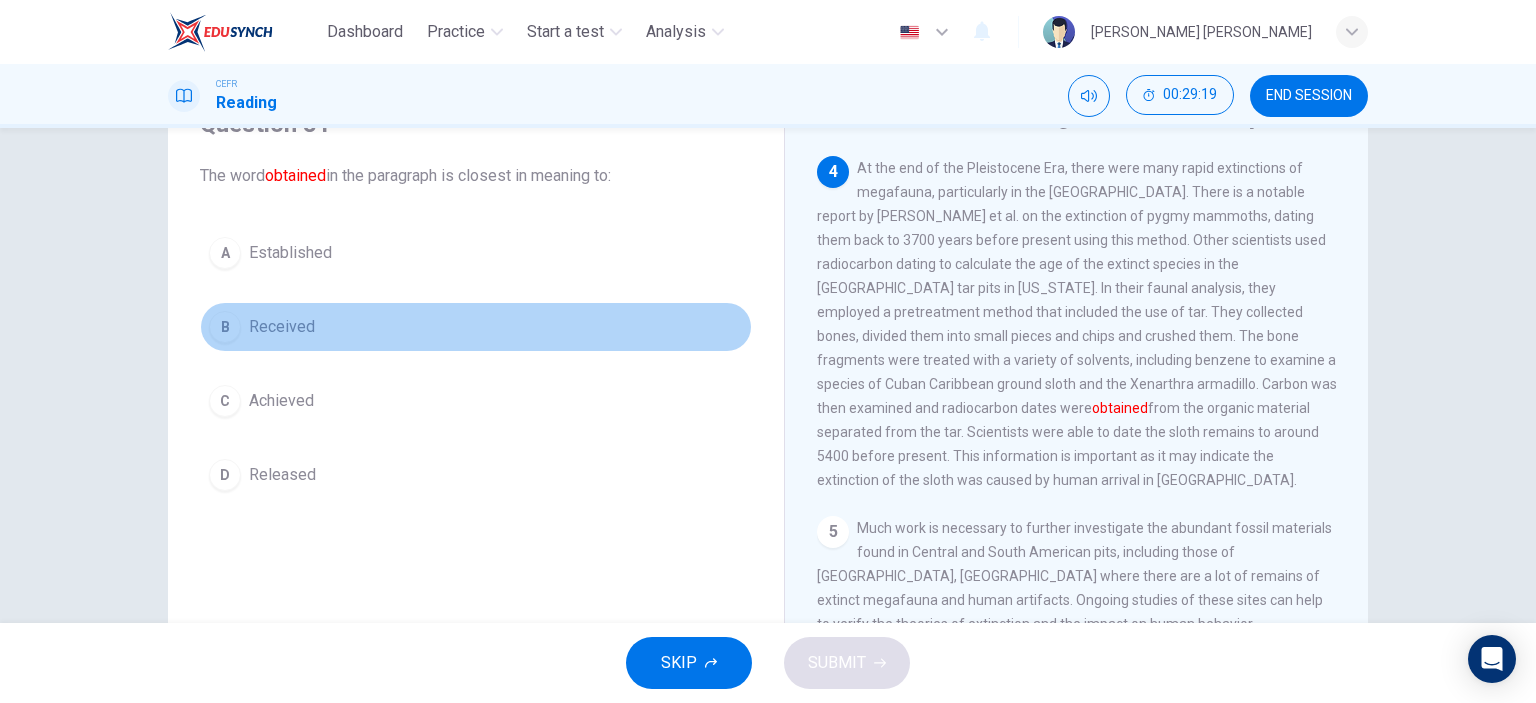 click on "B" at bounding box center [225, 327] 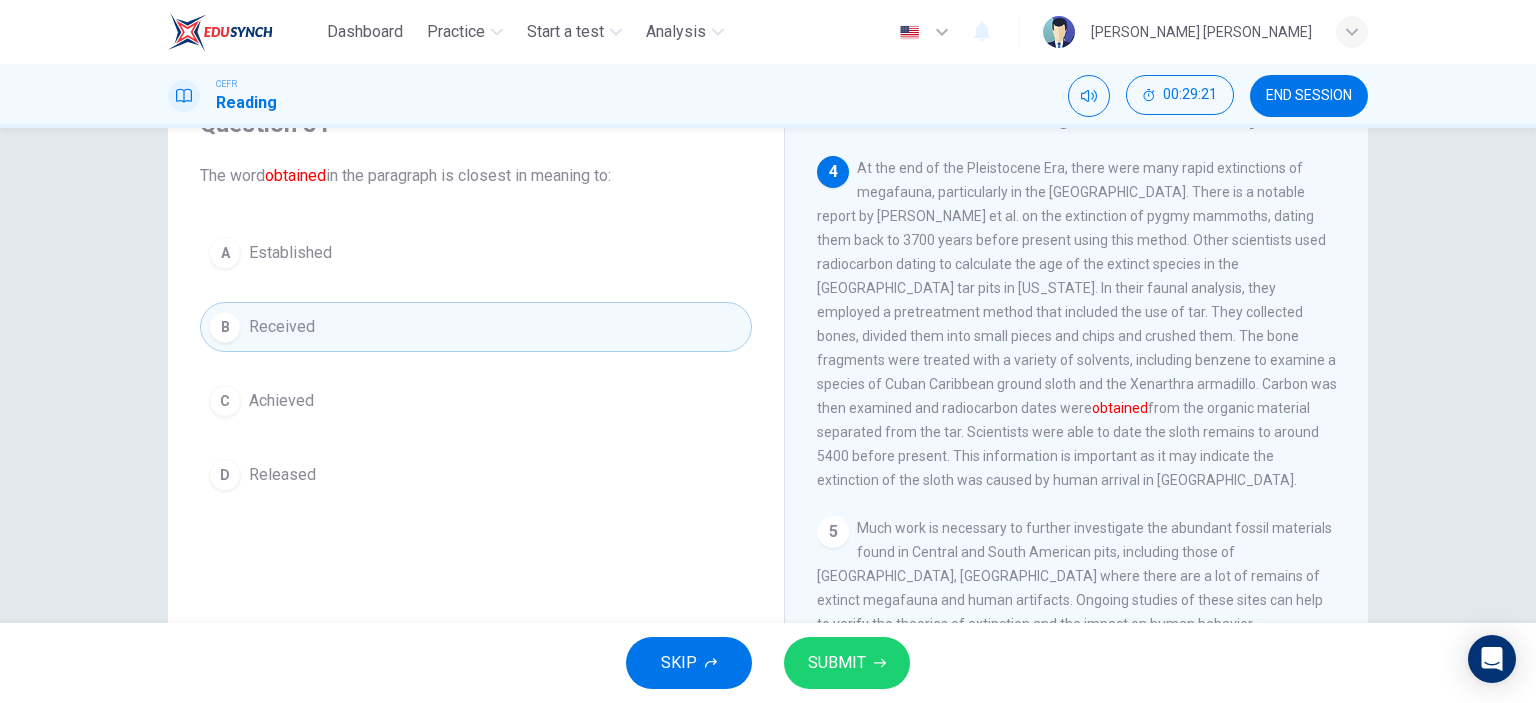 click on "SUBMIT" at bounding box center (847, 663) 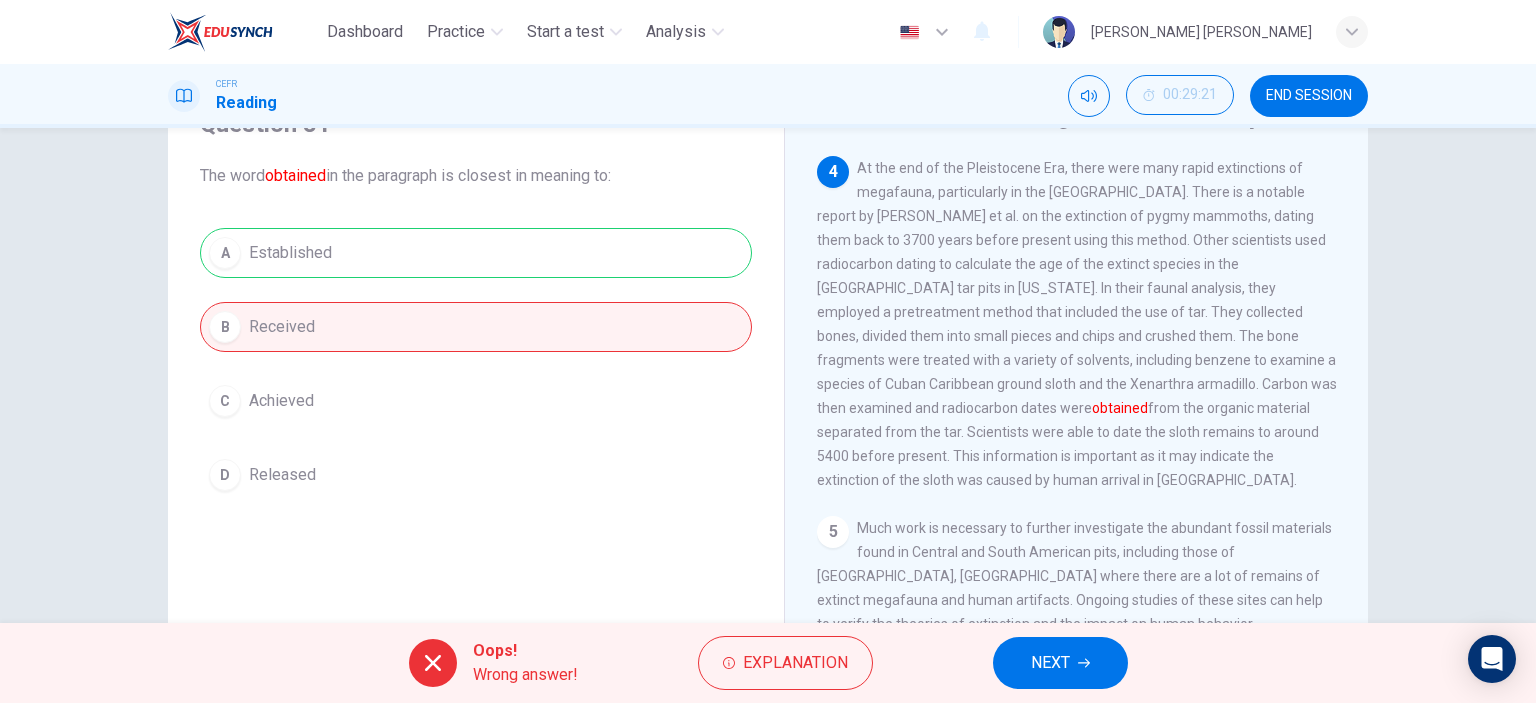 click on "NEXT" at bounding box center [1060, 663] 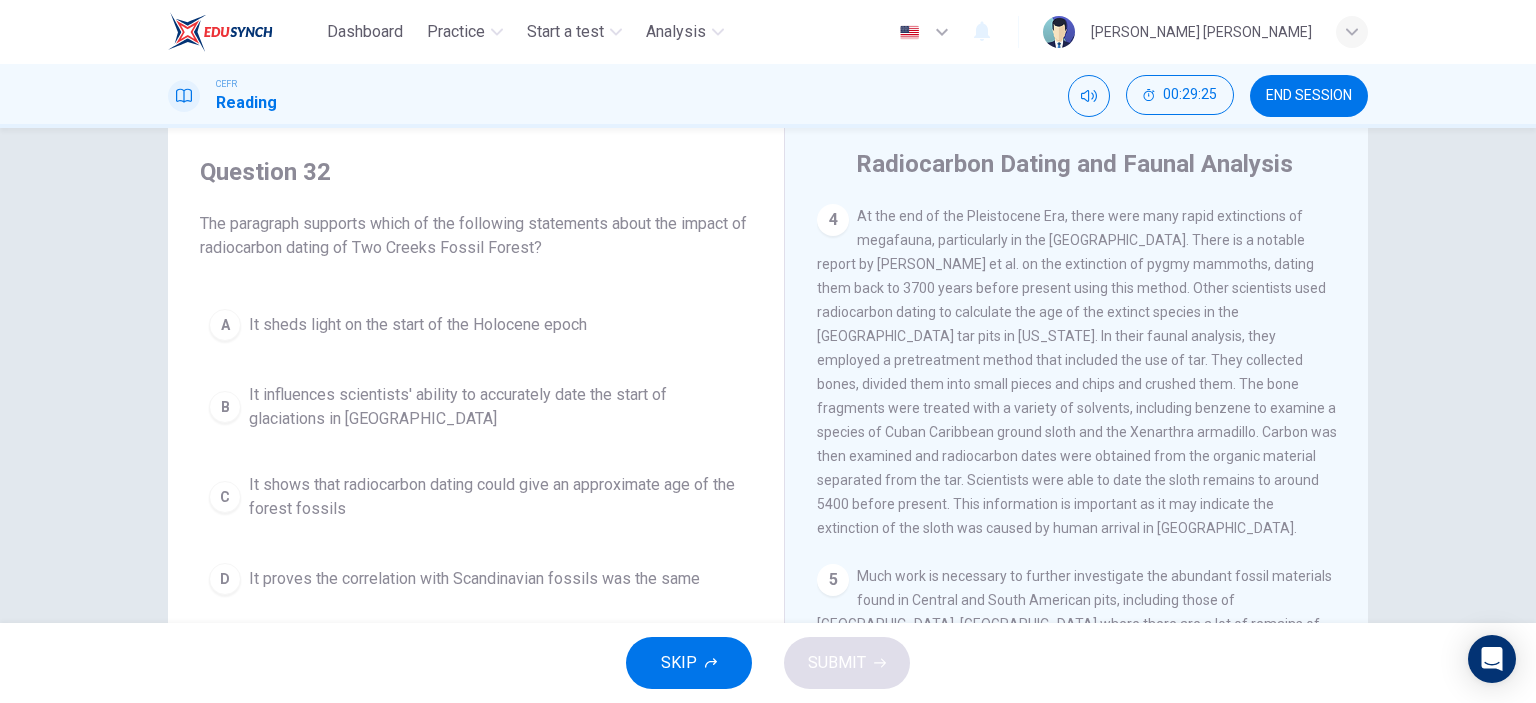 scroll, scrollTop: 100, scrollLeft: 0, axis: vertical 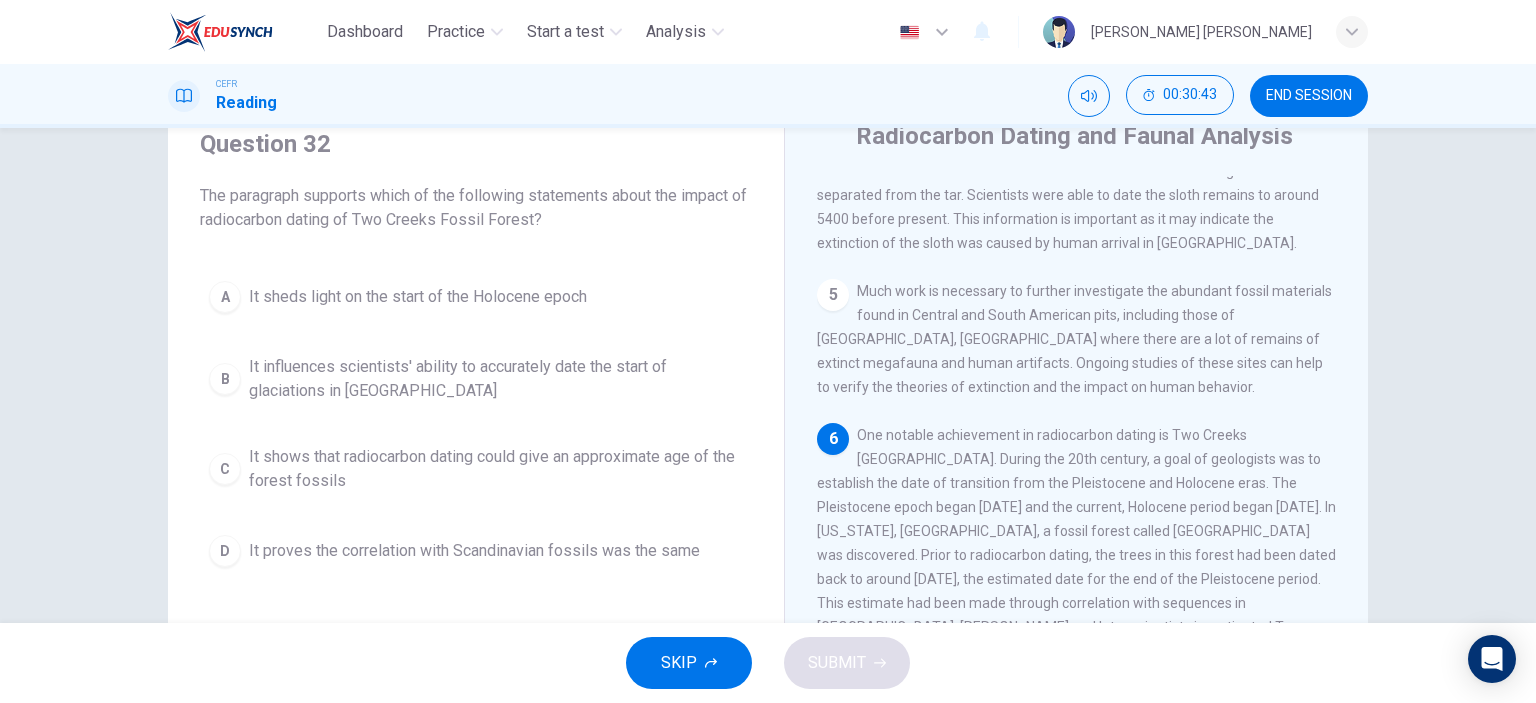 drag, startPoint x: 345, startPoint y: 378, endPoint x: 364, endPoint y: 385, distance: 20.248457 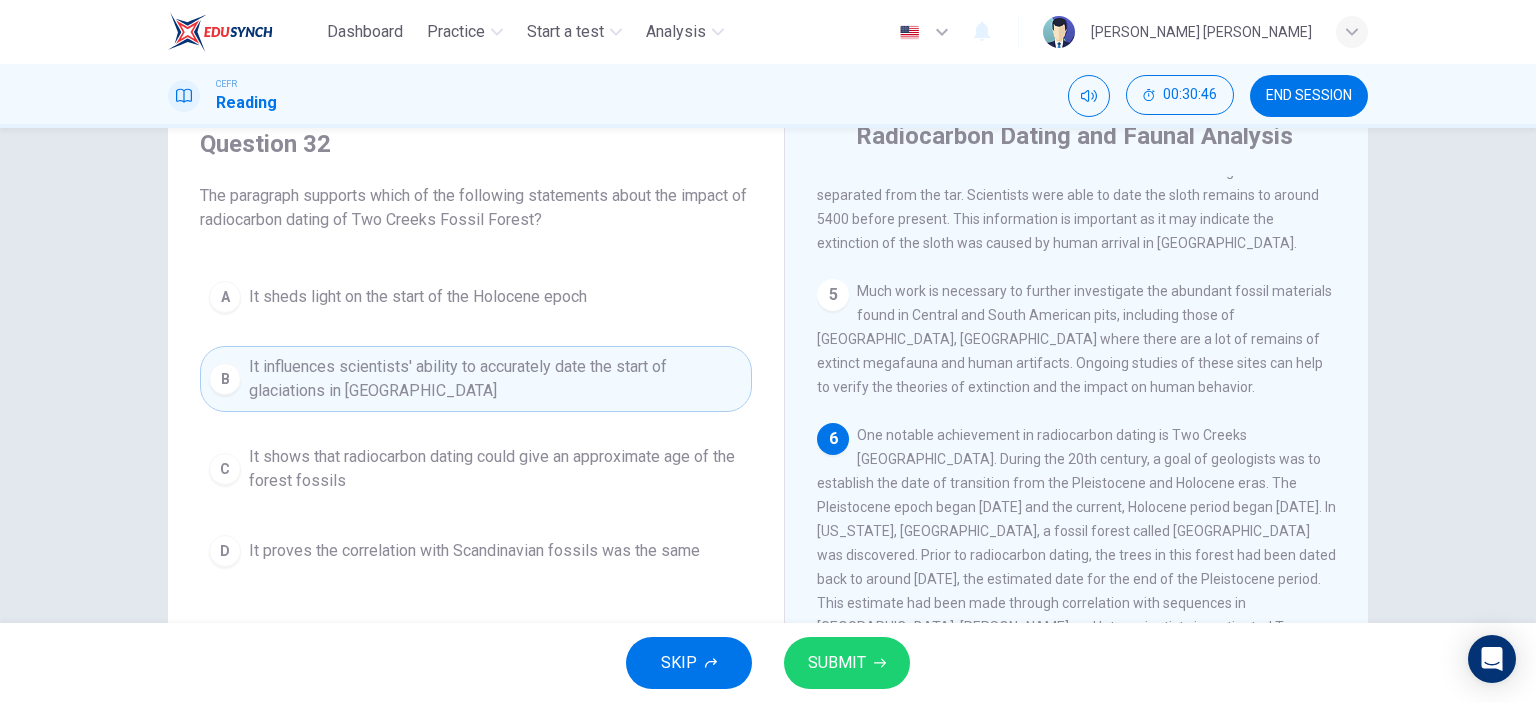 click on "It shows that radiocarbon dating could give an approximate age of the forest fossils" at bounding box center (496, 469) 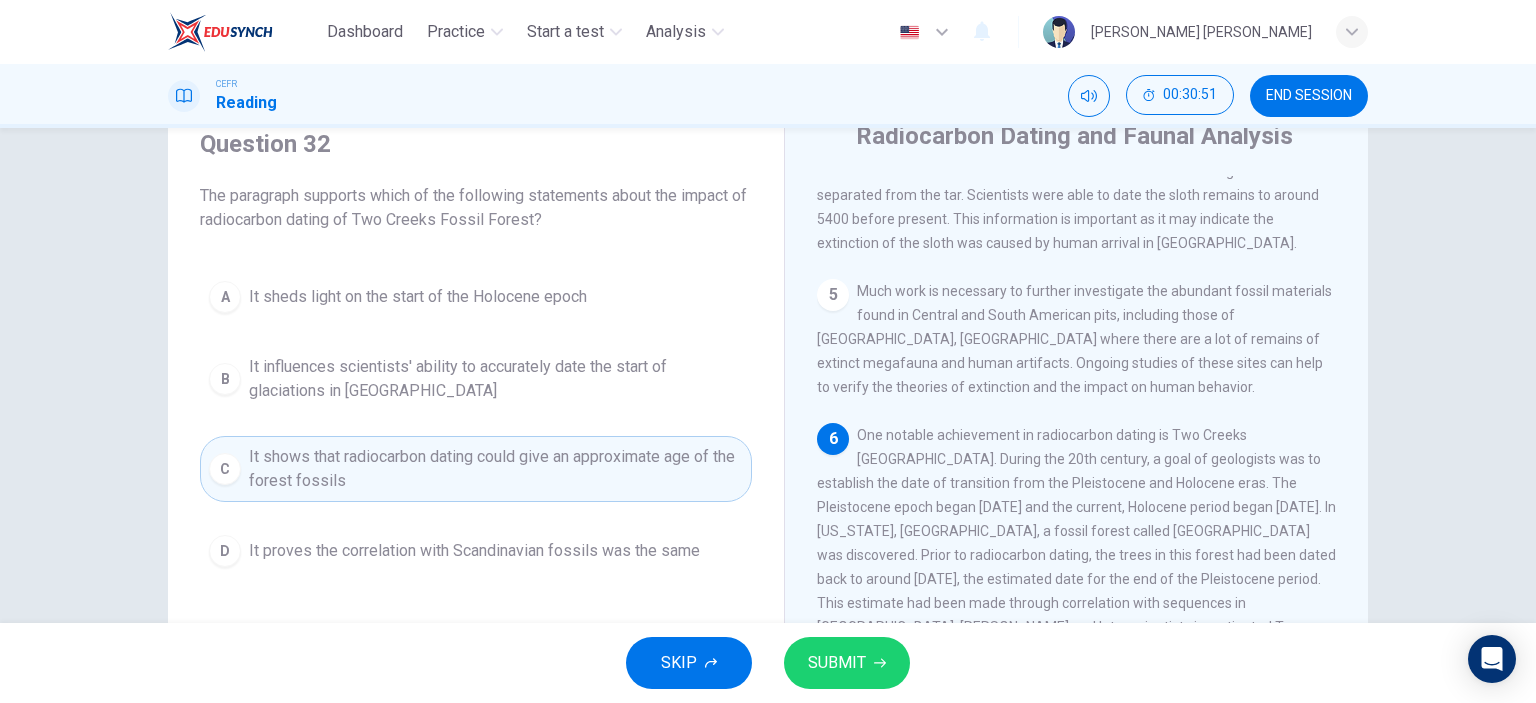 click on "It proves the correlation with Scandinavian fossils was the same" at bounding box center (474, 551) 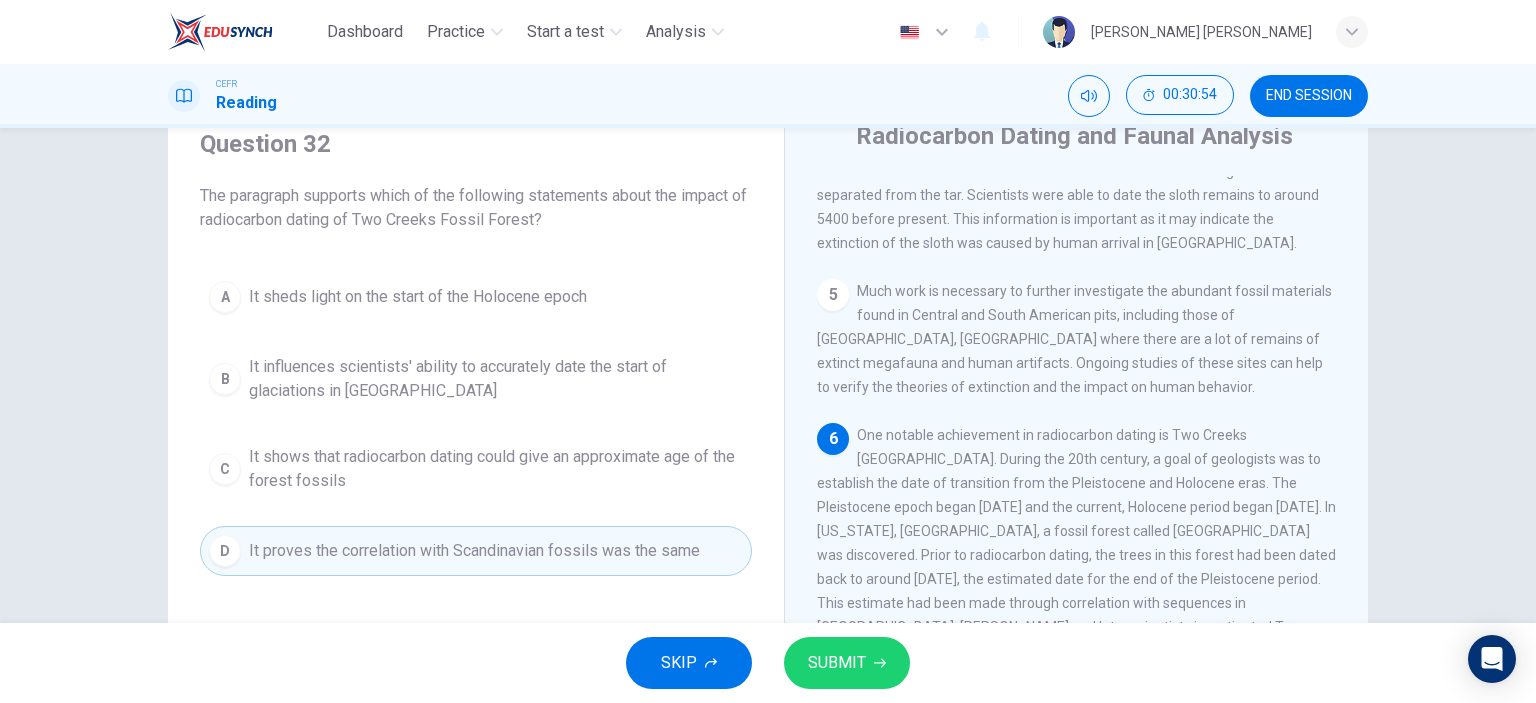 click on "It shows that radiocarbon dating could give an approximate age of the forest fossils" at bounding box center [496, 469] 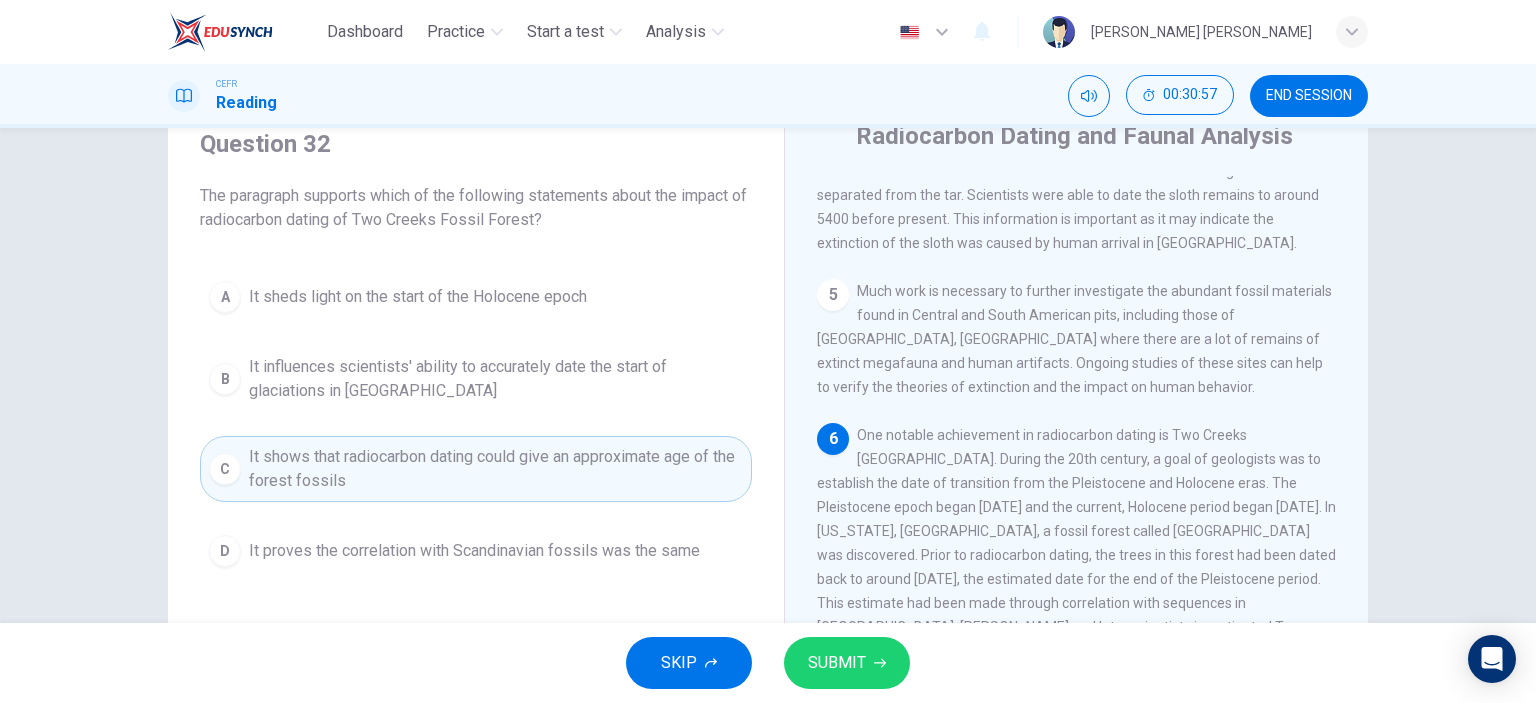 click on "SUBMIT" at bounding box center [847, 663] 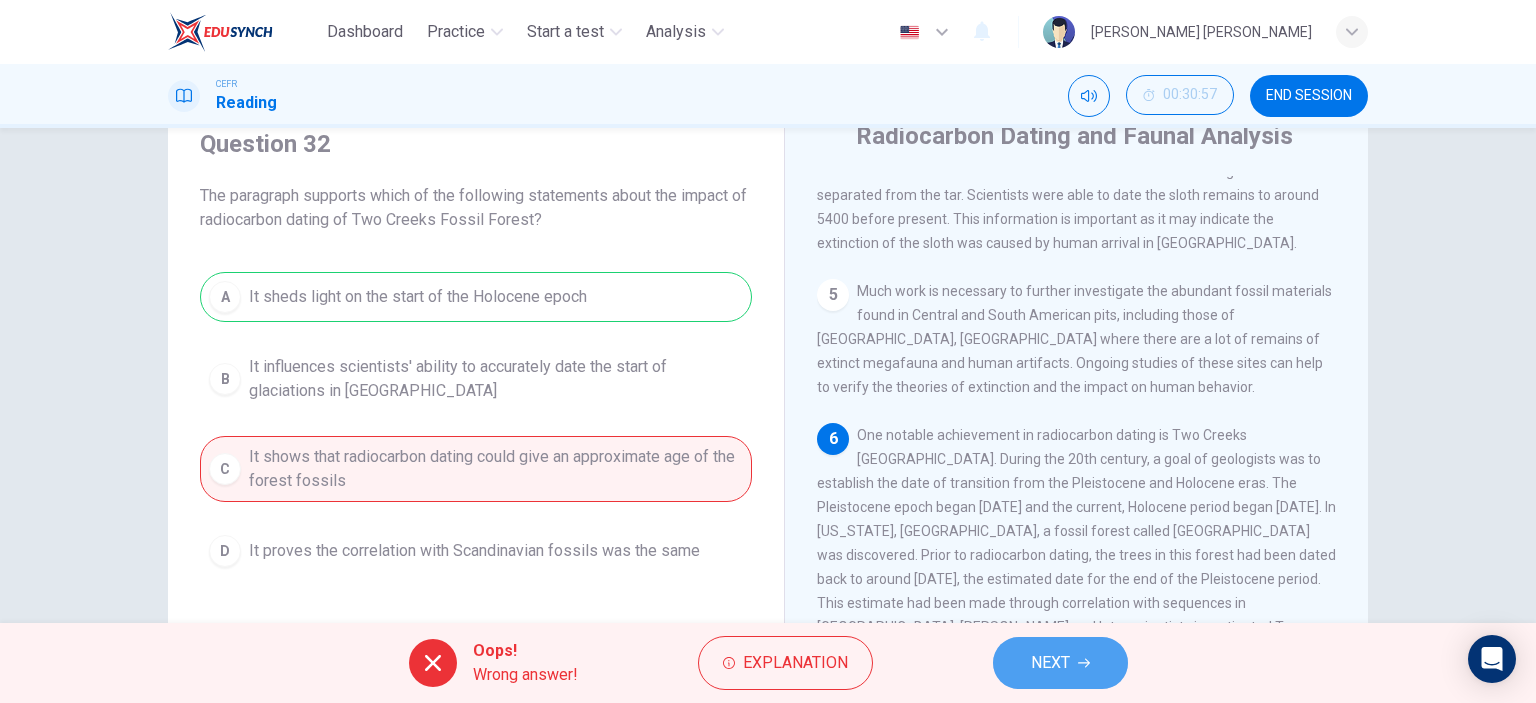 drag, startPoint x: 1008, startPoint y: 669, endPoint x: 1027, endPoint y: 672, distance: 19.235384 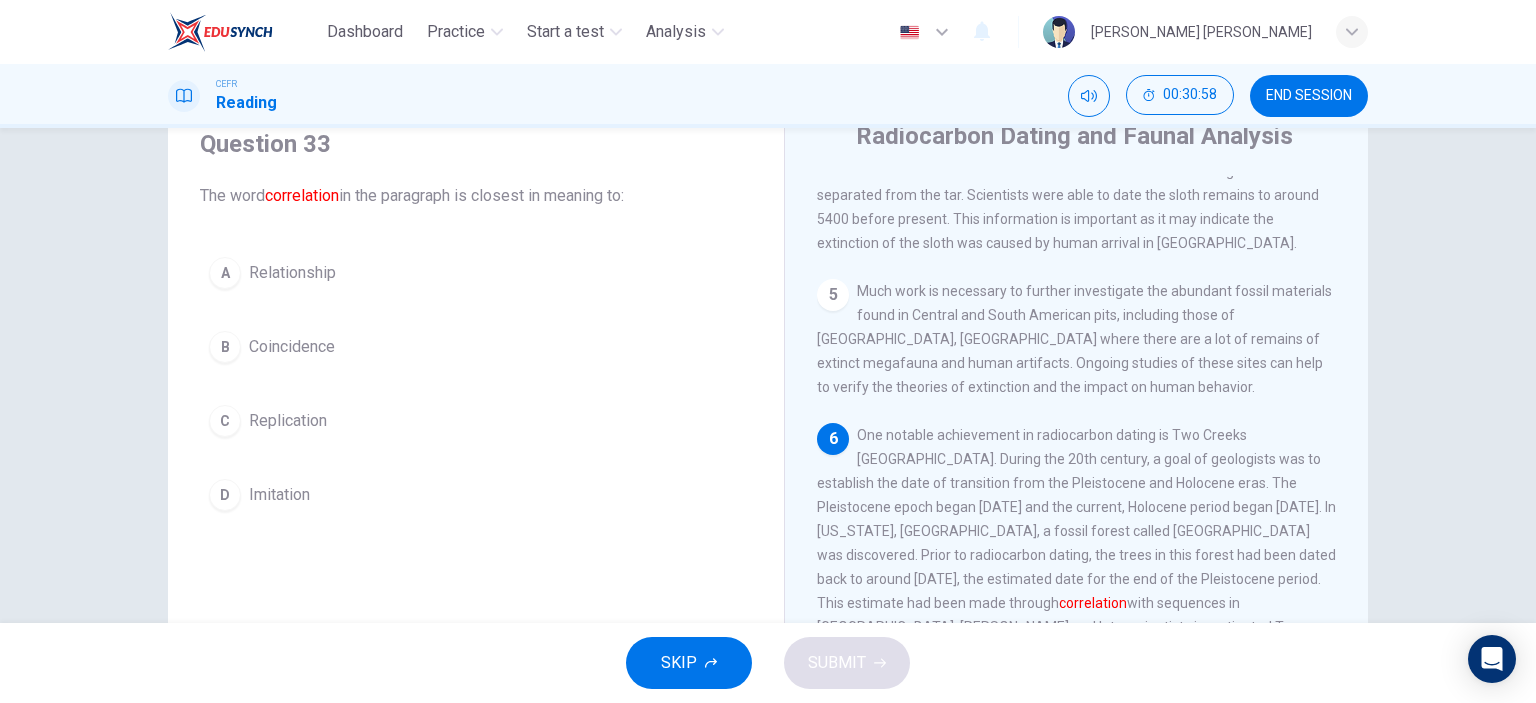 click on "A" at bounding box center [225, 273] 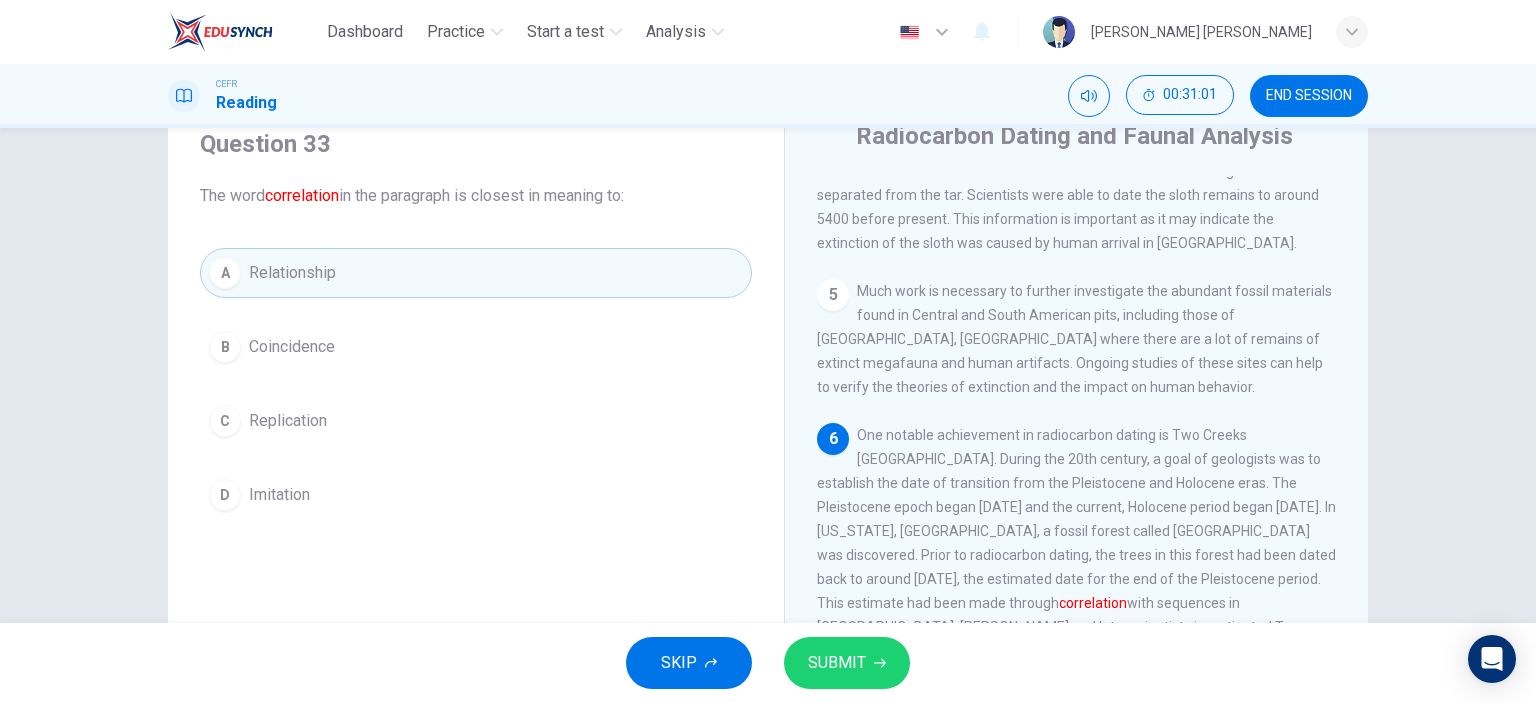 click on "SUBMIT" at bounding box center [847, 663] 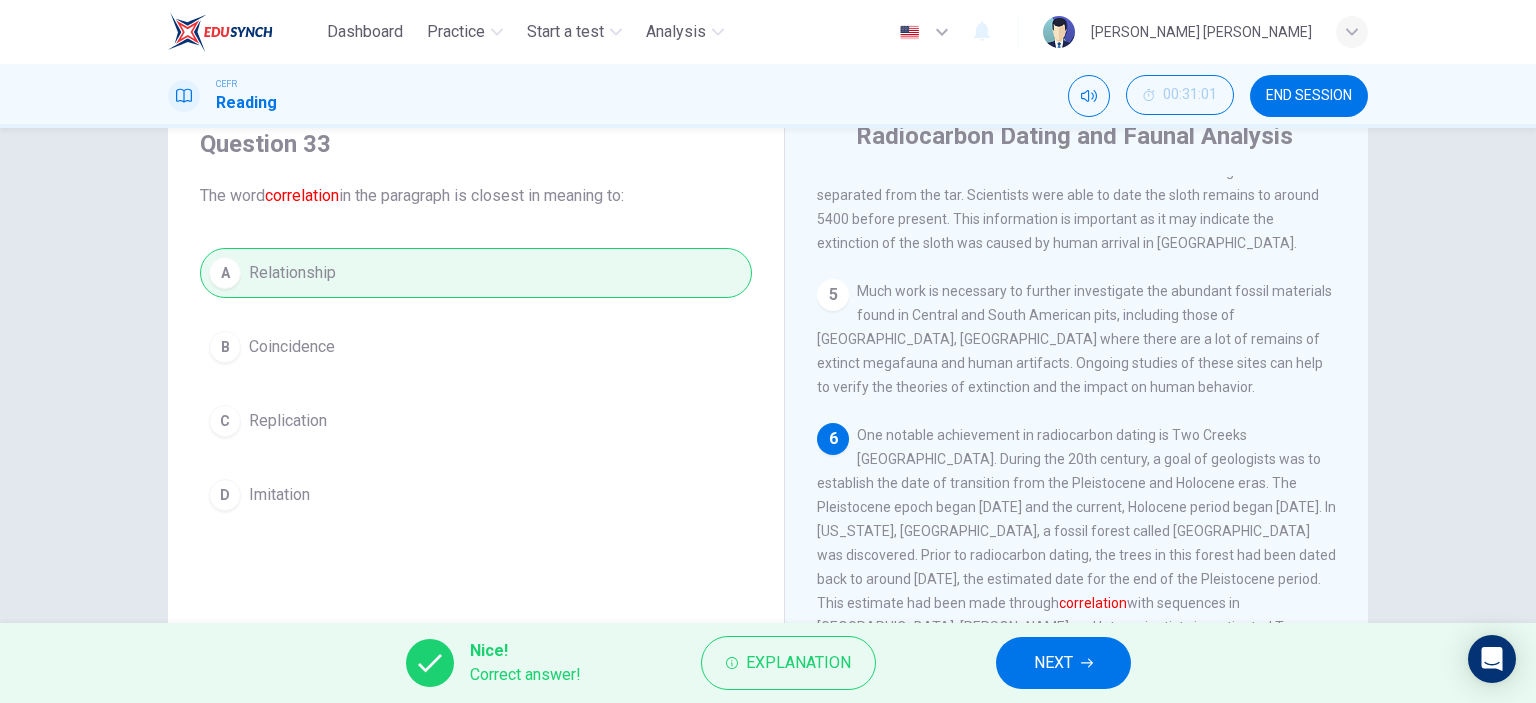 click on "NEXT" at bounding box center (1063, 663) 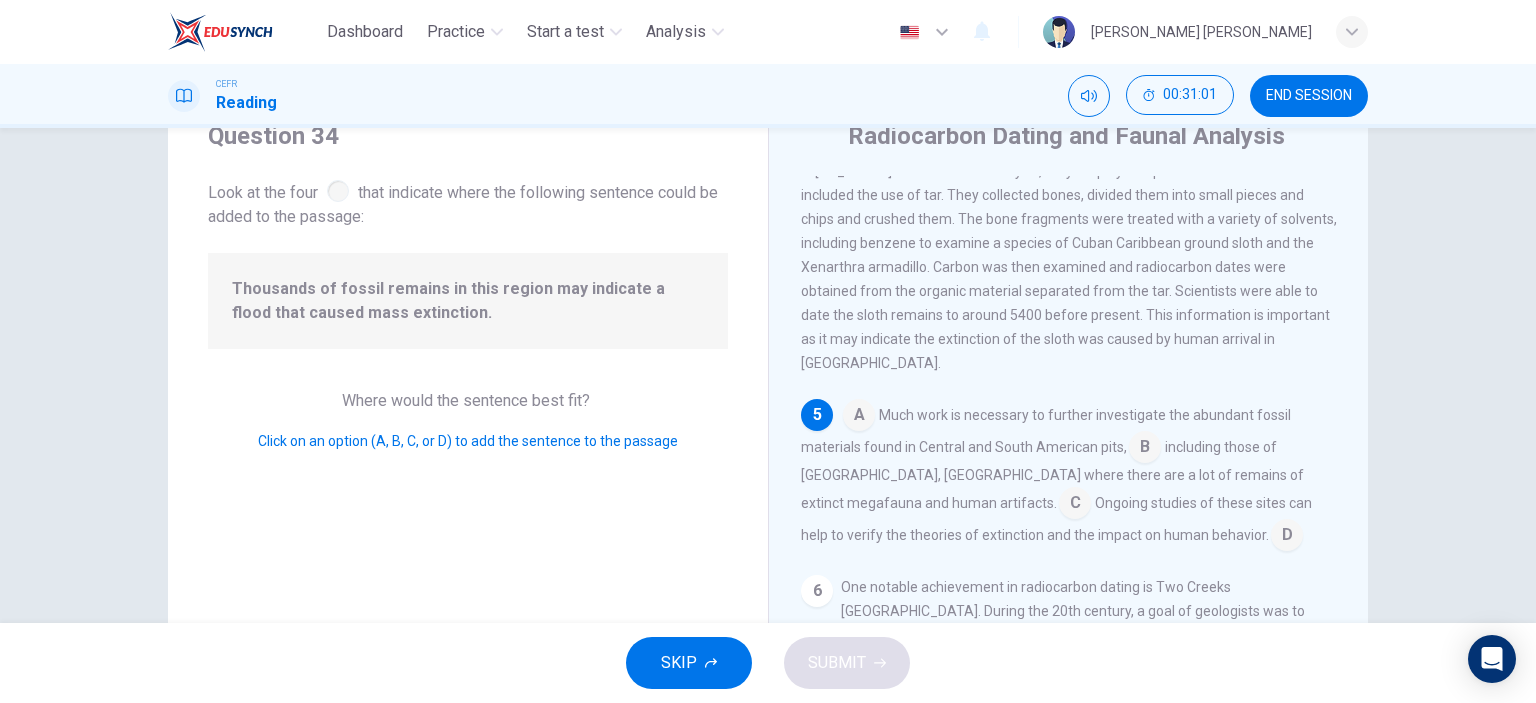 scroll, scrollTop: 740, scrollLeft: 0, axis: vertical 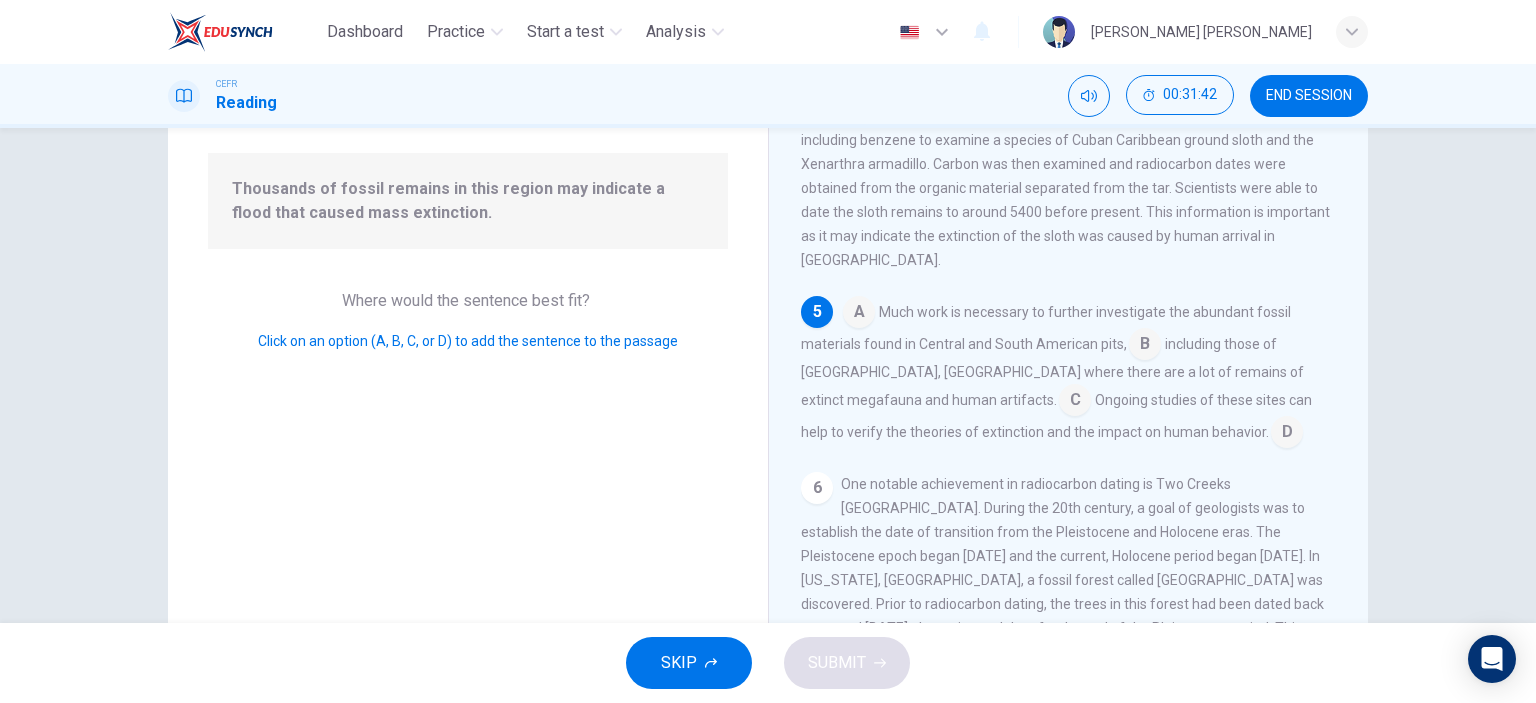 click at bounding box center [1145, 346] 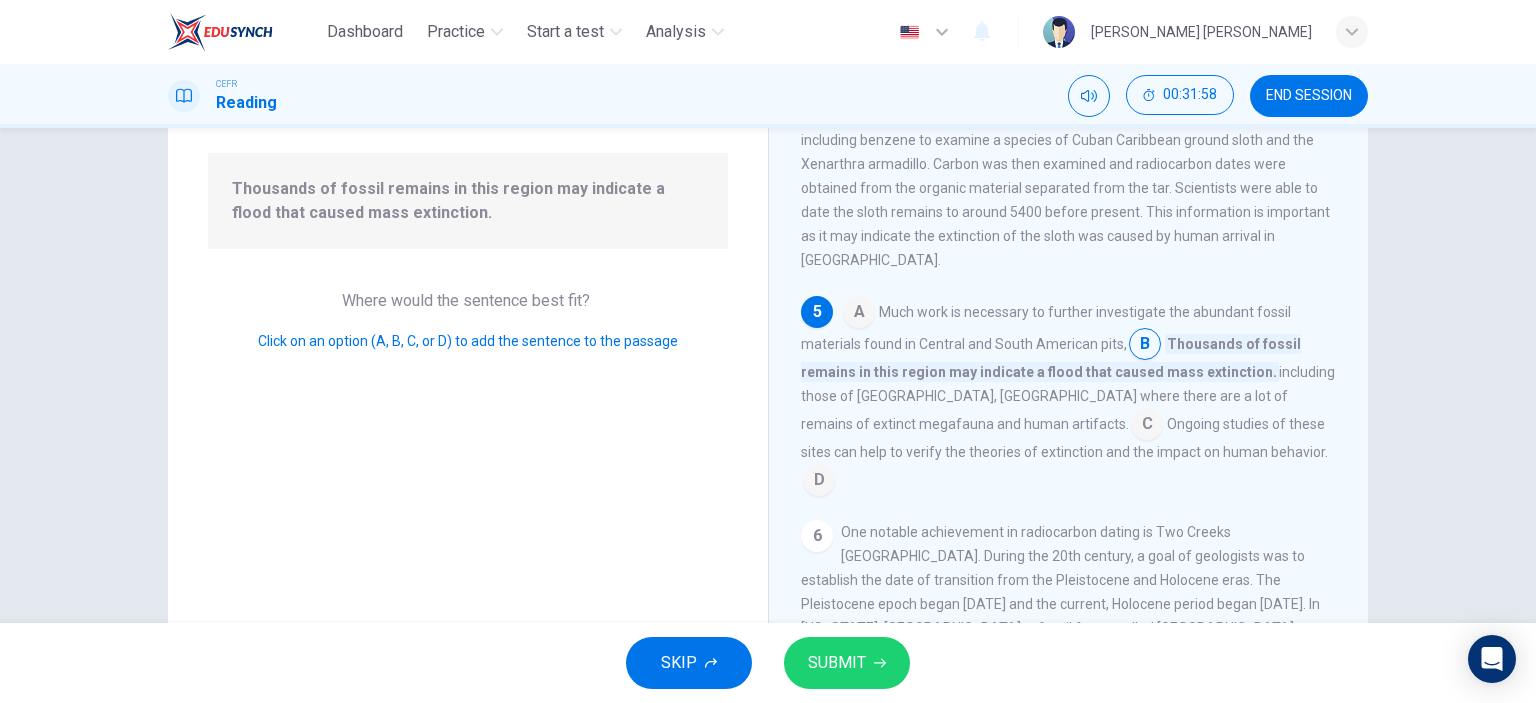 click at bounding box center (1147, 426) 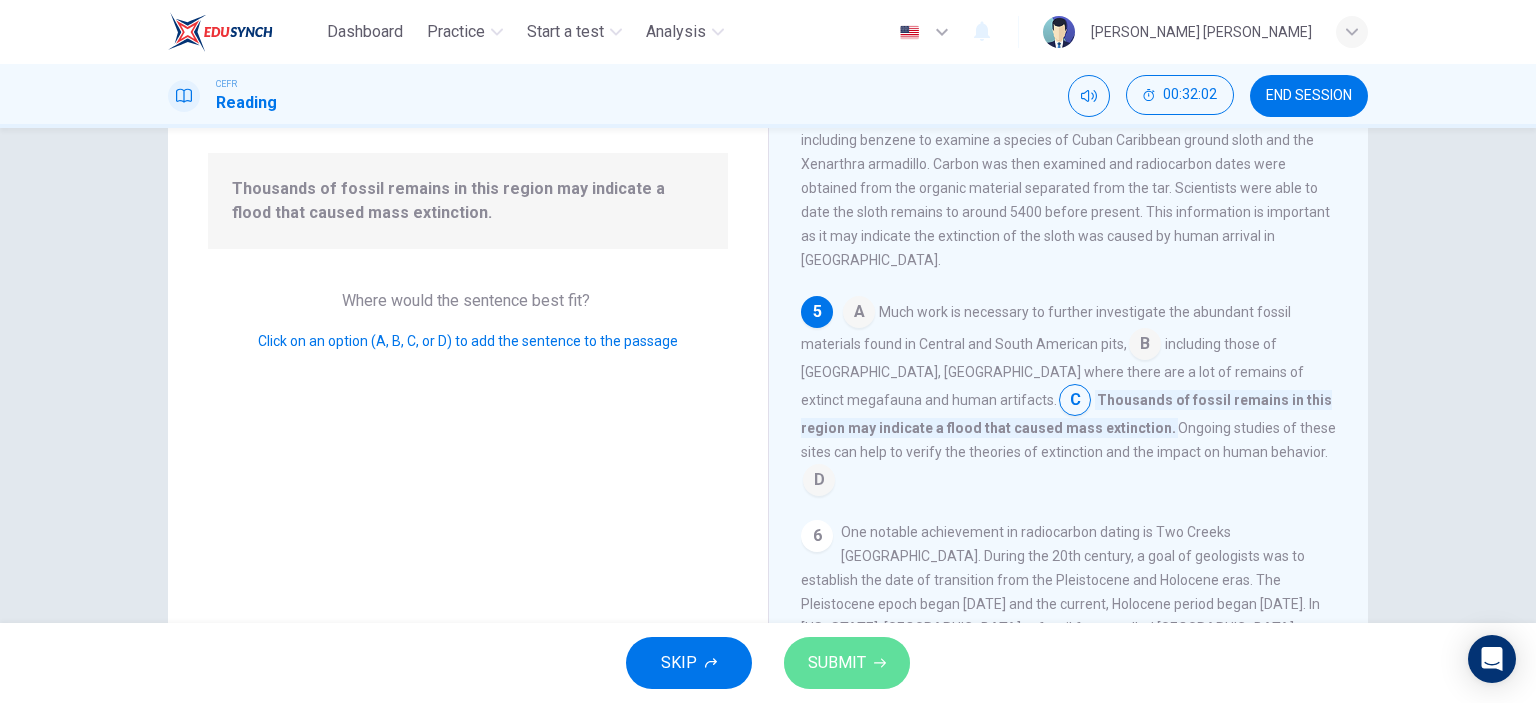click on "SUBMIT" at bounding box center [837, 663] 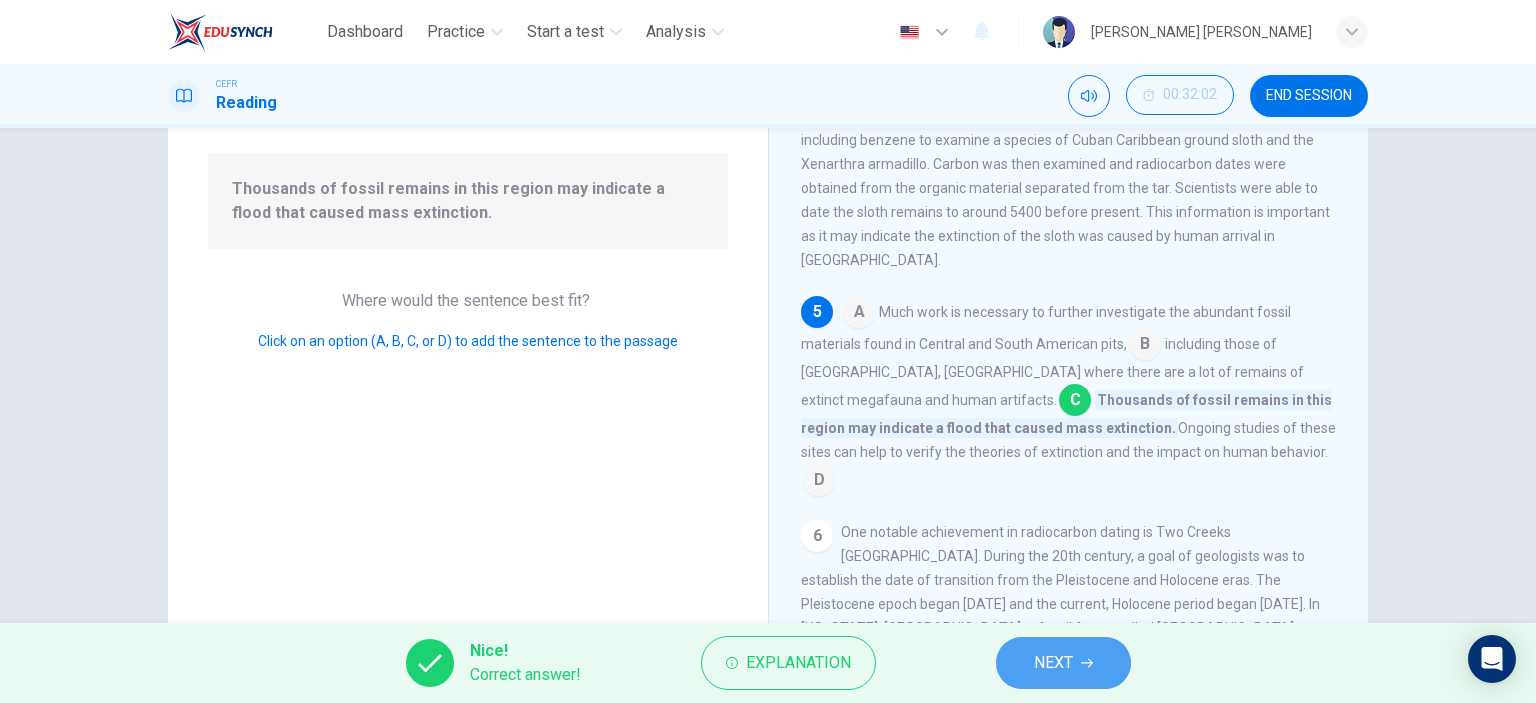 click on "NEXT" at bounding box center (1063, 663) 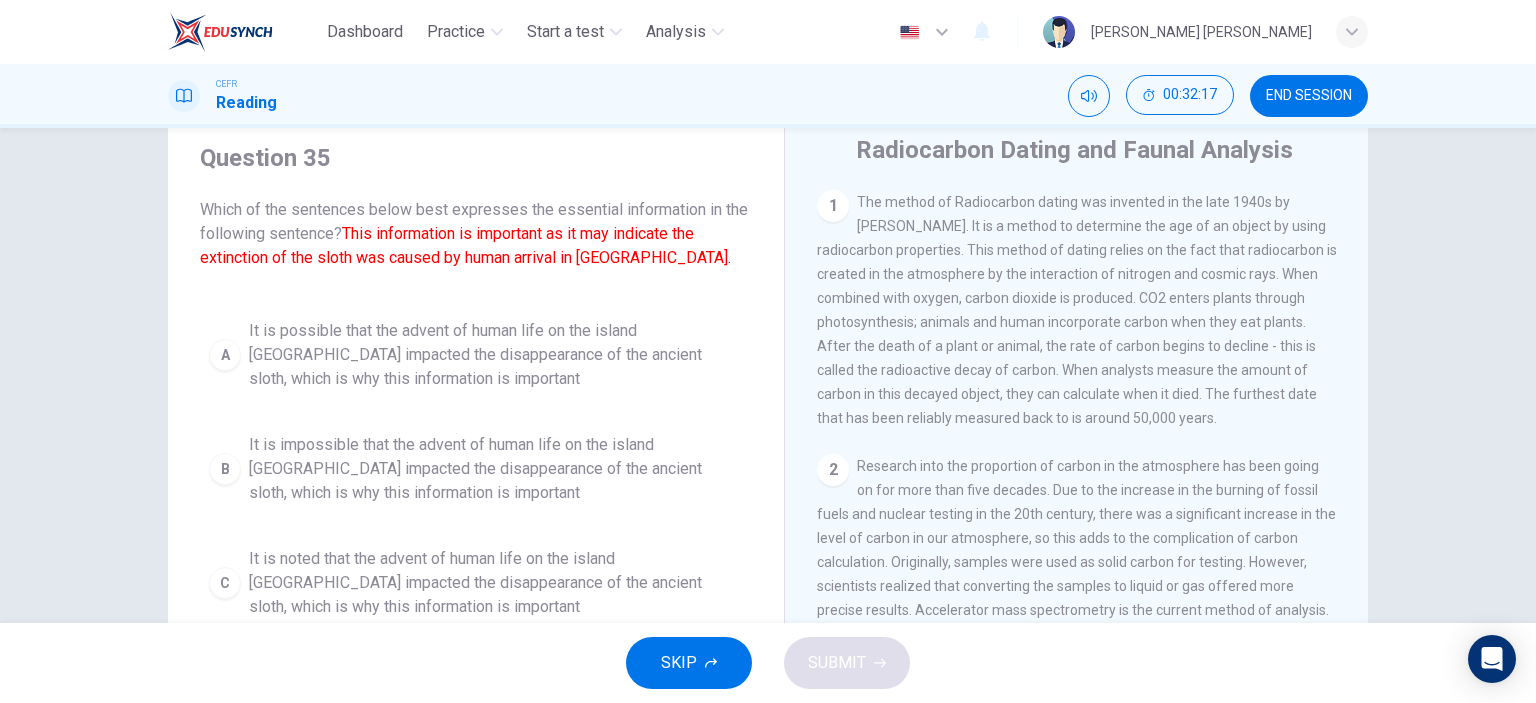 scroll, scrollTop: 100, scrollLeft: 0, axis: vertical 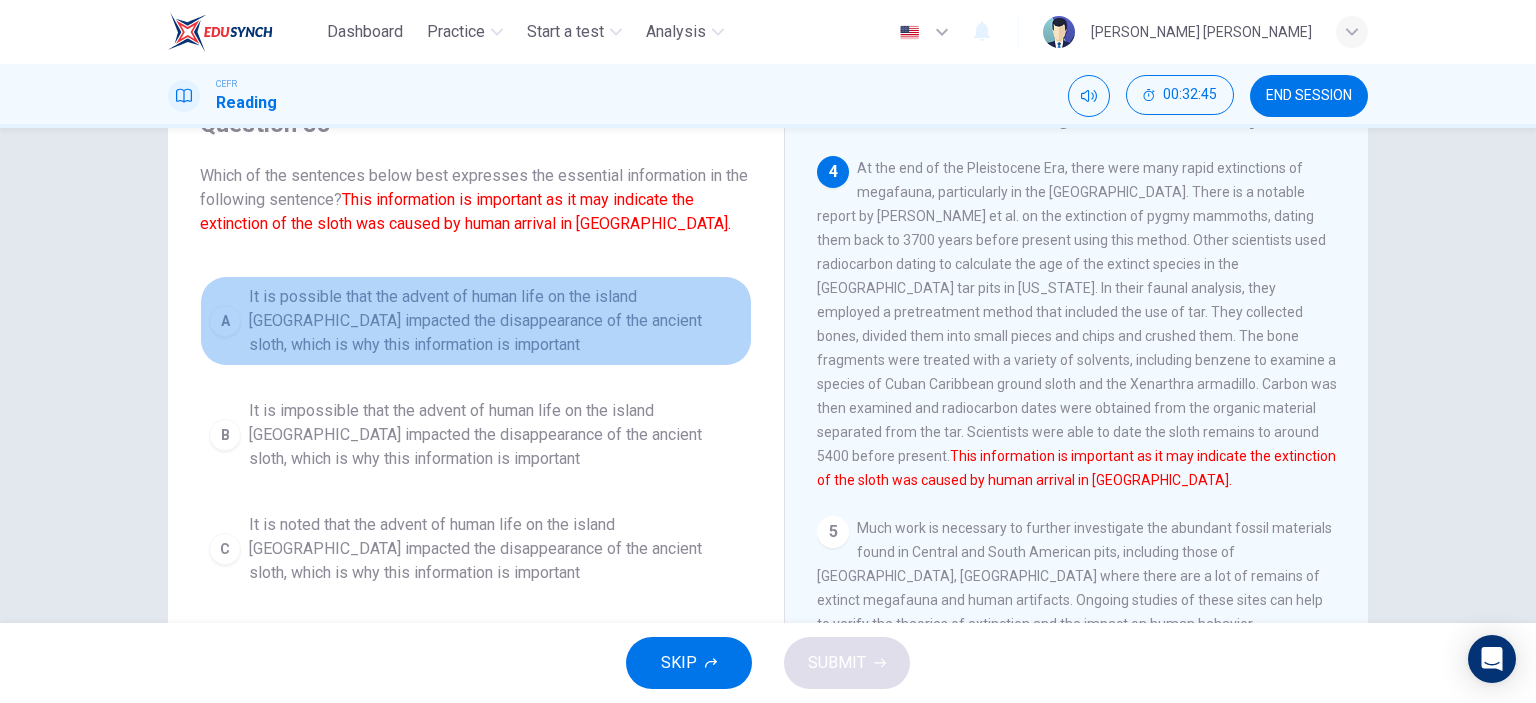 click on "It is possible that the advent of human life on the island [GEOGRAPHIC_DATA] impacted the disappearance of the ancient sloth, which is why this information is important" at bounding box center (496, 321) 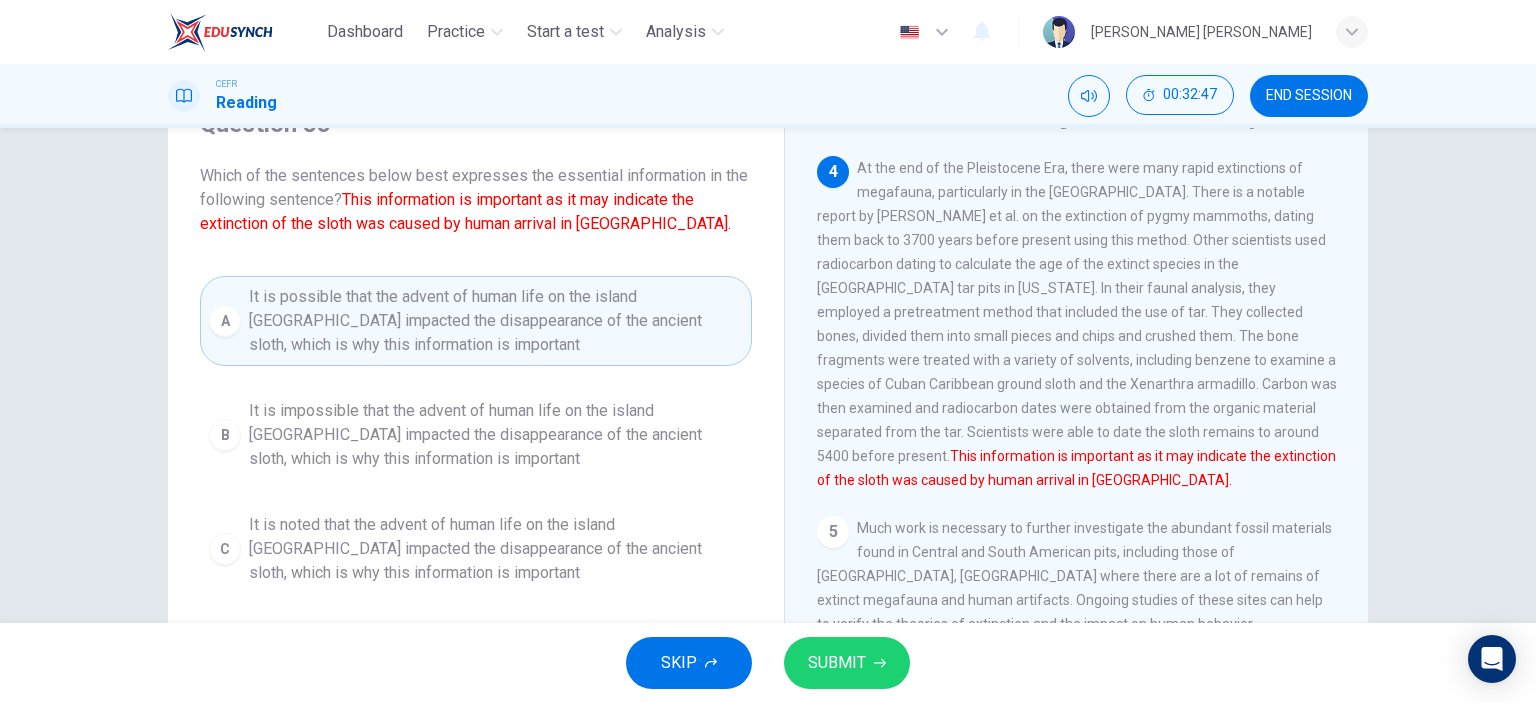 drag, startPoint x: 853, startPoint y: 660, endPoint x: 509, endPoint y: 434, distance: 411.5969 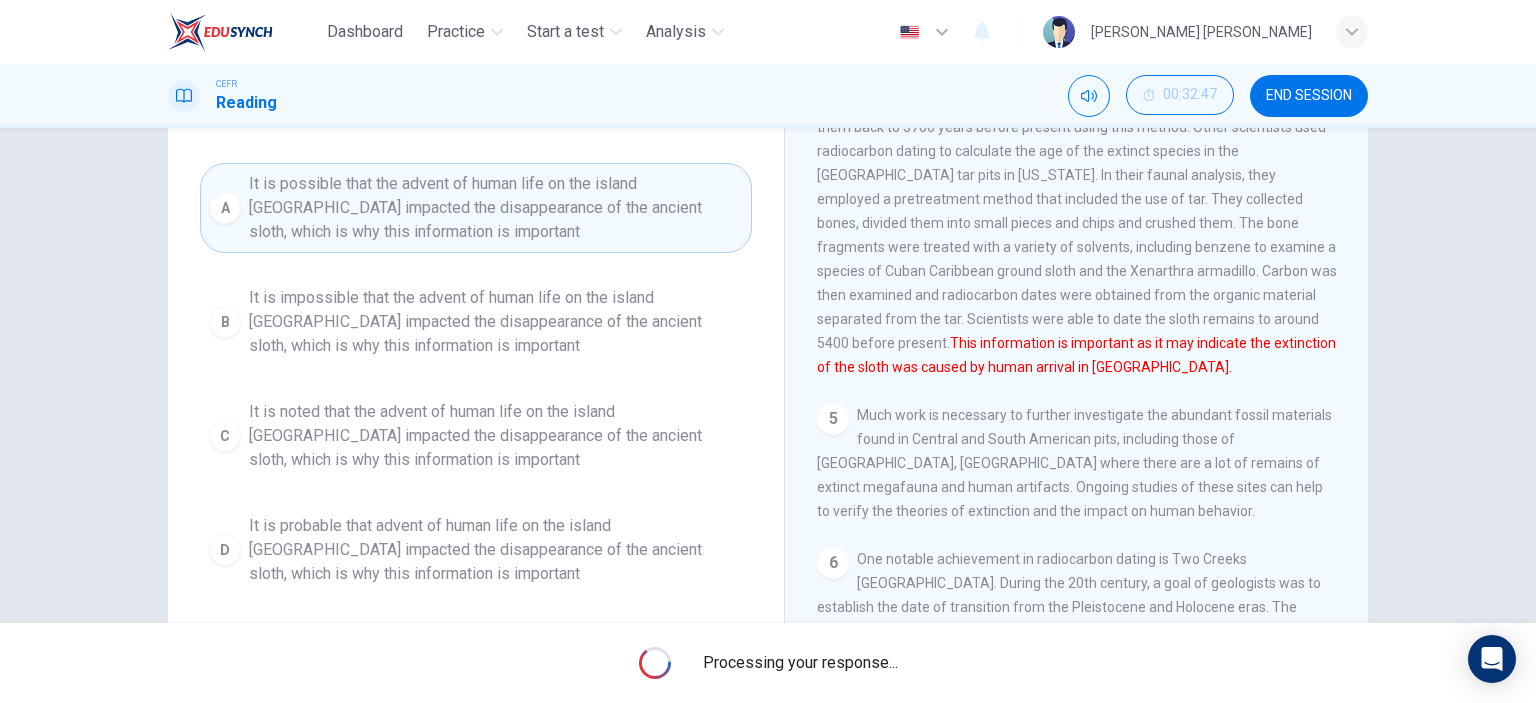 scroll, scrollTop: 280, scrollLeft: 0, axis: vertical 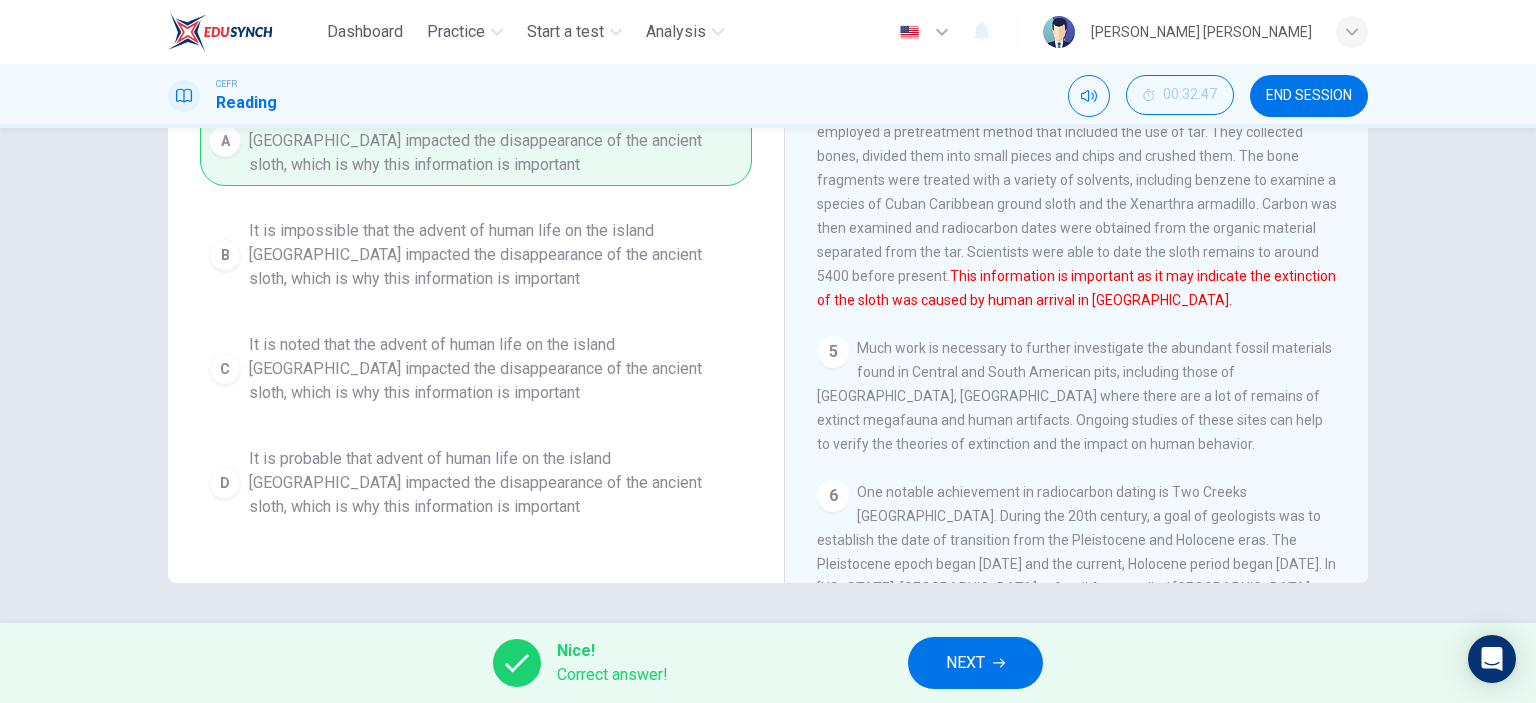 click on "NEXT" at bounding box center (975, 663) 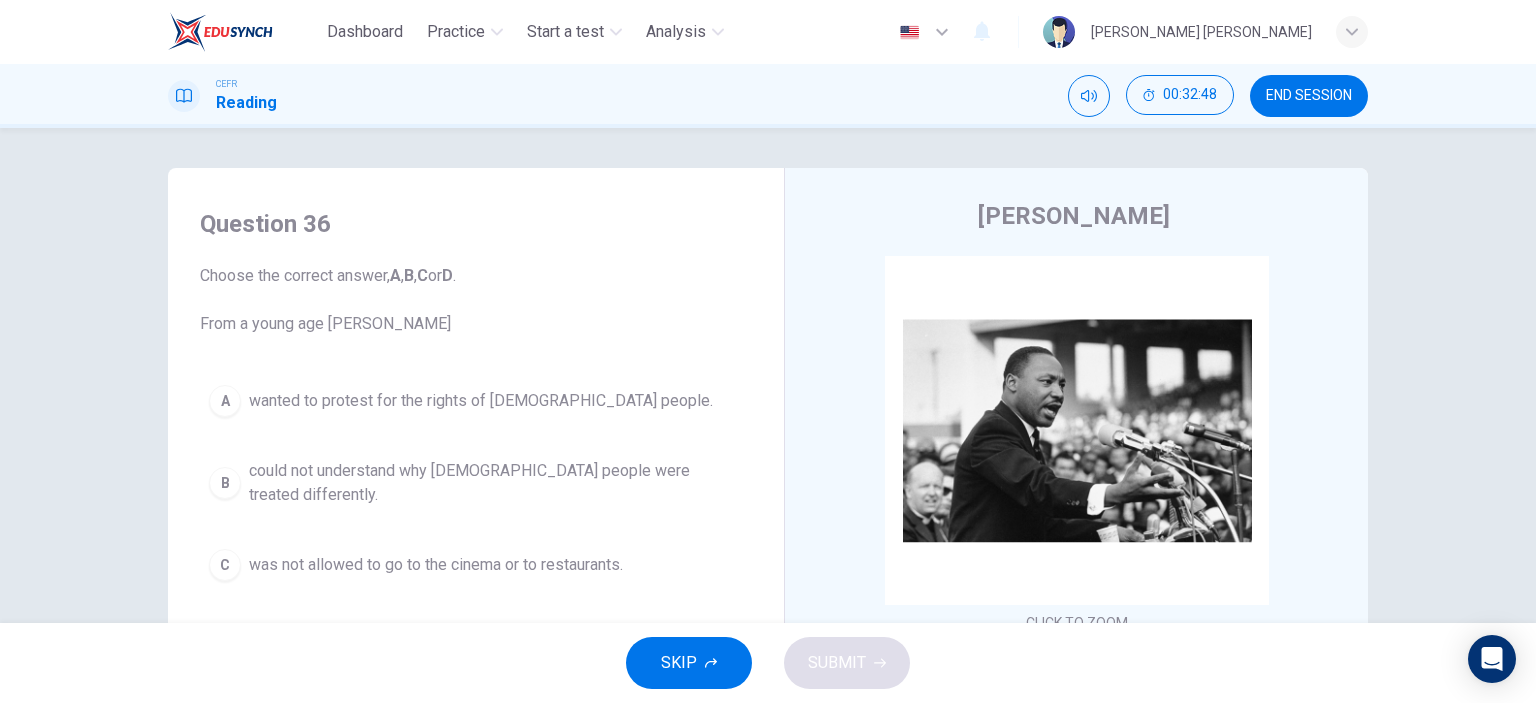 click on "END SESSION" at bounding box center [1309, 96] 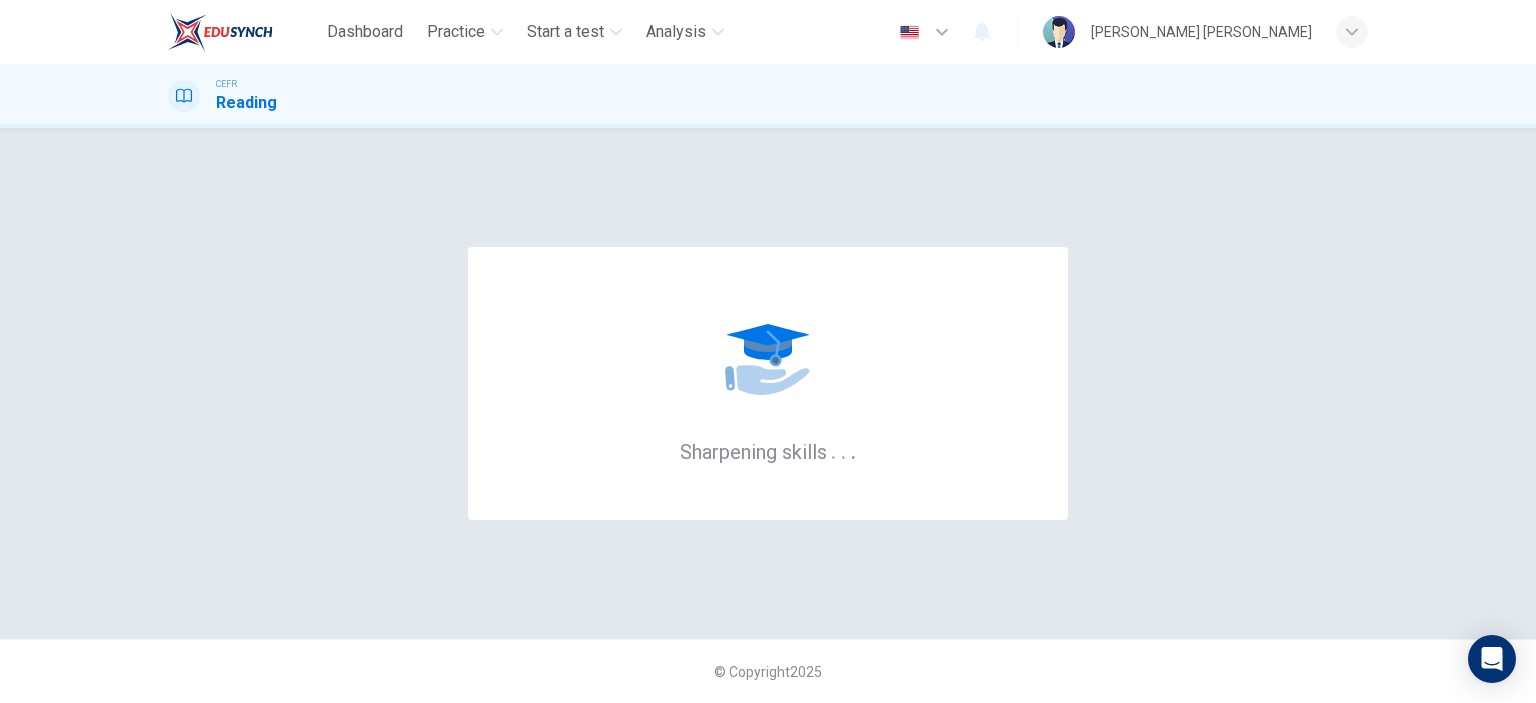 click on "Reading" at bounding box center (246, 103) 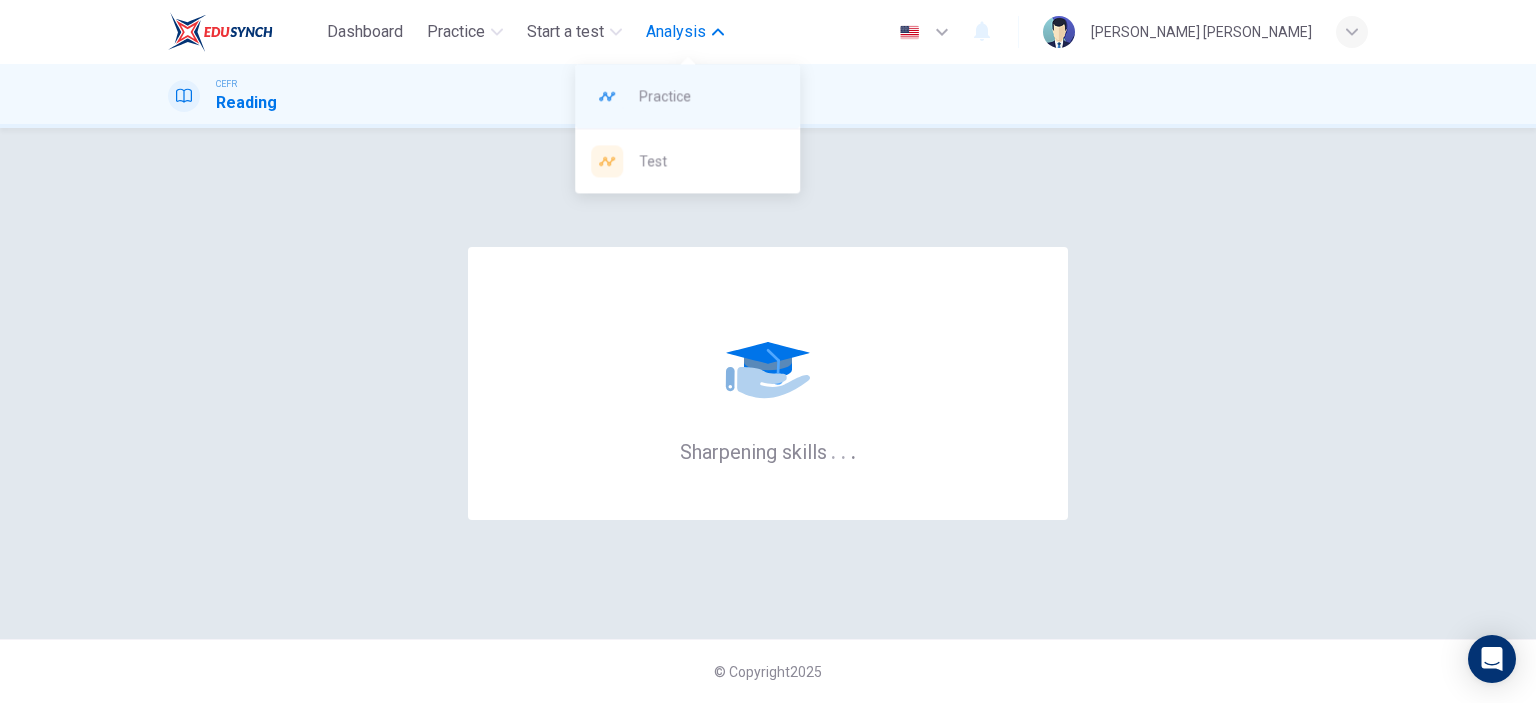 click on "Practice" at bounding box center [711, 96] 